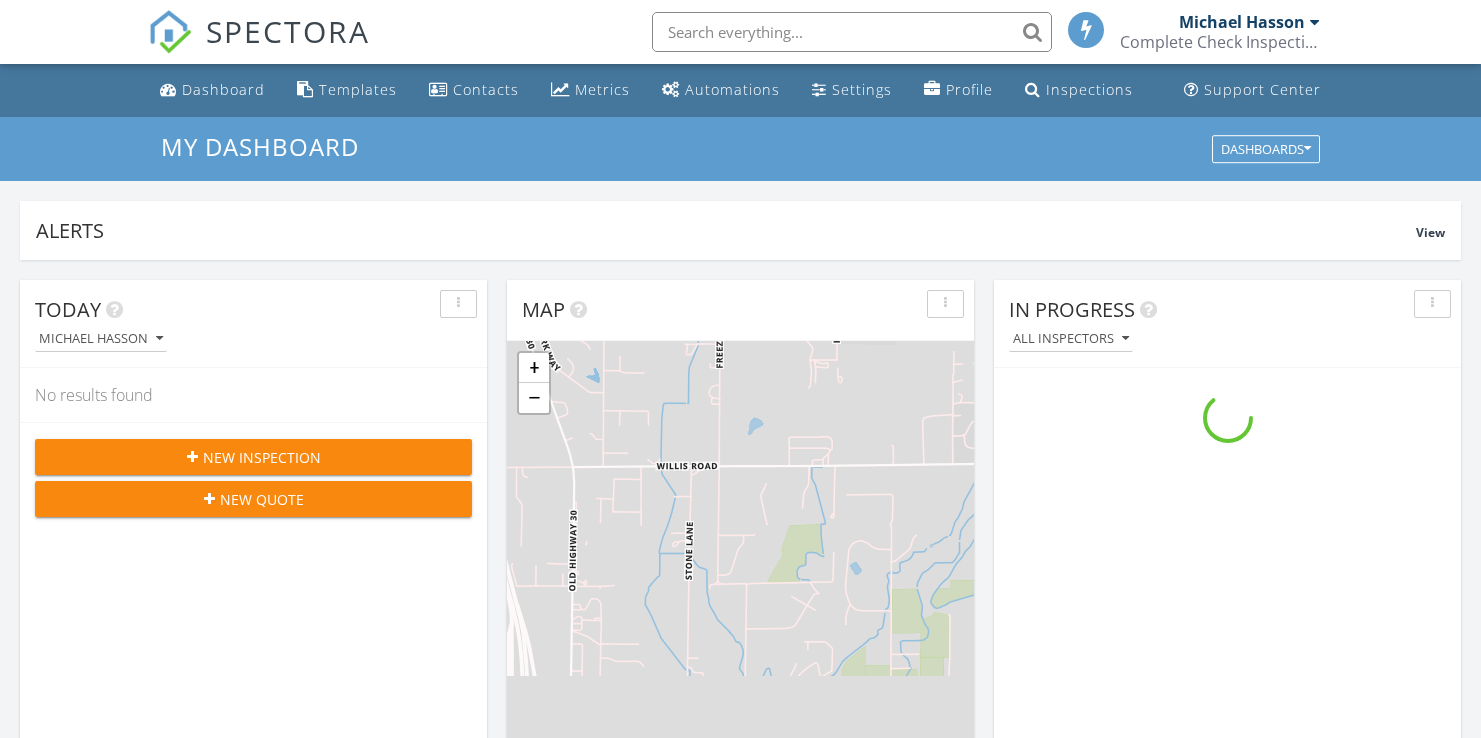 scroll, scrollTop: 0, scrollLeft: 0, axis: both 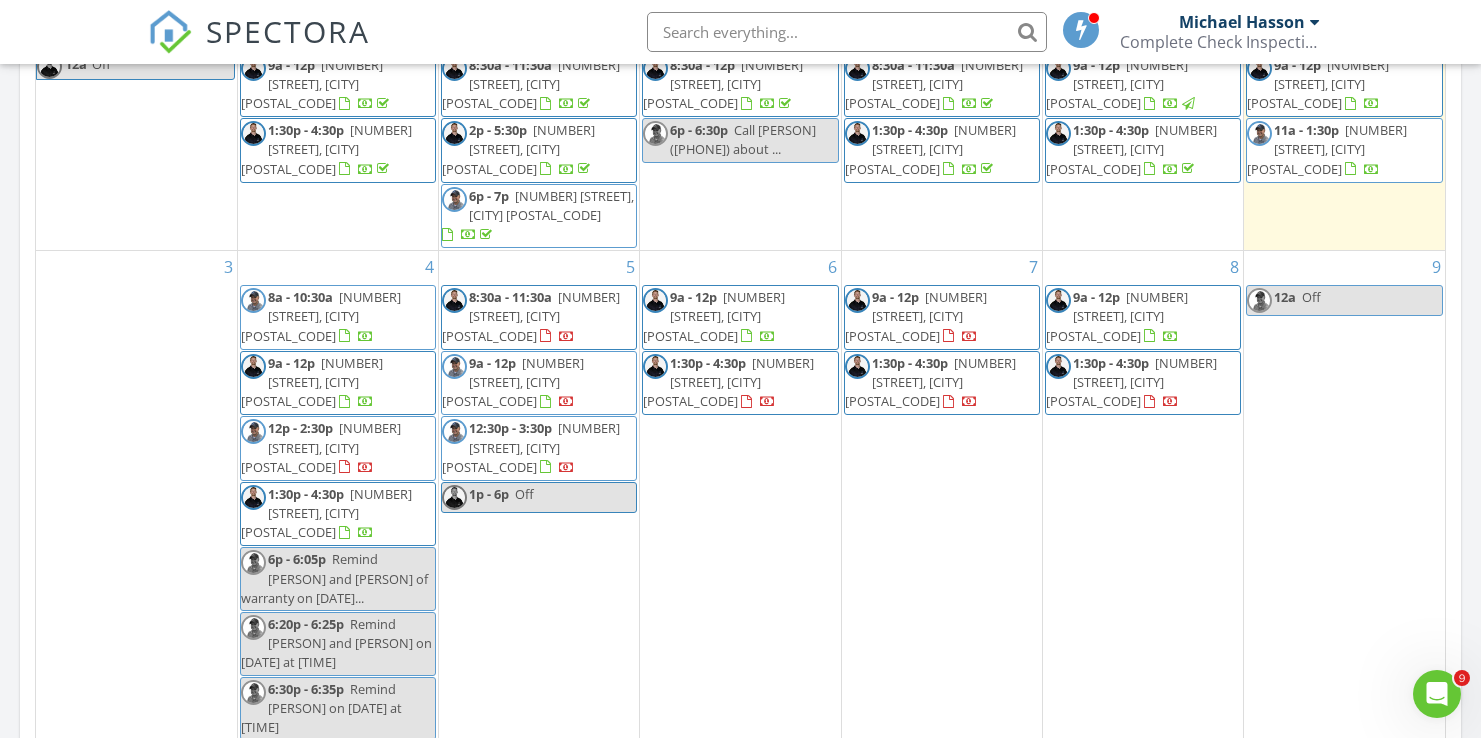 click on "Today
Michael Hasson
No results found       New Inspection     New Quote         Map               1 2 + − Middleton Road, North Middleton Road, Vietnam Veterans Memorial Highway, East Fairview Avenue 43.1 km, 47 min Head southwest on Windmill Springs Court 55 m Turn right onto Stallion Springs Way 55 m Turn right onto West Highlands Parkway 15 m Turn left to stay on West Highlands Parkway 25 m Turn left onto West Highlands Parkway 550 m Turn left onto Hartley Lane 1 km Turn left onto West Main Street 2 km Continue onto Star Boulevard (ID 44) 250 m Turn right onto South Middleton Road 15 km Turn right onto Orchard Avenue 300 m You have arrived at your 1st destination, on the left 0 m Head west on Orchard Avenue 25 m Turn right onto North Barn Owl Avenue 60 m Turn right onto West Kite Street 300 m Turn right 300 m Turn left 70 m Turn left onto North Middleton Road 1.5 km Turn right onto West Karcher Road (ID 55) 800 m Continue onto State Highway 55 (ID 55) 450 m 600 m 15 km 550 m" at bounding box center (740, 138) 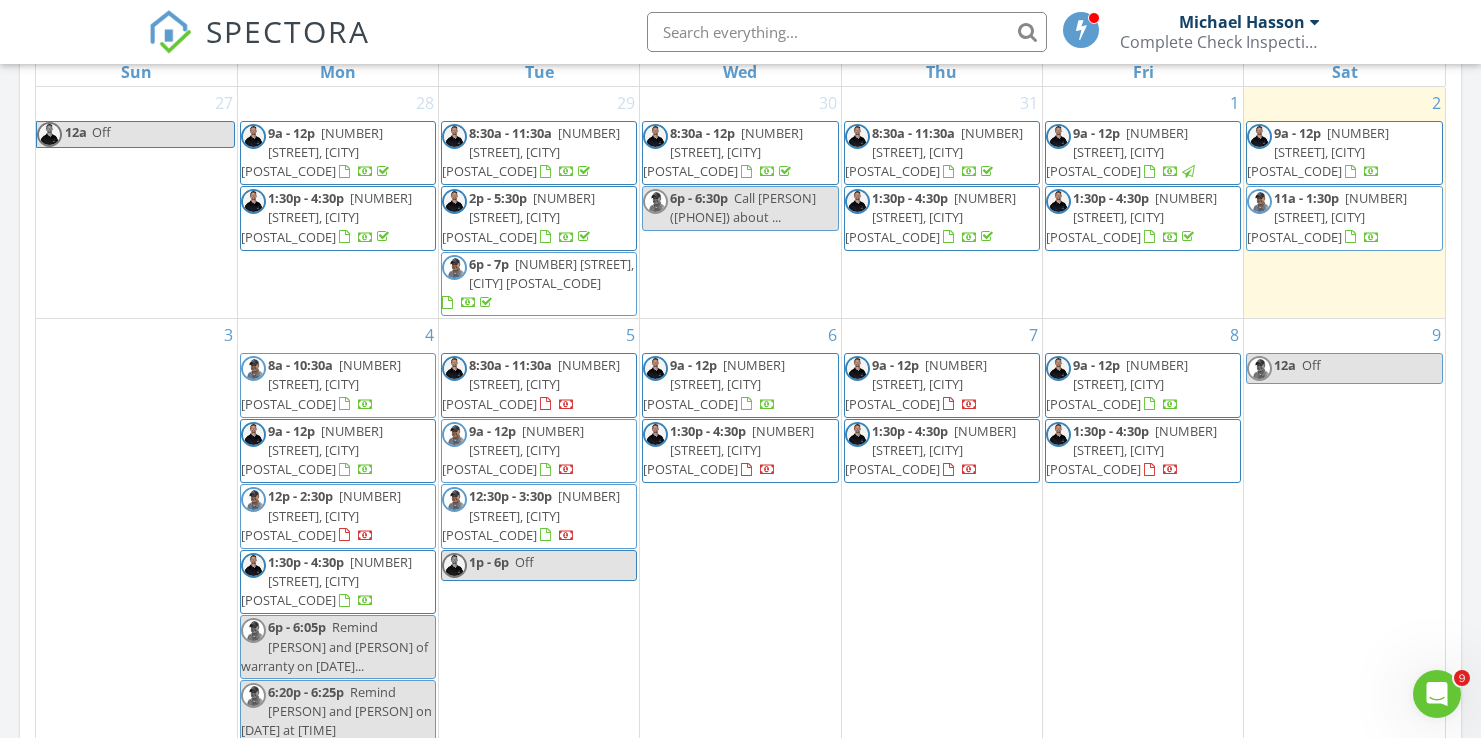 scroll, scrollTop: 965, scrollLeft: 0, axis: vertical 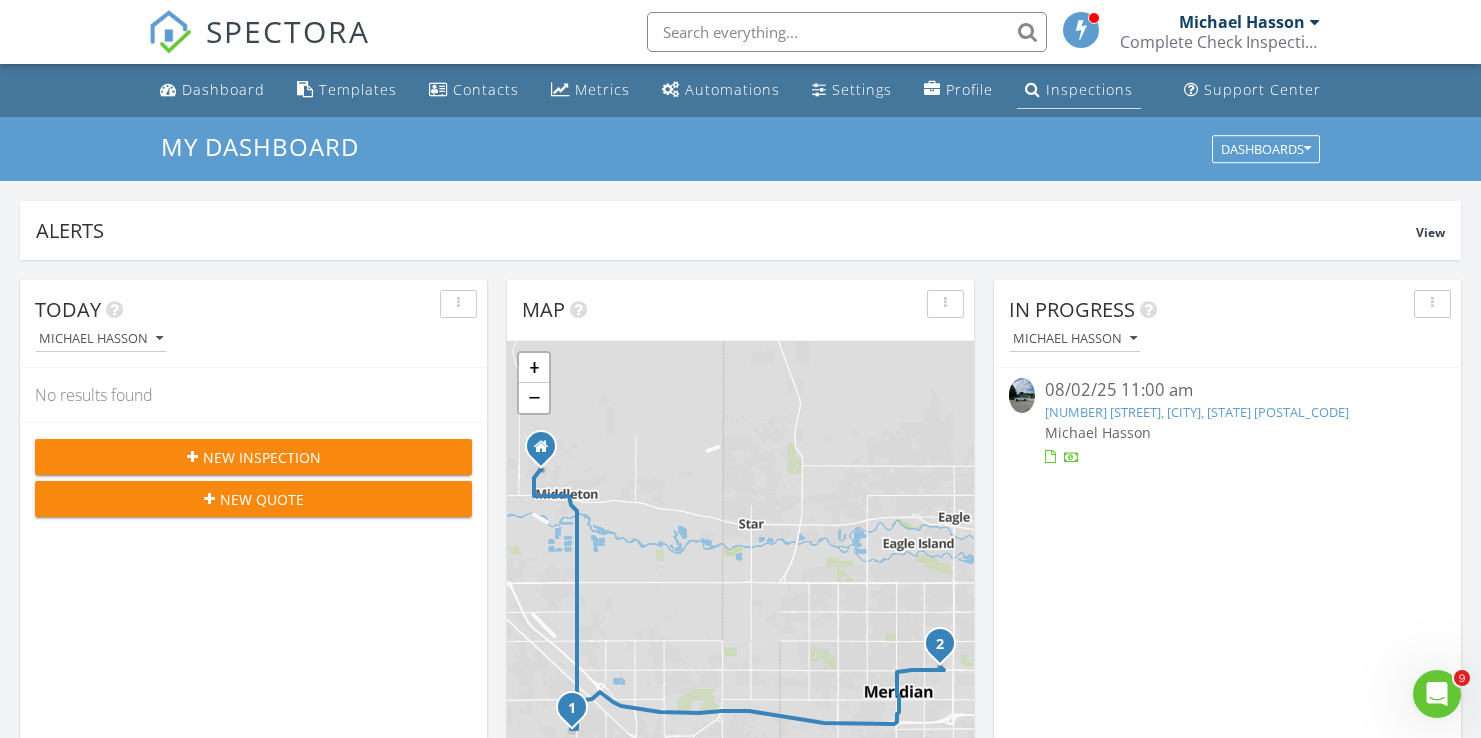 click on "Inspections" at bounding box center [1089, 89] 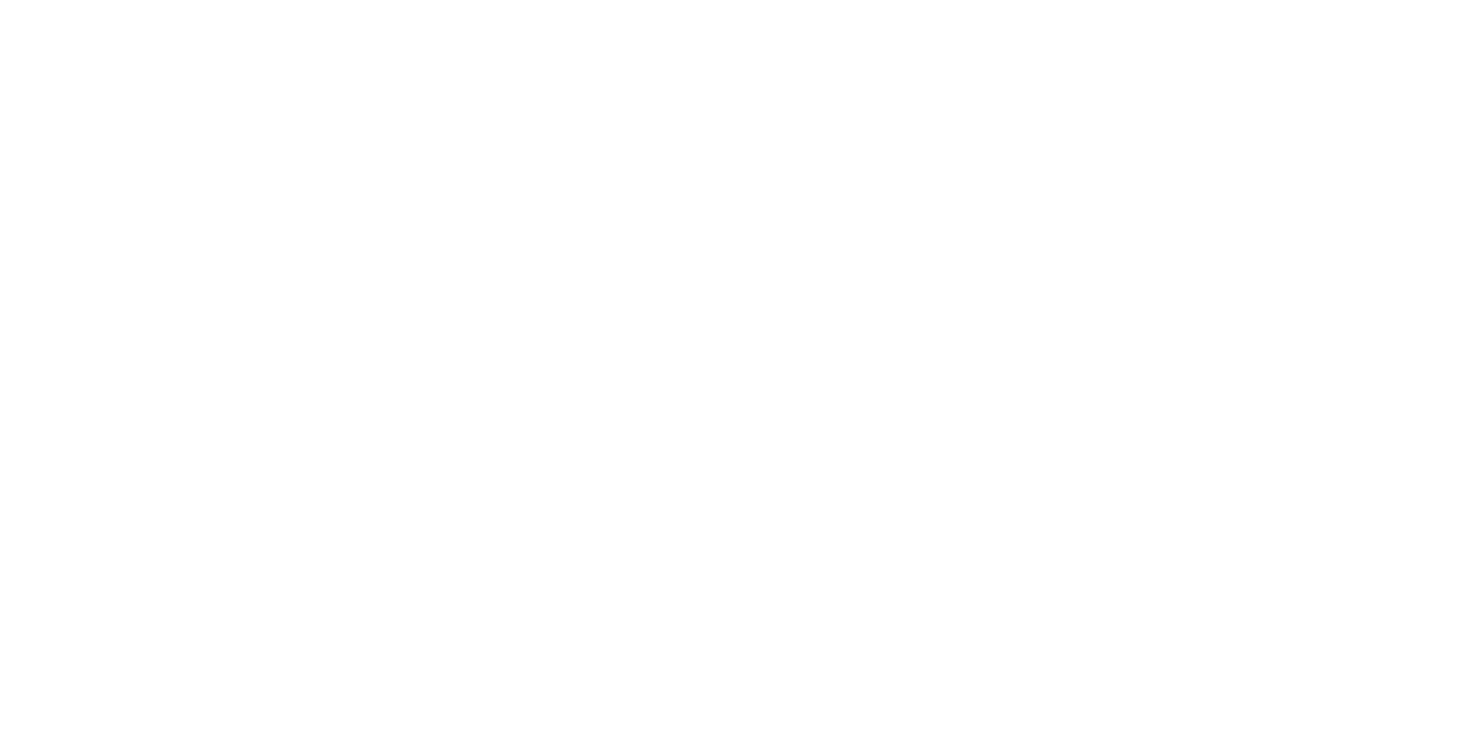 scroll, scrollTop: 0, scrollLeft: 0, axis: both 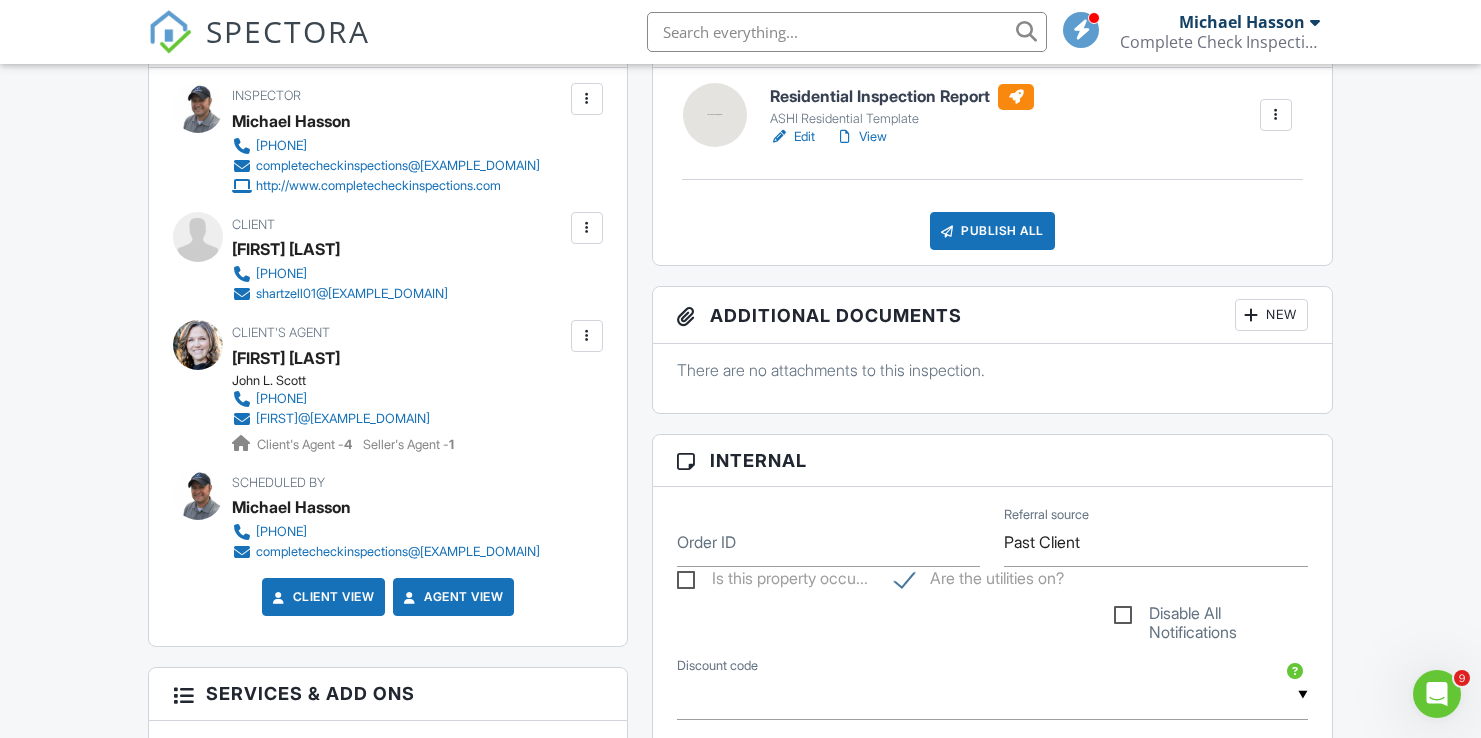 click on "Dashboard
Templates
Contacts
Metrics
Automations
Settings
Profile
Inspections
Support Center
Inspection Details
Client View
More
Property Details
Reschedule
Reorder / Copy
Share
Cancel
Delete
Print Order
Convert to V9
View Change Log
08/04/2025  8:00 am
- 10:30 am
8832 W Moon River Dr
Star, ID 83669
Built
2025
1688
sq. ft.
crawlspace
Lot Size
5576
sq.ft.
+ −  Leaflet   |   © MapTiler   © OpenStreetMap contributors
All emails and texts are disabled for this inspection!
Turn on emails and texts
Turn on and Requeue Notifications
Reports
Unlocked
Attach
New
Residential Inspection Report
ASHI Residential Template" at bounding box center [740, 1109] 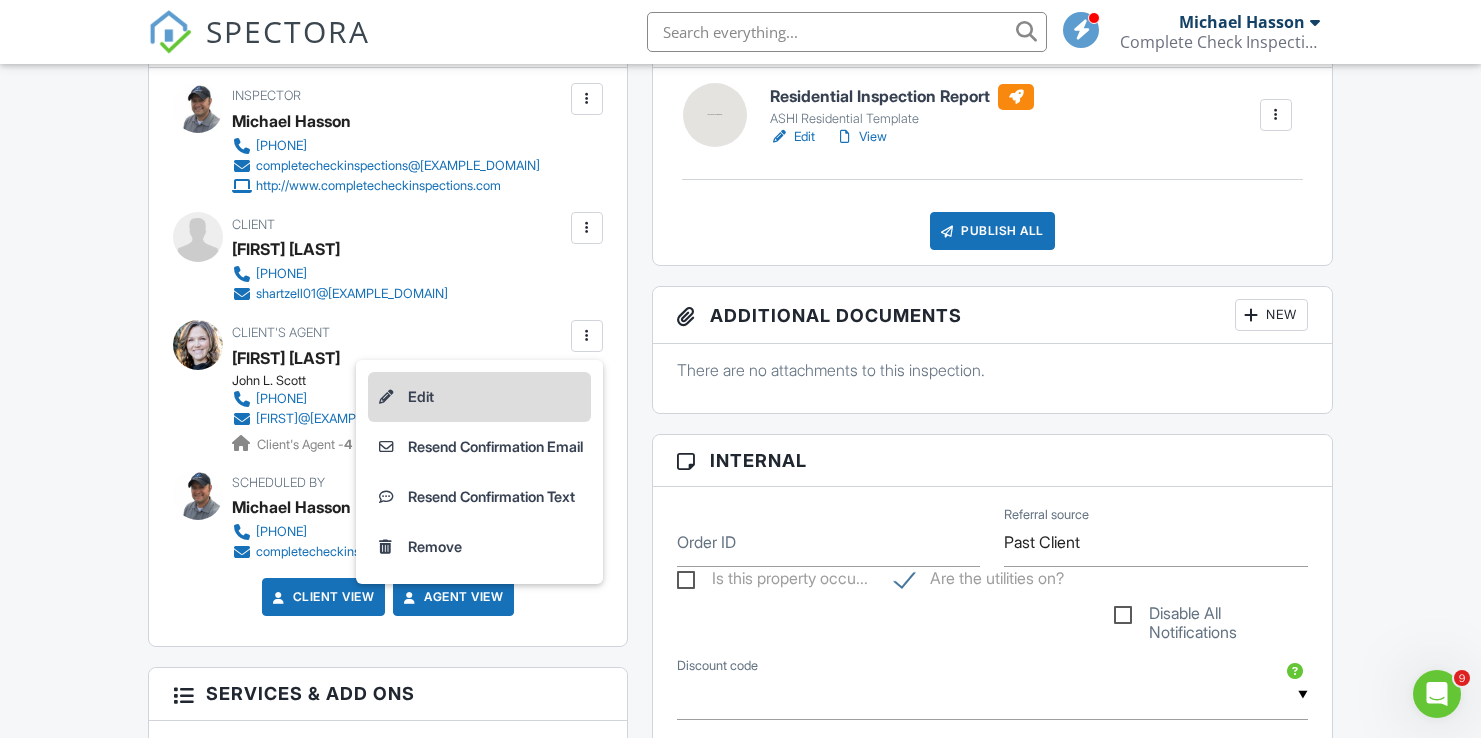 click on "Edit" at bounding box center (479, 397) 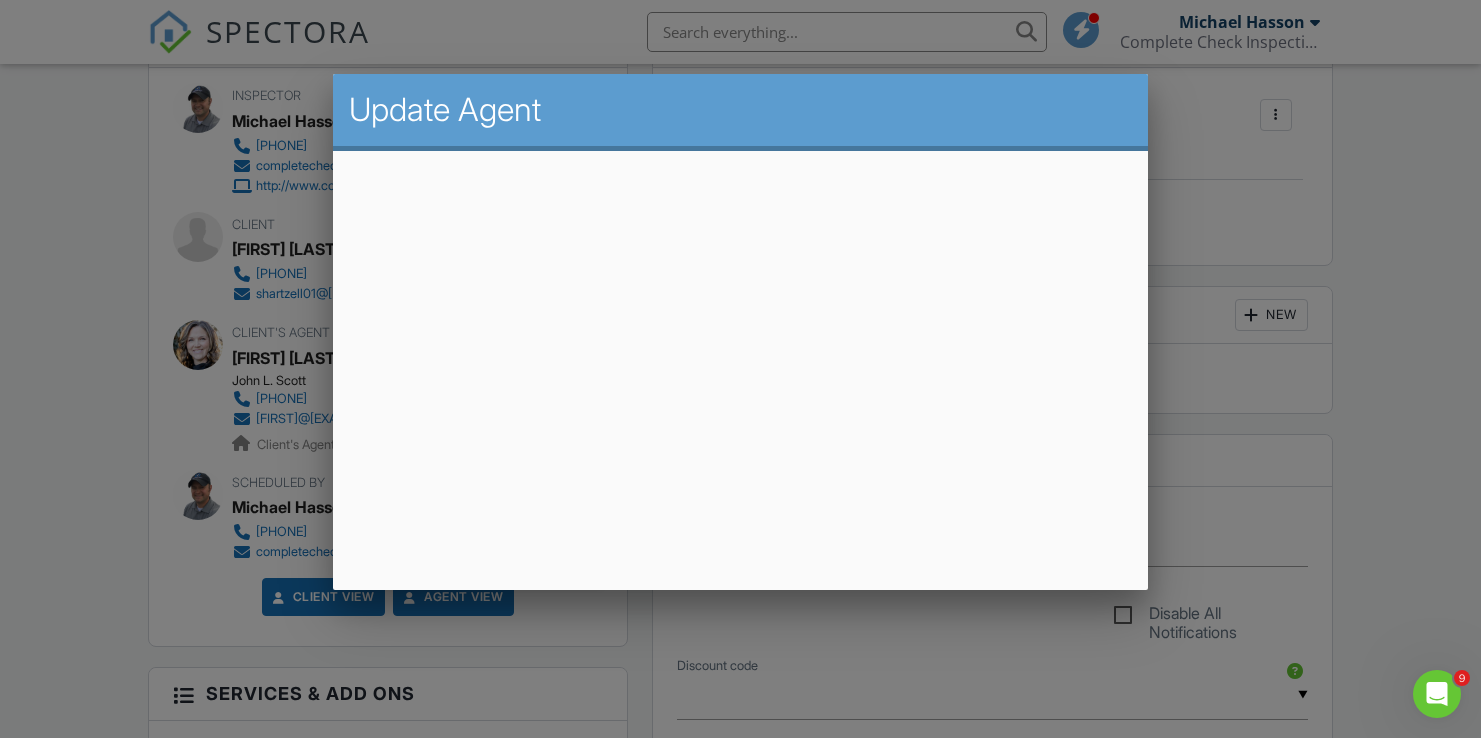 click at bounding box center [740, 361] 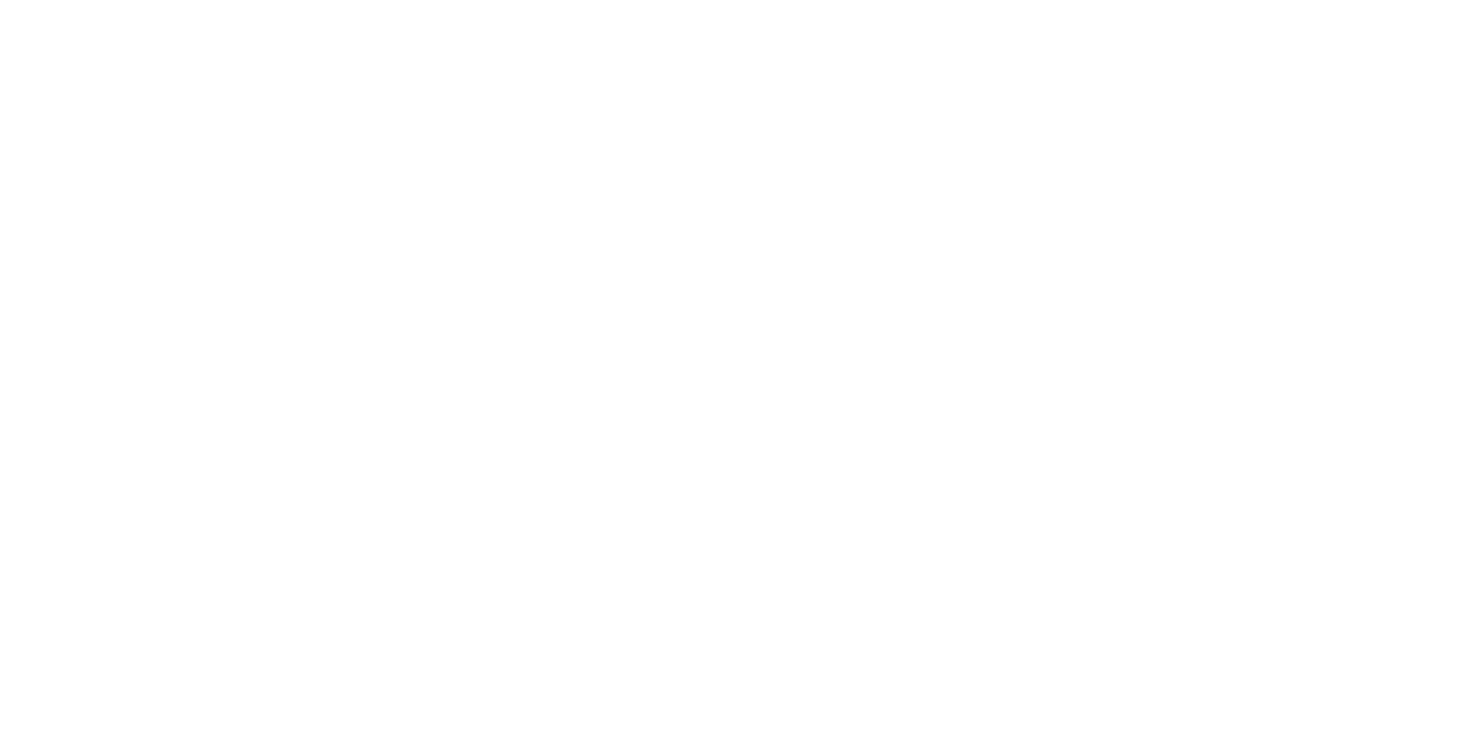 scroll, scrollTop: 0, scrollLeft: 0, axis: both 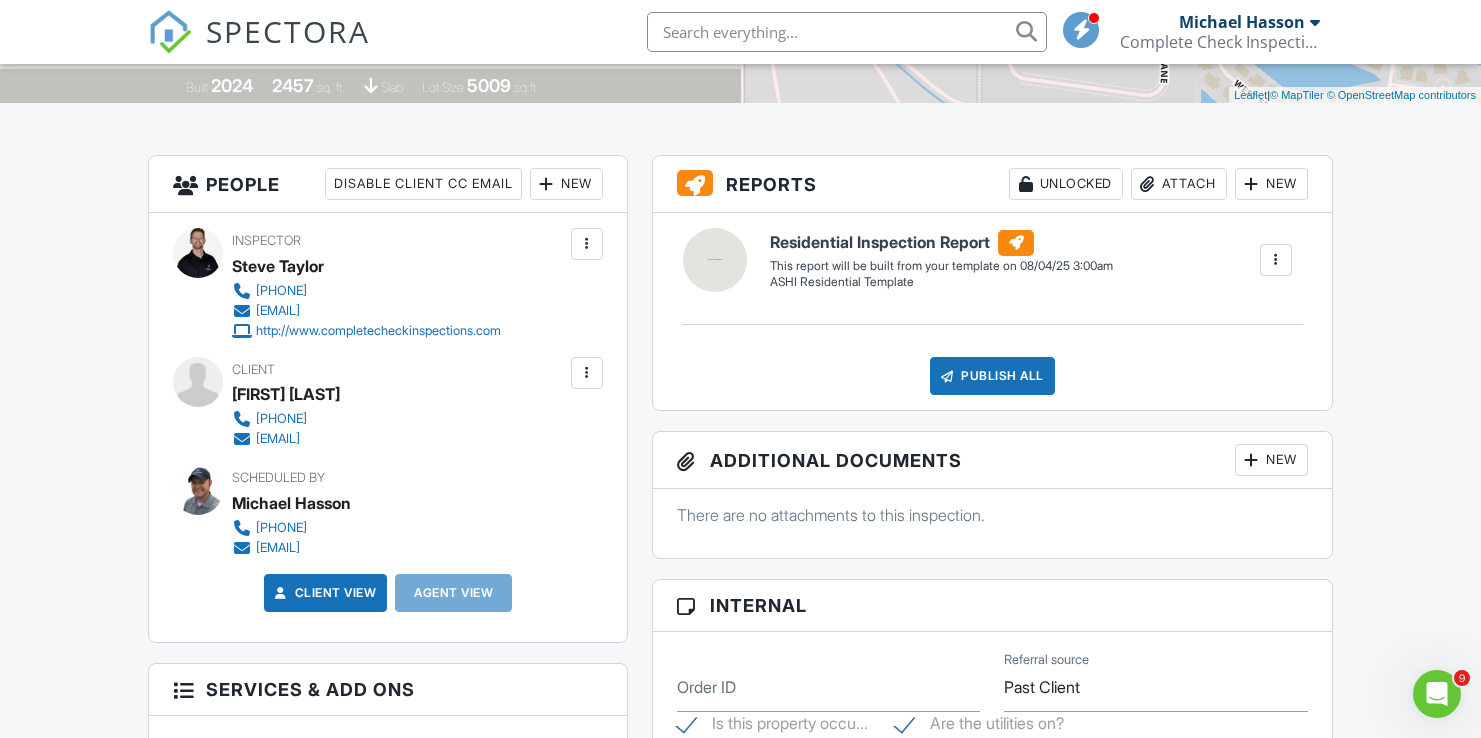 click at bounding box center [587, 373] 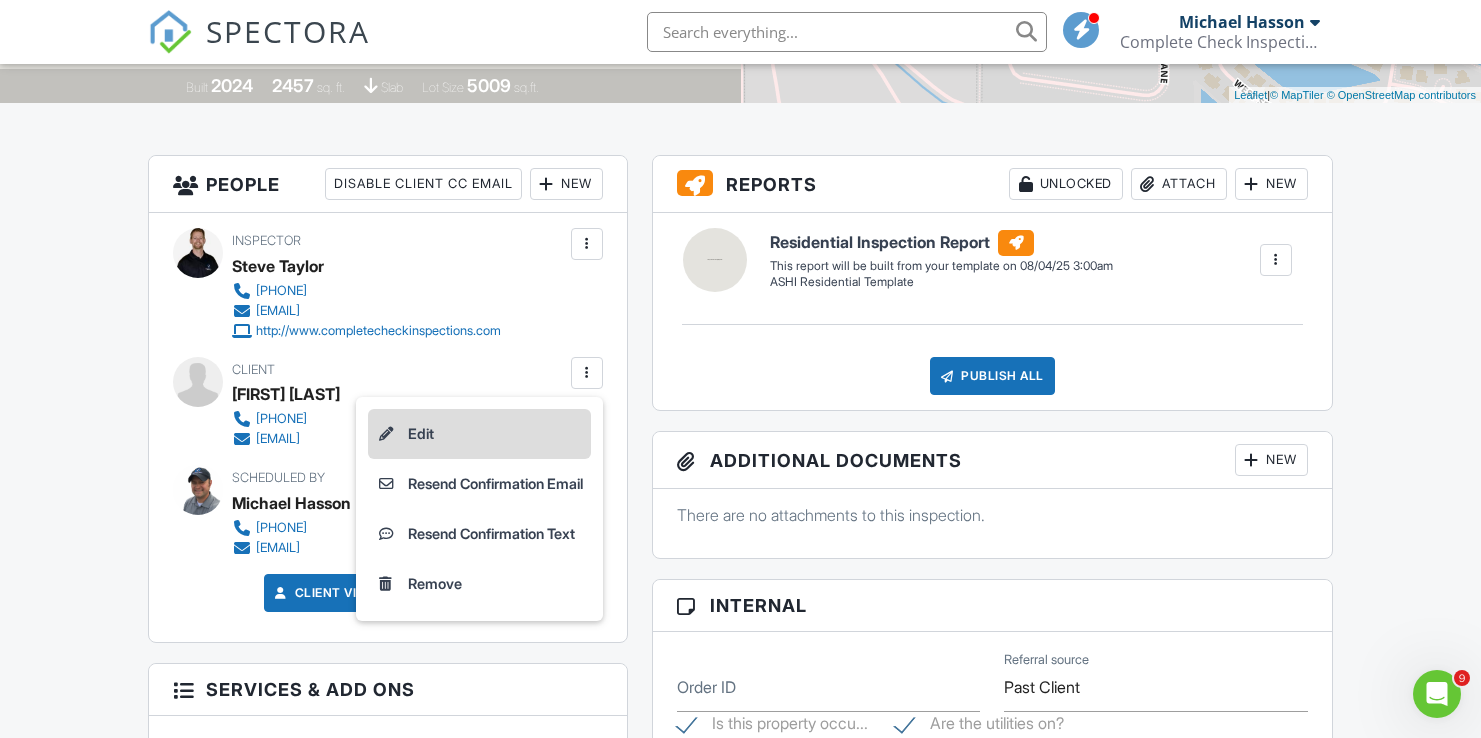 click on "Edit" at bounding box center (479, 434) 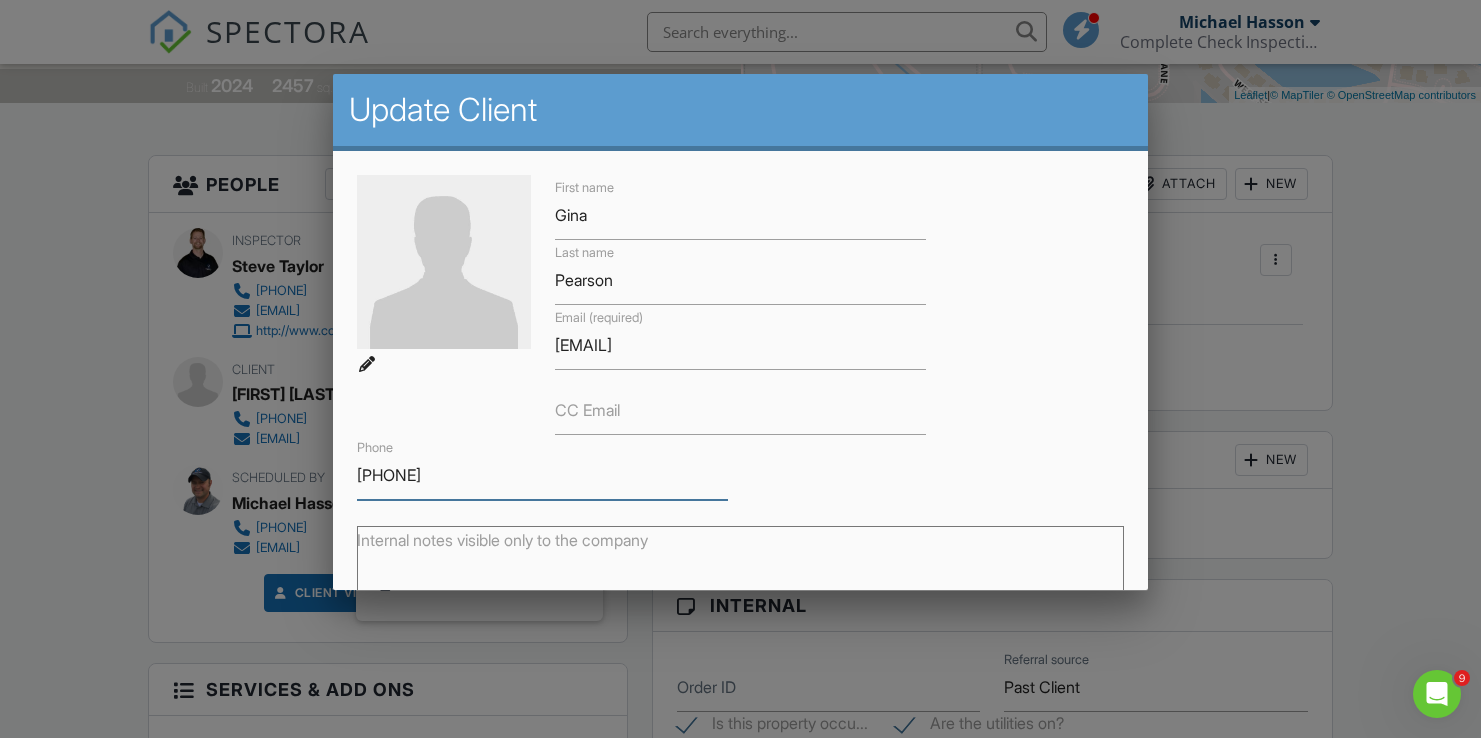 click on "[PHONE]" at bounding box center (542, 475) 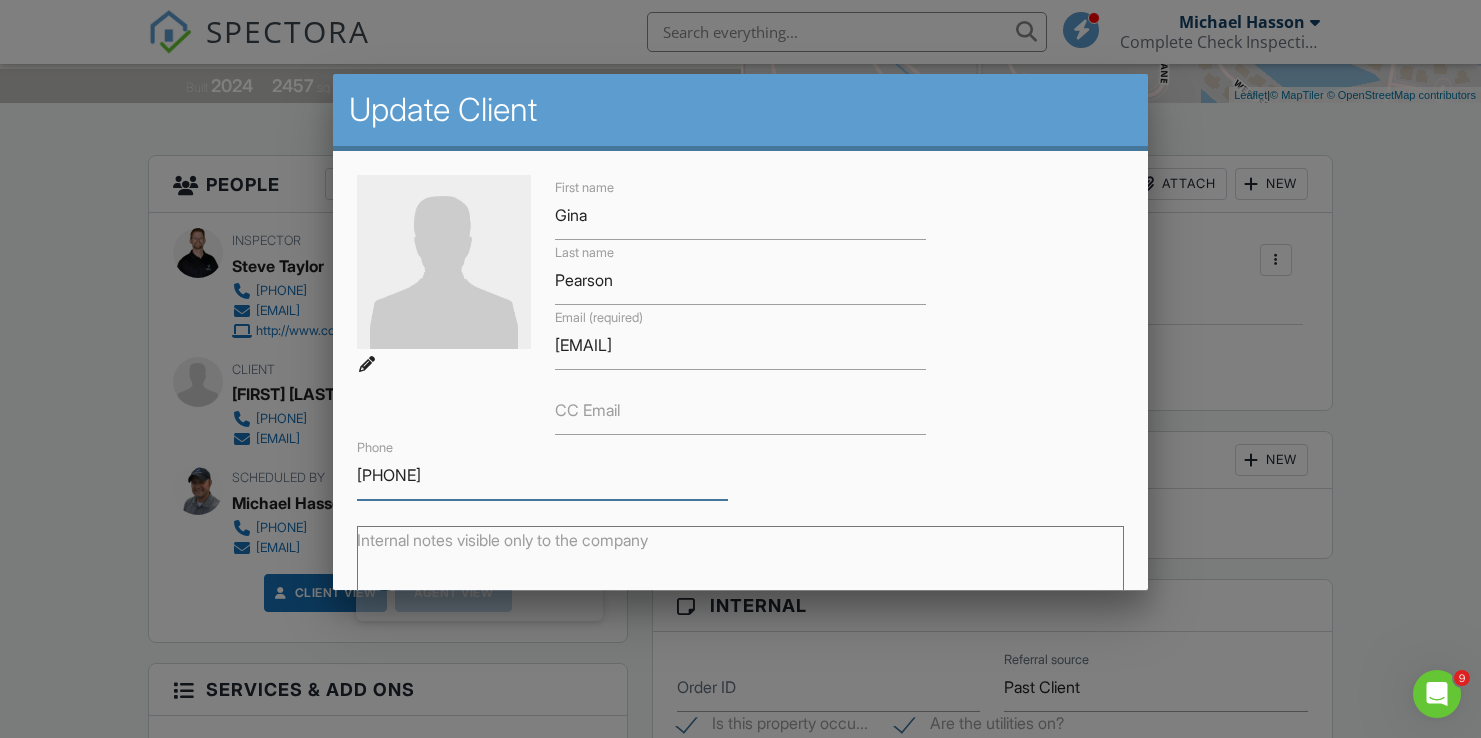 click on "[PHONE]" at bounding box center (542, 475) 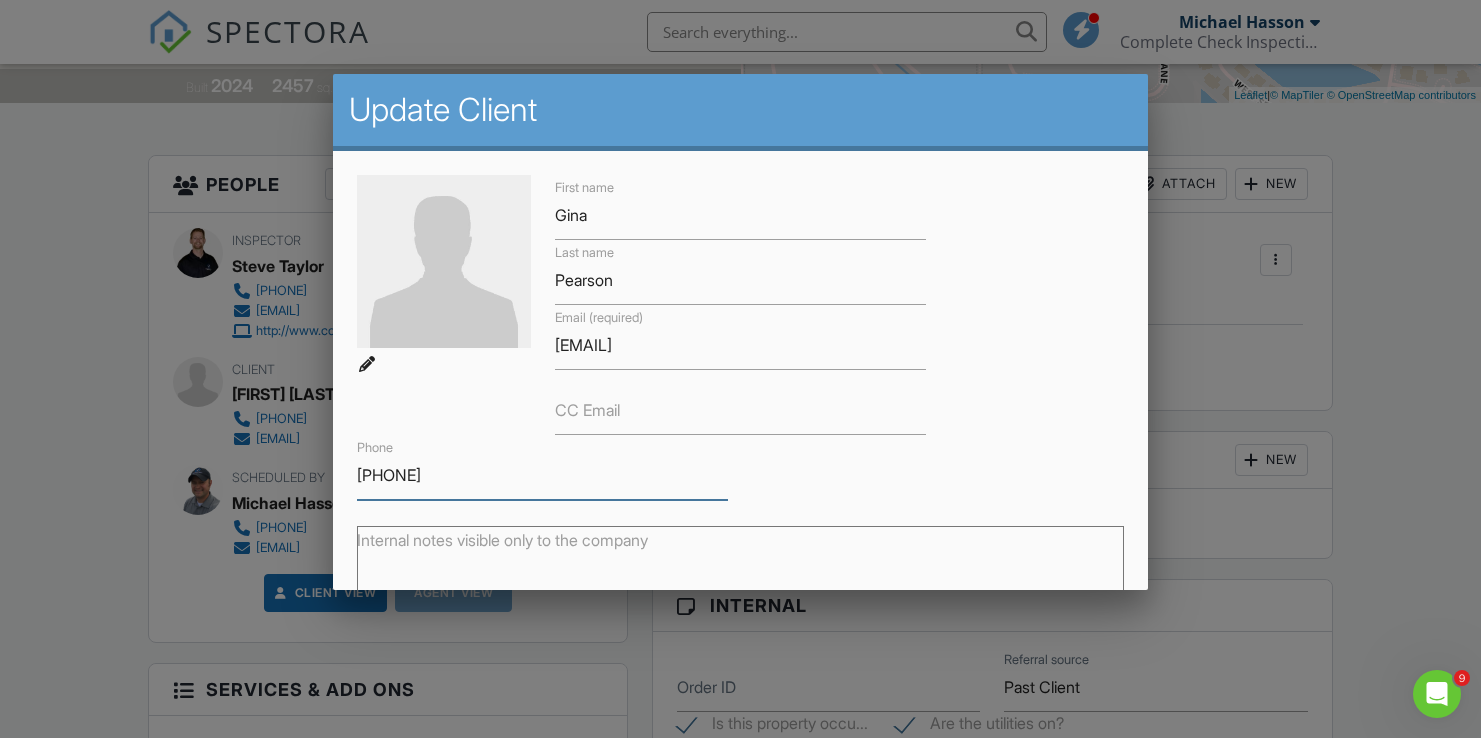 click on "505-440-6616" at bounding box center [542, 475] 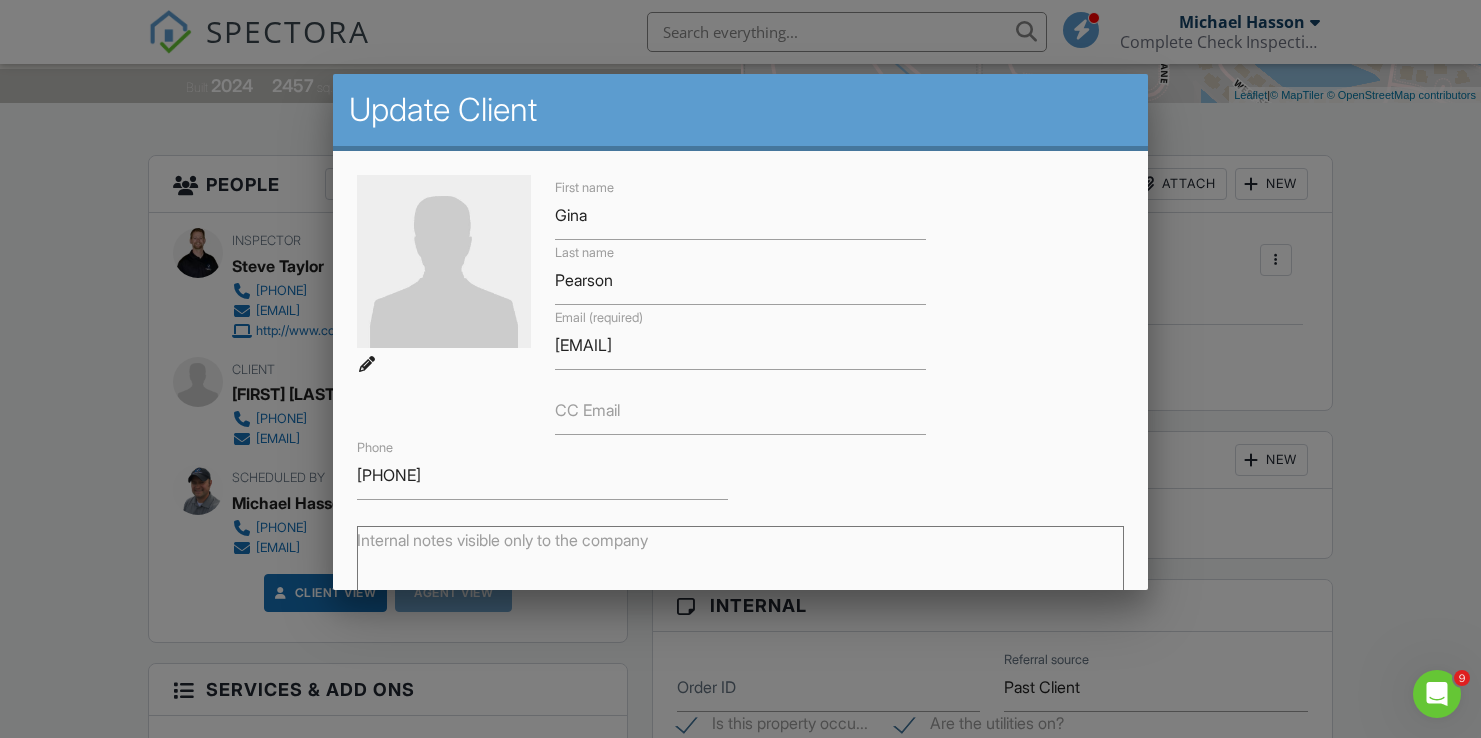 click at bounding box center [740, 361] 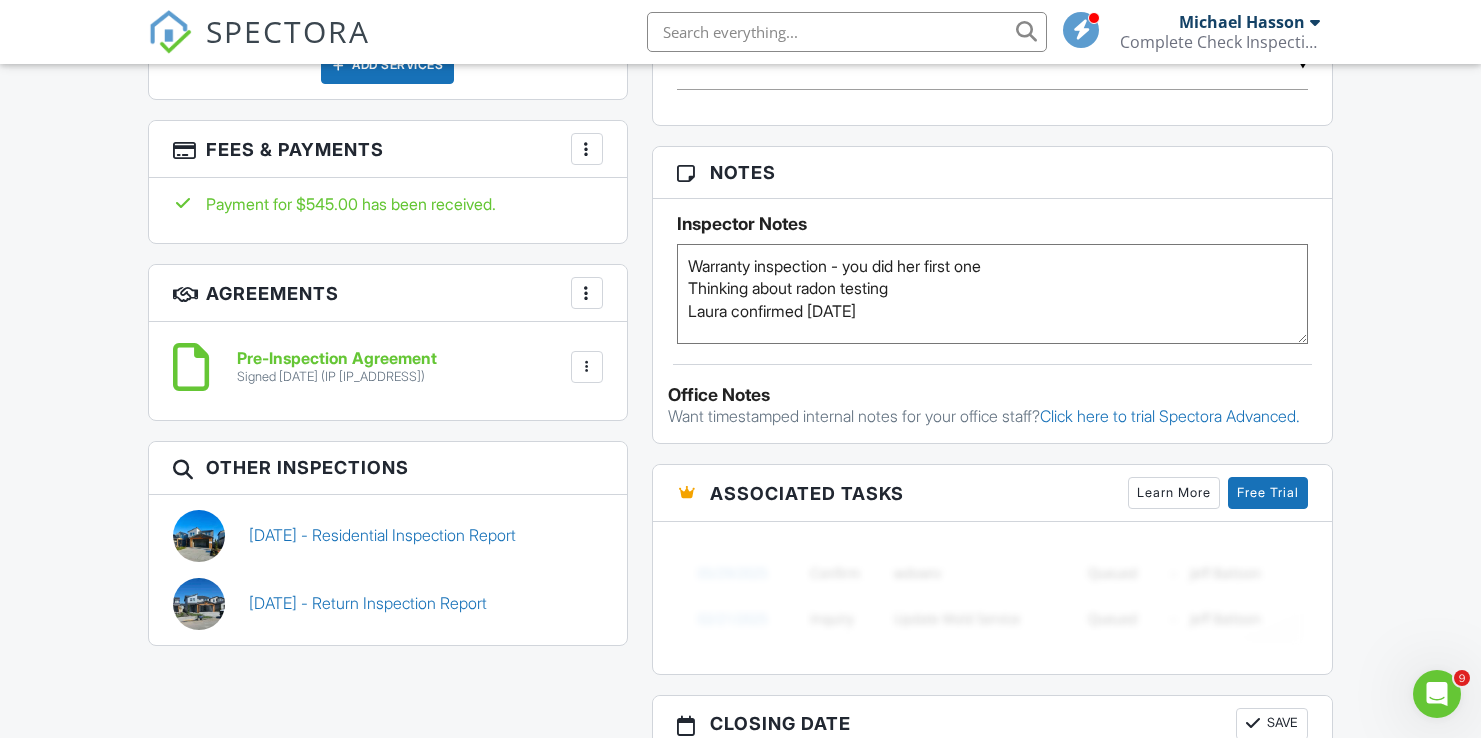 scroll, scrollTop: 1227, scrollLeft: 0, axis: vertical 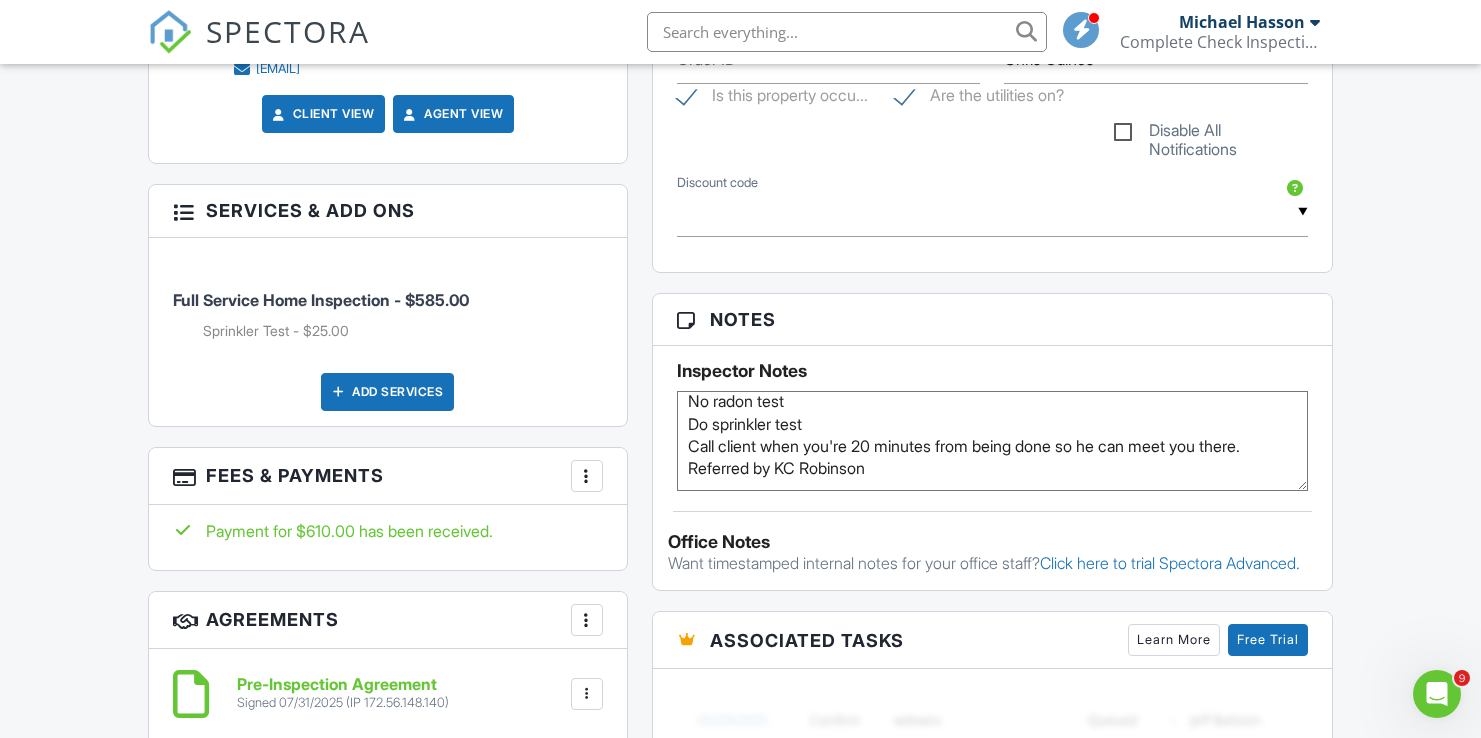 click on "Dashboard
Templates
Contacts
Metrics
Automations
Settings
Profile
Inspections
Support Center
Inspection Details
Client View
More
Property Details
Reschedule
Reorder / Copy
Share
Cancel
Delete
Print Order
Convert to V9
View Change Log
08/04/2025  1:30 pm
- 4:30 pm
5685 E Woodcross Dr
Boise, ID 83716
Built
1978
1725
sq. ft.
Lot Size
5663
sq.ft.
+ − Leaflet  |  © MapTiler   © OpenStreetMap contributors
All emails and texts are disabled for this inspection!
All emails and texts have been disabled for this inspection. This may have happened due to someone manually disabling them or this inspection being unconfirmed when it was scheduled. To re-enable emails and texts for this inspection, click the button below." at bounding box center [740, 561] 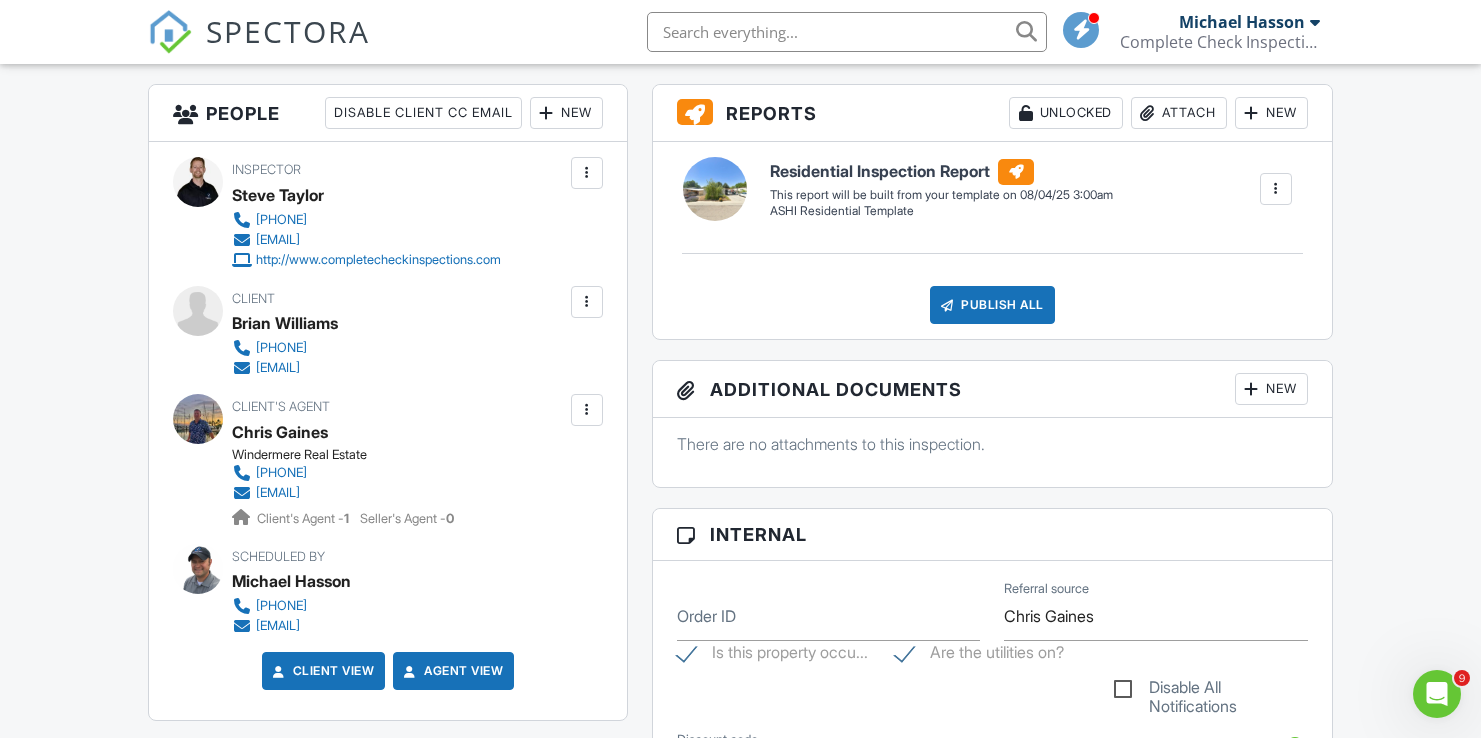 scroll, scrollTop: 480, scrollLeft: 0, axis: vertical 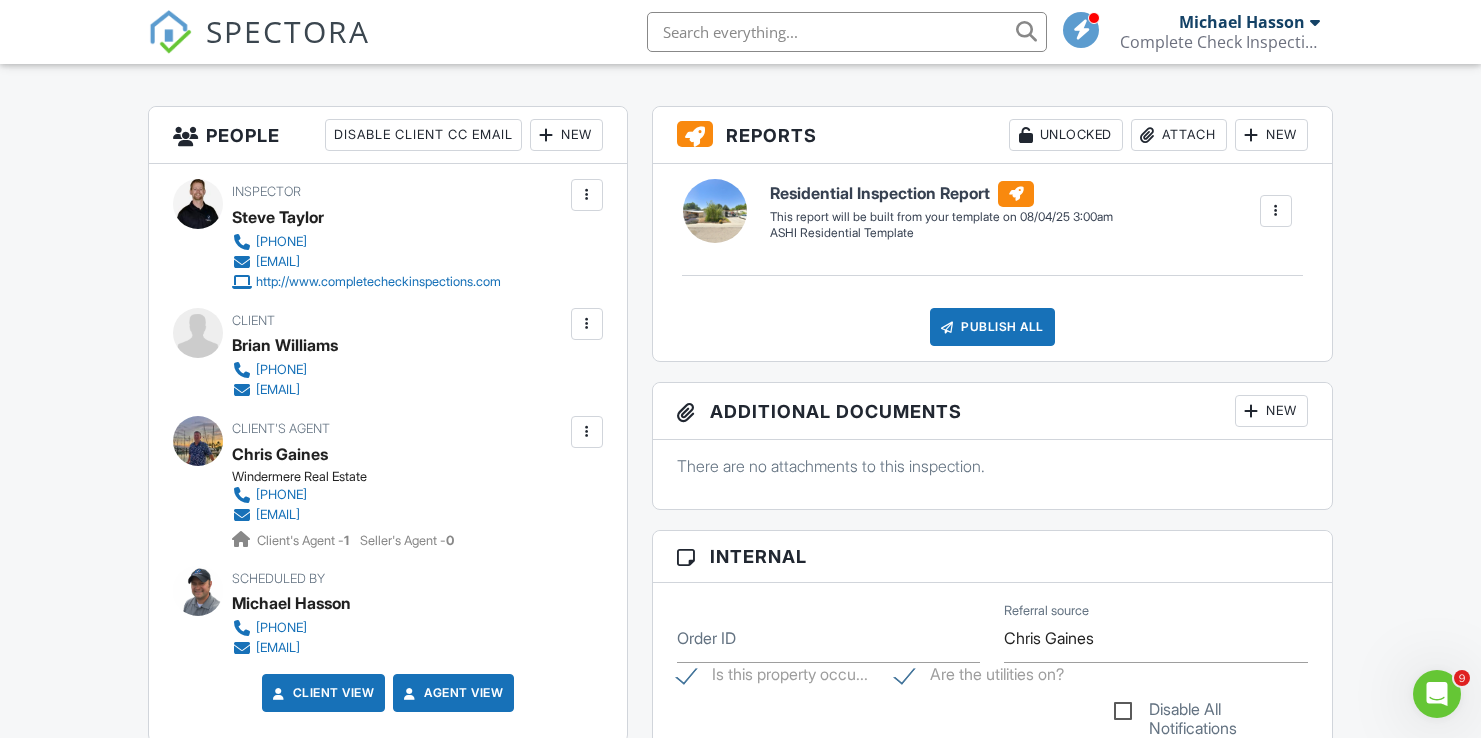 click at bounding box center [587, 432] 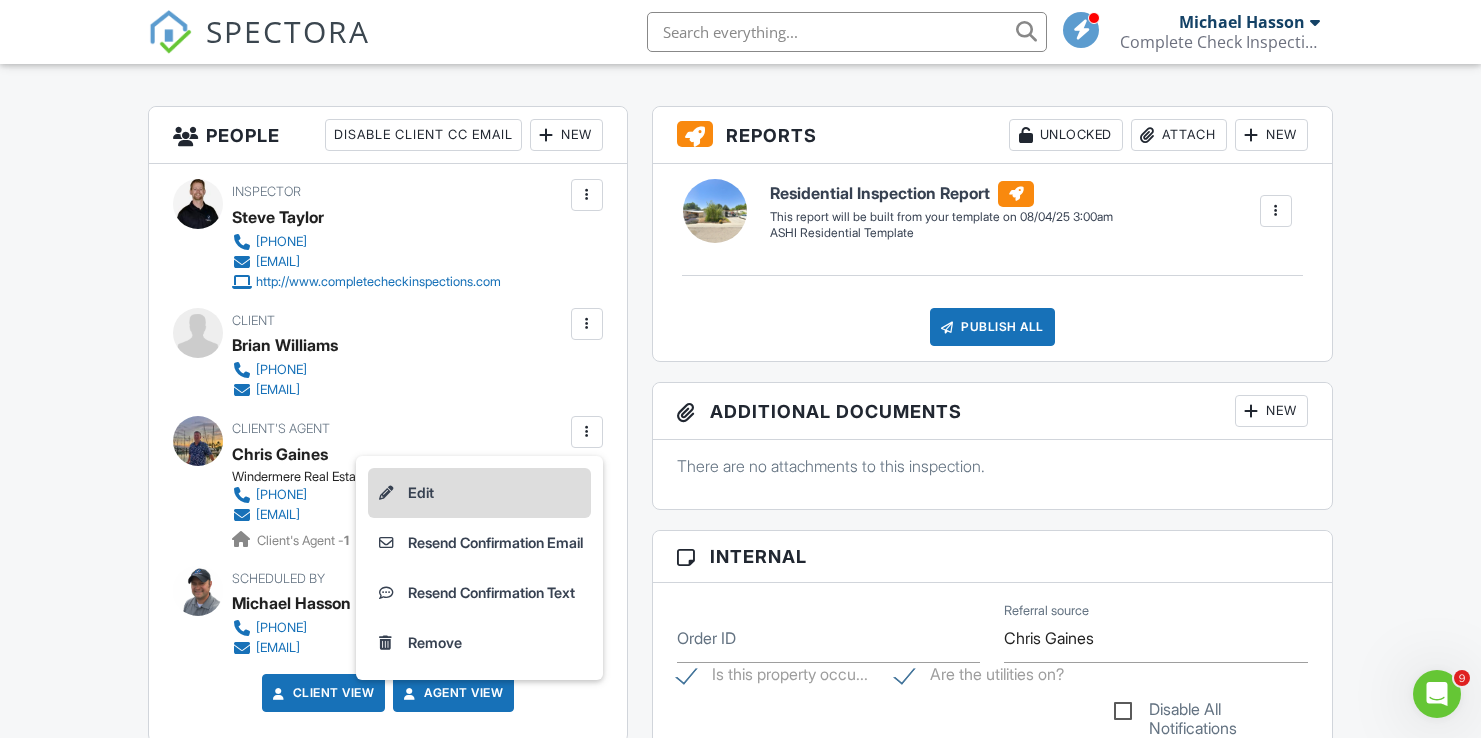 click on "Edit" at bounding box center [479, 493] 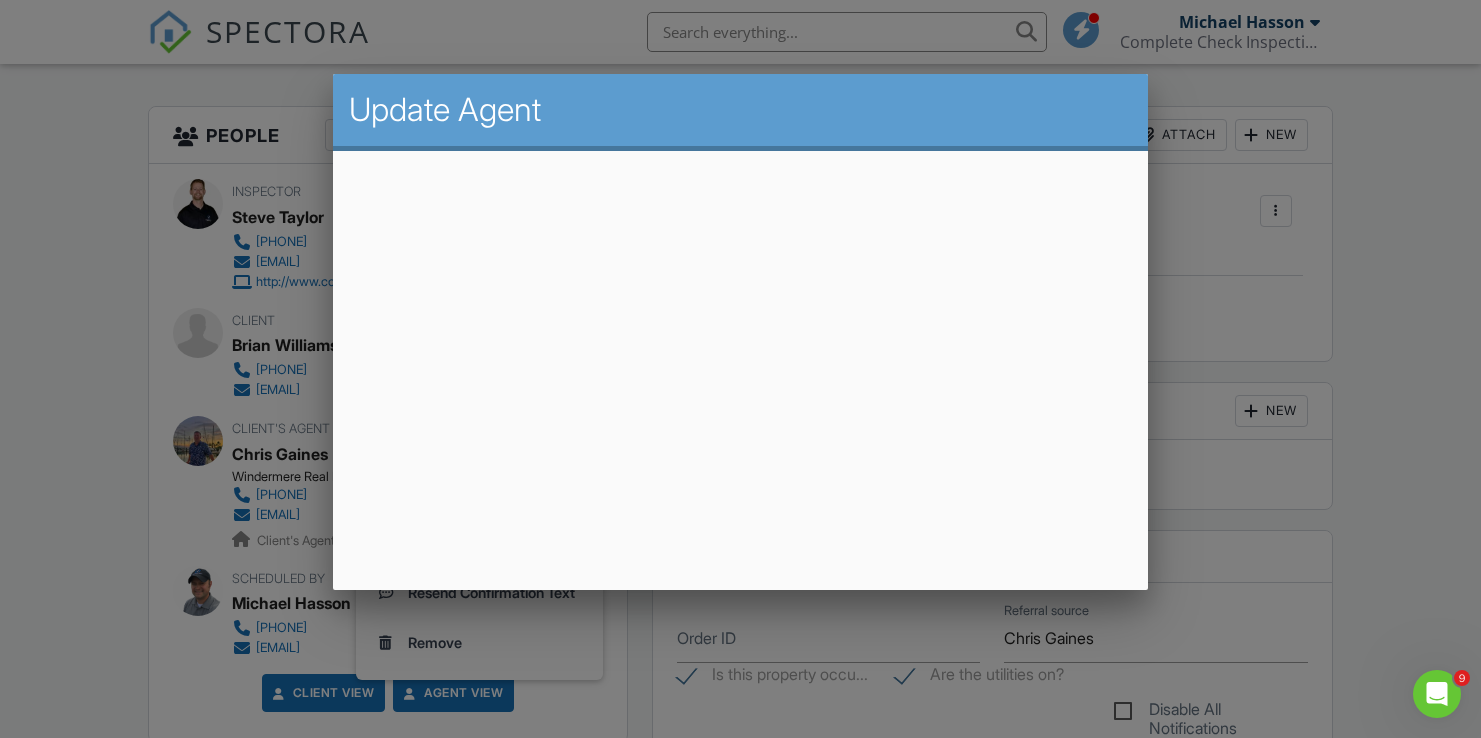 click at bounding box center (740, 361) 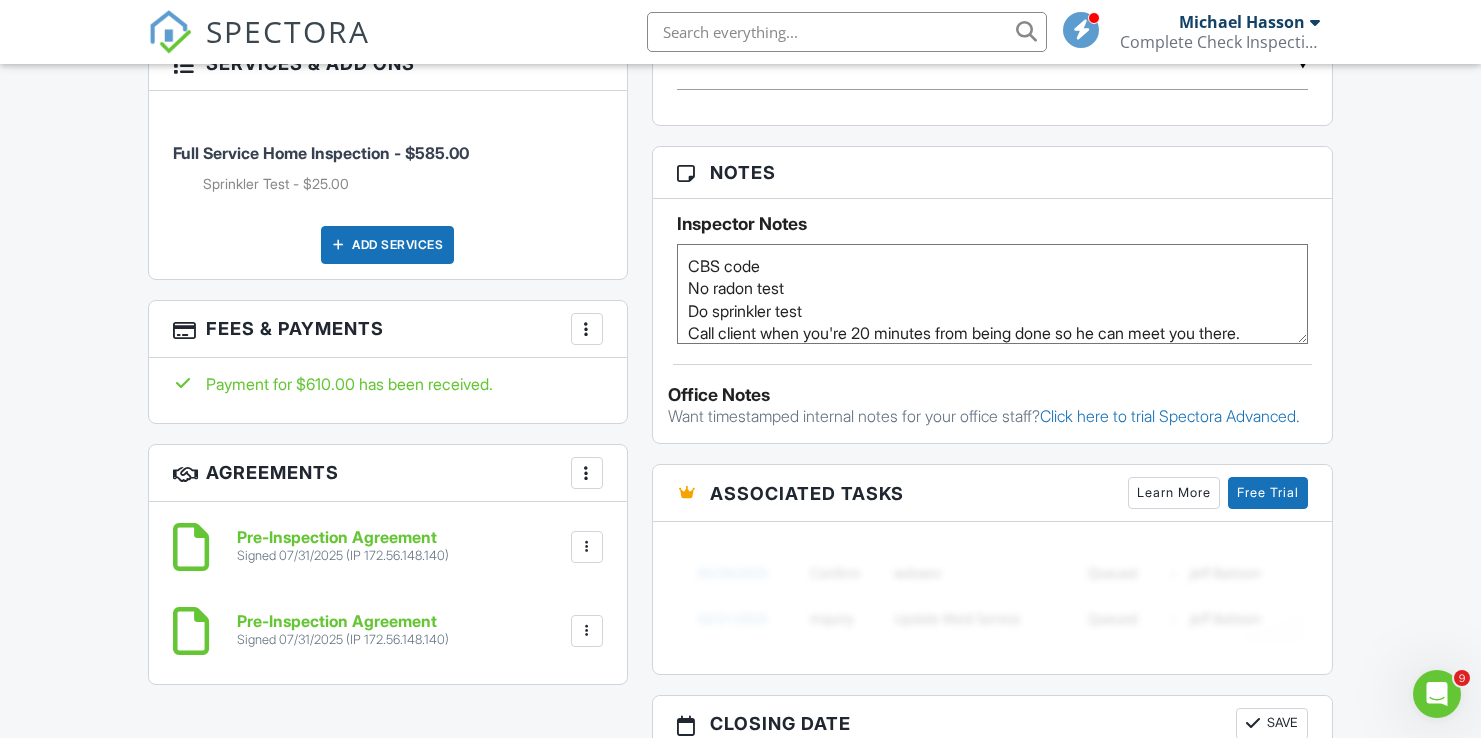scroll, scrollTop: 1223, scrollLeft: 0, axis: vertical 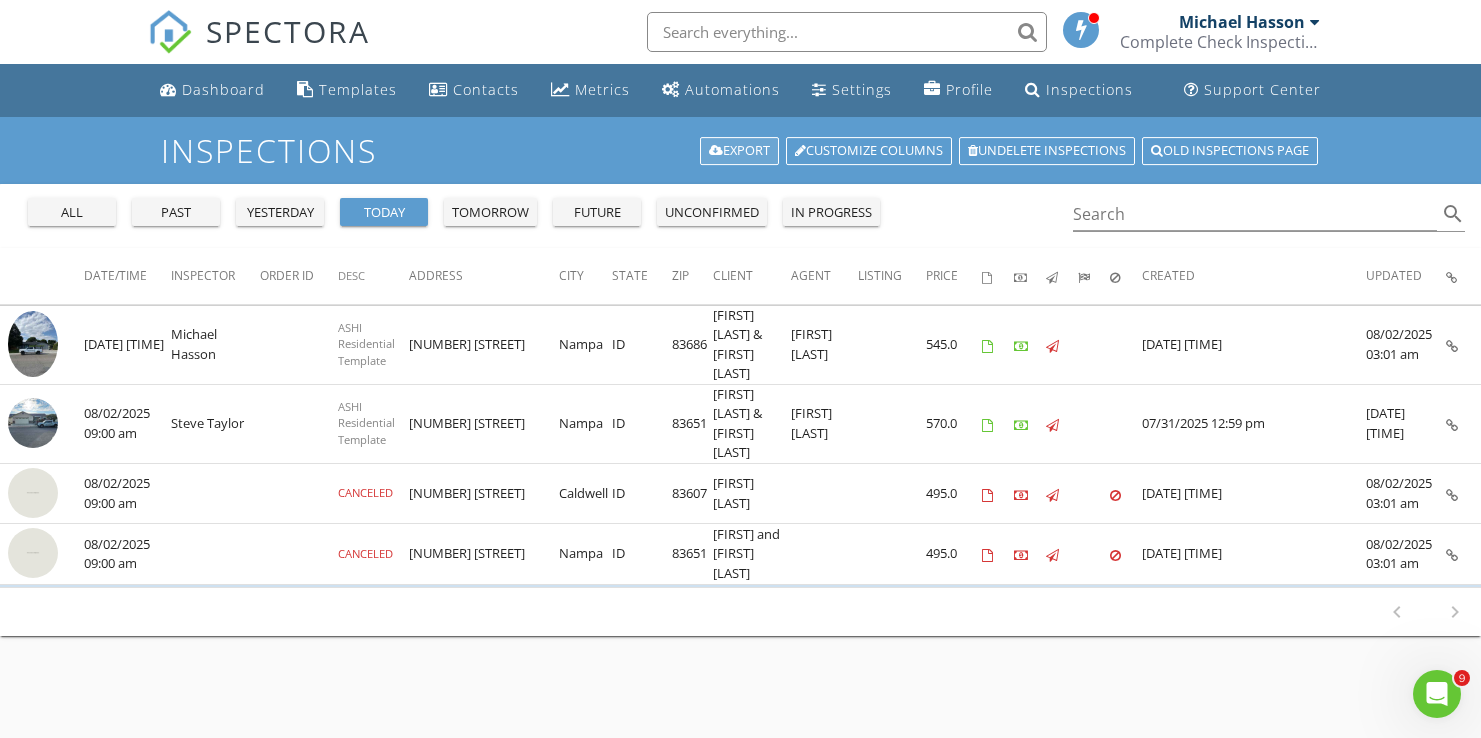 click on "Export" at bounding box center (739, 151) 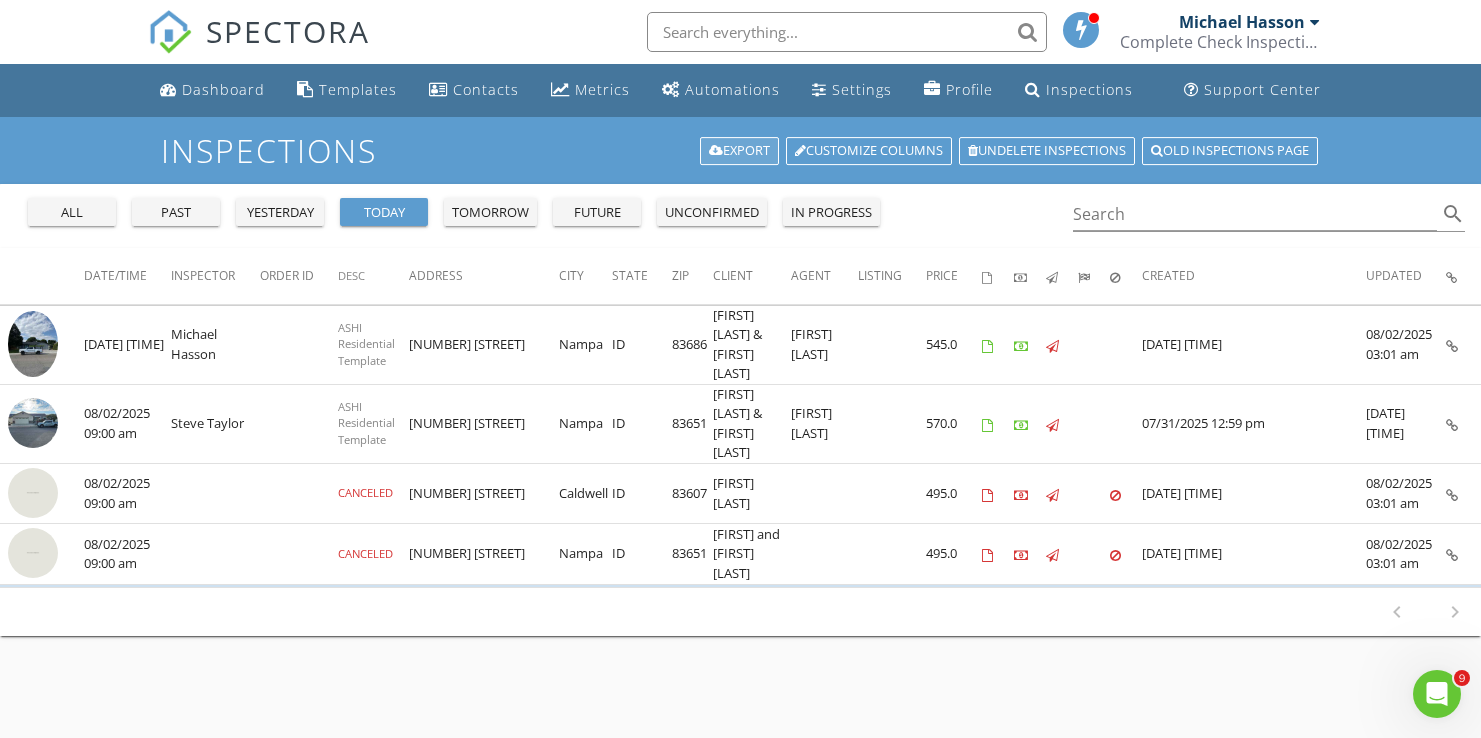 click on "Export" at bounding box center (739, 151) 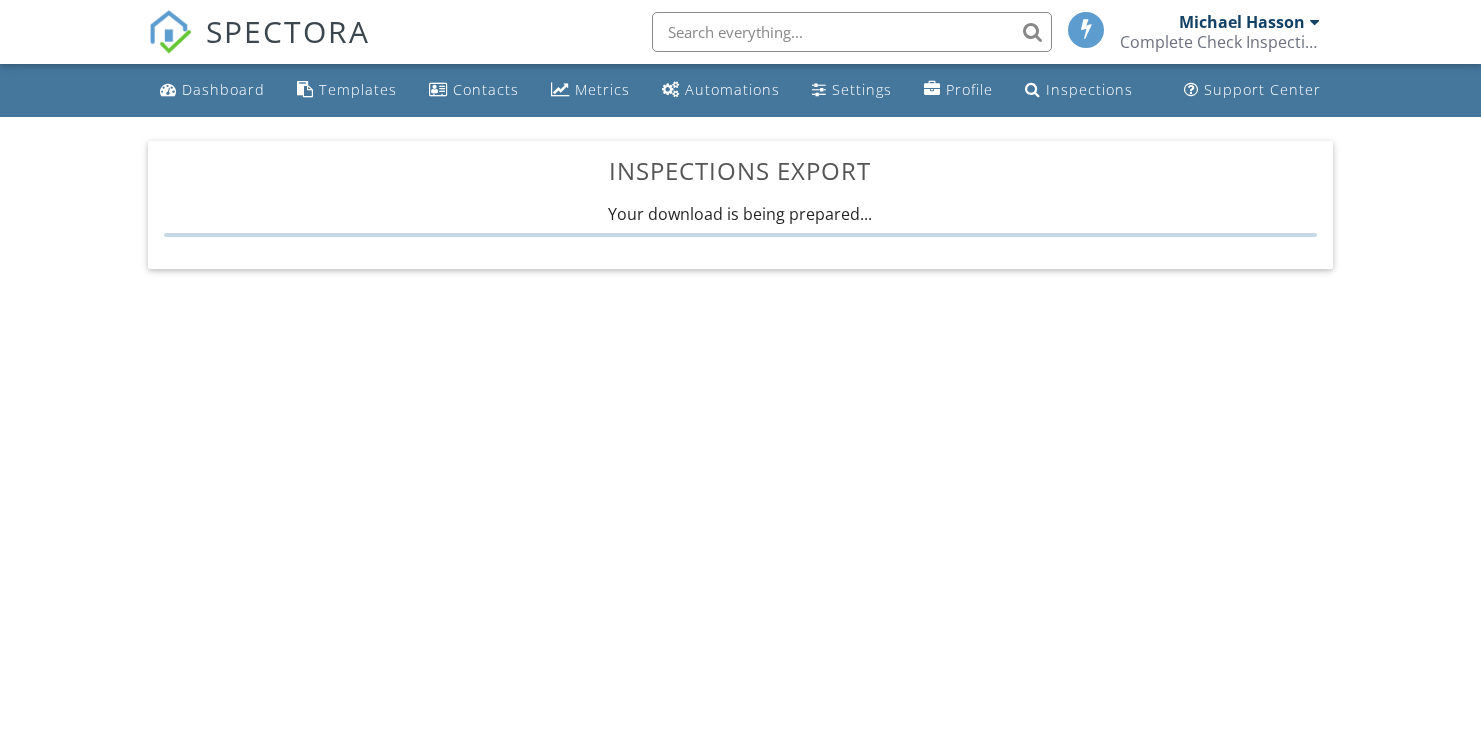 scroll, scrollTop: 0, scrollLeft: 0, axis: both 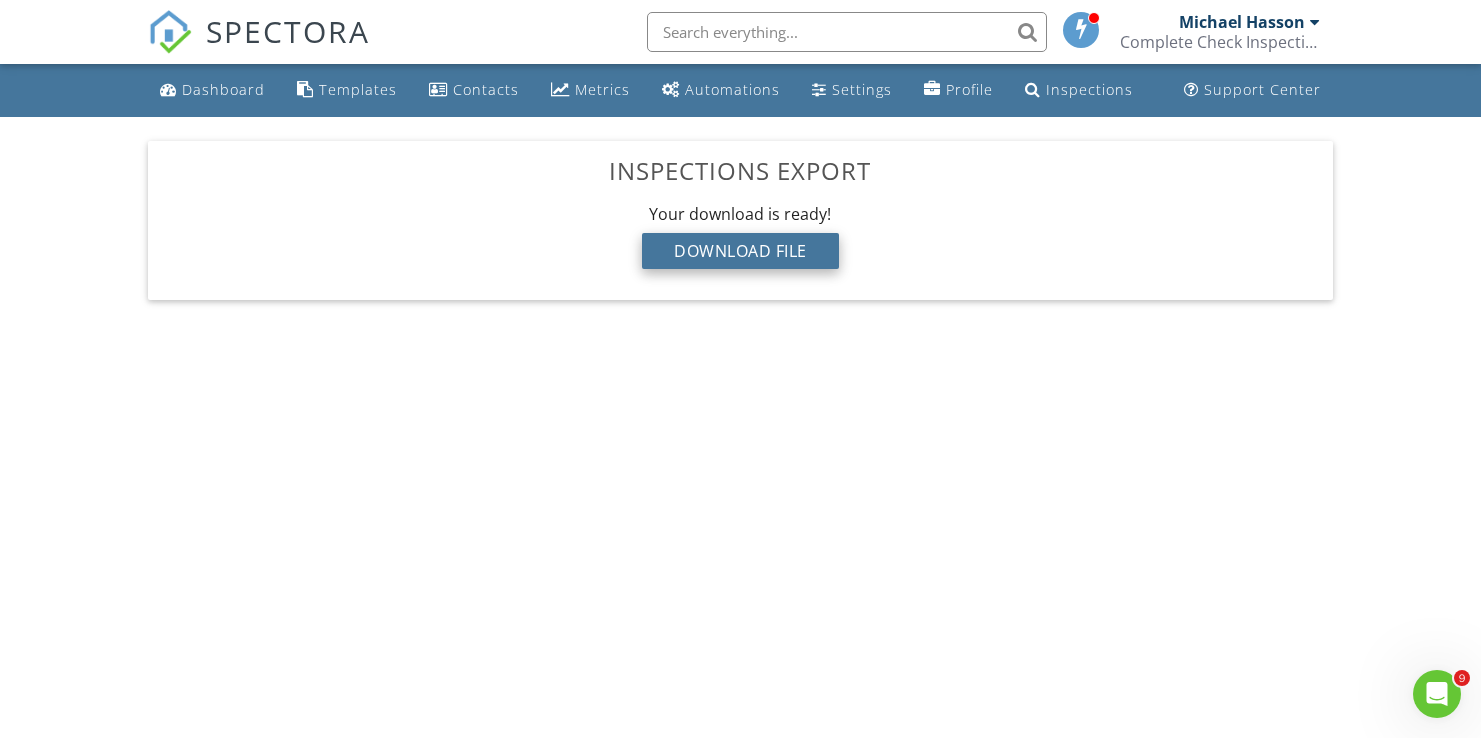click on "Download File" at bounding box center (740, 251) 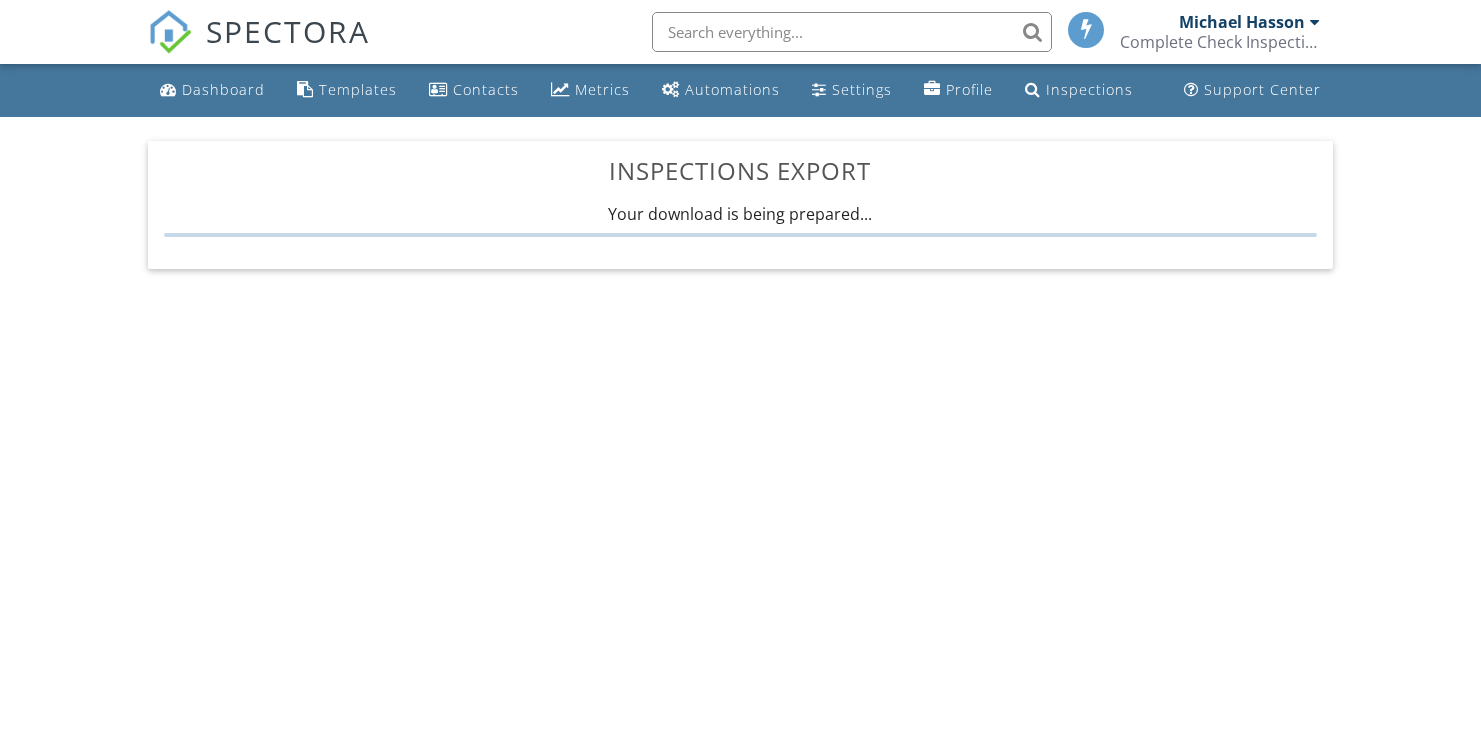scroll, scrollTop: 0, scrollLeft: 0, axis: both 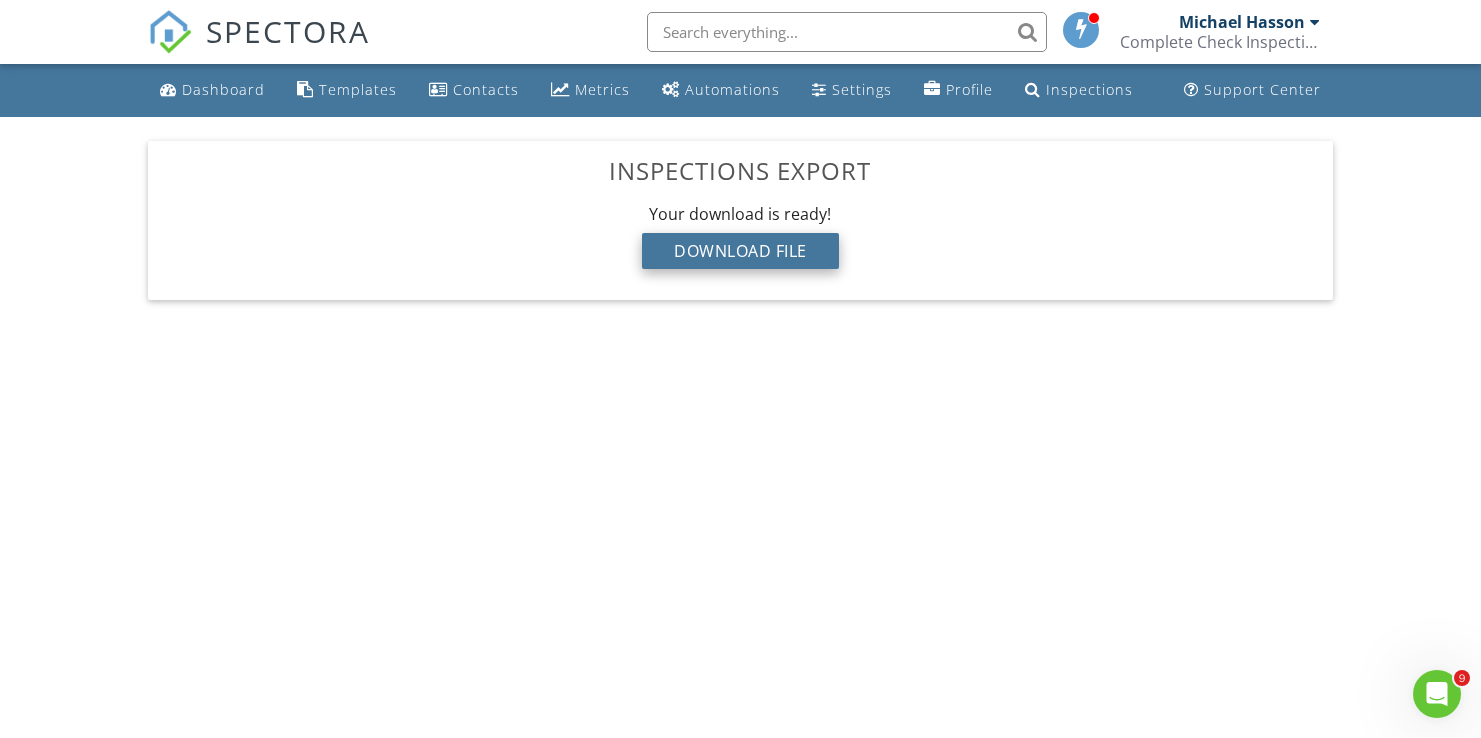 click on "Download File" at bounding box center [740, 251] 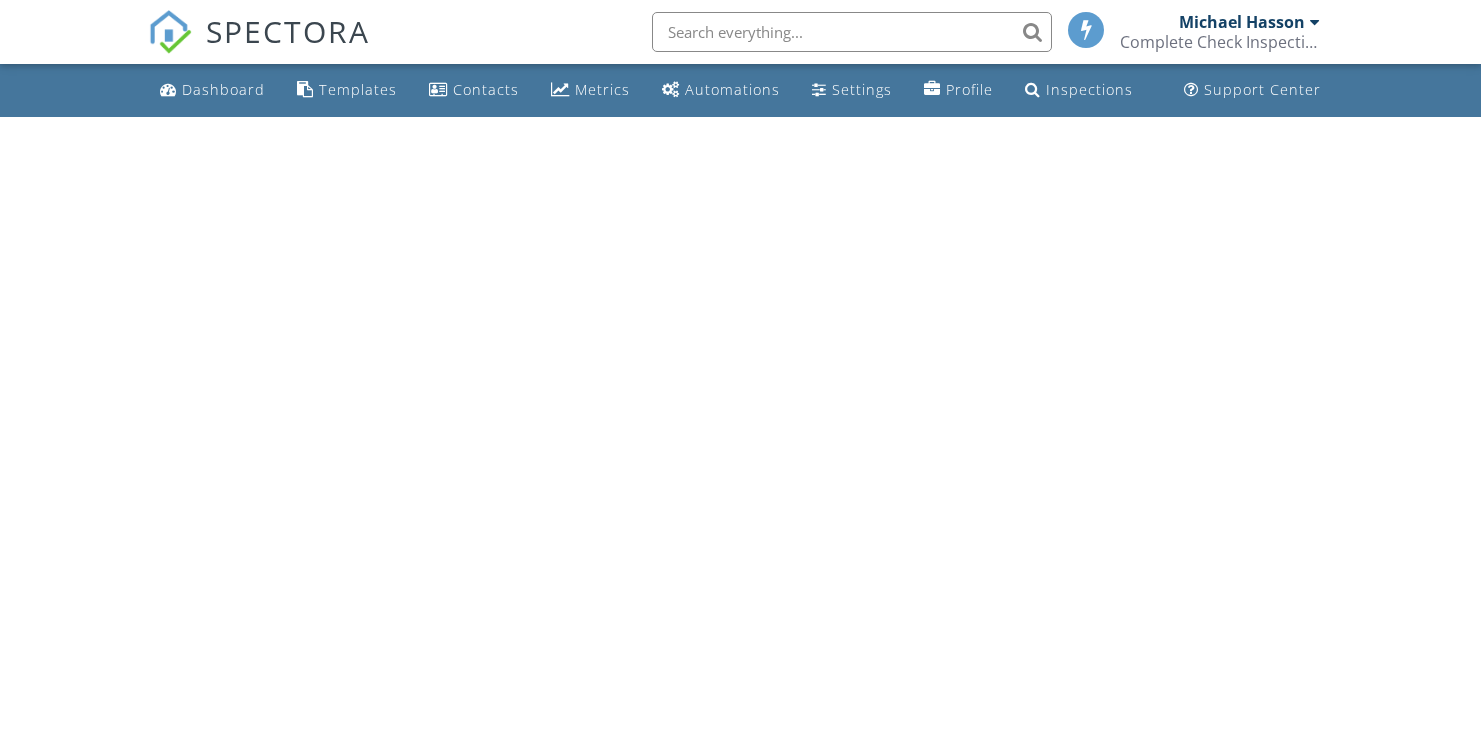 scroll, scrollTop: 0, scrollLeft: 0, axis: both 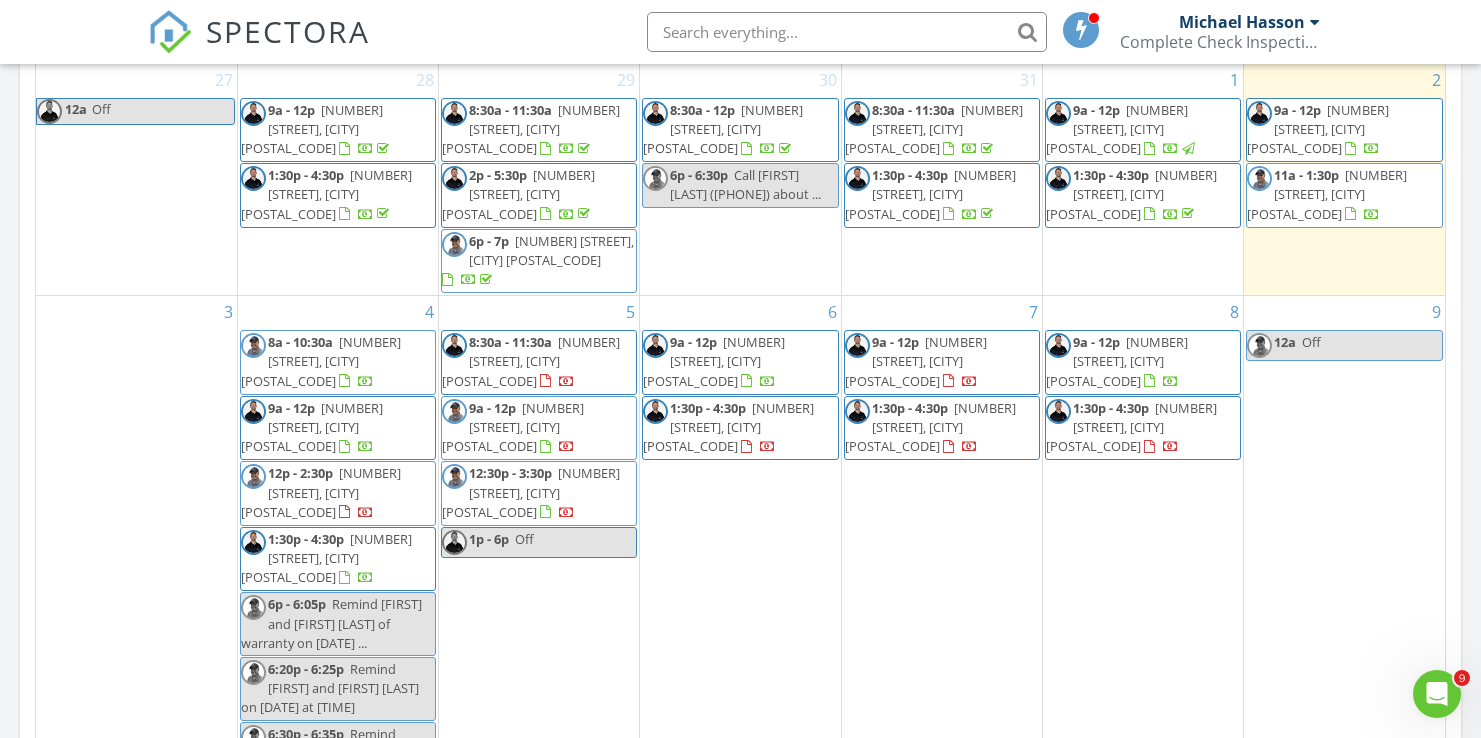 click on "[TIME] - [TIME]
[NUMBER] [STREET], [CITY] [POSTAL_CODE]
[TIME] - [TIME]
[NUMBER] [STREET], [CITY] [POSTAL_CODE]" at bounding box center (740, 541) 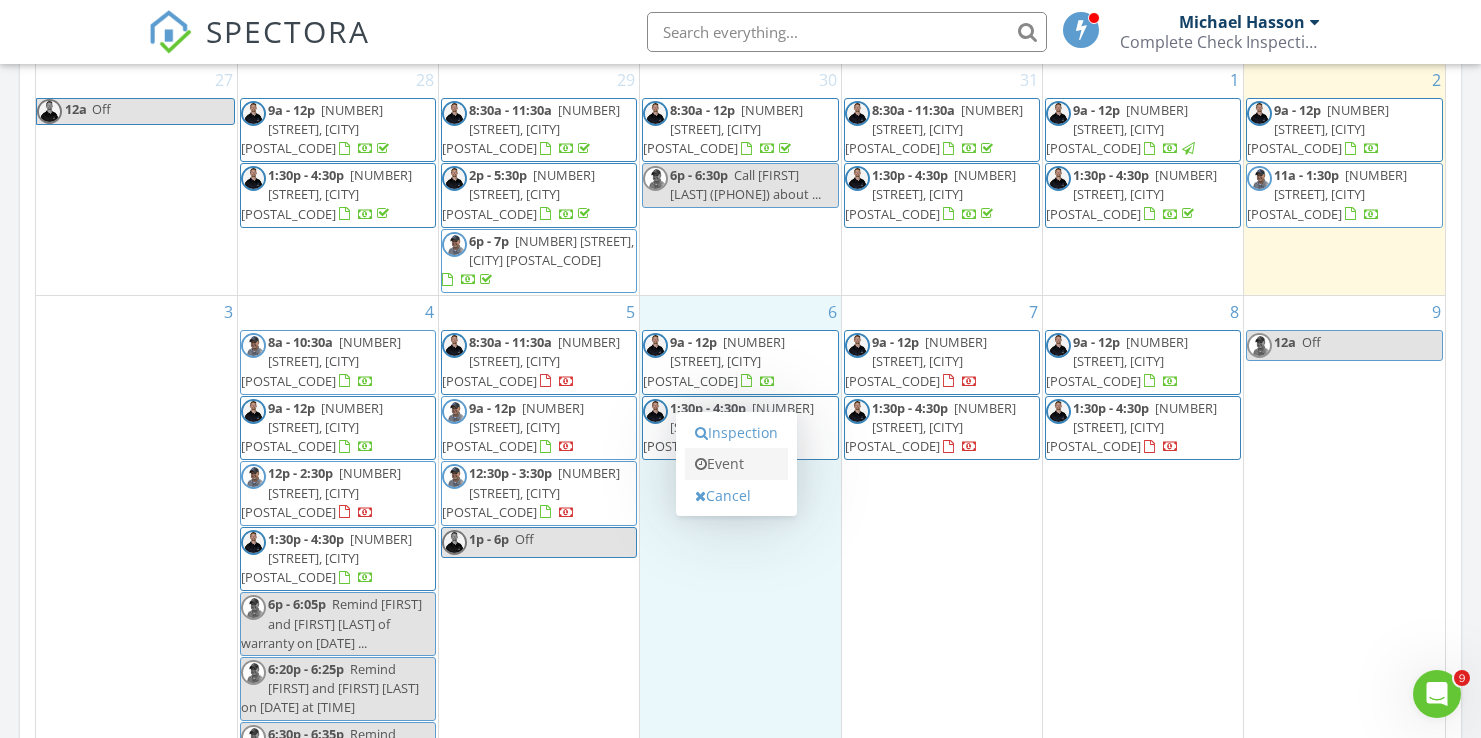 click on "Event" at bounding box center [736, 464] 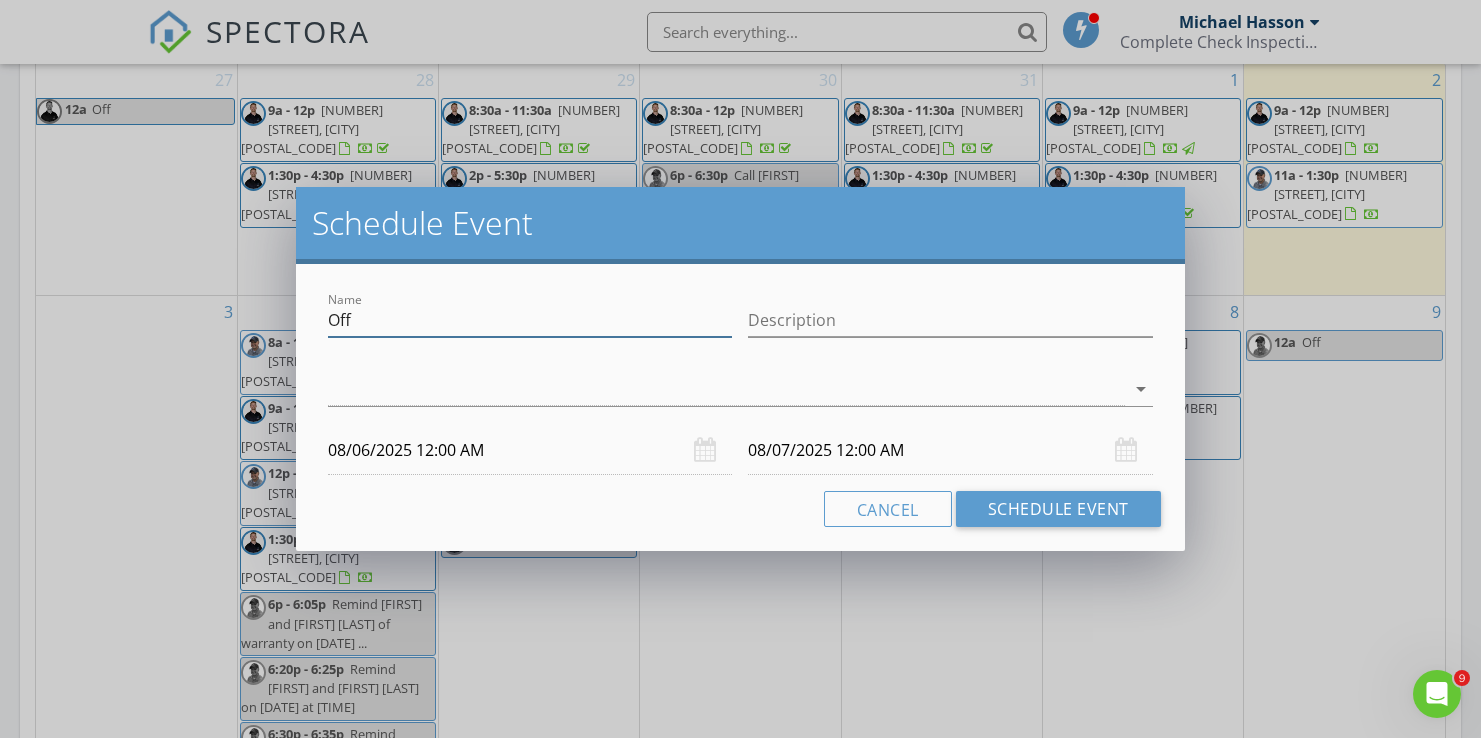 click on "Off" at bounding box center [530, 320] 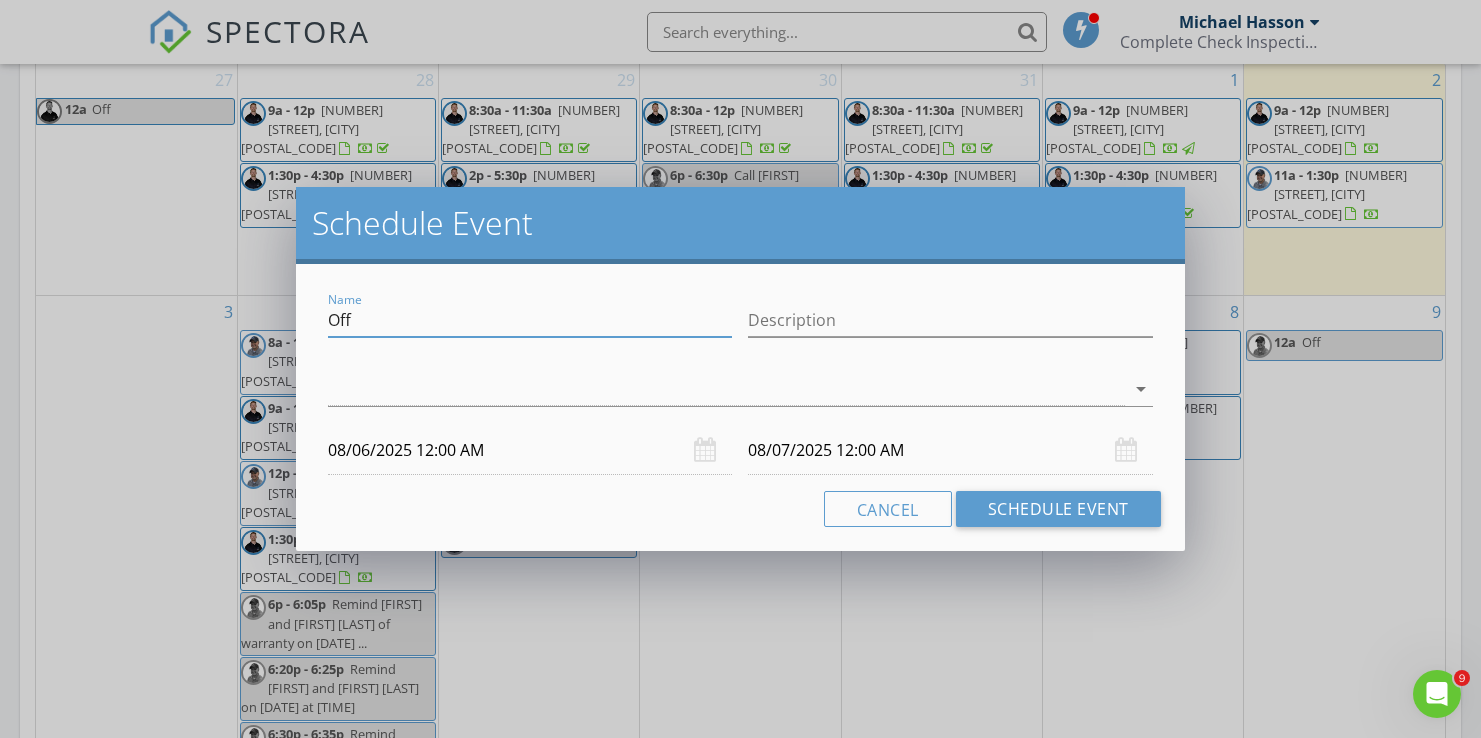 click on "Off" at bounding box center (530, 320) 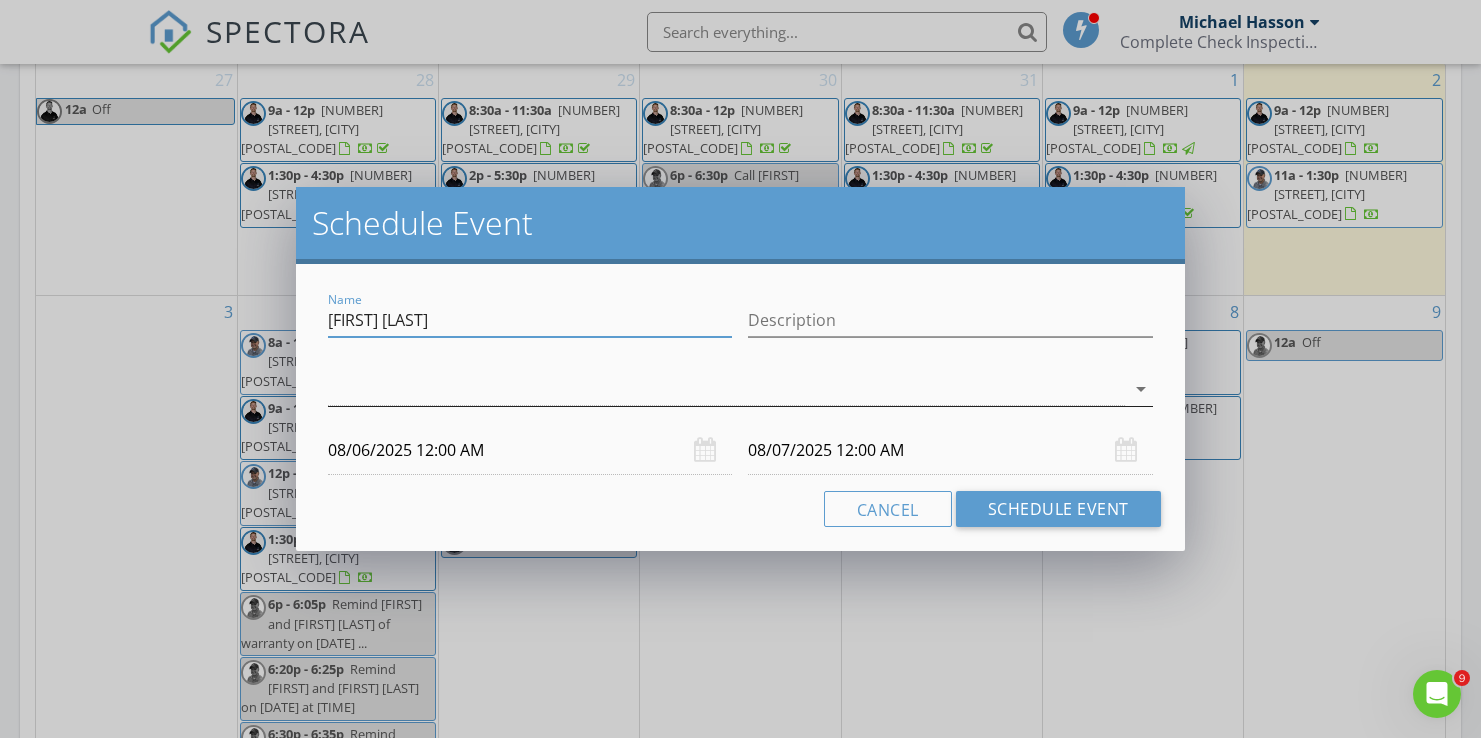 type on "[FIRST] [LAST]" 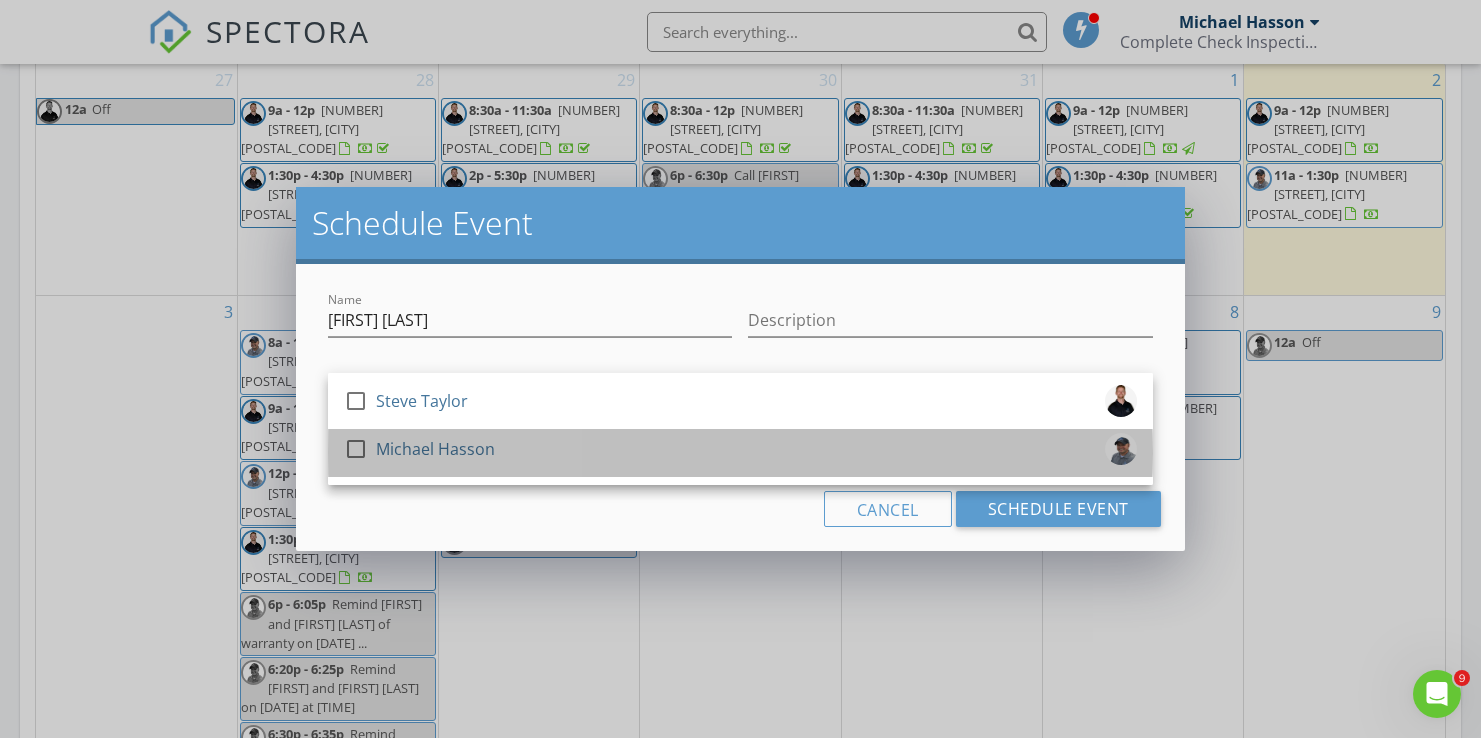 click on "Michael Hasson" at bounding box center [435, 449] 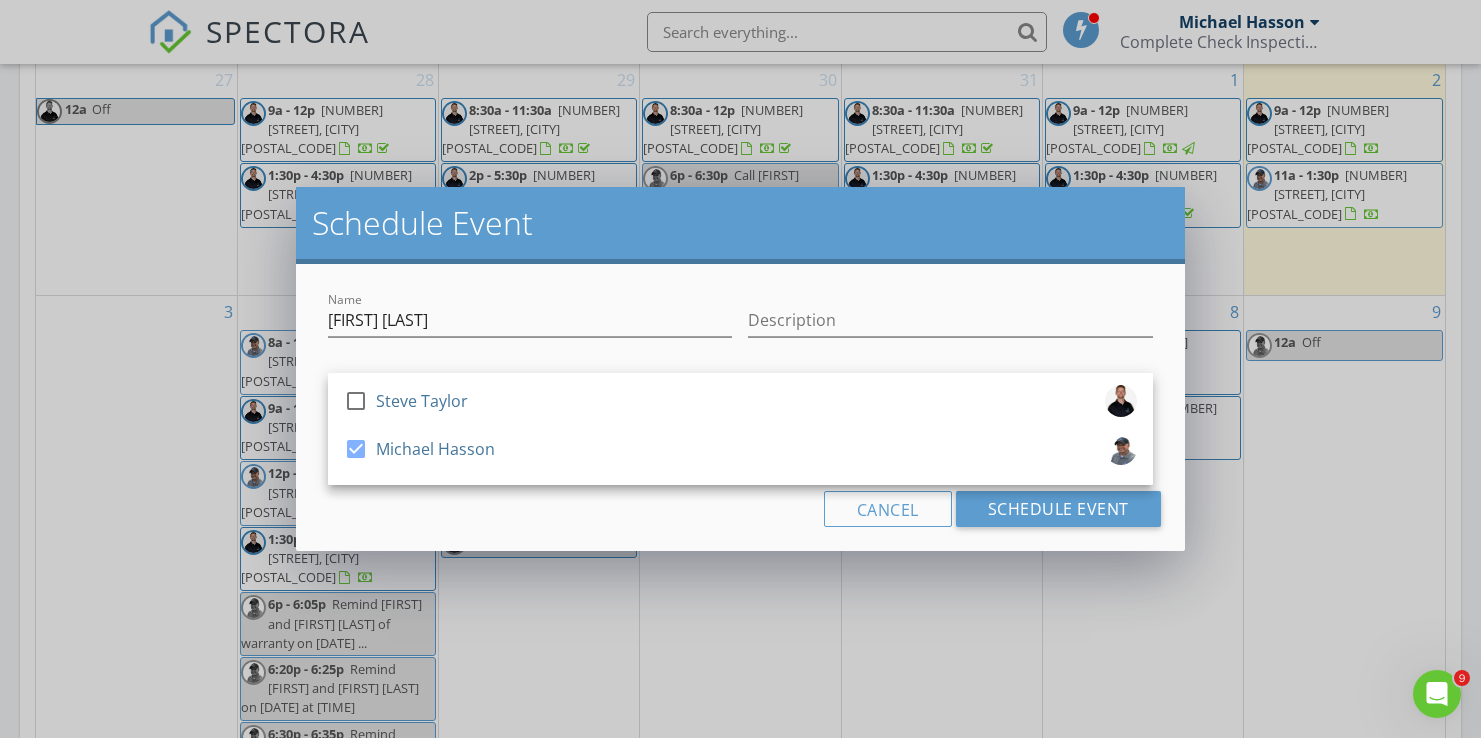 click on "Cancel   Schedule Event" at bounding box center [740, 509] 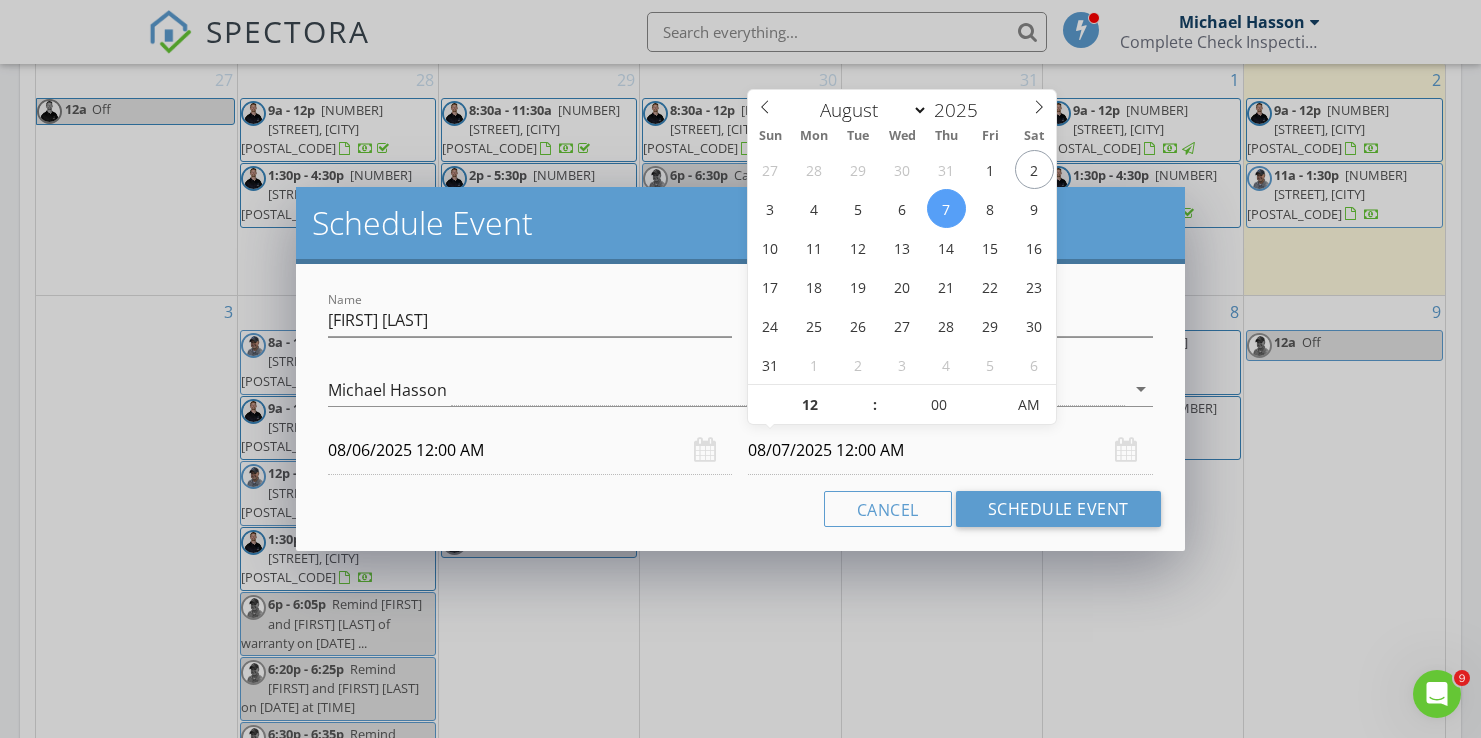 click on "08/07/2025 12:00 AM" at bounding box center [950, 450] 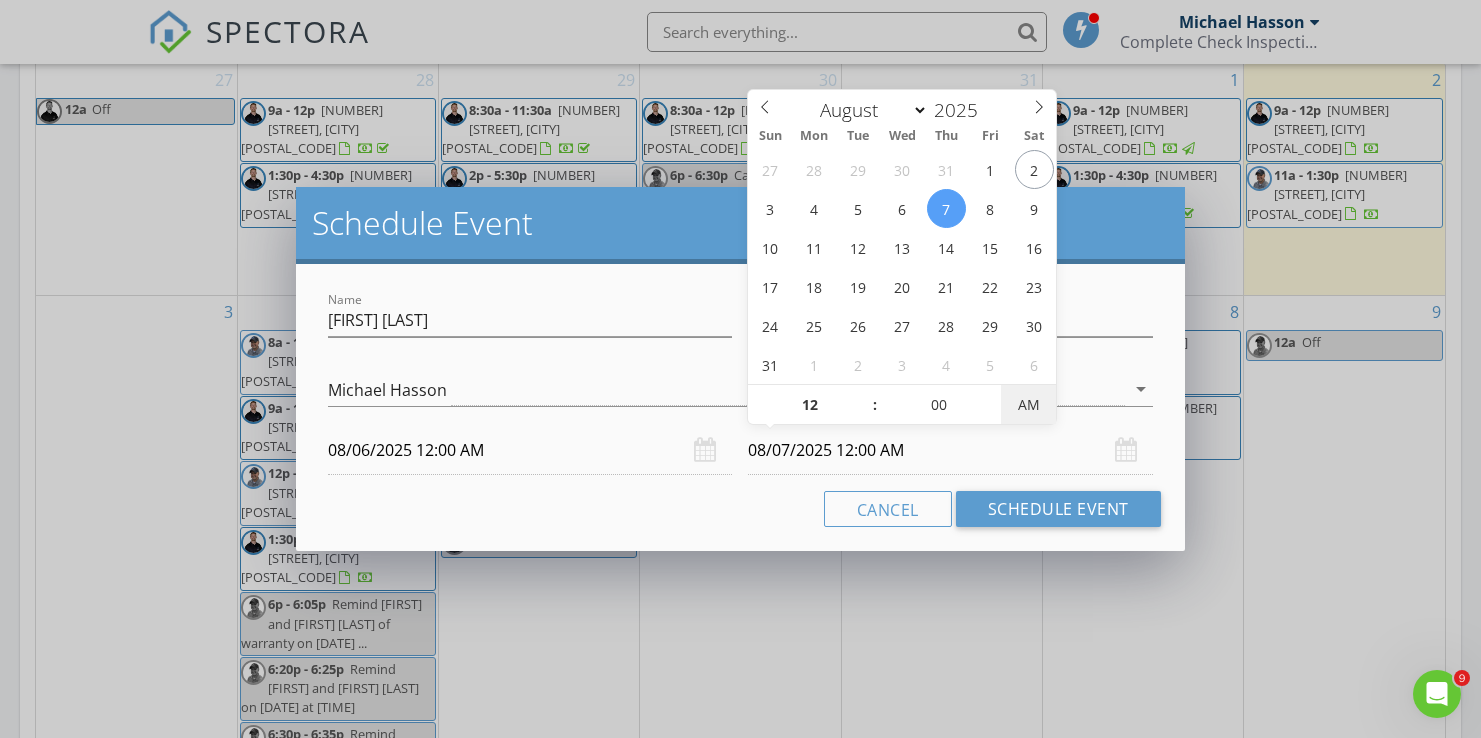 type on "08/07/2025 12:00 PM" 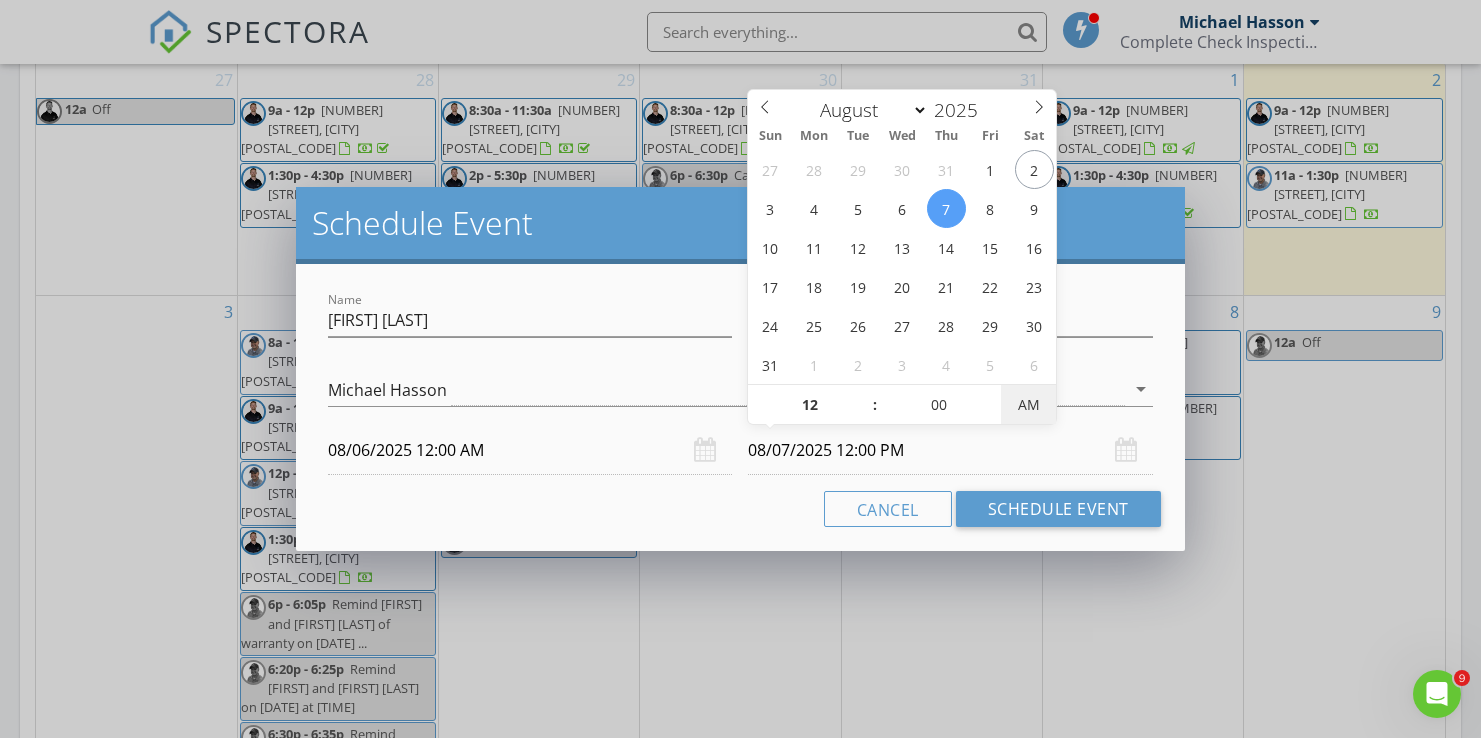 click on "AM" at bounding box center [1028, 405] 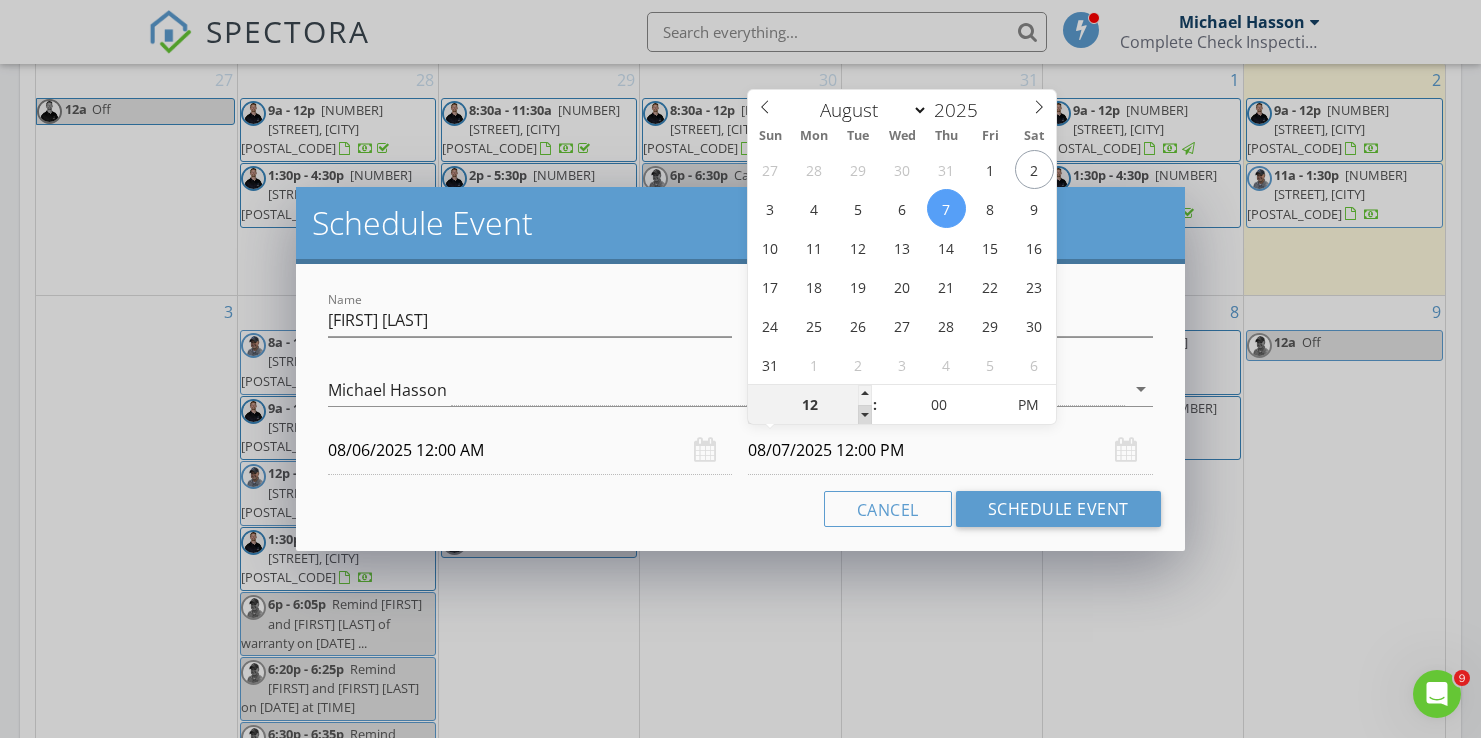 type on "11" 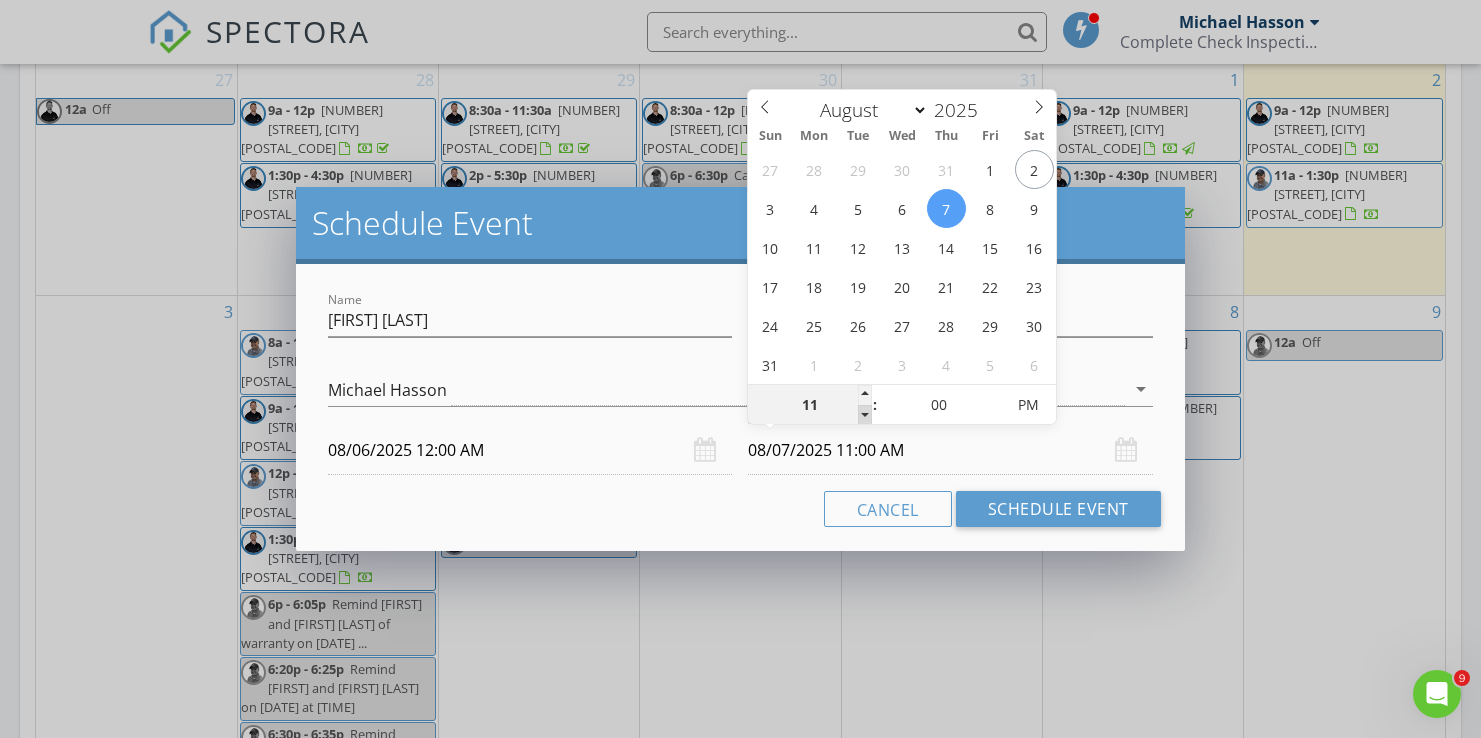 click at bounding box center [865, 415] 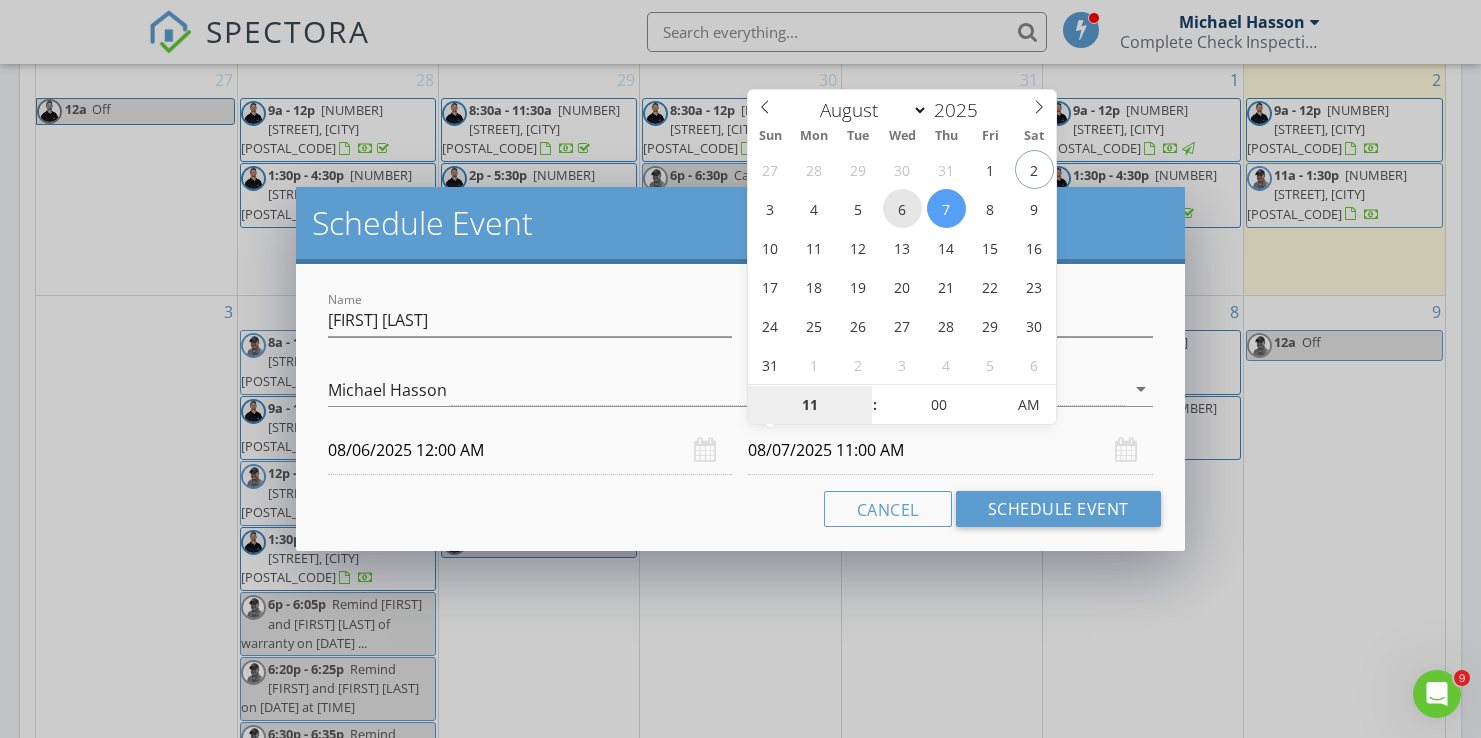 type on "08/06/2025 11:00 AM" 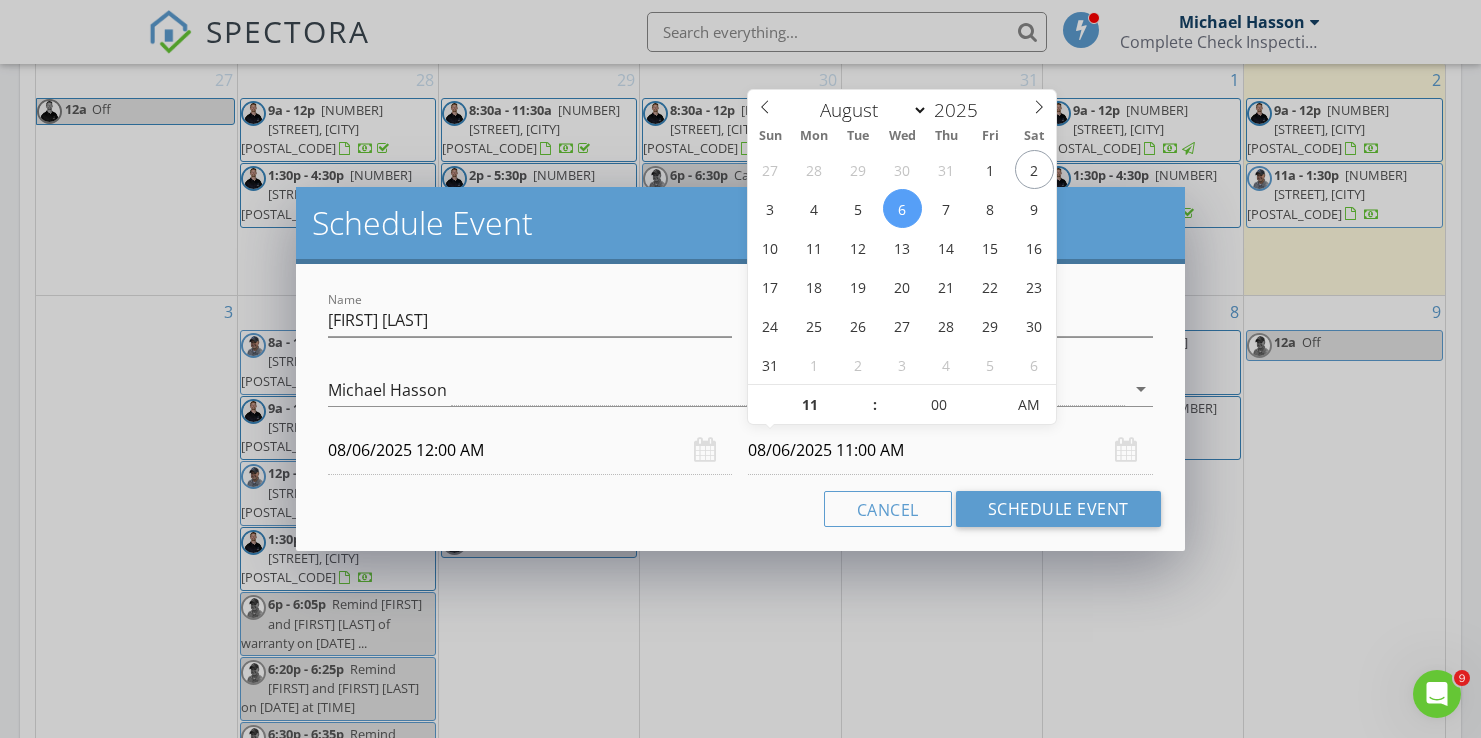 click on "Cancel   Schedule Event" at bounding box center (740, 509) 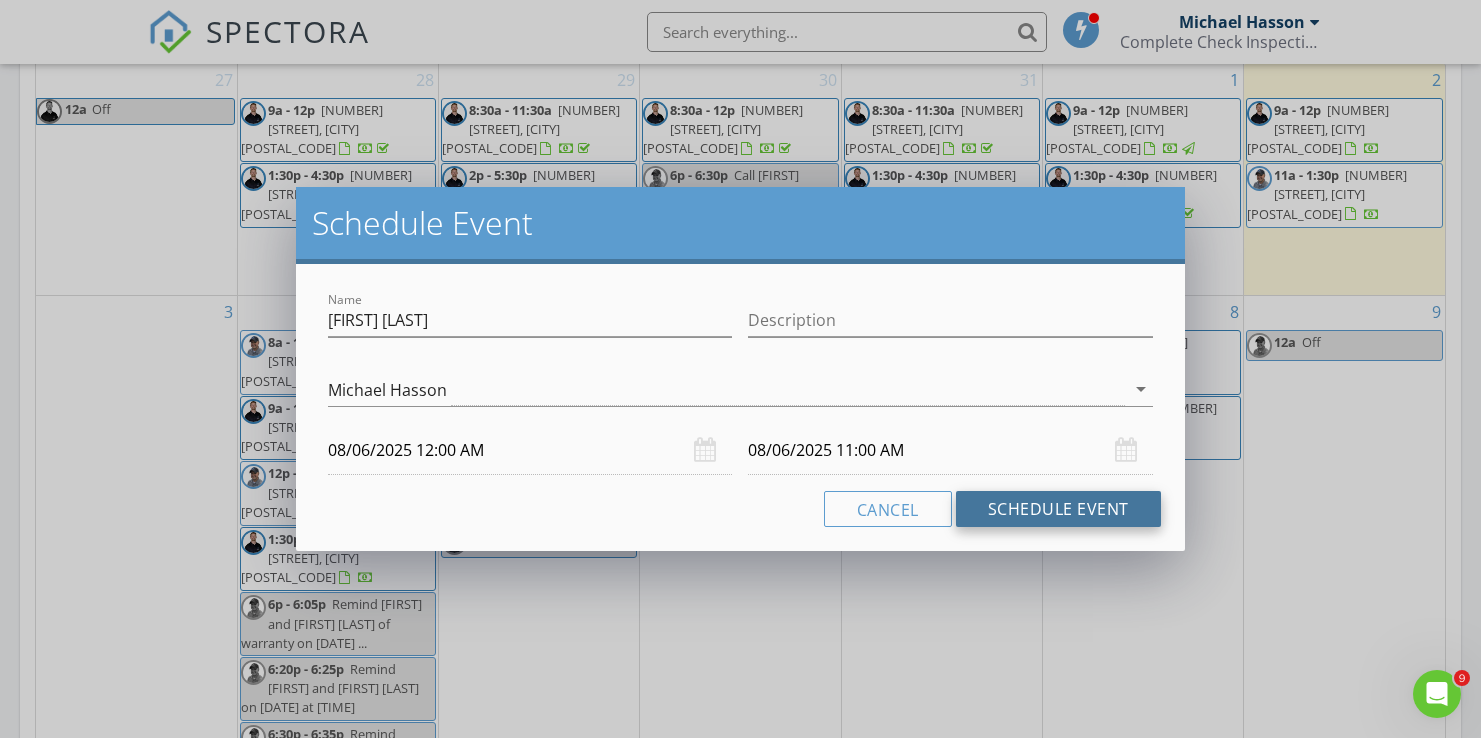 click on "Schedule Event" at bounding box center (1058, 509) 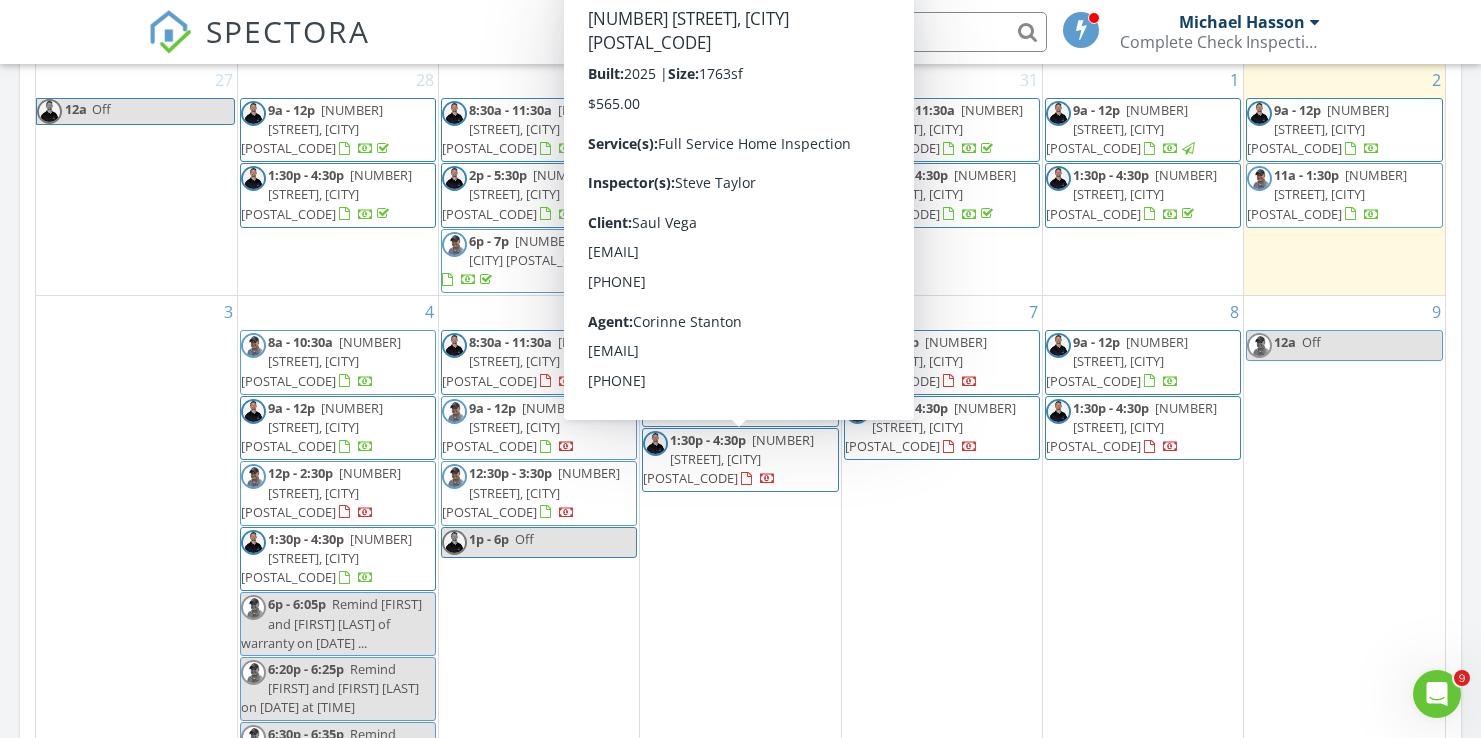 click on "[NUMBER] W Dovefield St, [CITY], [STATE] [POSTAL_CODE]" at bounding box center (728, 459) 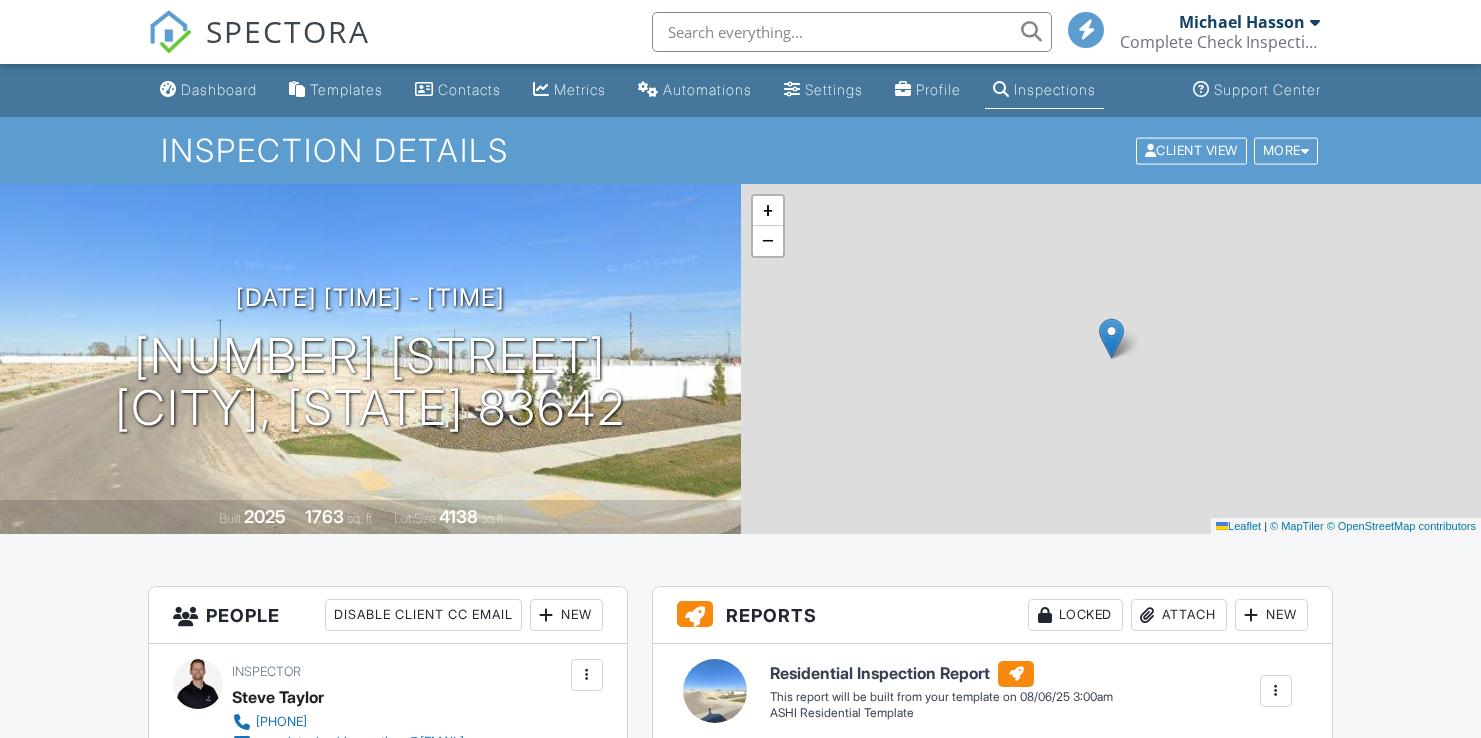 scroll, scrollTop: 0, scrollLeft: 0, axis: both 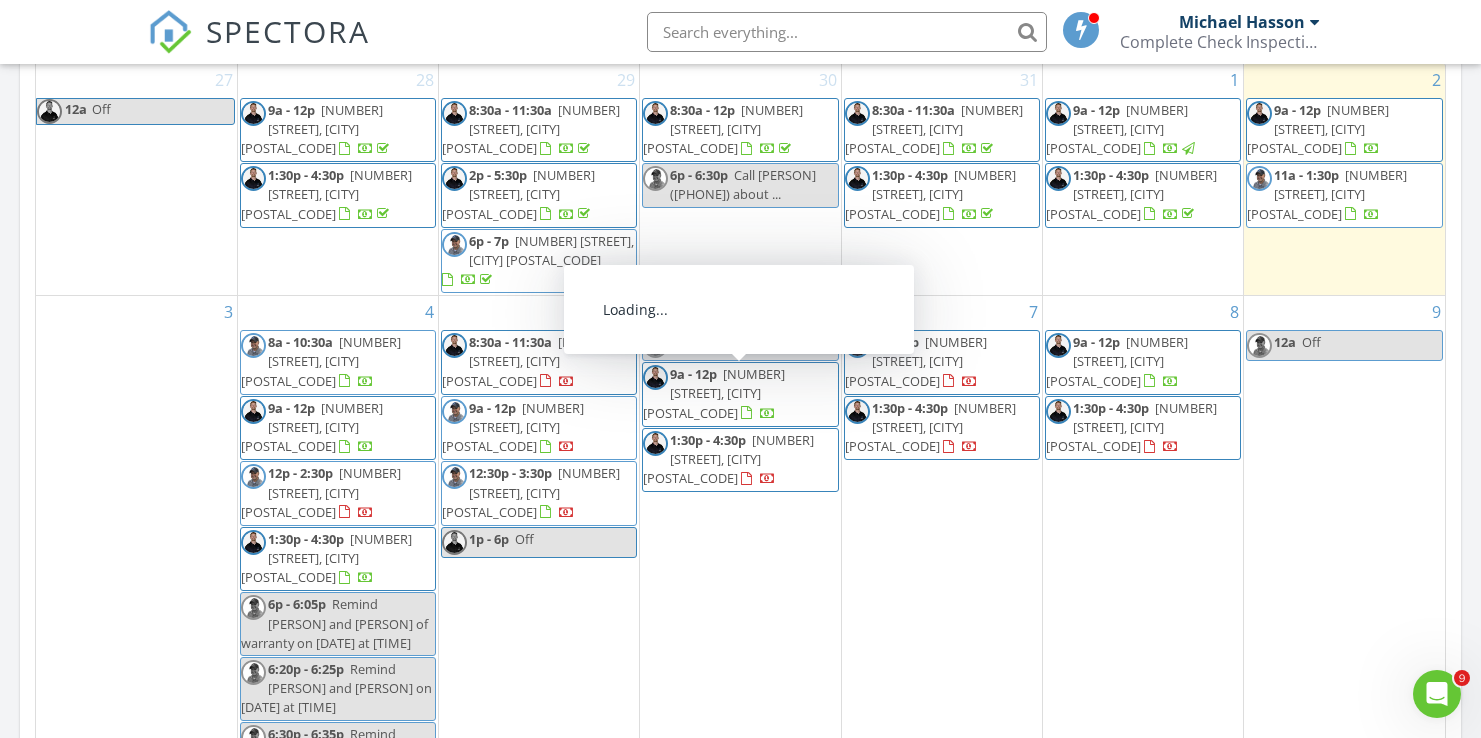 click on "[NUMBER] [STREET], [CITY] [POSTAL_CODE]" at bounding box center [714, 393] 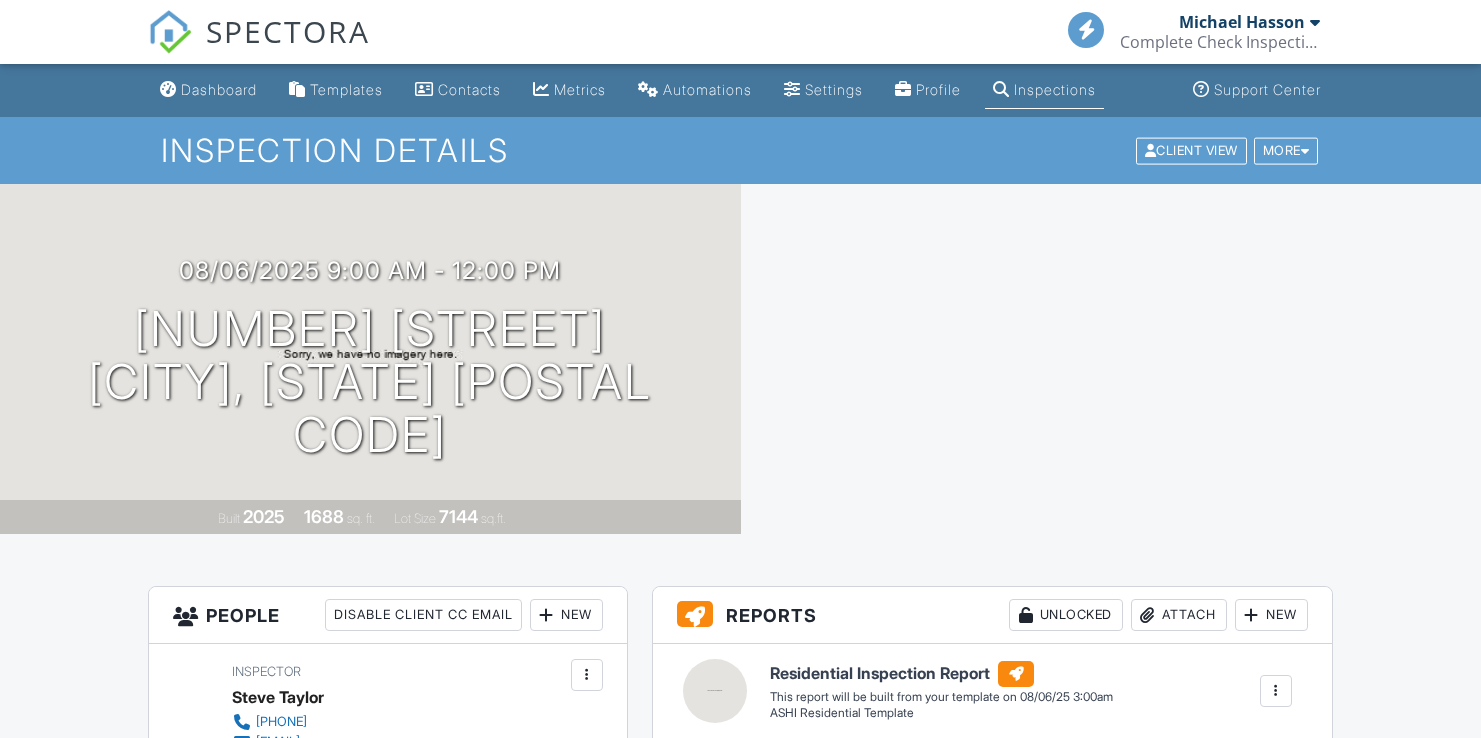scroll, scrollTop: 0, scrollLeft: 0, axis: both 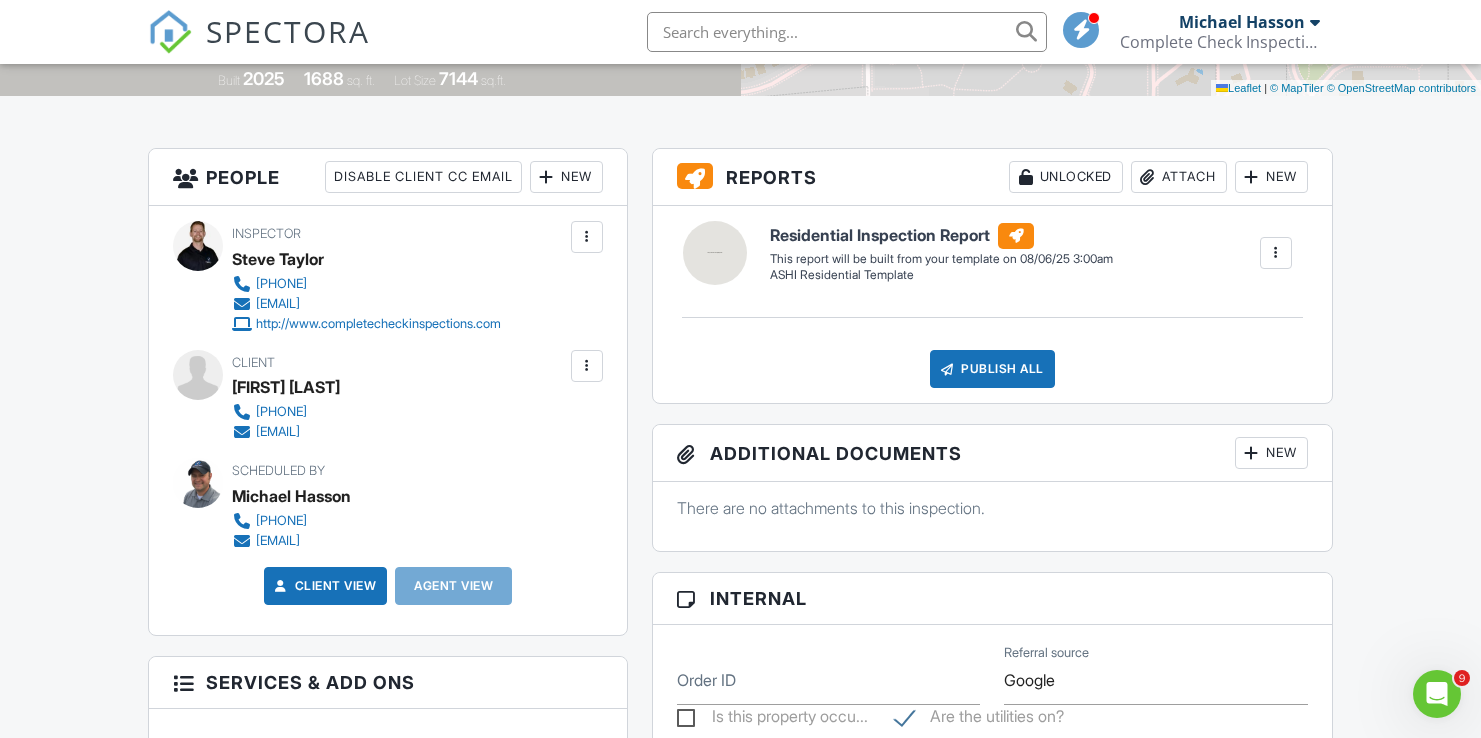 click on "Dashboard
Templates
Contacts
Metrics
Automations
Settings
Profile
Inspections
Support Center
Inspection Details
Client View
More
Property Details
Reschedule
Reorder / Copy
Share
Cancel
Delete
Print Order
Convert to V9
View Change Log
08/06/2025  9:00 am
- 12:00 pm
3629 N Costa Madera Wy
Star, ID 83669
Built
2025
1688
sq. ft.
Lot Size
7144
sq.ft.
+ −  Leaflet   |   © MapTiler   © OpenStreetMap contributors
All emails and texts are disabled for this inspection!
Turn on emails and texts
Turn on and Requeue Notifications
Reports
Unlocked
Attach
New
Residential Inspection Report
ASHI Residential Template
Edit
View" at bounding box center (740, 1082) 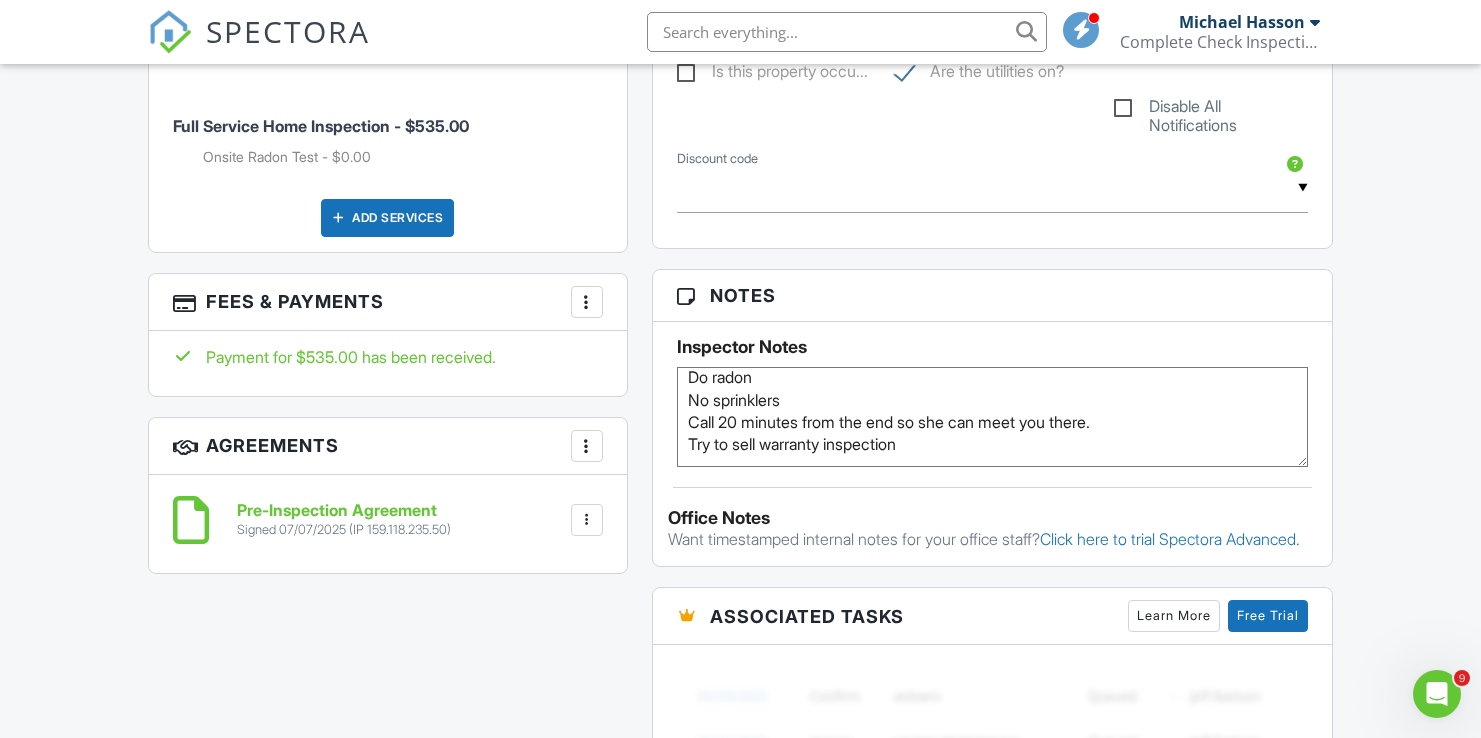scroll, scrollTop: 1084, scrollLeft: 0, axis: vertical 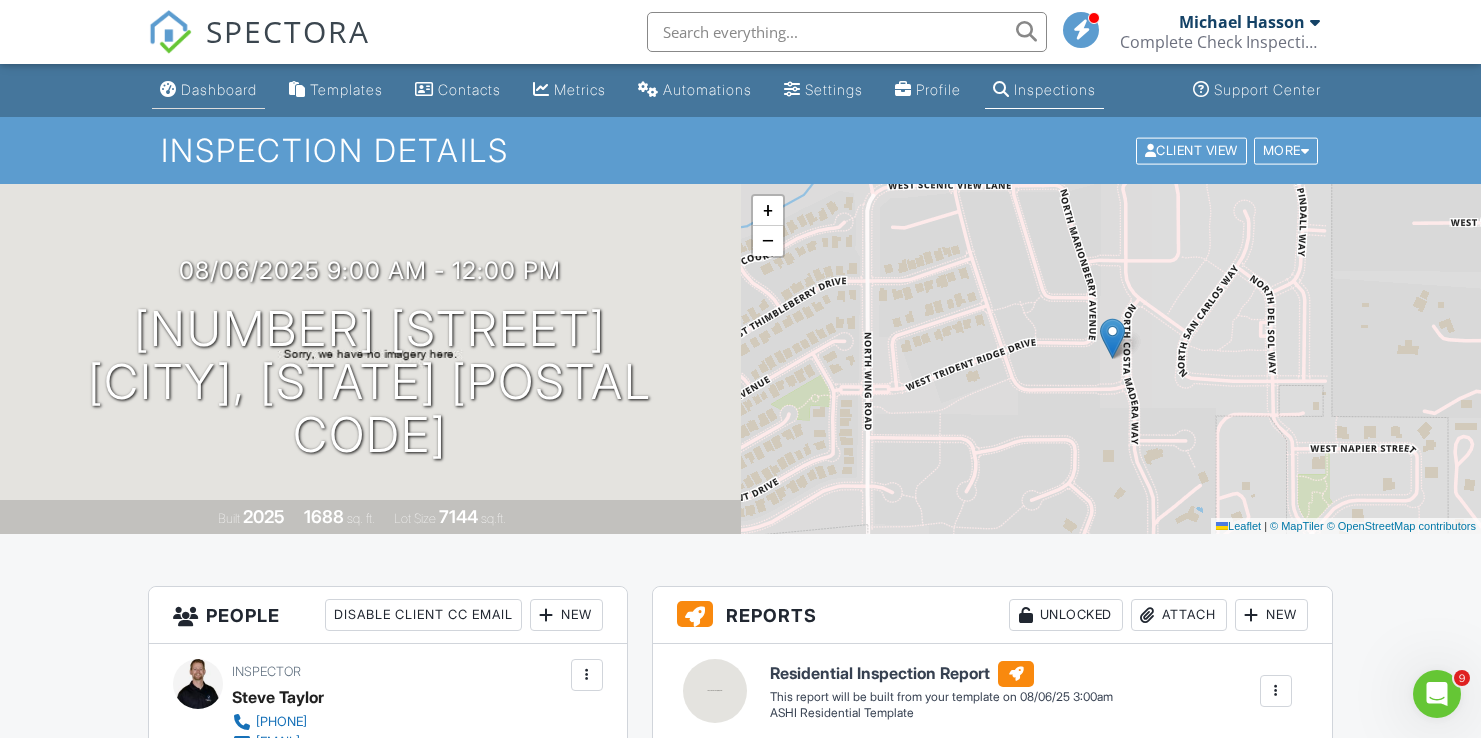 click on "Dashboard" at bounding box center [219, 89] 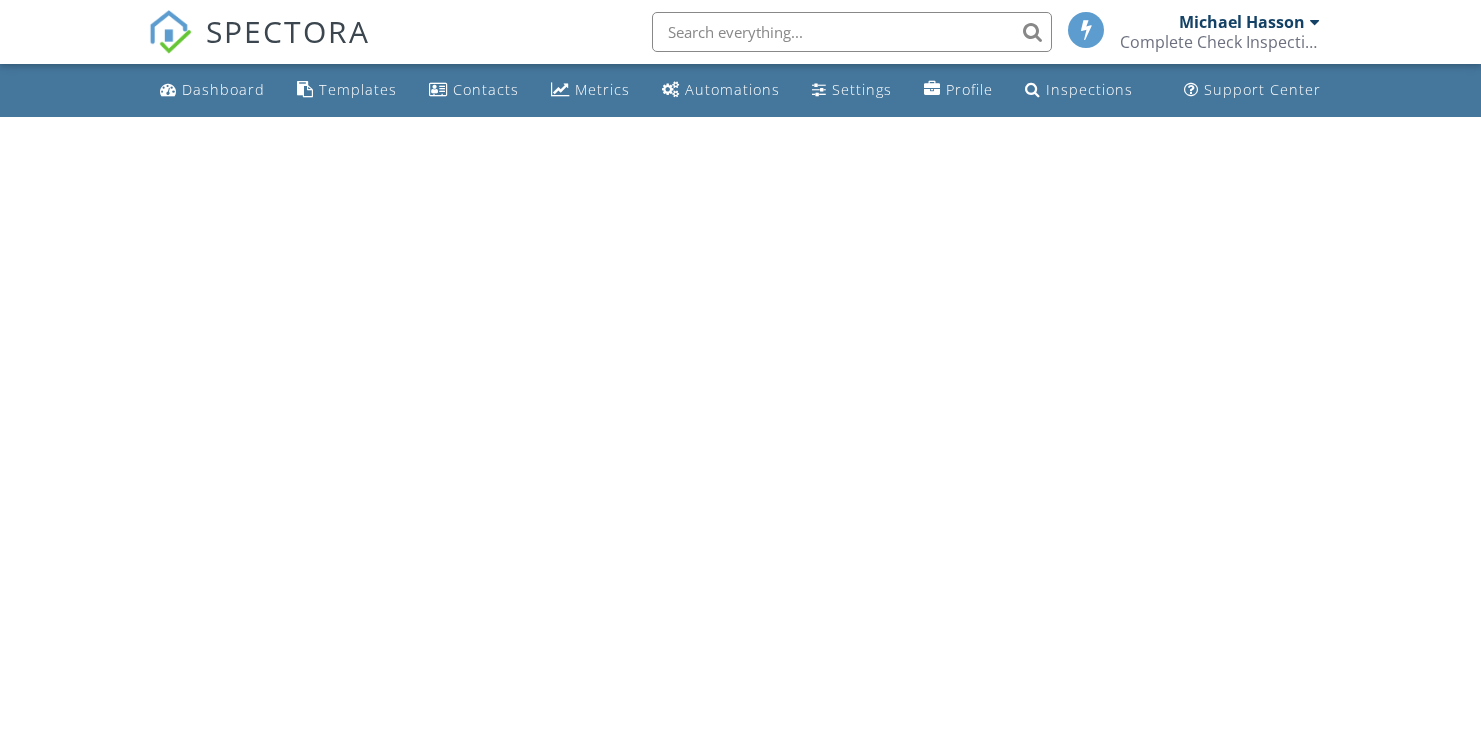 scroll, scrollTop: 0, scrollLeft: 0, axis: both 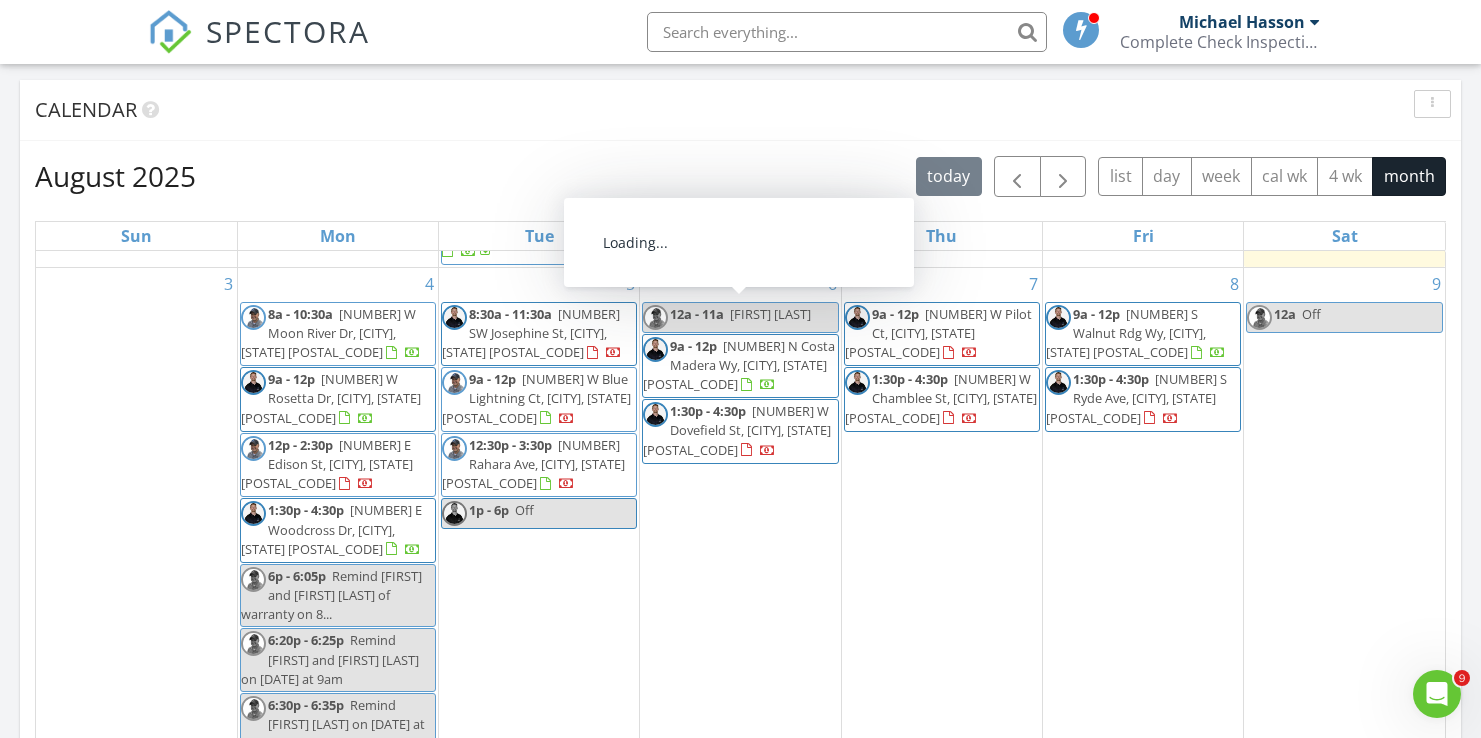click on "1:30p - 4:30p
[NUMBER] W Dovefield St, [CITY], [STATE] [POSTAL_CODE]" at bounding box center [740, 513] 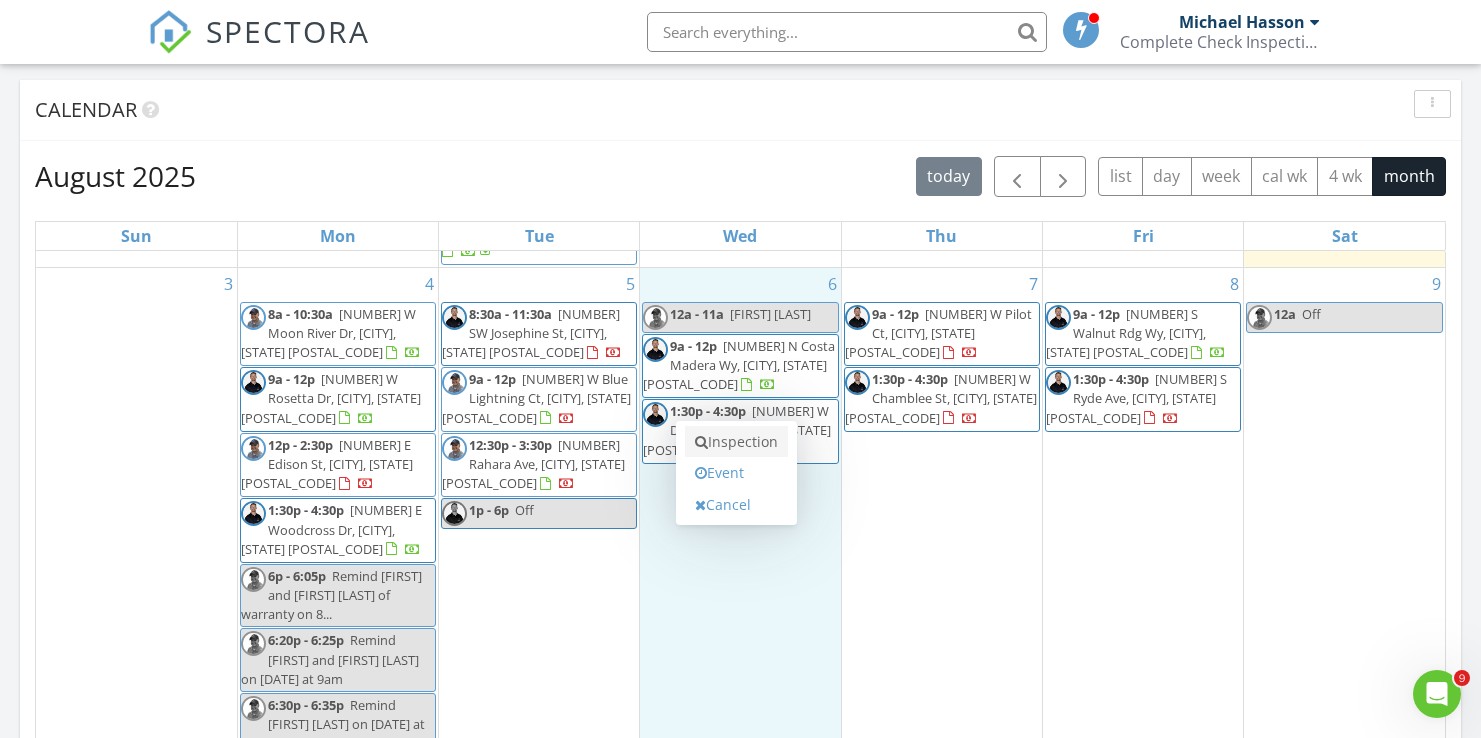 click on "Inspection" at bounding box center [736, 442] 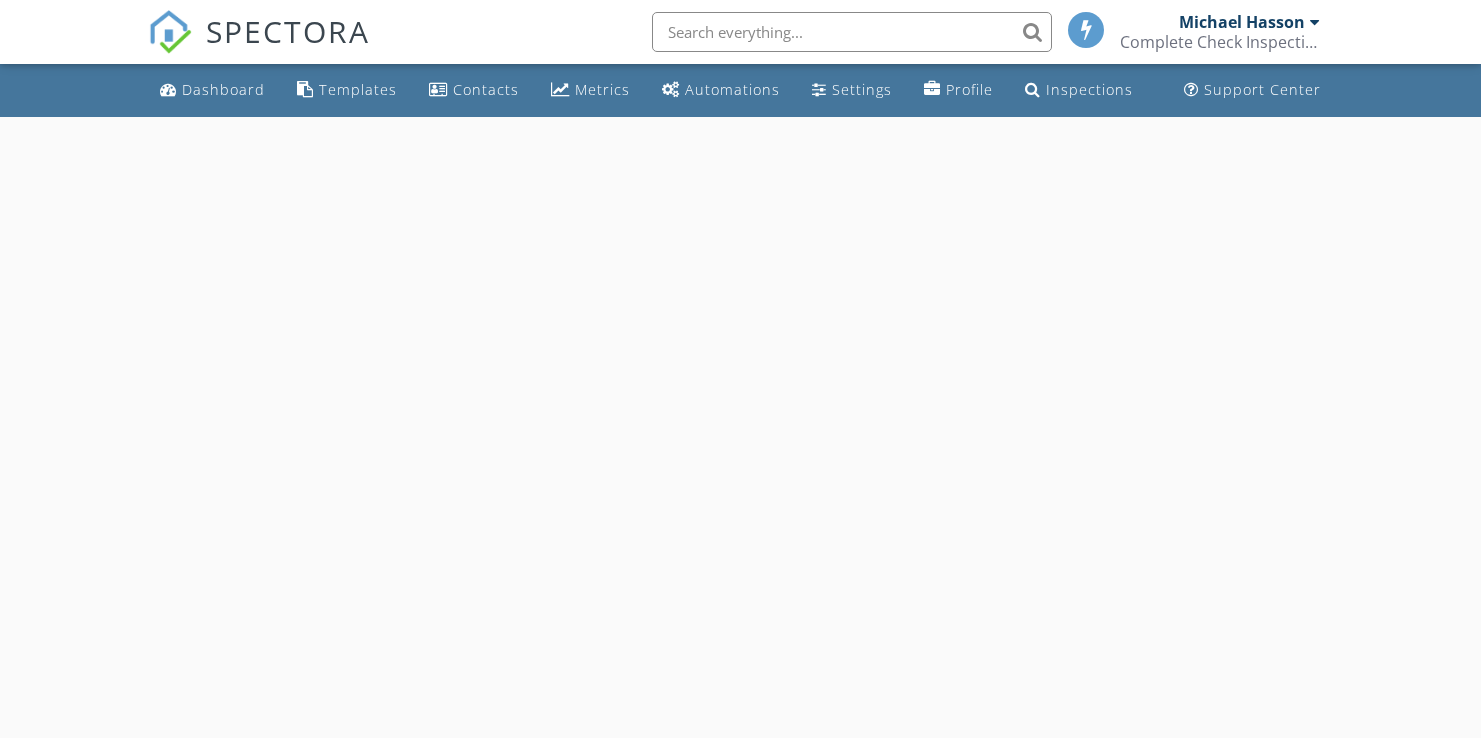 scroll, scrollTop: 0, scrollLeft: 0, axis: both 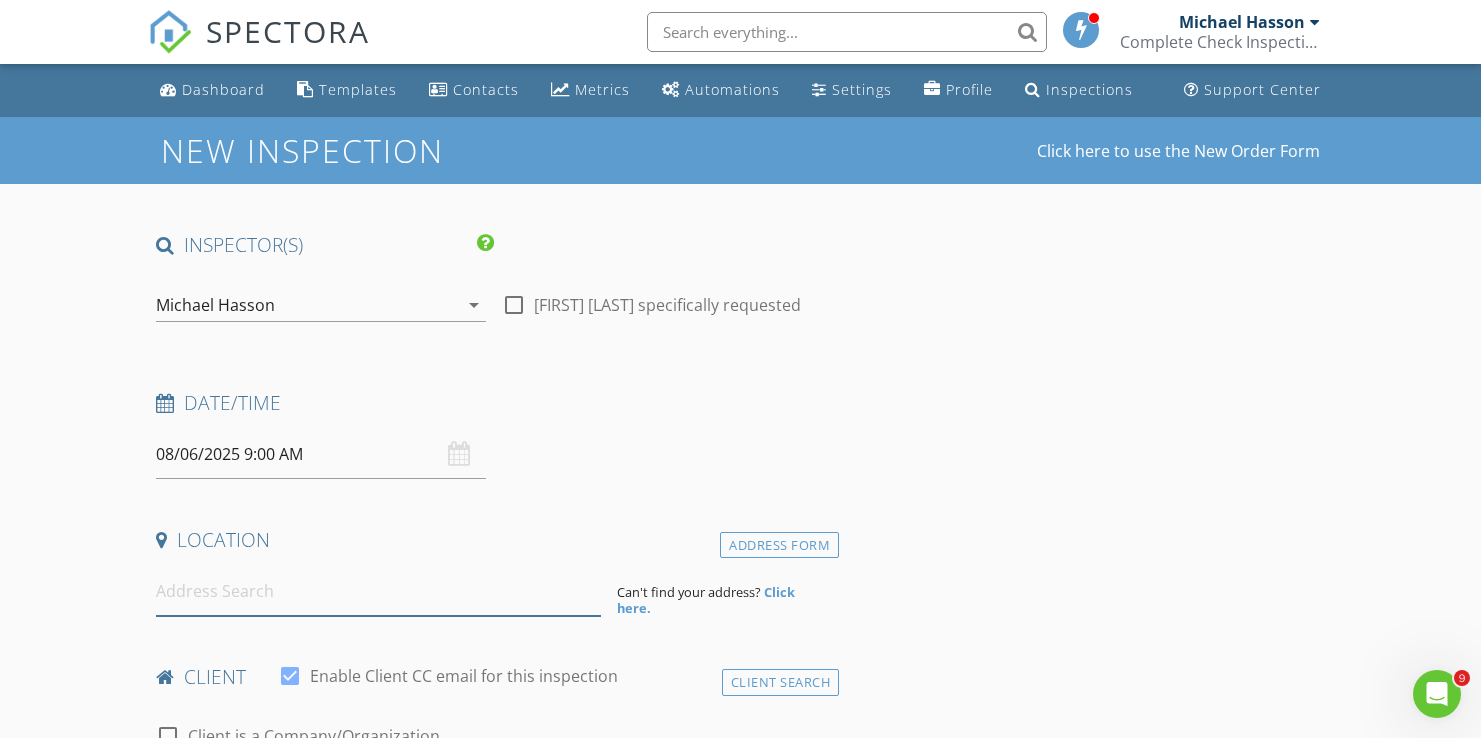 click at bounding box center (378, 591) 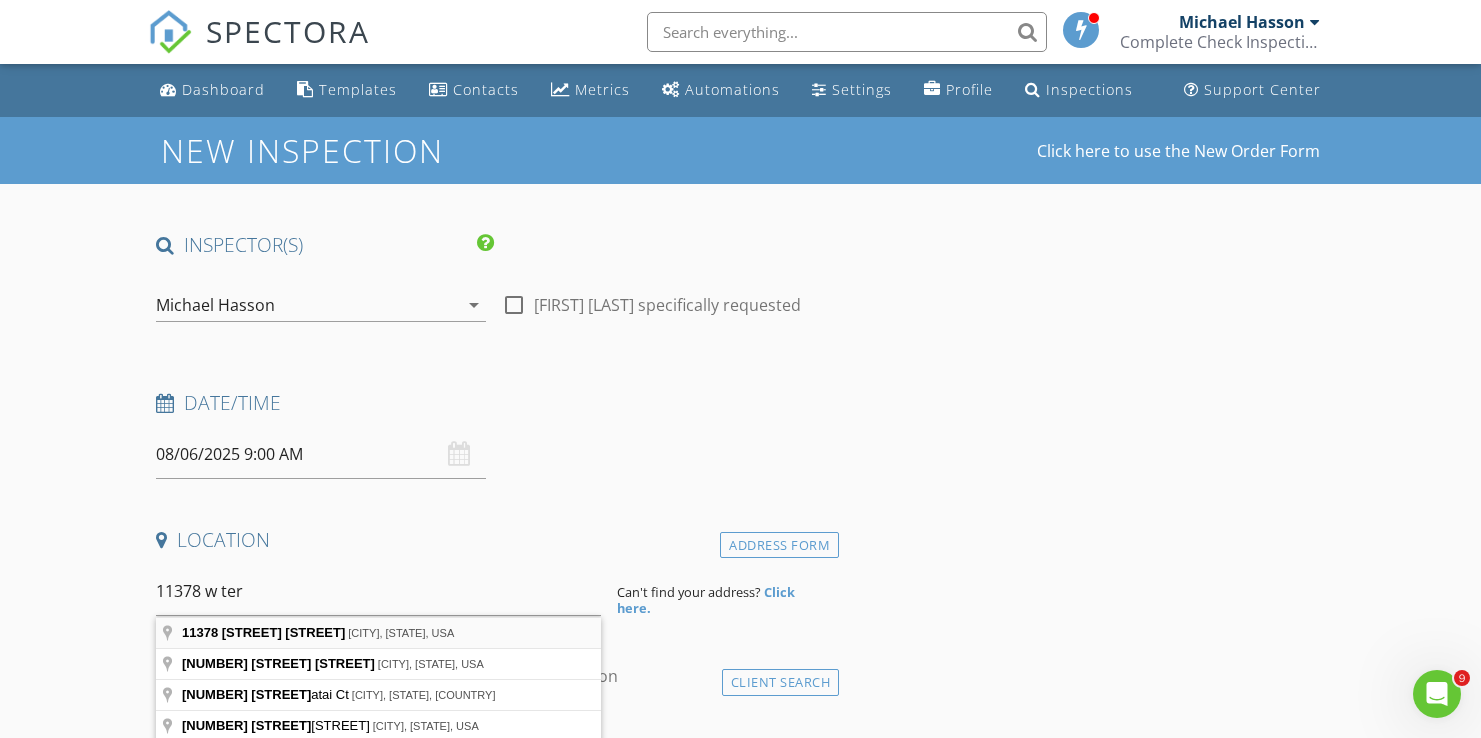type on "[NUMBER] [STREET] [STREET], [CITY], [STATE], USA" 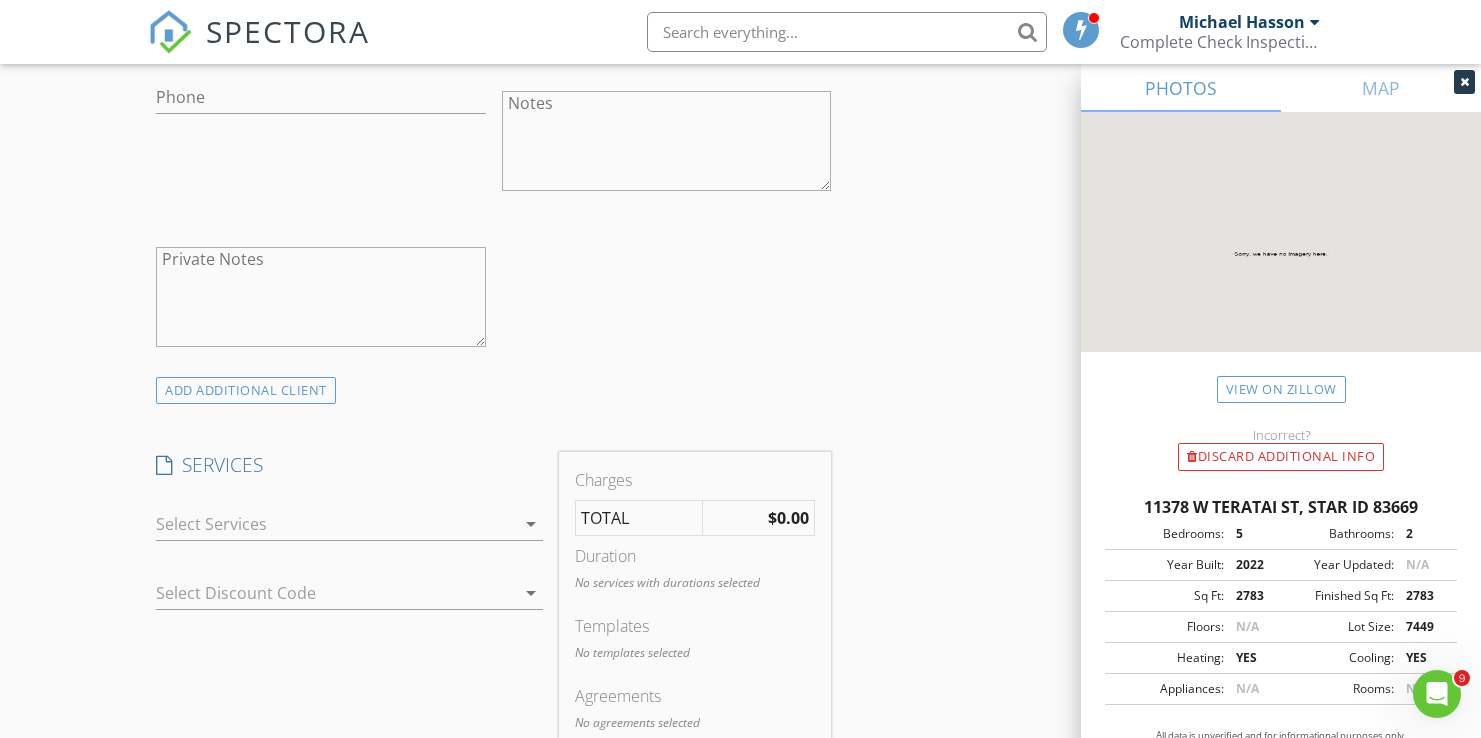 scroll, scrollTop: 1258, scrollLeft: 0, axis: vertical 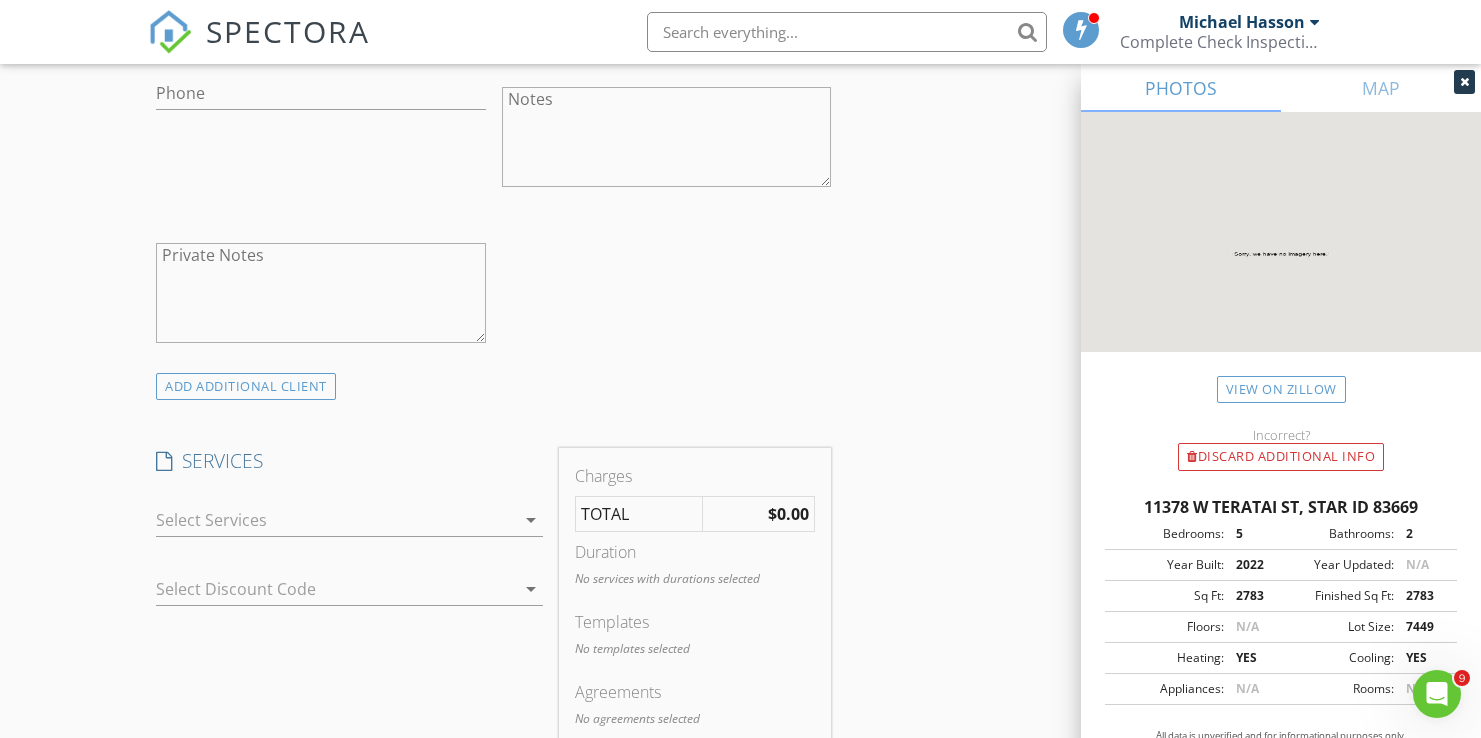 click at bounding box center (335, 520) 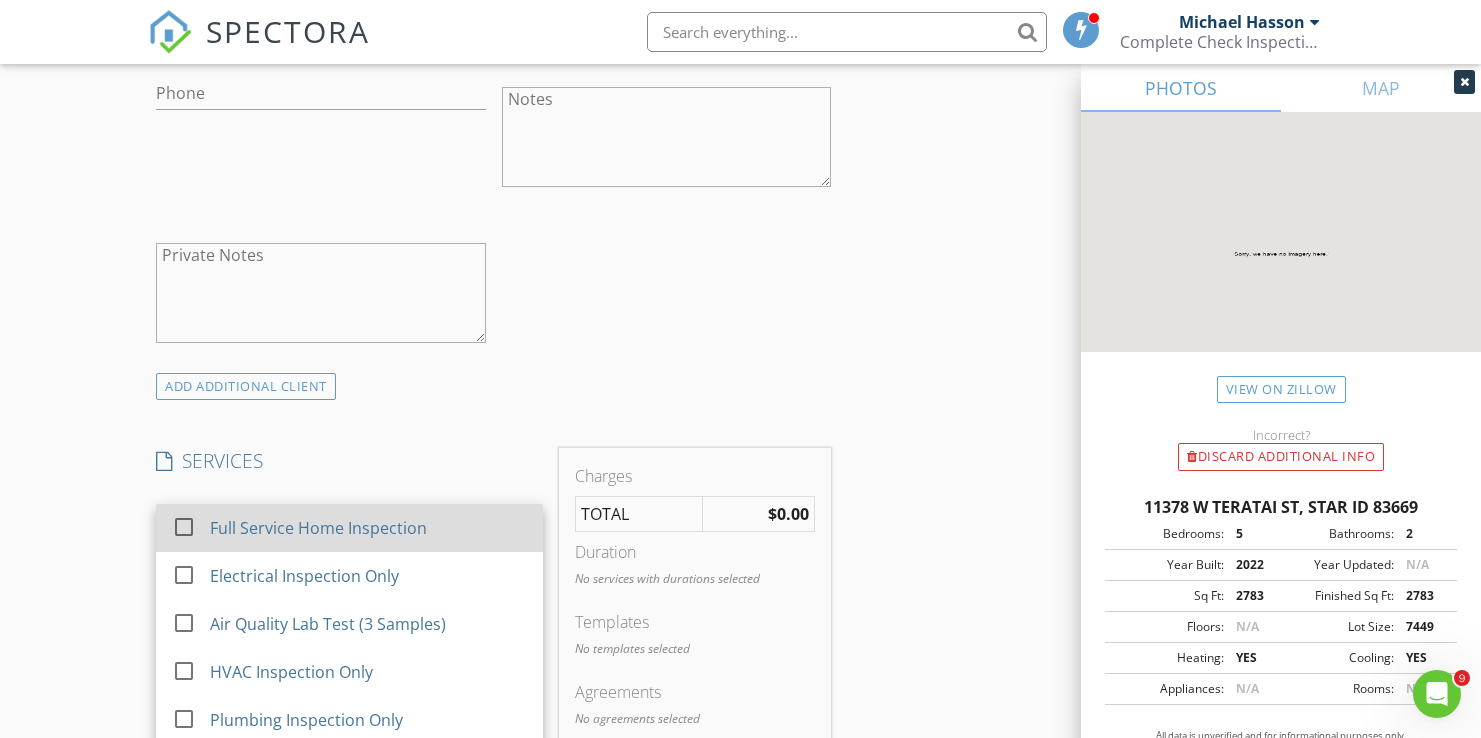 click on "Full Service Home Inspection" at bounding box center (318, 528) 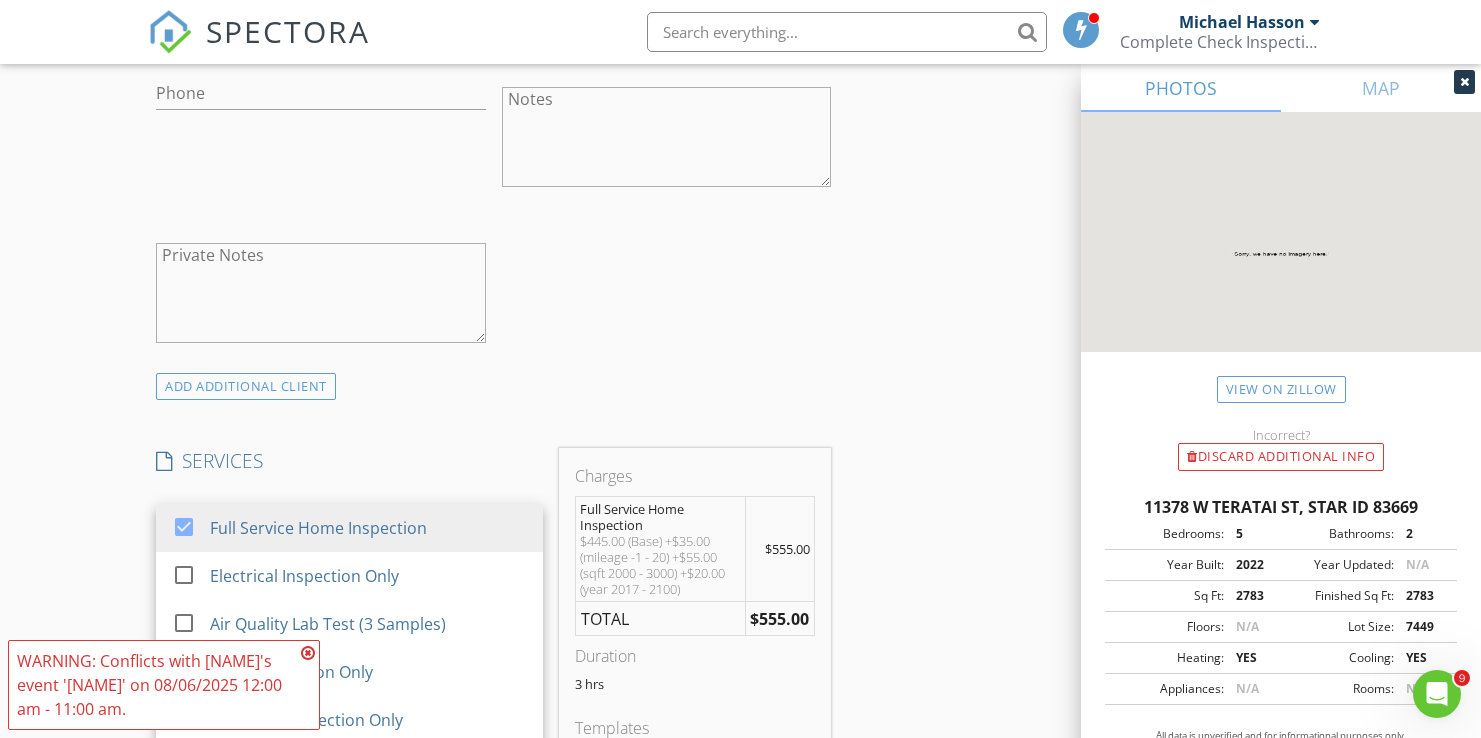 click on "New Inspection
Click here to use the New Order Form
INSPECTOR(S)
check_box   [NAME]   PRIMARY   check_box_outline_blank   [NAME]     [NAME] arrow_drop_down   check_box_outline_blank [NAME] specifically requested
Date/Time
08/06/2025 9:00 AM
Location
Address Search       Address 11378 W Teratai St   Unit   City [CITY]   State ID   Zip 83669   County [COUNTY]     Square Feet 2783   Year Built 2022   Foundation arrow_drop_down     [NAME]     10.7 miles     (23 minutes)
client
check_box Enable Client CC email for this inspection   Client Search     check_box_outline_blank Client is a Company/Organization     First Name   Last Name   Email   CC Email   Phone           Notes   Private Notes
ADDITIONAL client
SERVICES
check_box" at bounding box center [740, 653] 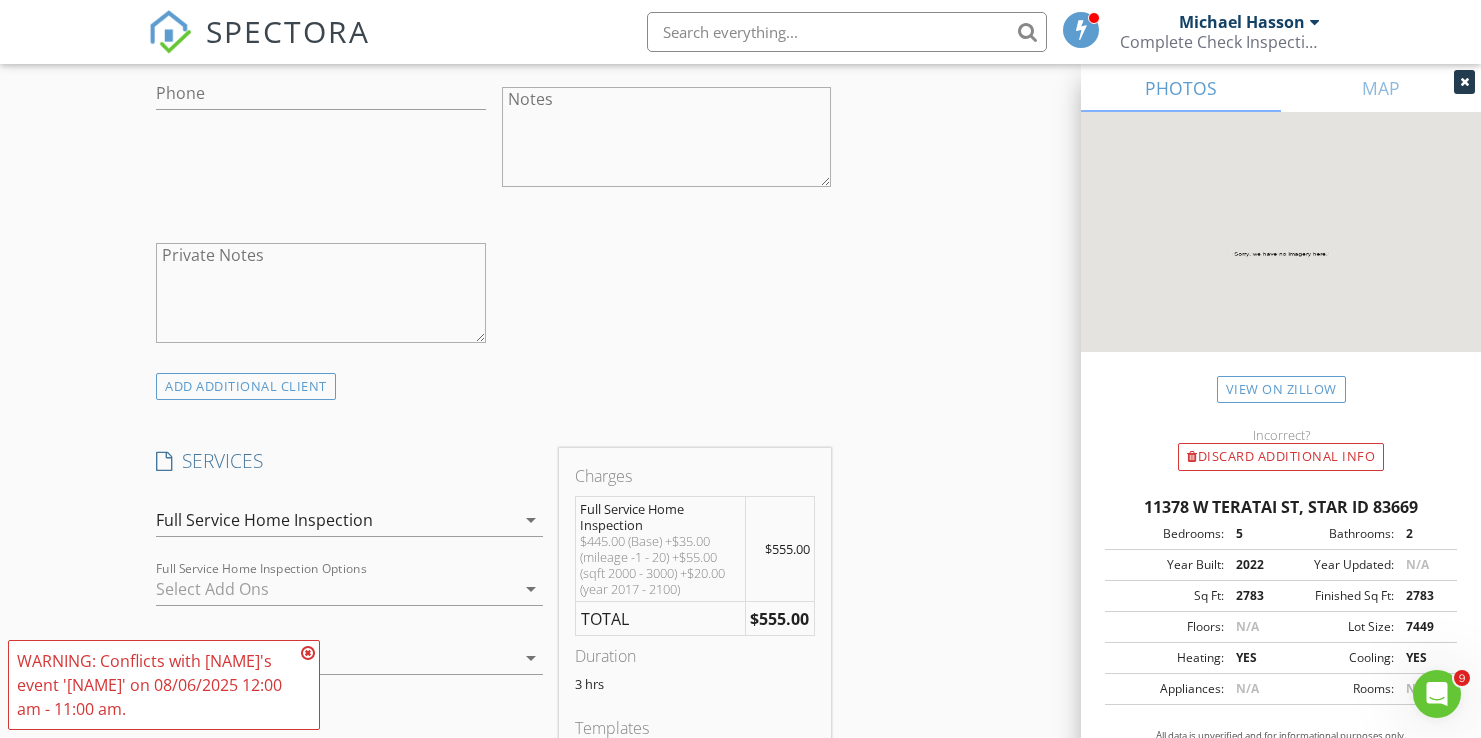 click at bounding box center [308, 653] 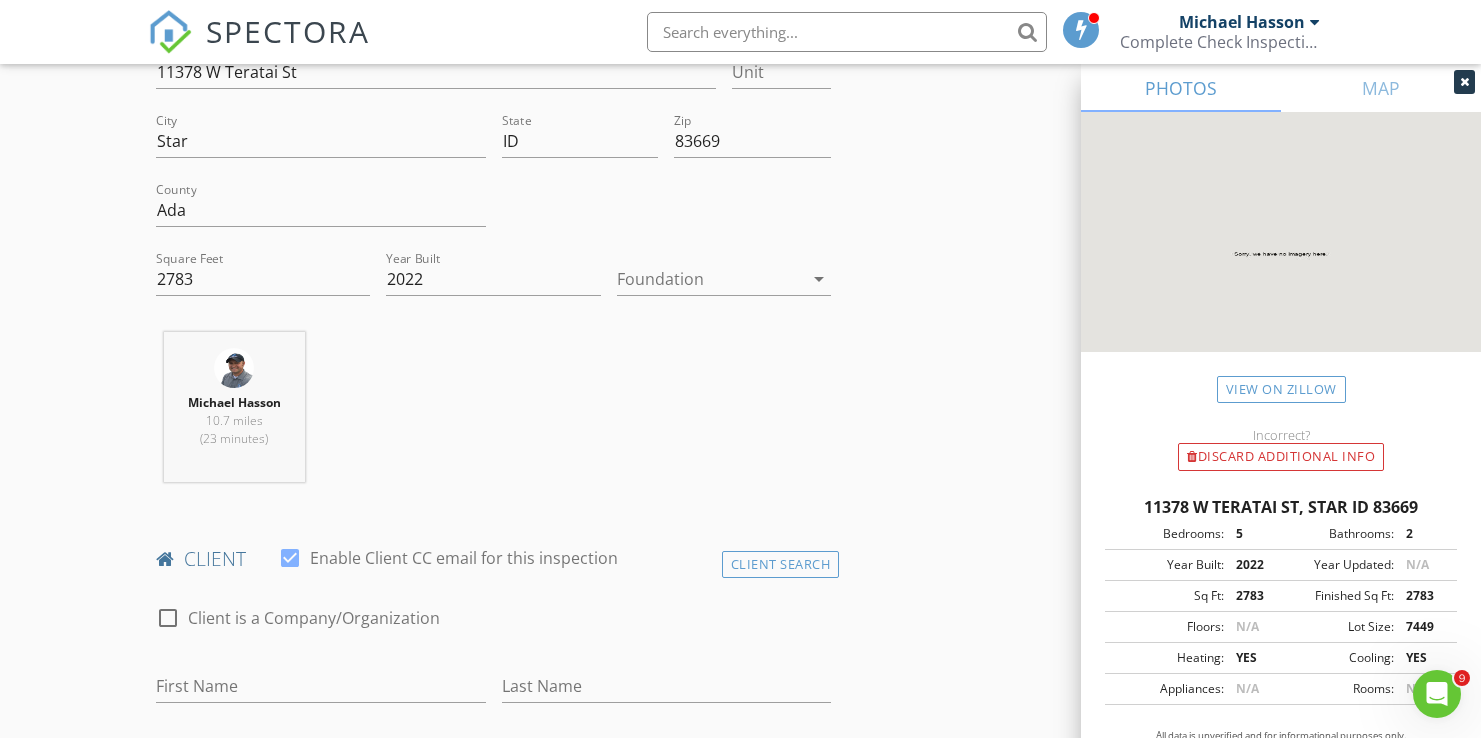 scroll, scrollTop: 529, scrollLeft: 0, axis: vertical 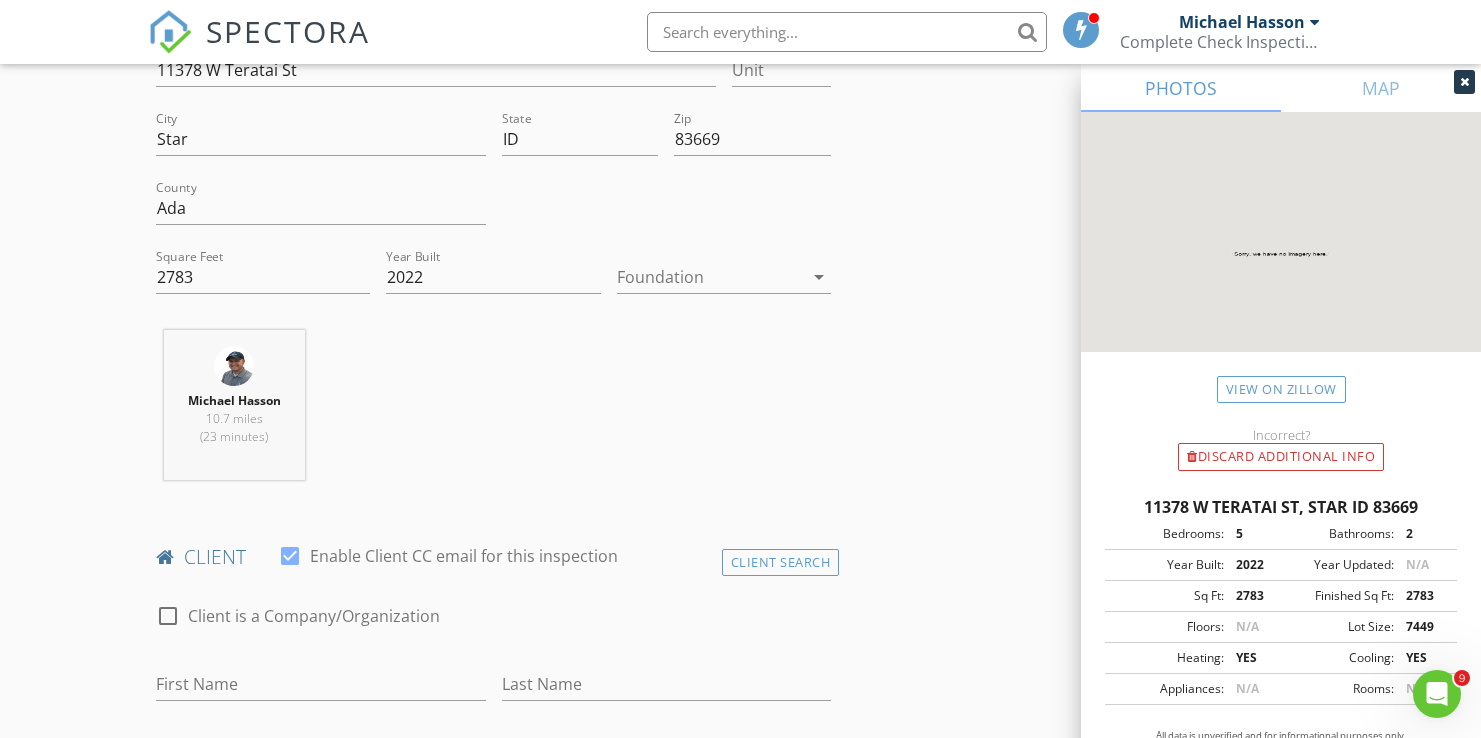 click on "INSPECTOR(S)
check_box   Michael Hasson   PRIMARY   check_box_outline_blank   Steve Taylor     Michael Hasson arrow_drop_down   check_box_outline_blank Michael Hasson specifically requested
Date/Time
08/06/2025 9:00 AM
Location
Address Search       Address 11378 W Teratai St   Unit   City Star   State ID   Zip 83669   County Ada     Square Feet 2783   Year Built 2022   Foundation arrow_drop_down     Michael Hasson     10.7 miles     (23 minutes)
client
check_box Enable Client CC email for this inspection   Client Search     check_box_outline_blank Client is a Company/Organization     First Name   Last Name   Email   CC Email   Phone           Notes   Private Notes
ADD ADDITIONAL client
SERVICES
check_box   Full Service Home Inspection   check_box_outline_blank" at bounding box center [740, 1415] 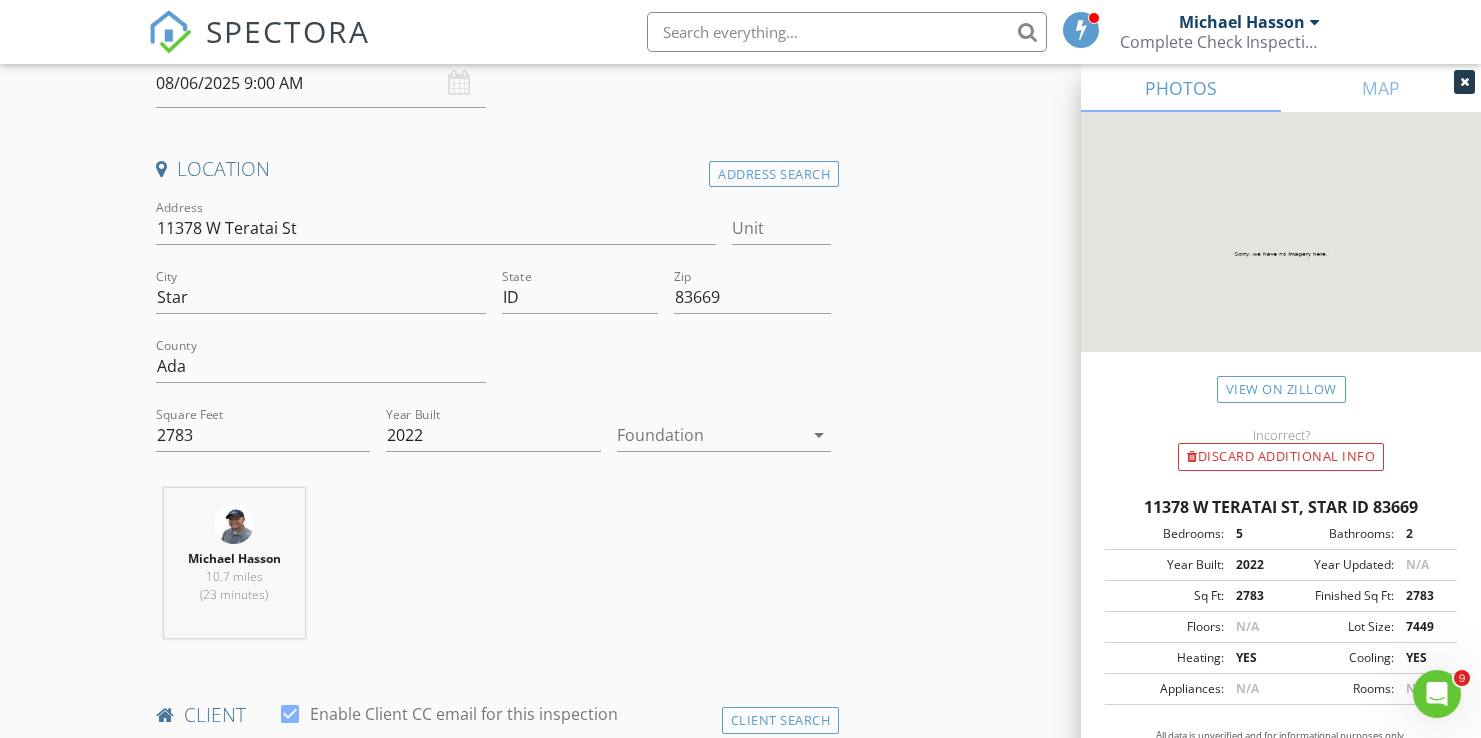 scroll, scrollTop: 381, scrollLeft: 0, axis: vertical 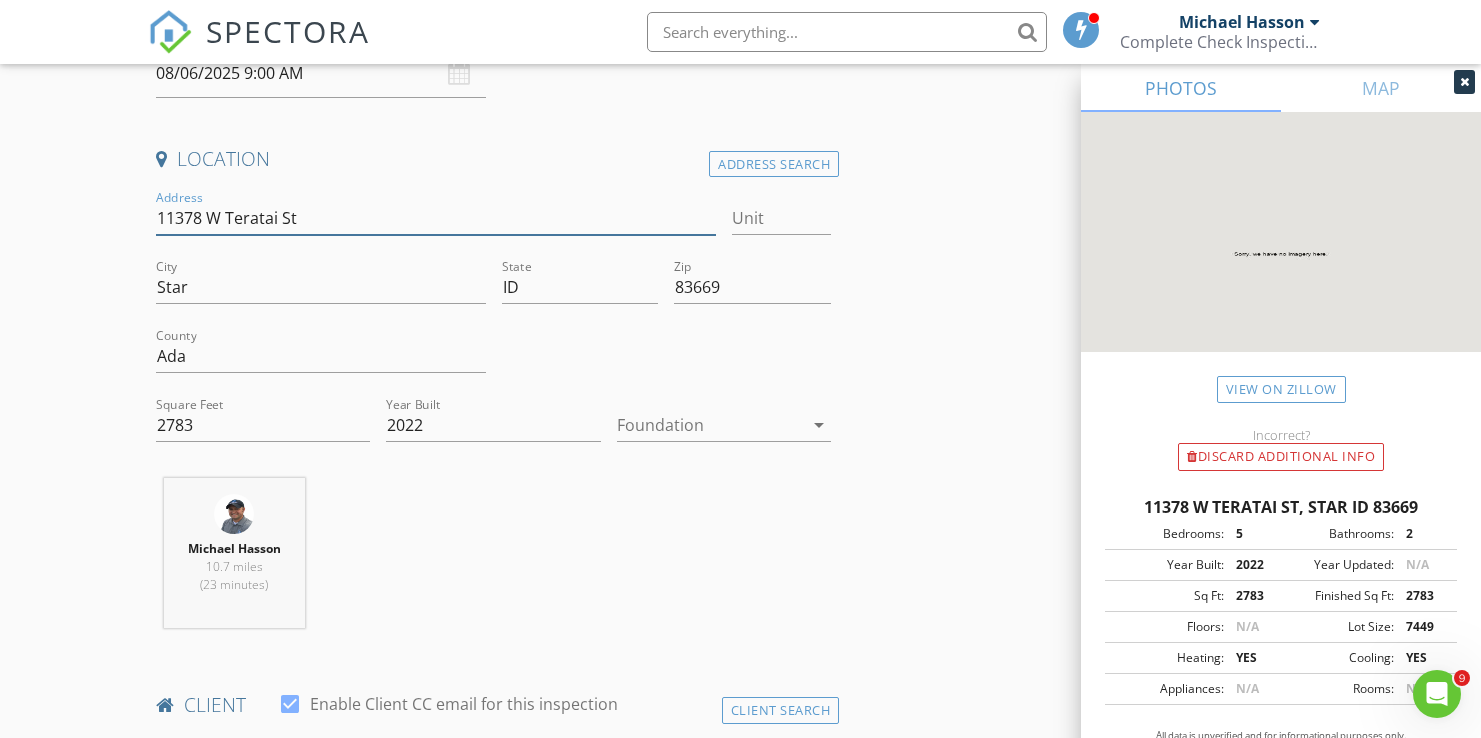 click on "11378 W Teratai St" at bounding box center [436, 218] 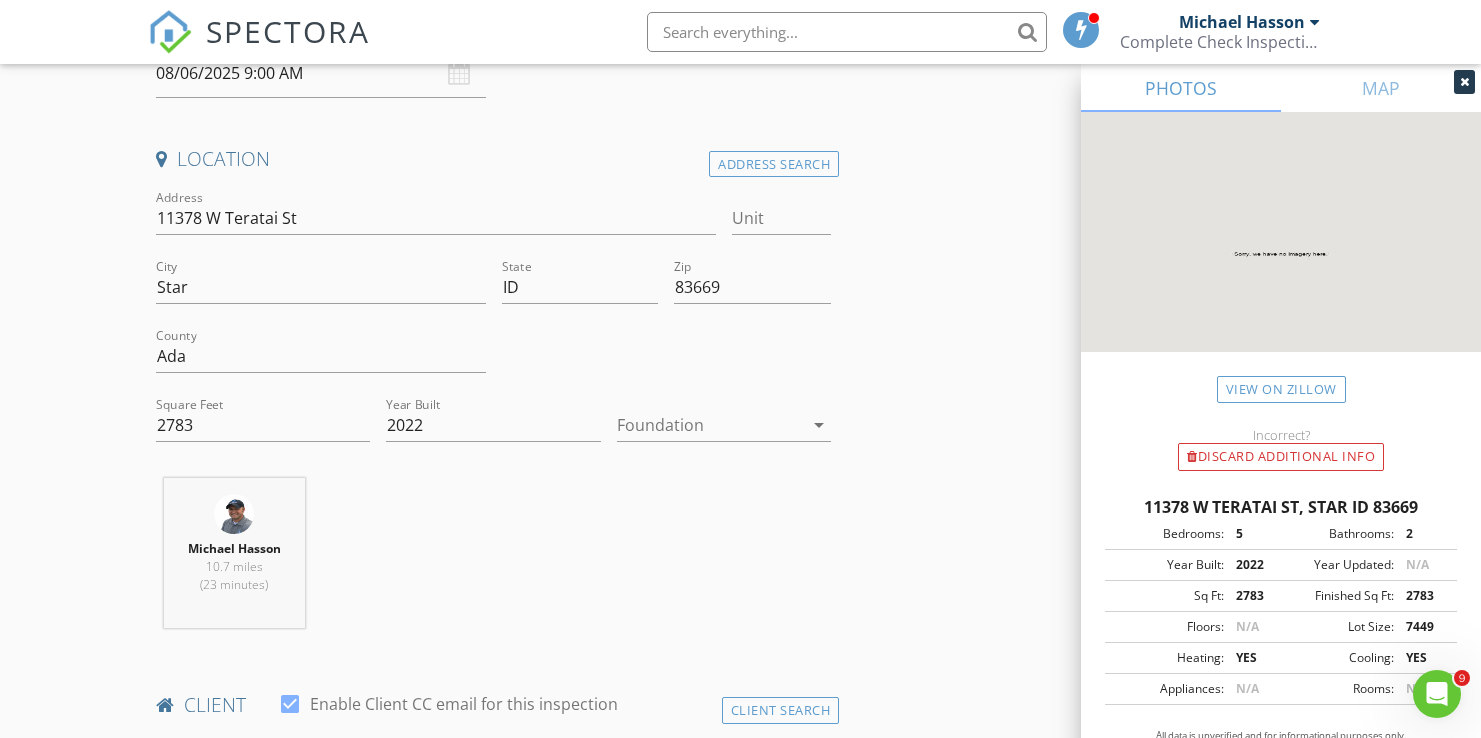 click on "INSPECTOR(S)
check_box   Michael Hasson   PRIMARY   check_box_outline_blank   Steve Taylor     Michael Hasson arrow_drop_down   check_box_outline_blank Michael Hasson specifically requested
Date/Time
08/06/2025 9:00 AM
Location
Address Search       Address 11378 W Teratai St   Unit   City Star   State ID   Zip 83669   County Ada     Square Feet 2783   Year Built 2022   Foundation arrow_drop_down     Michael Hasson     10.7 miles     (23 minutes)
client
check_box Enable Client CC email for this inspection   Client Search     check_box_outline_blank Client is a Company/Organization     First Name   Last Name   Email   CC Email   Phone           Notes   Private Notes
ADD ADDITIONAL client
SERVICES
check_box   Full Service Home Inspection   check_box_outline_blank" at bounding box center [740, 1563] 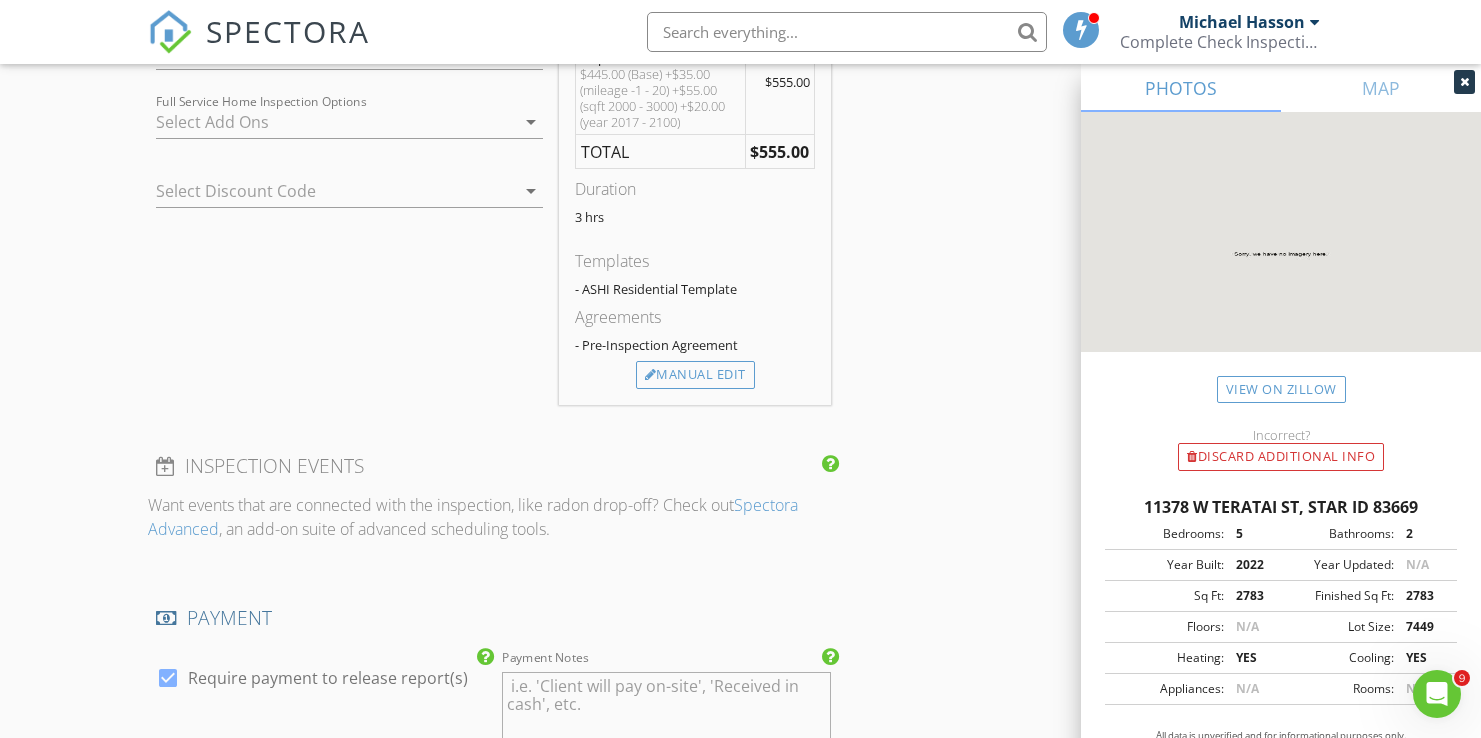 scroll, scrollTop: 1706, scrollLeft: 0, axis: vertical 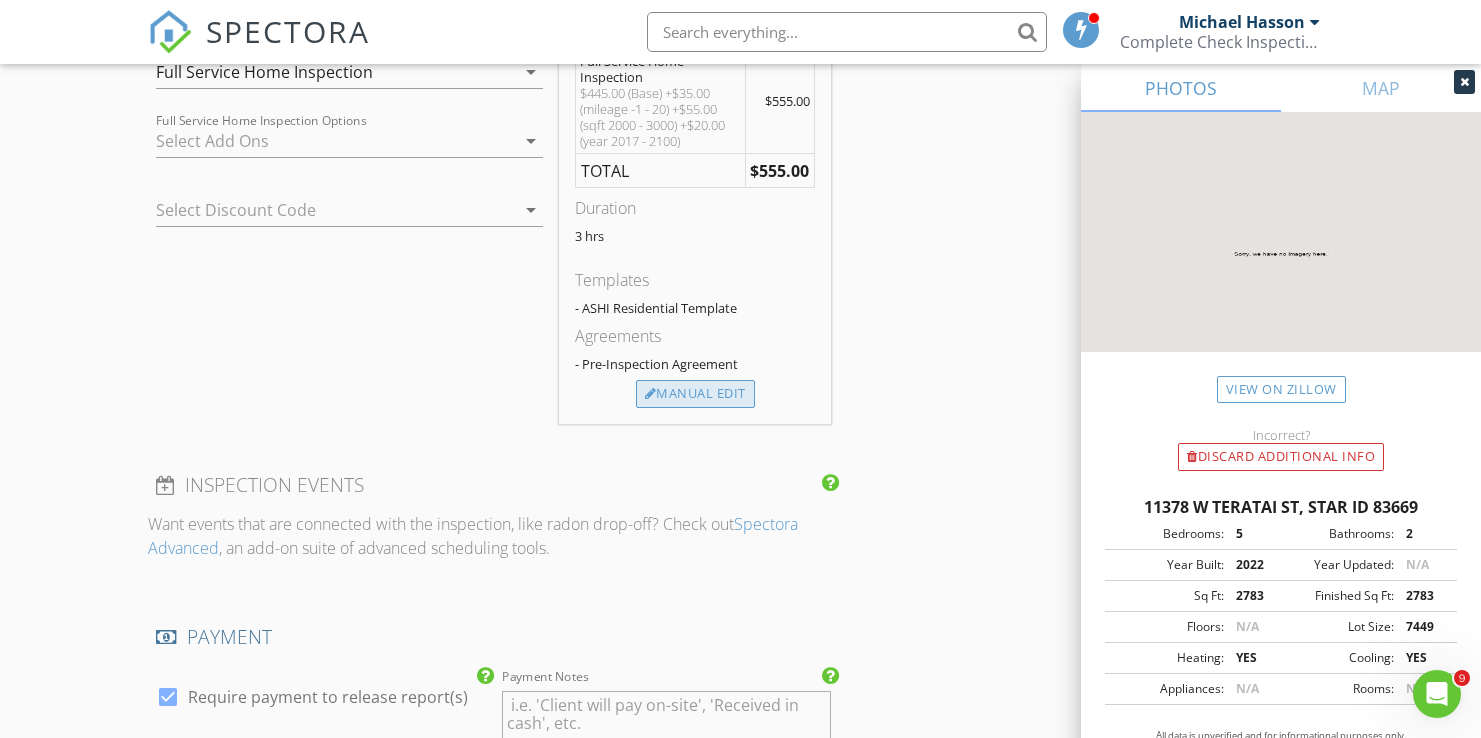 click on "Manual Edit" at bounding box center [695, 394] 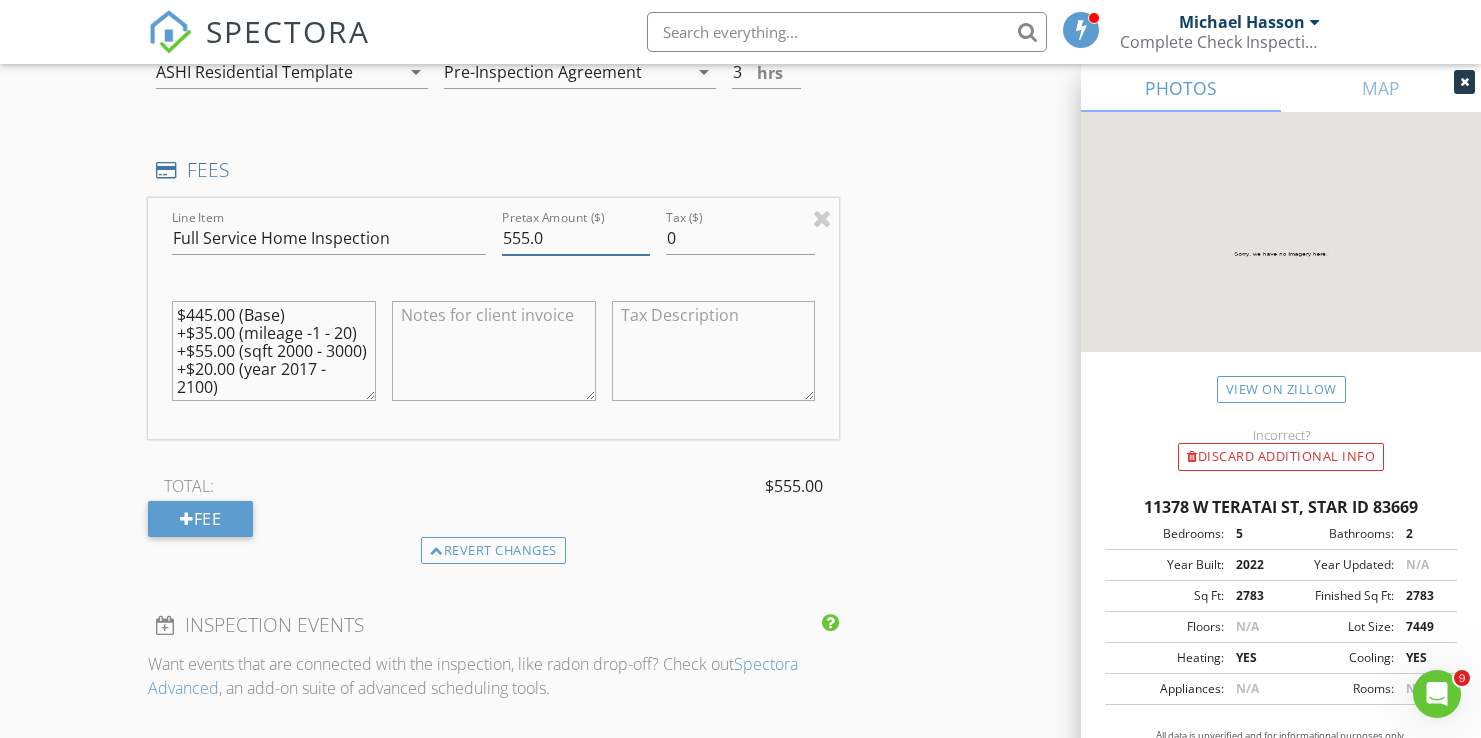 click on "555.0" at bounding box center (576, 238) 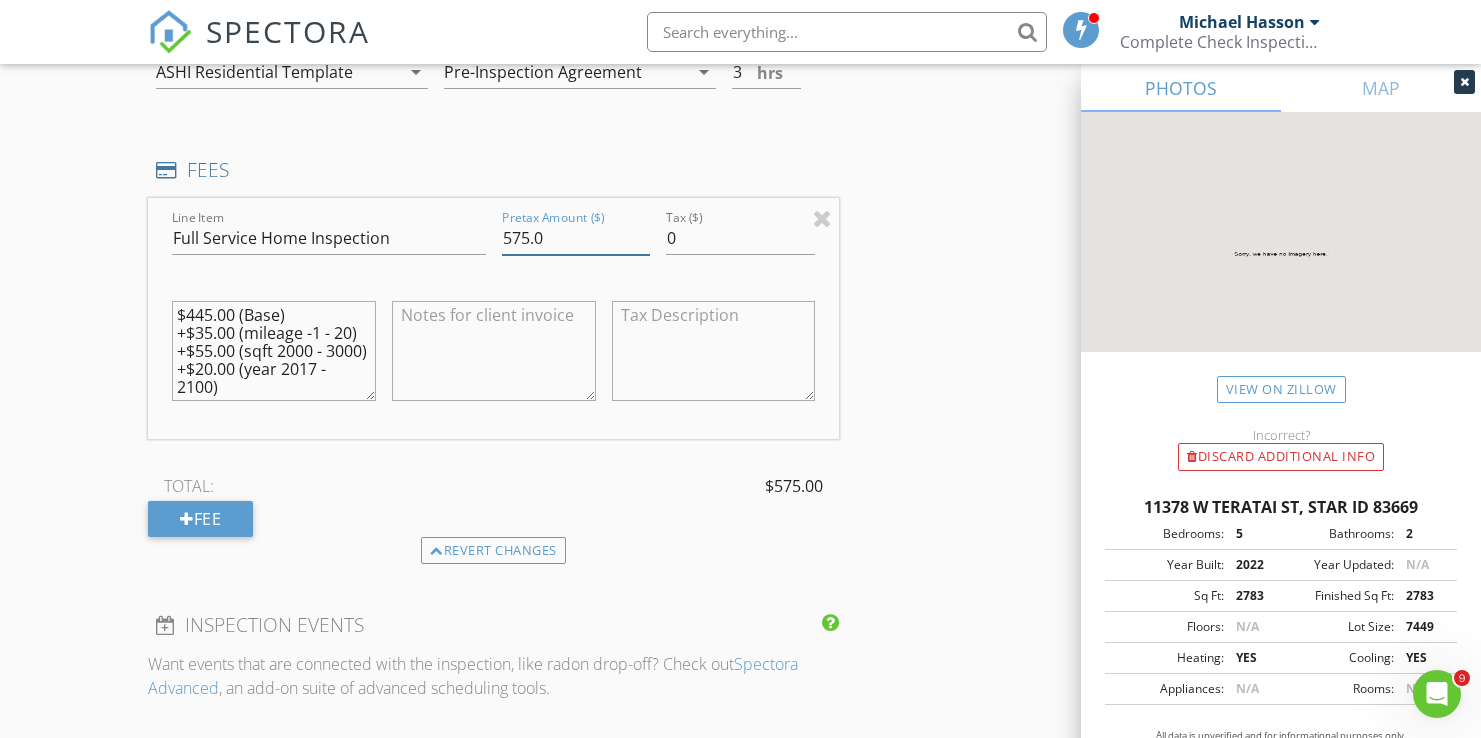 type on "575.0" 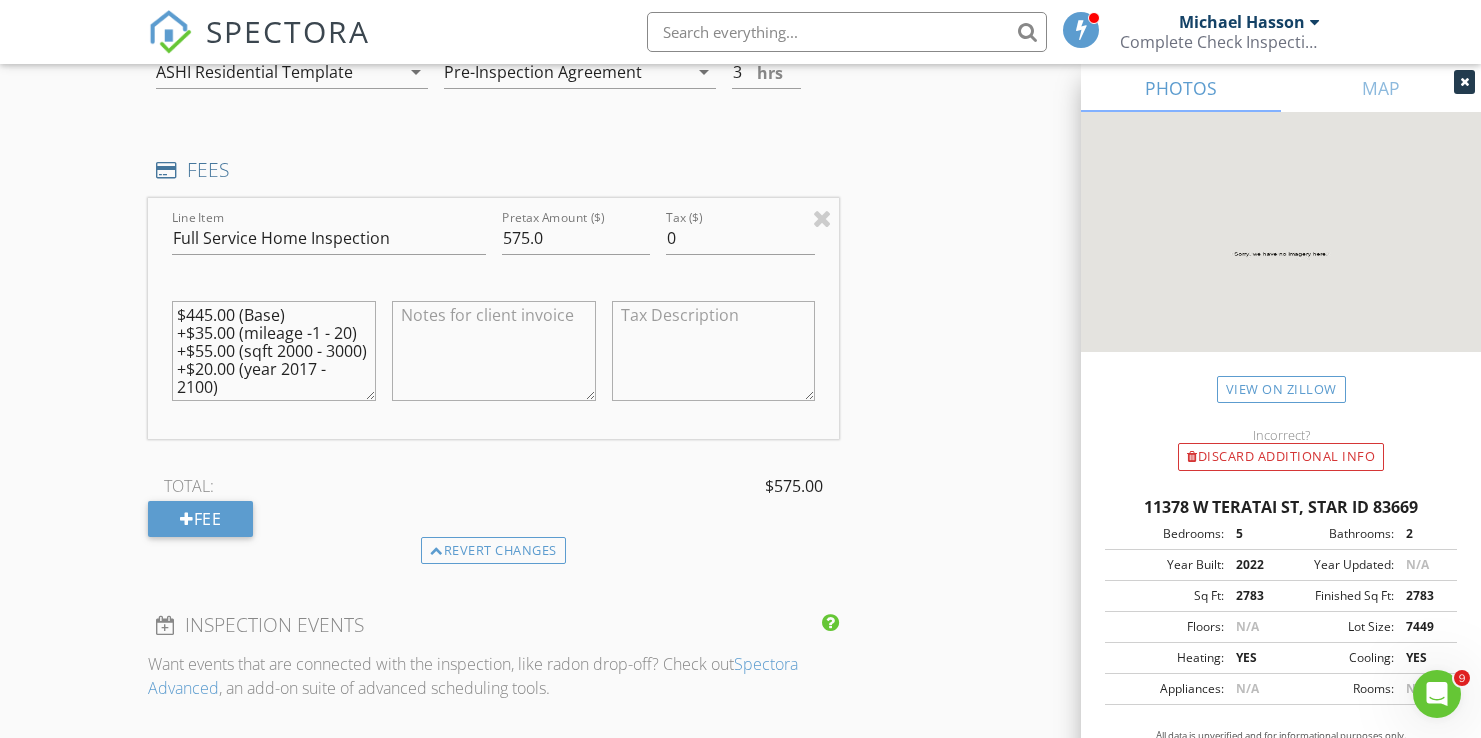 click on "$445.00 (Base)
+$35.00 (mileage -1 - 20)
+$55.00 (sqft 2000 - 3000)
+$20.00 (year 2017 - 2100)" at bounding box center (274, 351) 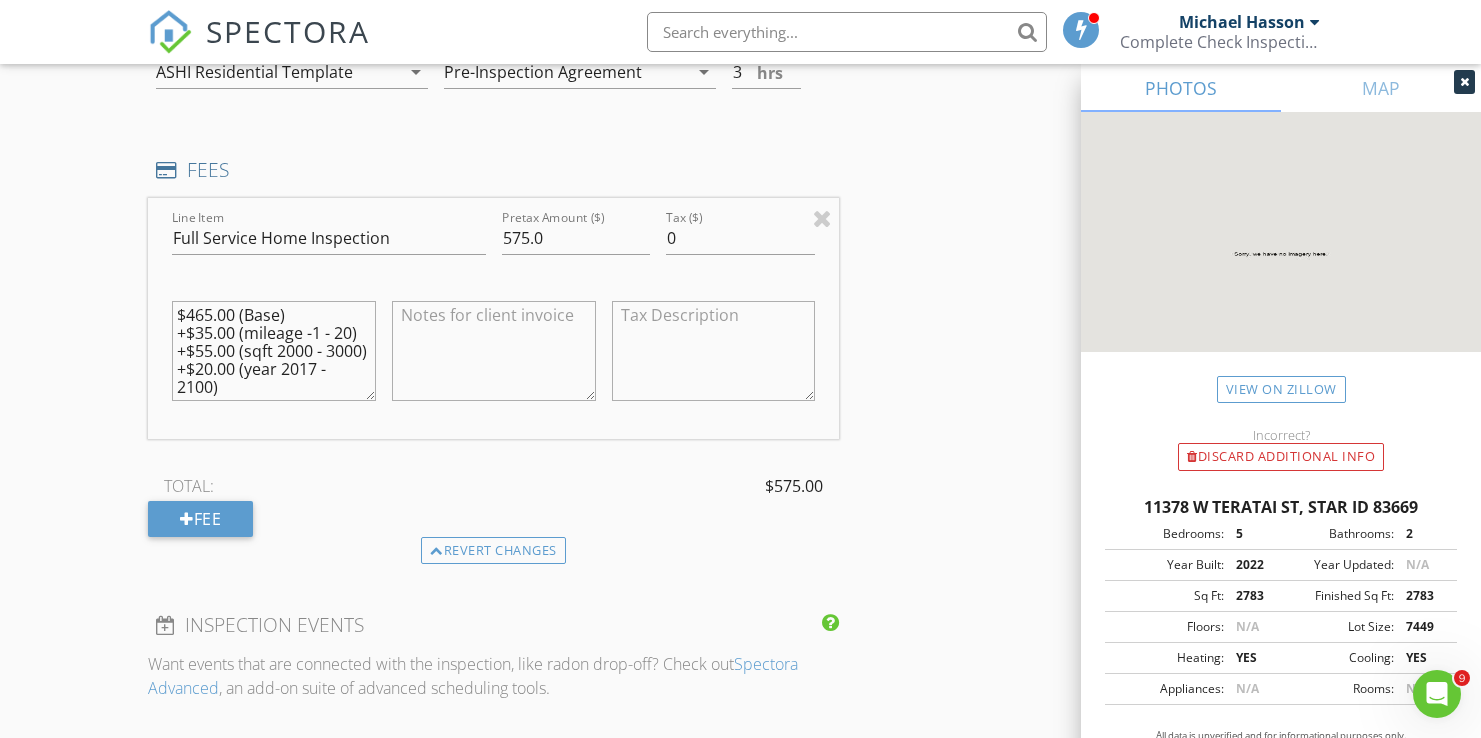 type on "$465.00 (Base)
+$35.00 (mileage -1 - 20)
+$55.00 (sqft 2000 - 3000)
+$20.00 (year 2017 - 2100)" 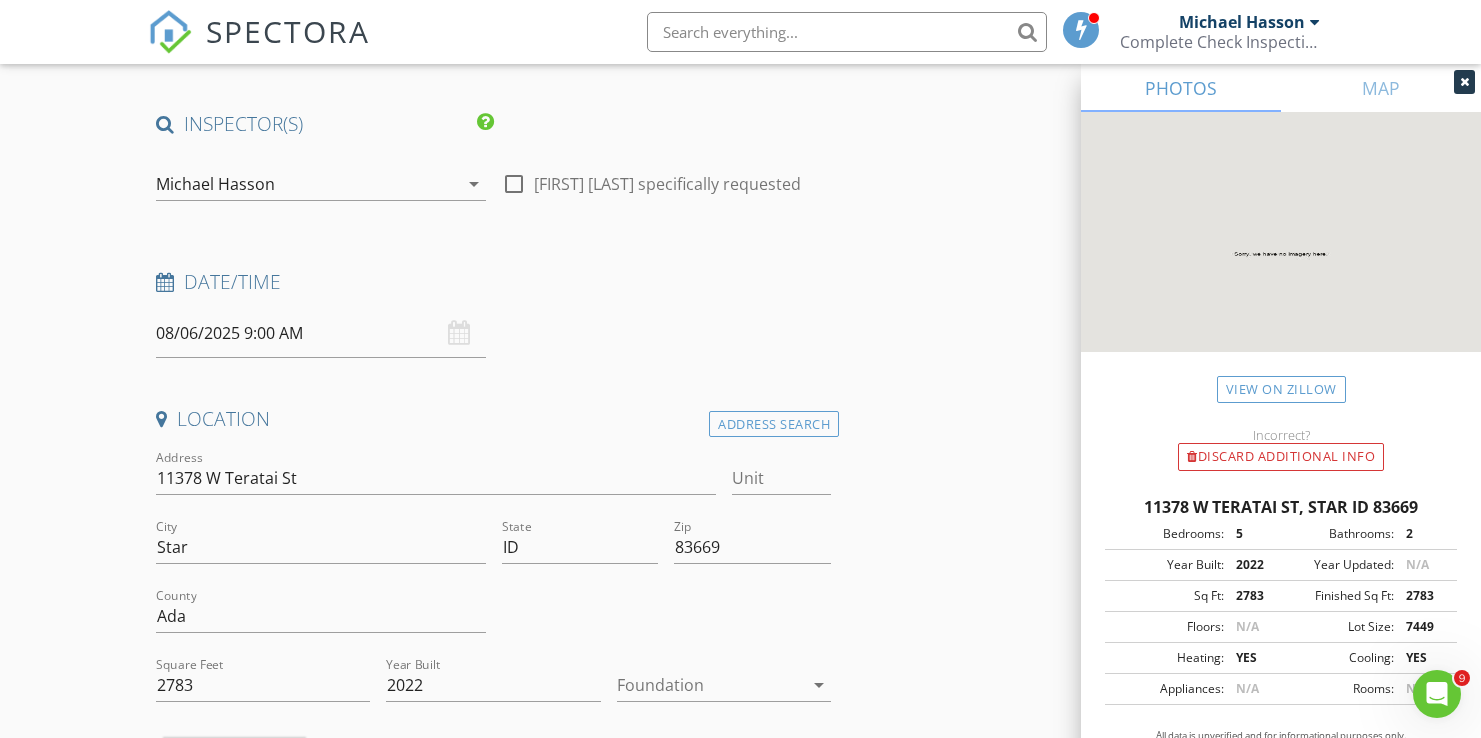 scroll, scrollTop: 0, scrollLeft: 0, axis: both 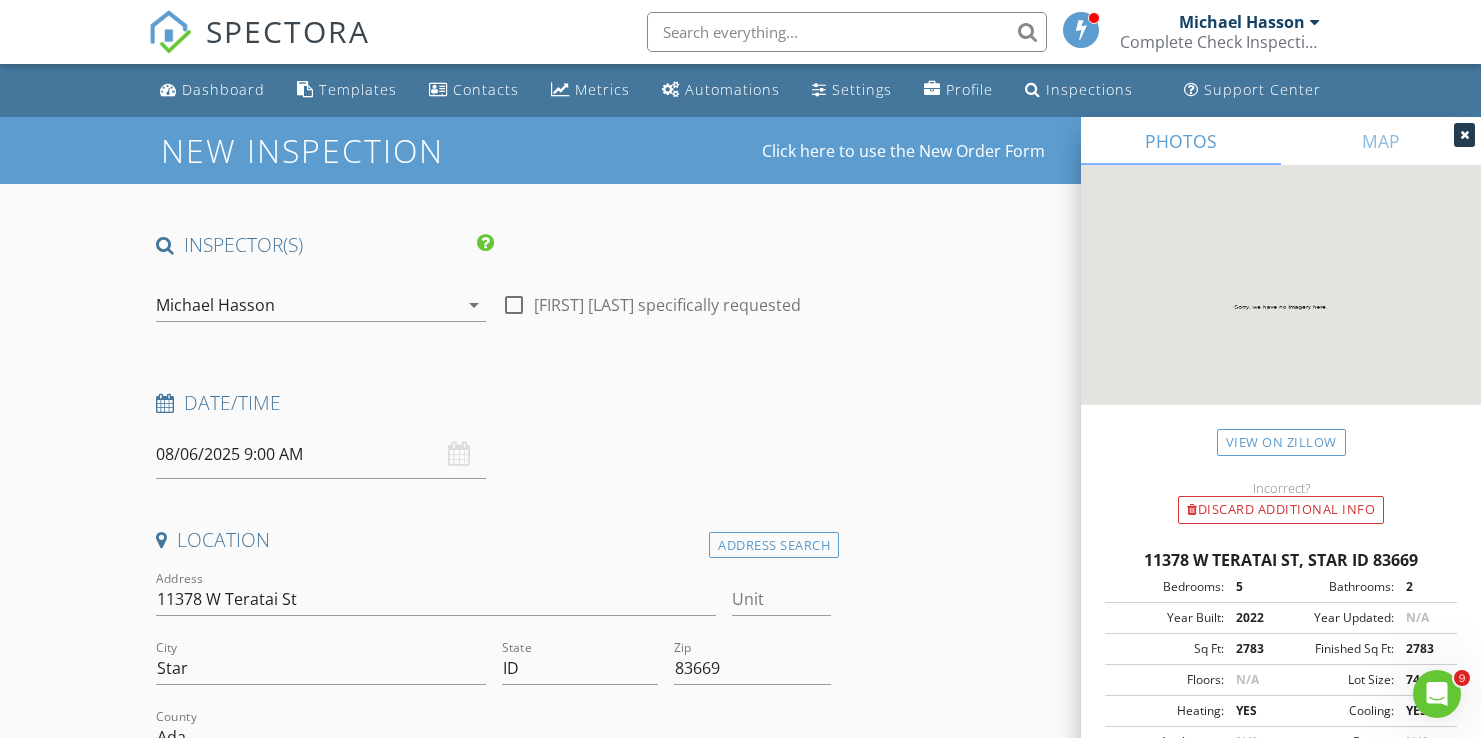 click on "Michael Hasson" at bounding box center [215, 305] 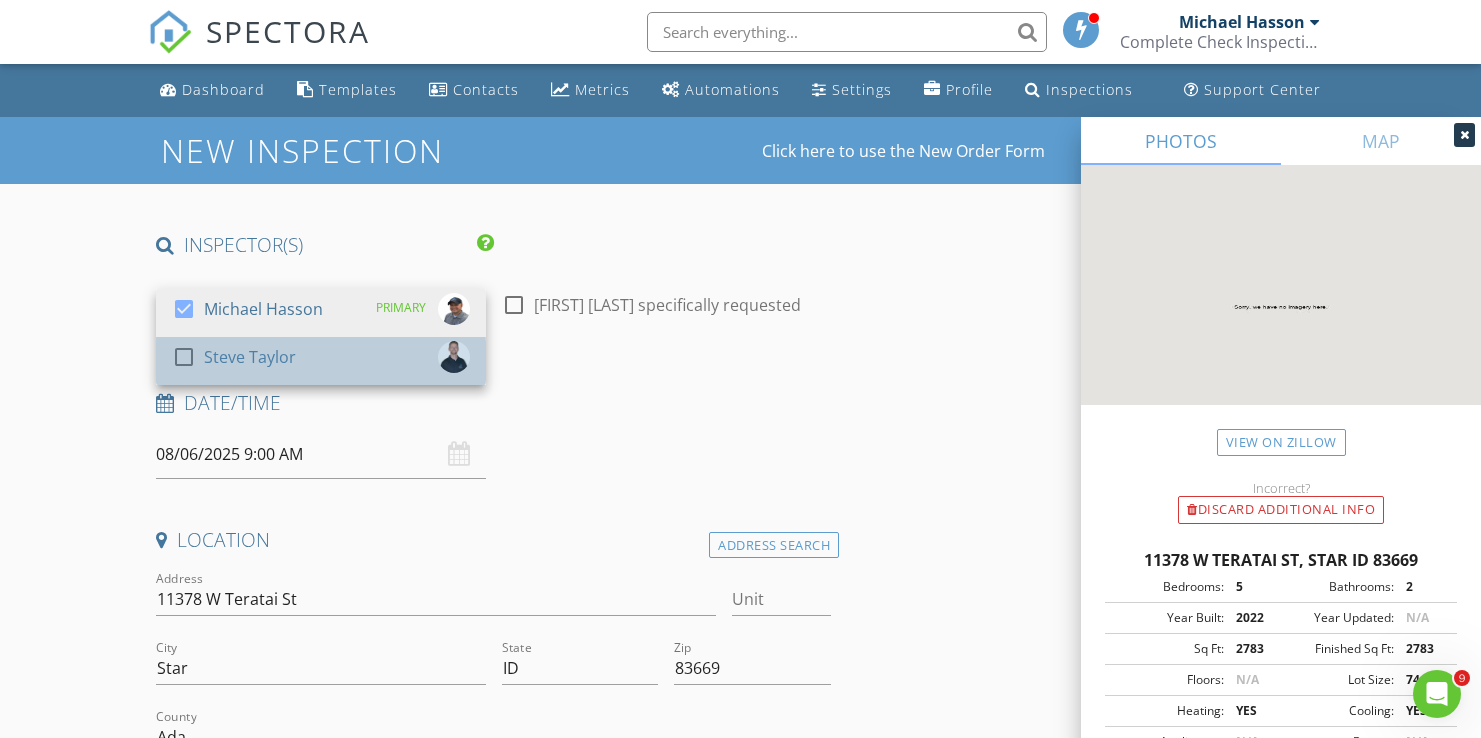 click on "Steve Taylor" at bounding box center (250, 357) 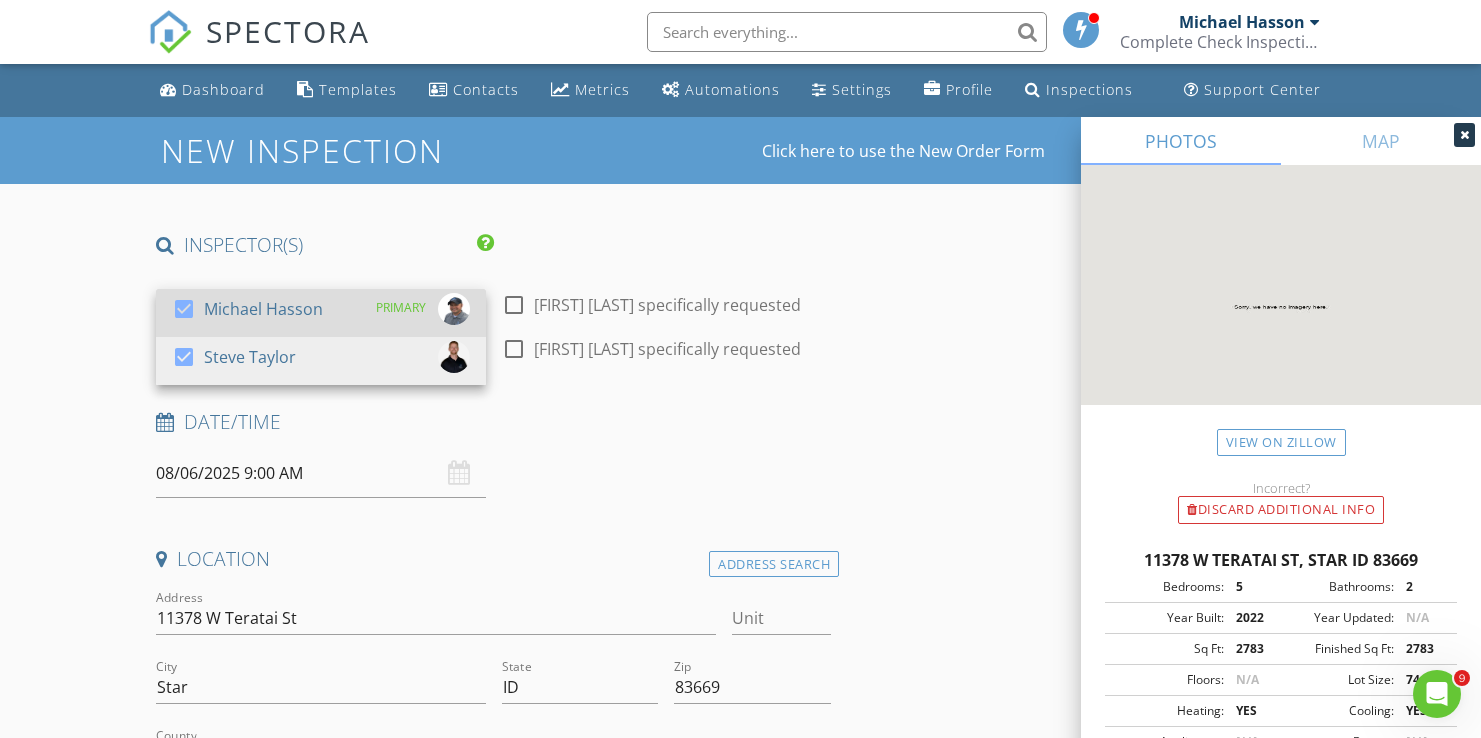 click at bounding box center (184, 309) 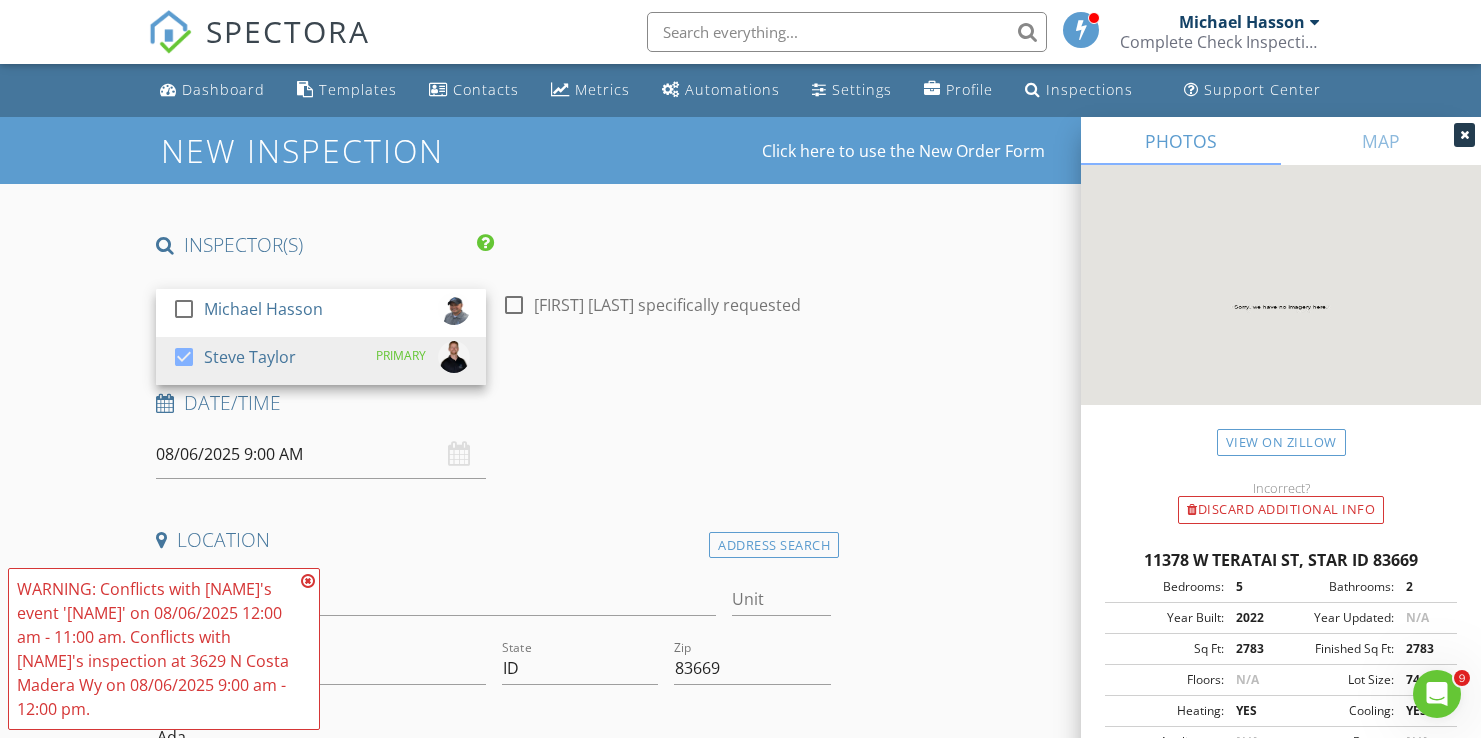 click on "New Inspection
Click here to use the New Order Form
INSPECTOR(S)
check_box_outline_blank   Michael Hasson     check_box   Steve Taylor   PRIMARY   Steve Taylor arrow_drop_down   check_box_outline_blank Steve Taylor specifically requested
Date/Time
08/06/2025 9:00 AM
Location
Address Search       Address 11378 W Teratai St   Unit   City Star   State ID   Zip 83669   County Ada     Square Feet 2783   Year Built 2022   Foundation arrow_drop_down     Steve Taylor     10.7 miles     (23 minutes)
client
check_box Enable Client CC email for this inspection   Client Search     check_box_outline_blank Client is a Company/Organization     First Name   Last Name   Email   CC Email   Phone           Notes   Private Notes
ADD ADDITIONAL client
SERVICES
check_box" at bounding box center [740, 1981] 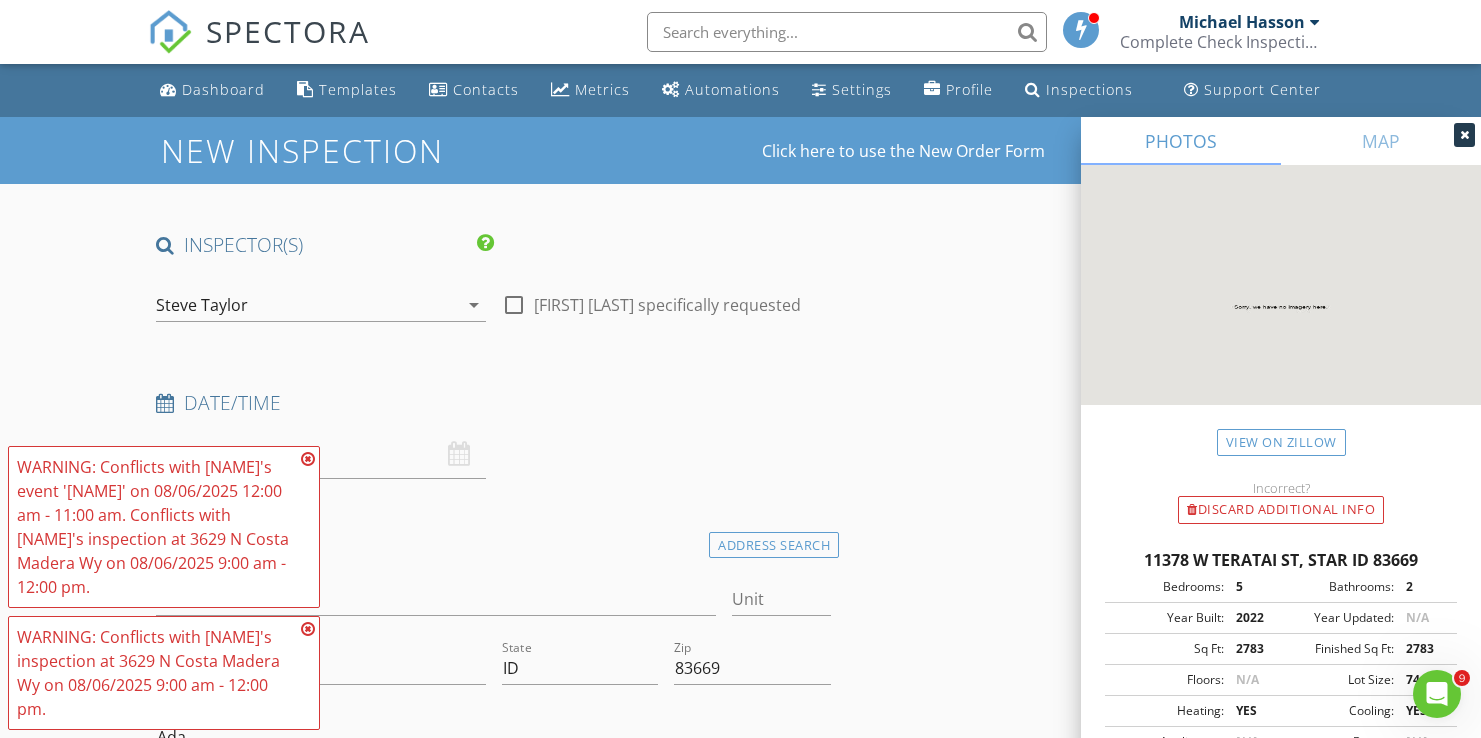 click at bounding box center (308, 459) 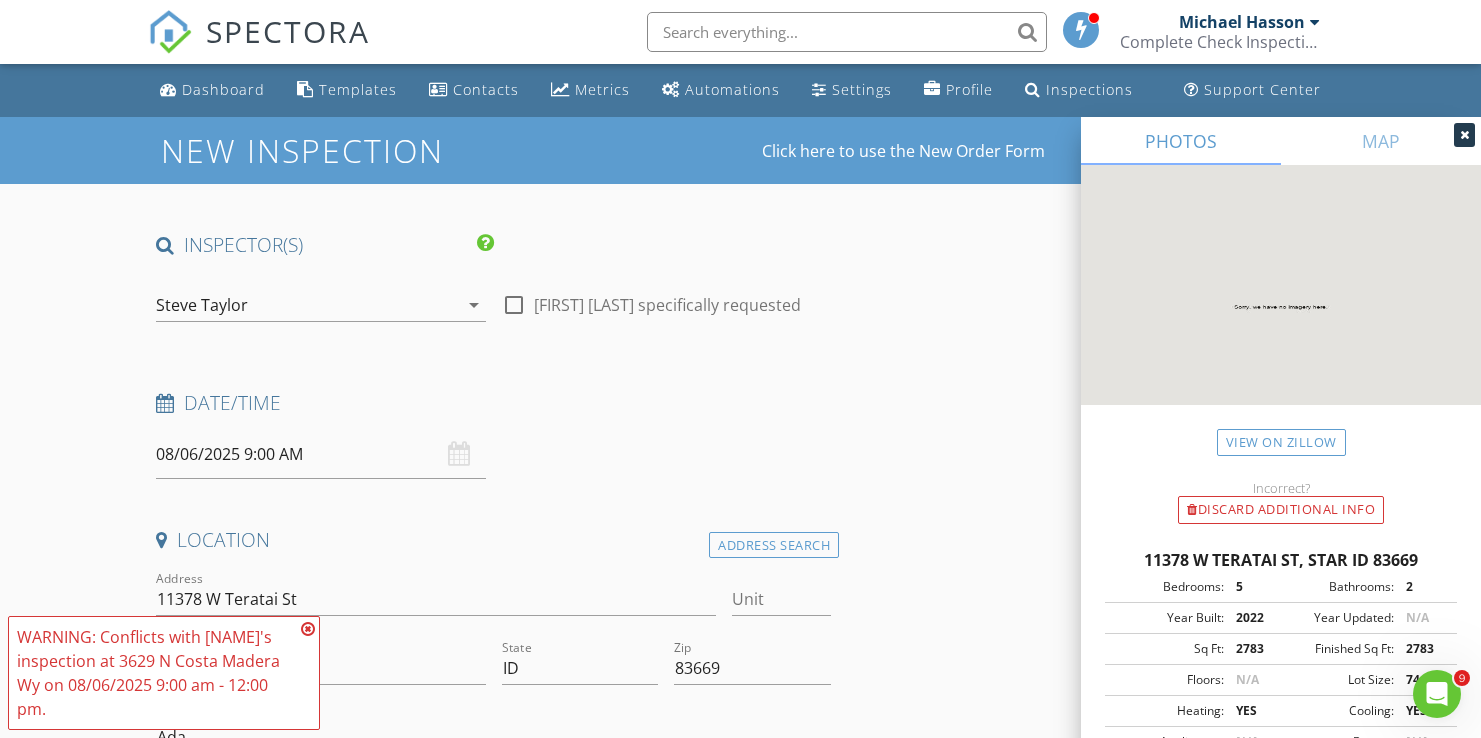 click at bounding box center (308, 629) 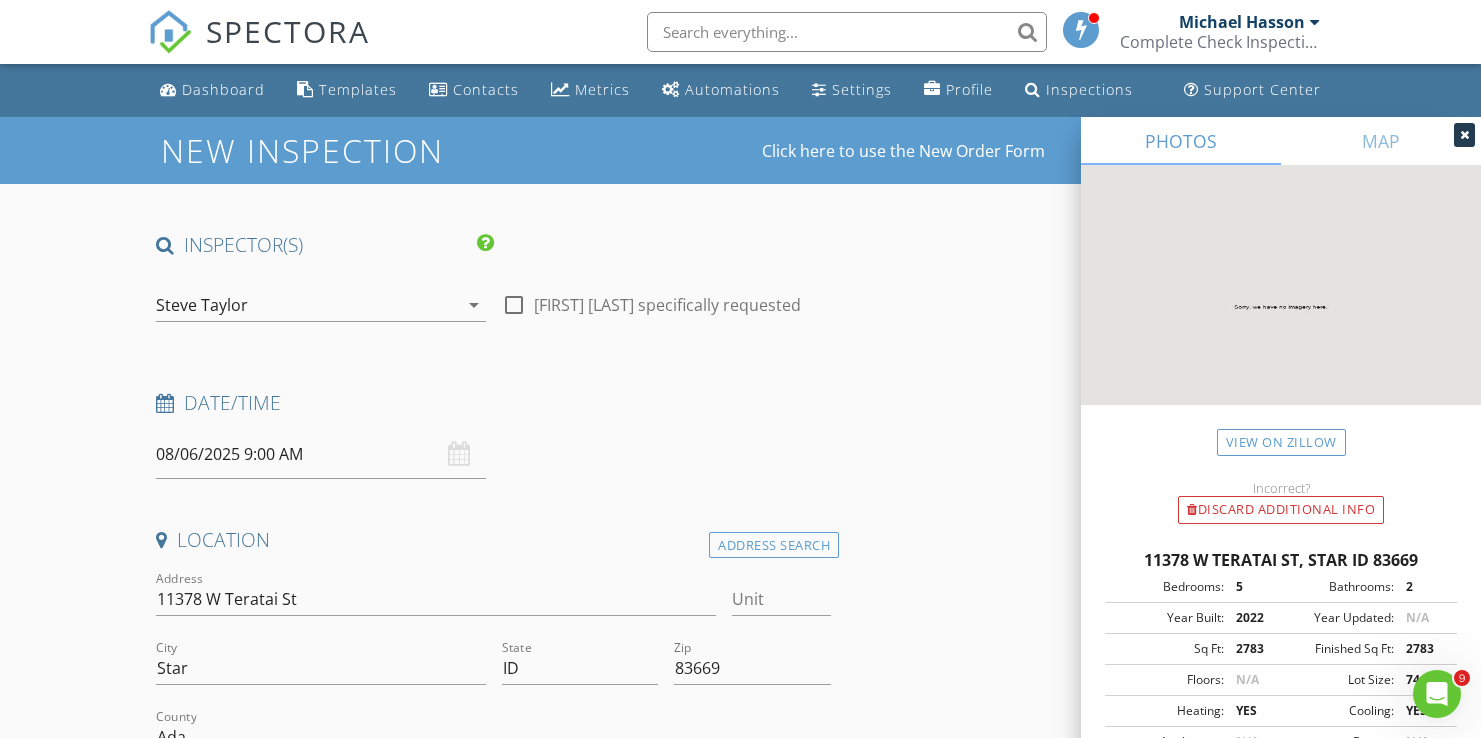 click on "New Inspection
Click here to use the New Order Form
INSPECTOR(S)
check_box_outline_blank   Michael Hasson     check_box   Steve Taylor   PRIMARY   Steve Taylor arrow_drop_down   check_box_outline_blank Steve Taylor specifically requested
Date/Time
08/06/2025 9:00 AM
Location
Address Search       Address 11378 W Teratai St   Unit   City Star   State ID   Zip 83669   County Ada     Square Feet 2783   Year Built 2022   Foundation arrow_drop_down     Steve Taylor     10.7 miles     (23 minutes)
client
check_box Enable Client CC email for this inspection   Client Search     check_box_outline_blank Client is a Company/Organization     First Name   Last Name   Email   CC Email   Phone           Notes   Private Notes
ADD ADDITIONAL client
SERVICES
check_box" at bounding box center [740, 1981] 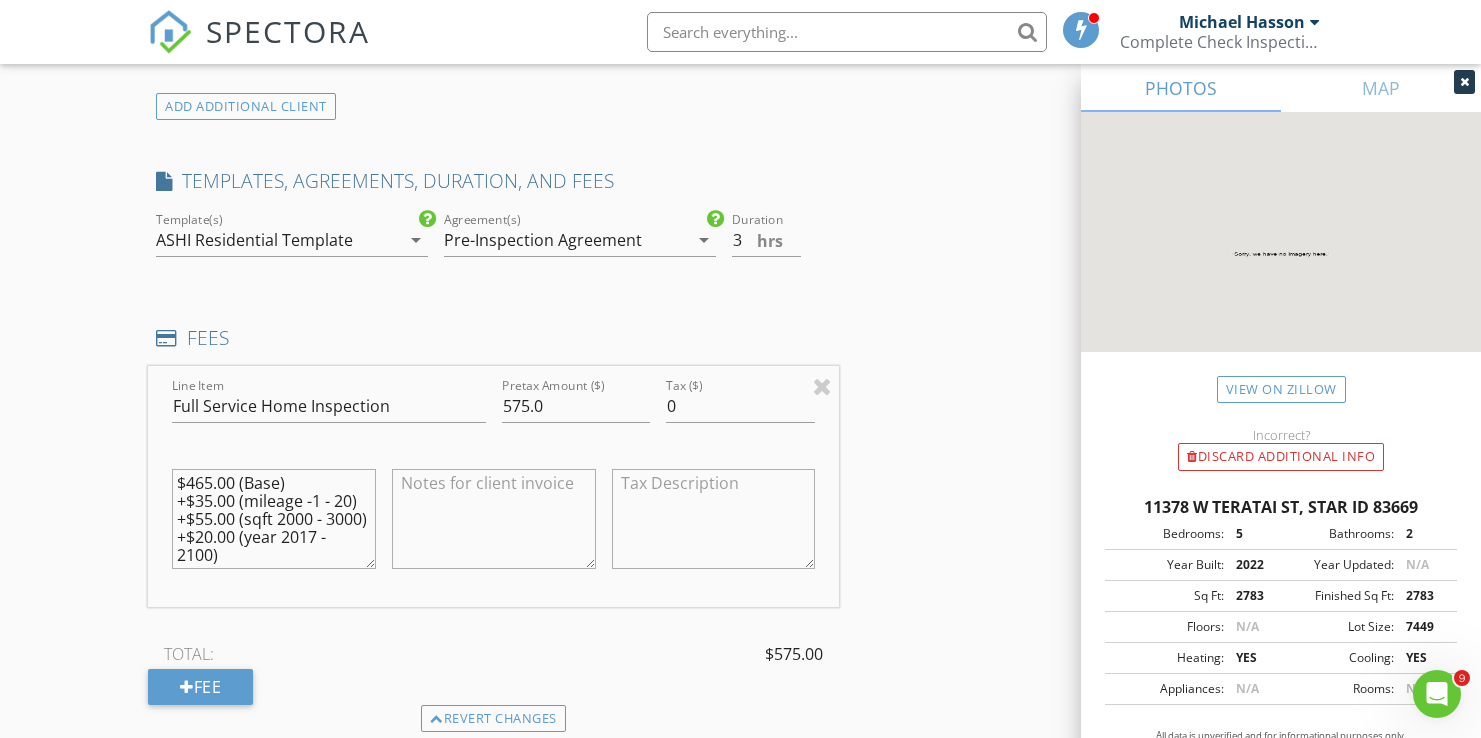 scroll, scrollTop: 1561, scrollLeft: 0, axis: vertical 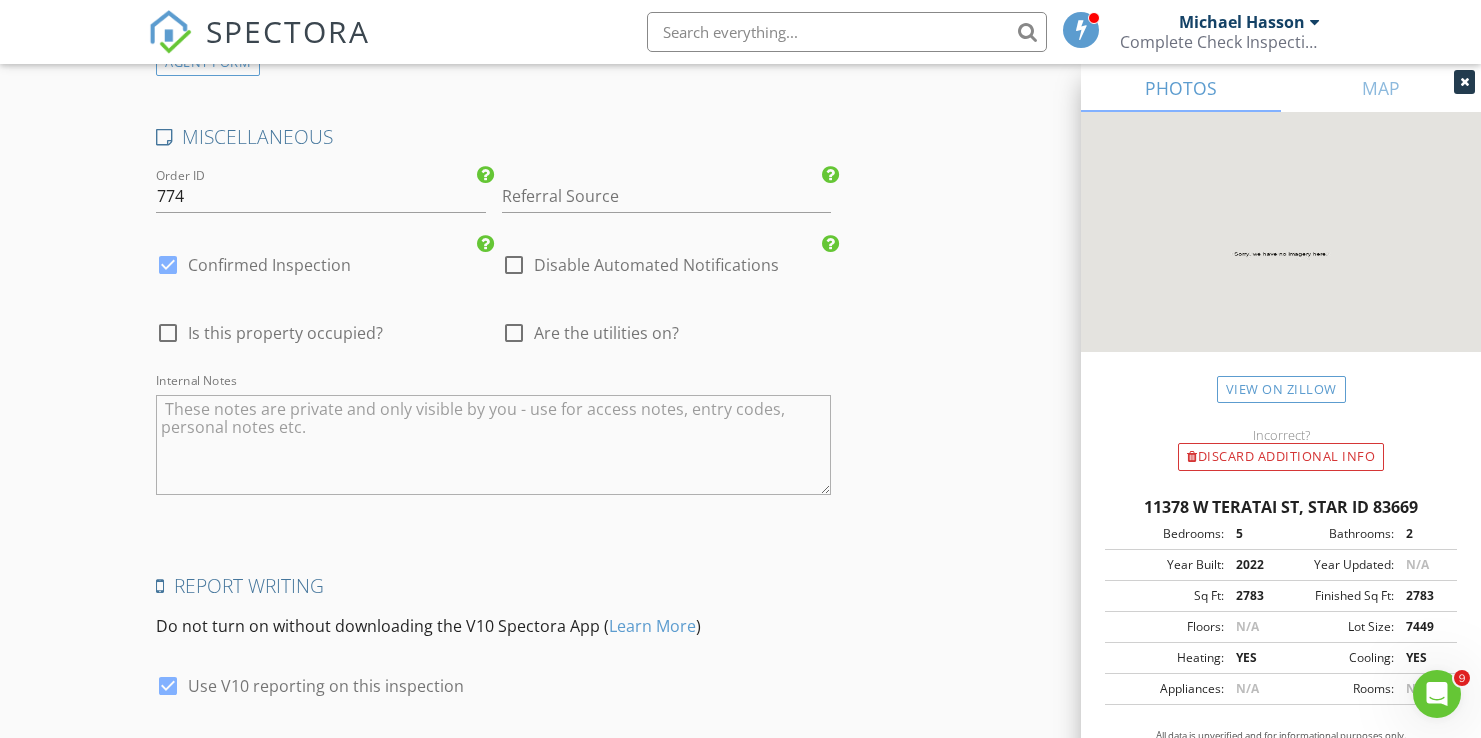 click at bounding box center [493, 445] 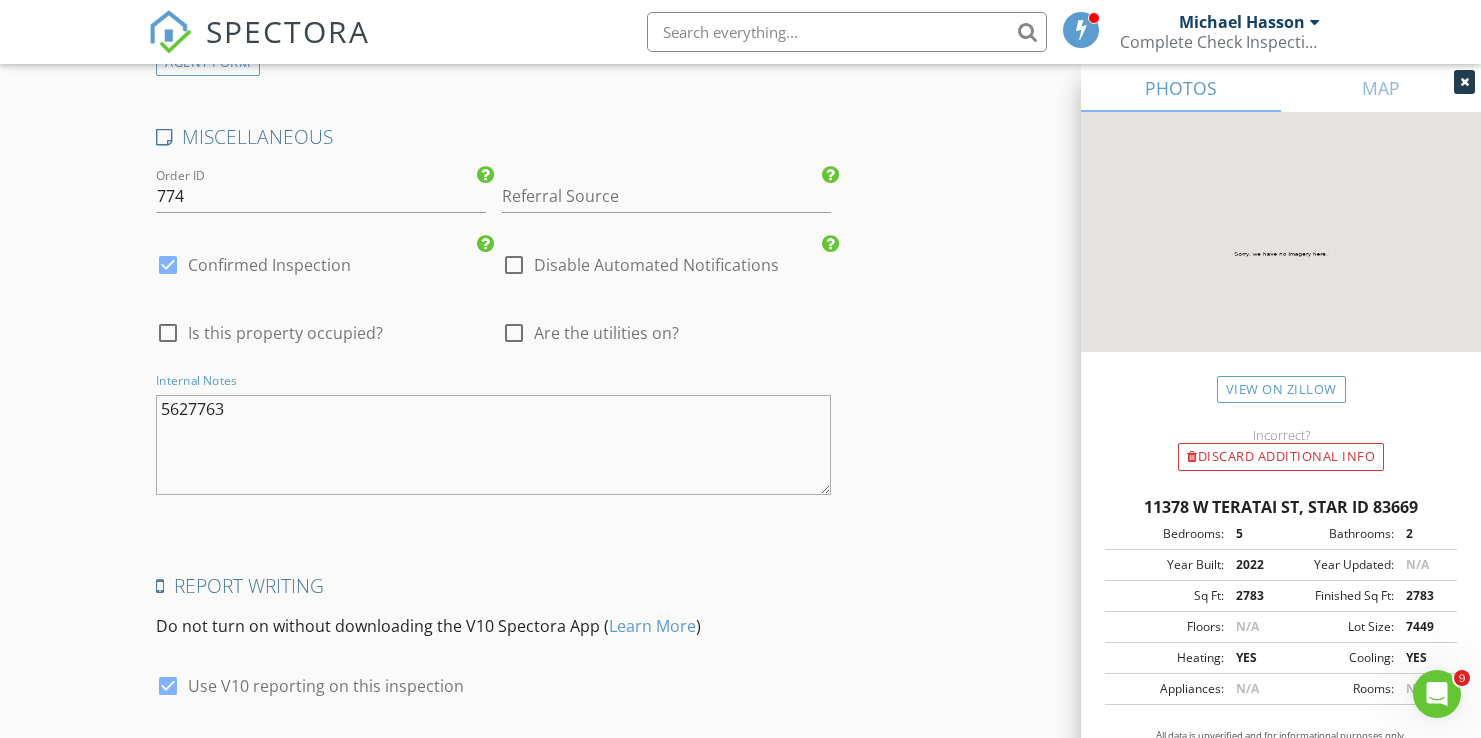 type on "5627763" 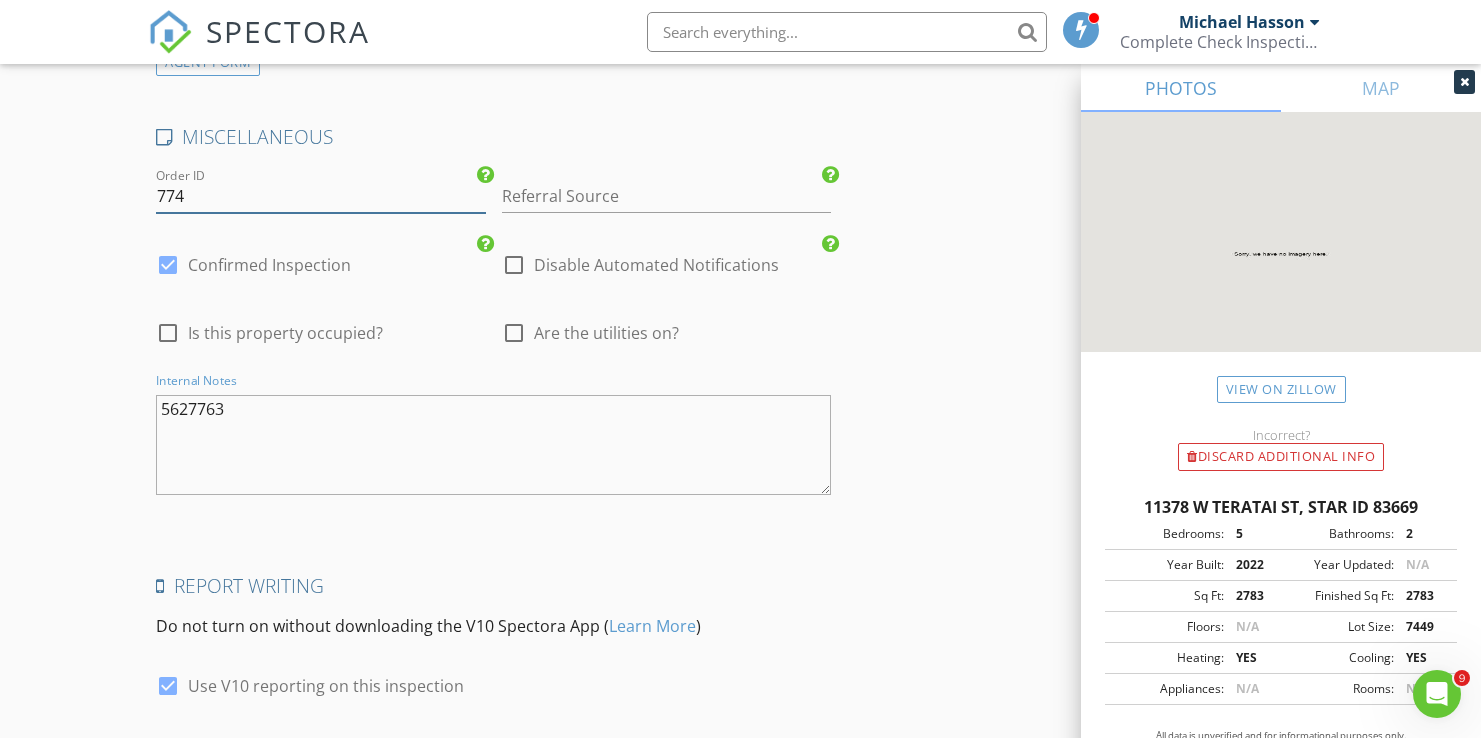 click on "774" at bounding box center (321, 196) 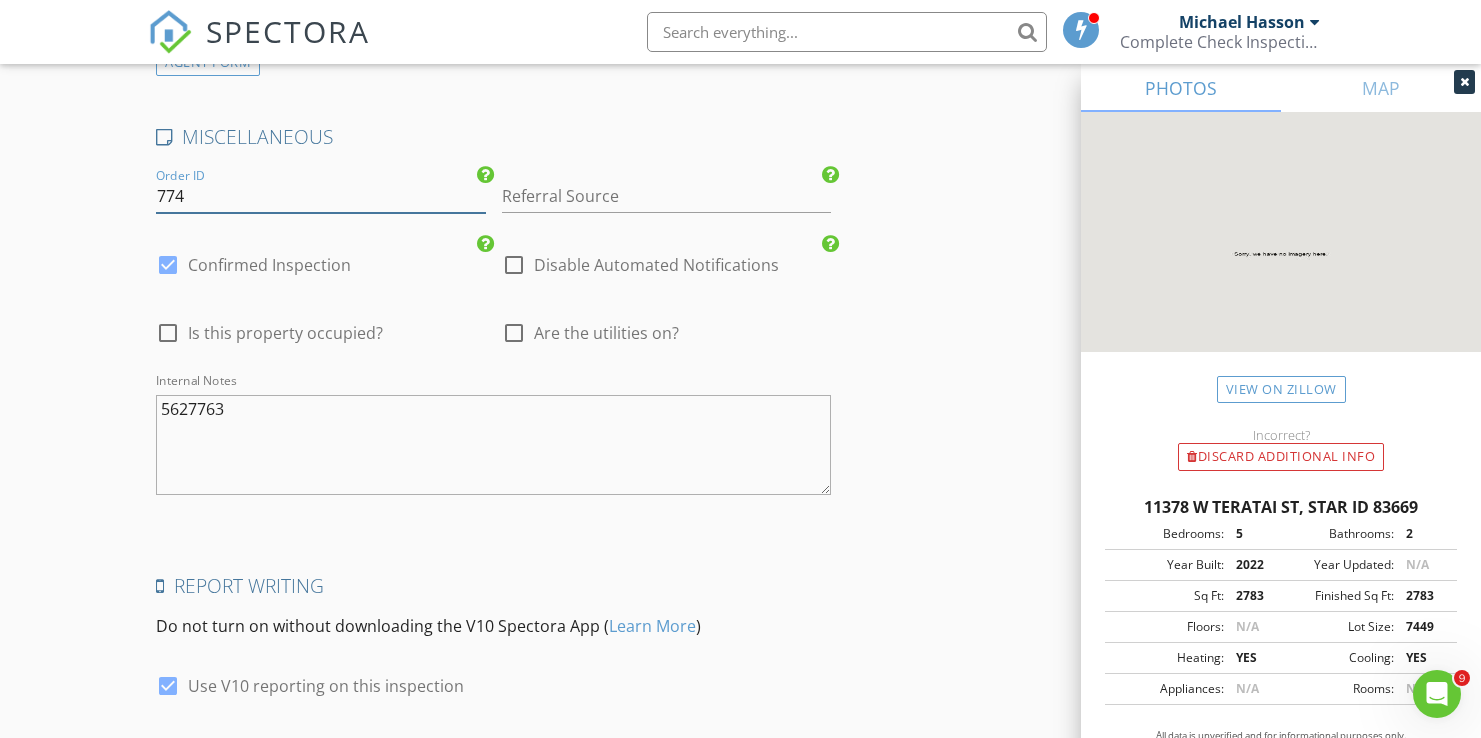 click on "774" at bounding box center (321, 196) 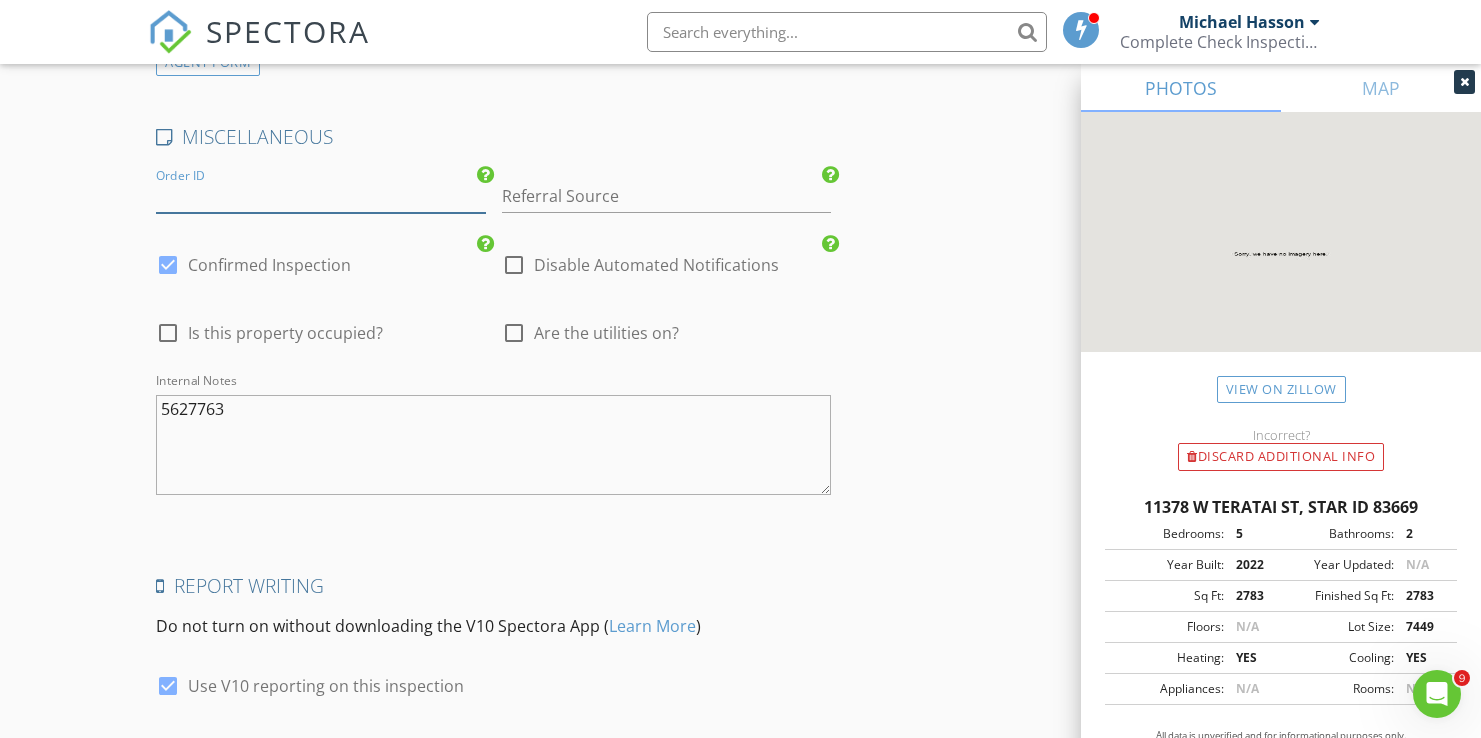 type 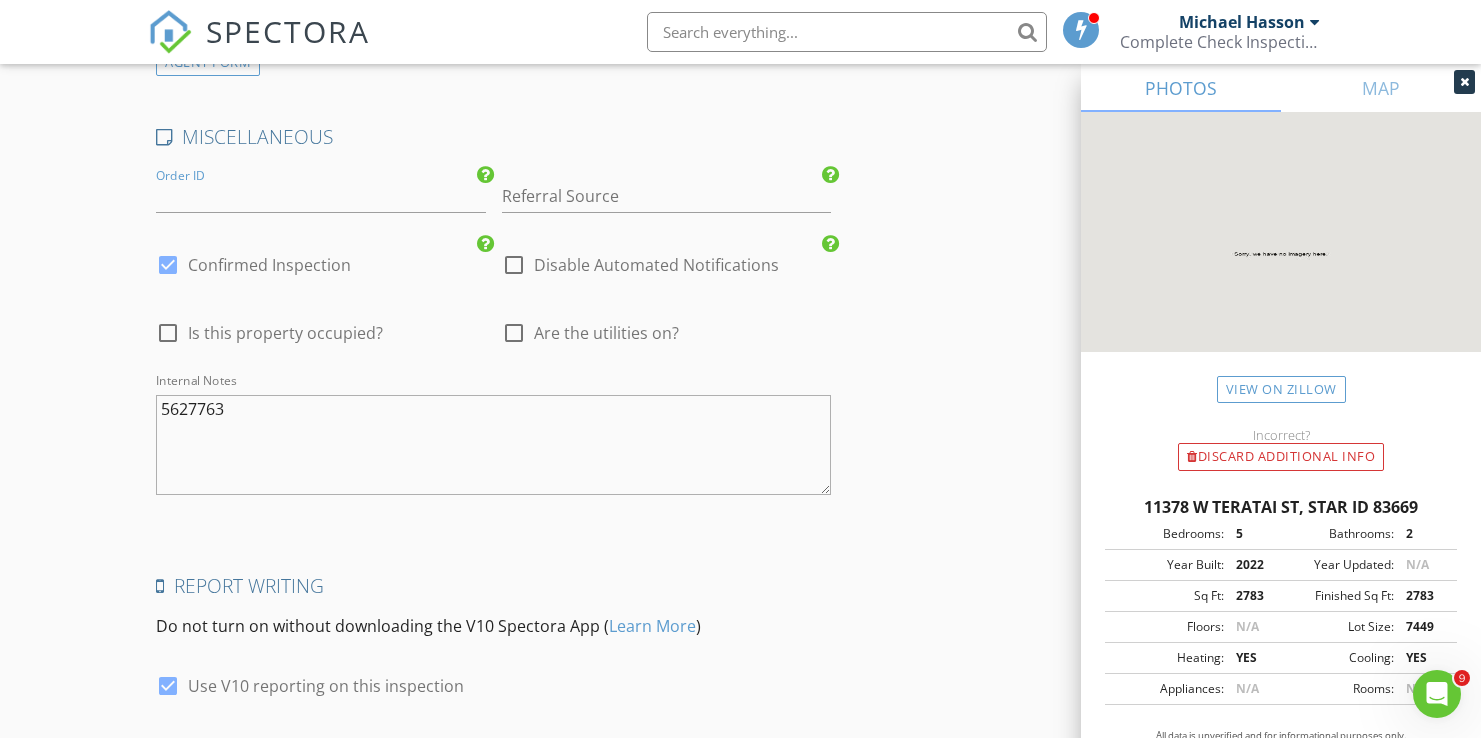 click on "New Inspection
Click here to use the New Order Form
INSPECTOR(S)
check_box_outline_blank   Michael Hasson     check_box   Steve Taylor   PRIMARY   Steve Taylor arrow_drop_down   check_box_outline_blank Steve Taylor specifically requested
Date/Time
08/06/2025 9:00 AM
Location
Address Search       Address 11378 W Teratai St   Unit   City Star   State ID   Zip 83669   County Ada     Square Feet 2783   Year Built 2022   Foundation arrow_drop_down     Steve Taylor     10.7 miles     (23 minutes)
client
check_box Enable Client CC email for this inspection   Client Search     check_box_outline_blank Client is a Company/Organization     First Name   Last Name   Email   CC Email   Phone           Notes   Private Notes
ADD ADDITIONAL client
SERVICES
check_box" at bounding box center [740, -978] 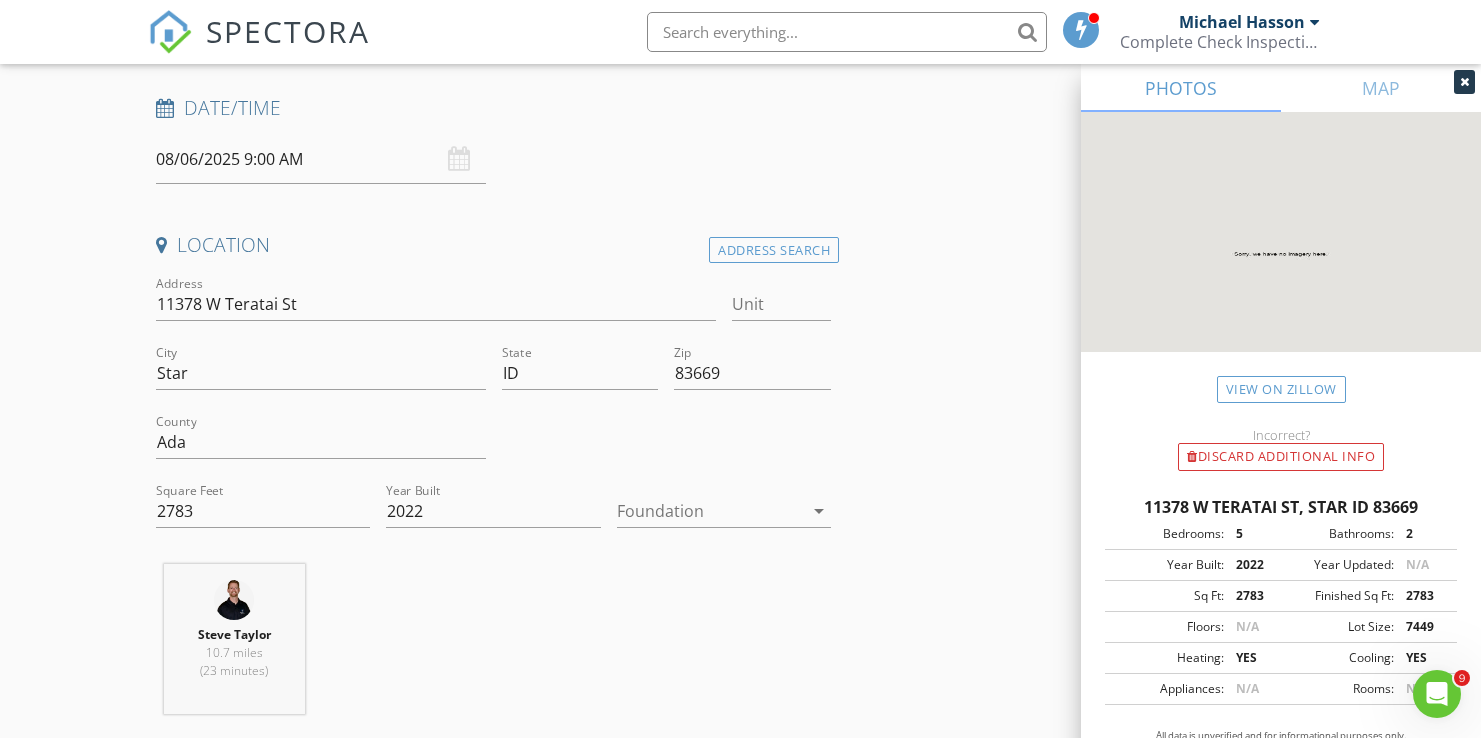 scroll, scrollTop: 0, scrollLeft: 0, axis: both 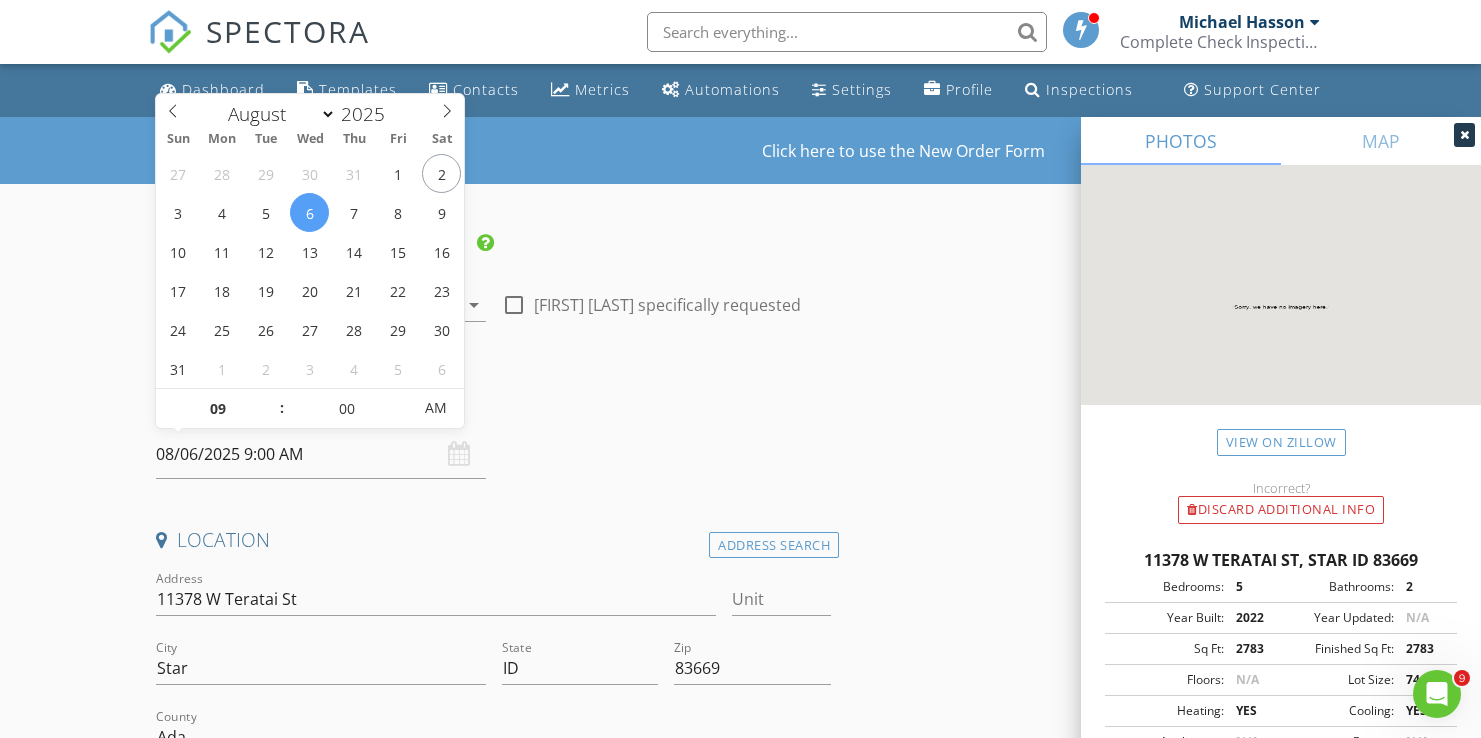 click on "08/06/2025 9:00 AM" at bounding box center [321, 454] 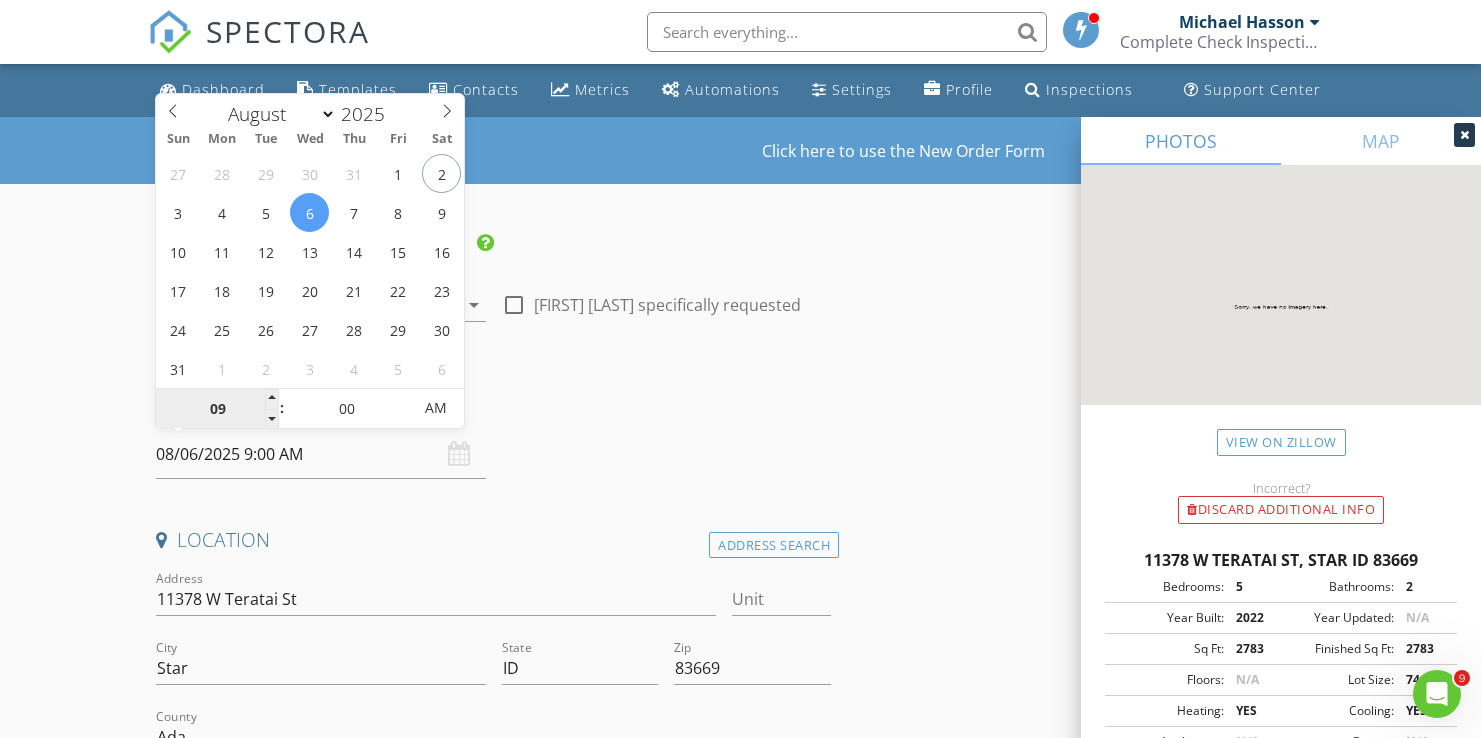 click on "09" at bounding box center [217, 409] 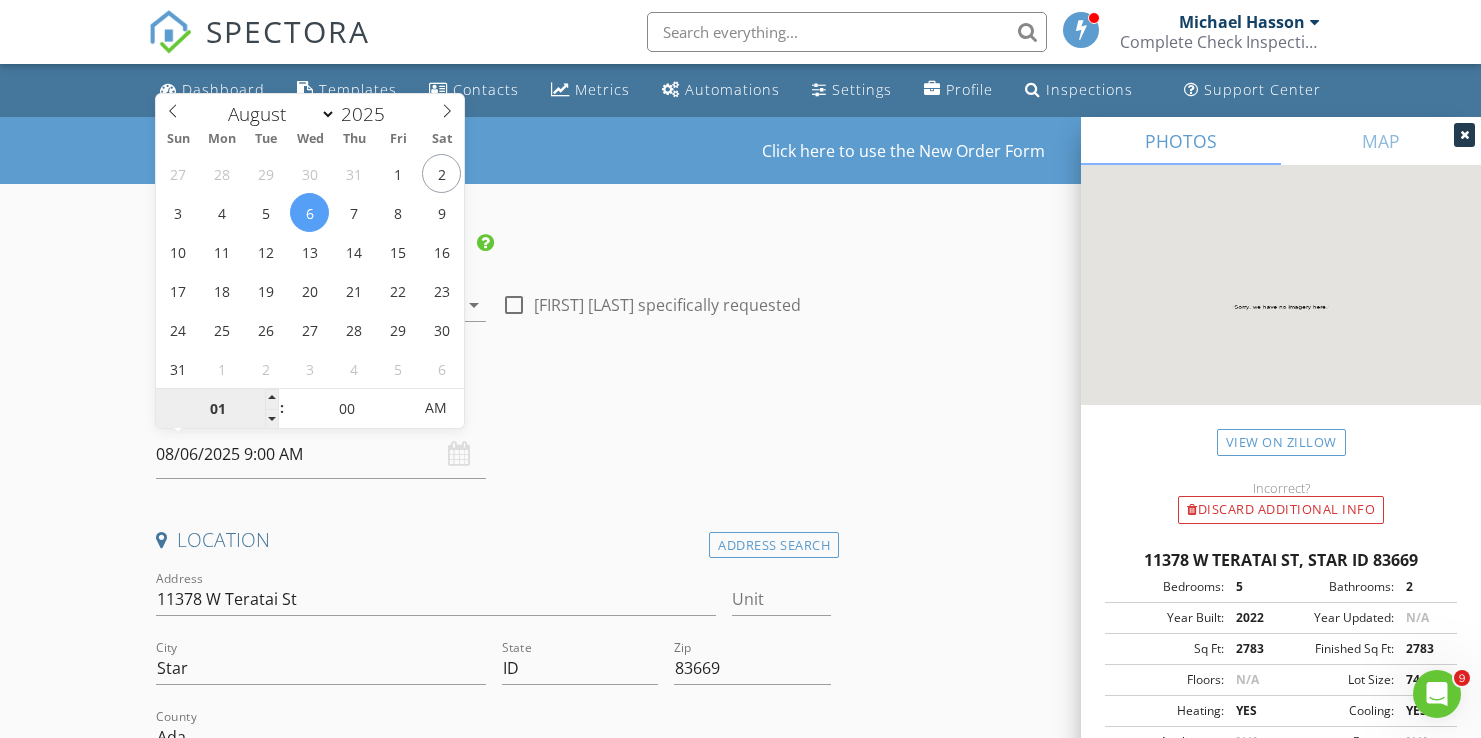 type on "01" 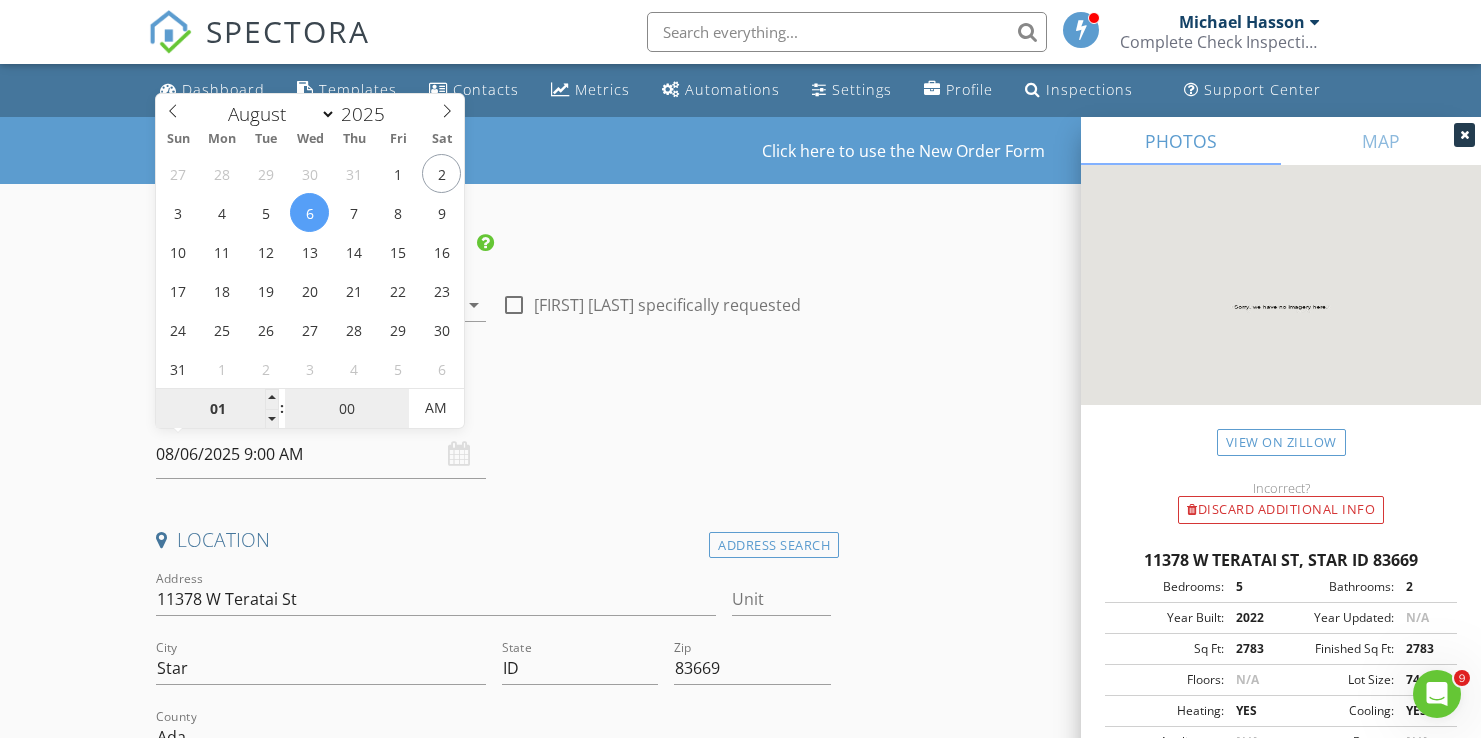 type on "08/06/2025 1:00 AM" 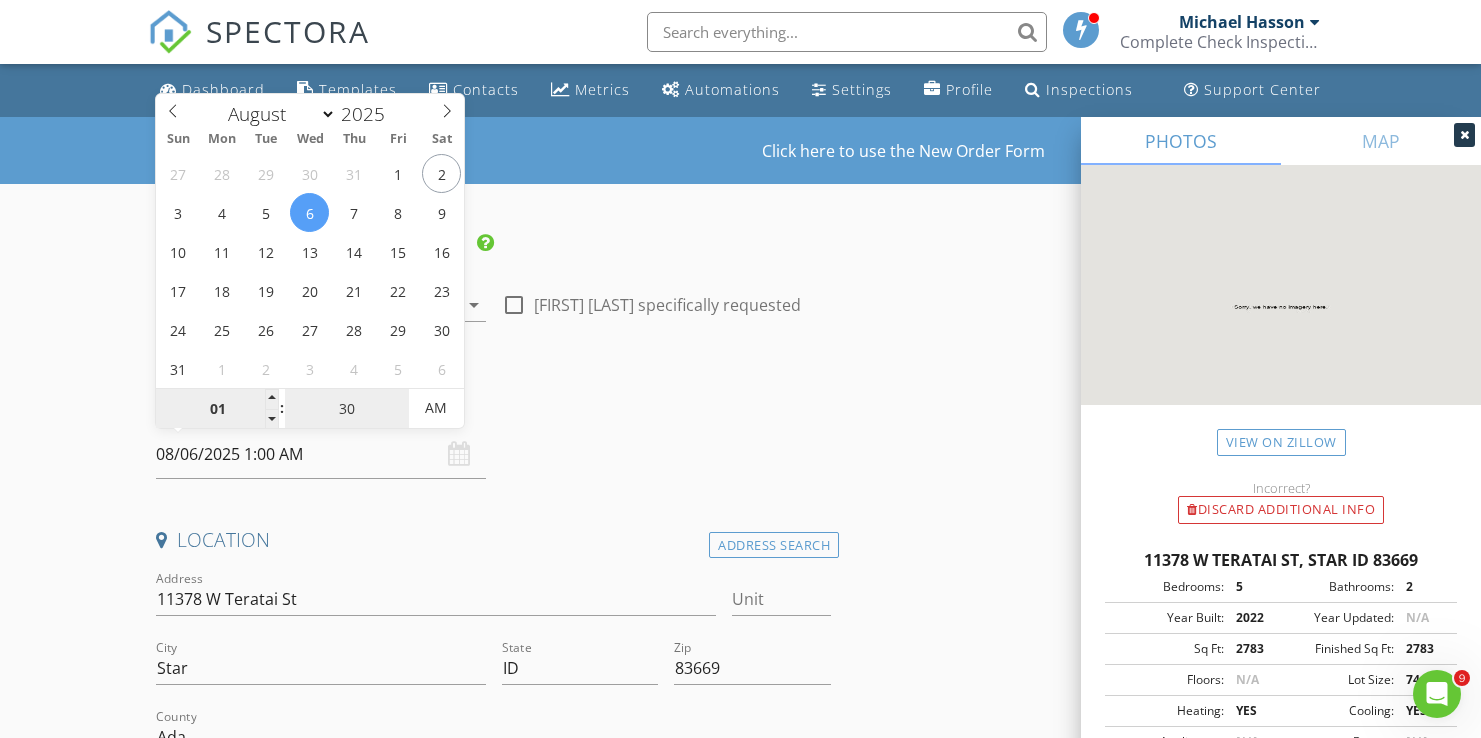 type on "30" 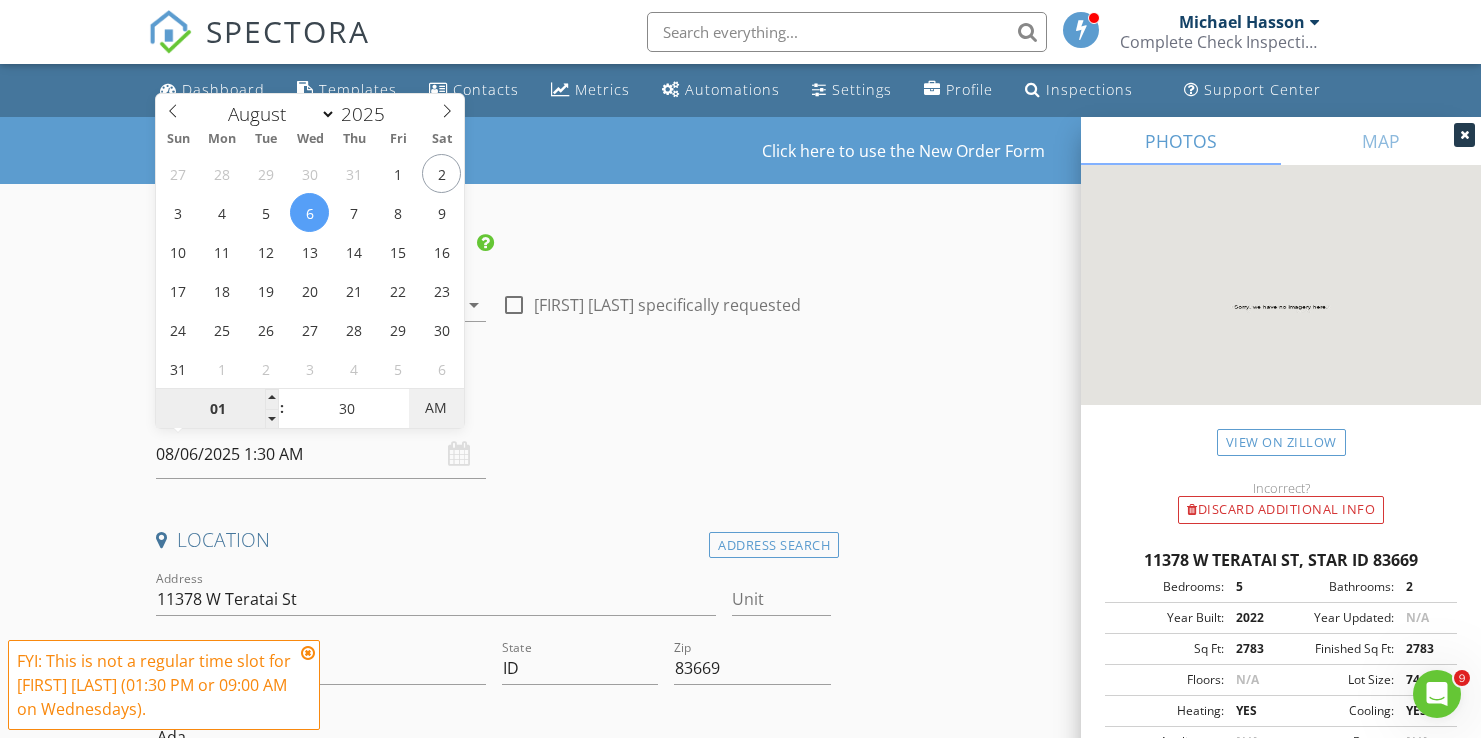 type on "08/06/2025 1:30 PM" 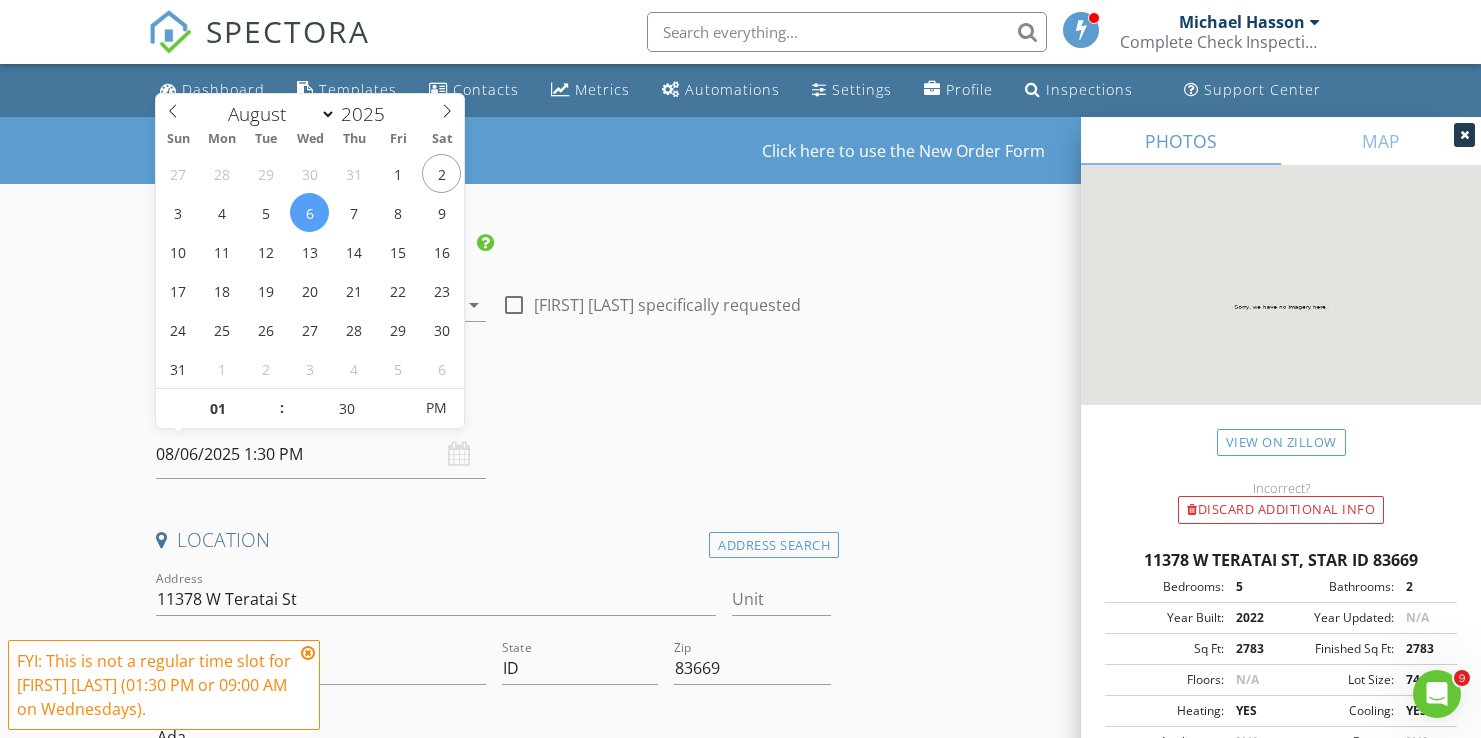 click on "New Inspection
Click here to use the New Order Form
INSPECTOR(S)
check_box_outline_blank   Michael Hasson     check_box   Steve Taylor   PRIMARY   Steve Taylor arrow_drop_down   check_box_outline_blank Steve Taylor specifically requested
Date/Time
08/06/2025 1:30 PM
Location
Address Search       Address 11378 W Teratai St   Unit   City Star   State ID   Zip 83669   County Ada     Square Feet 2783   Year Built 2022   Foundation arrow_drop_down     Steve Taylor     10.7 miles     (23 minutes)
client
check_box Enable Client CC email for this inspection   Client Search     check_box_outline_blank Client is a Company/Organization     First Name   Last Name   Email   CC Email   Phone           Notes   Private Notes
ADD ADDITIONAL client
SERVICES
check_box" at bounding box center (740, 1981) 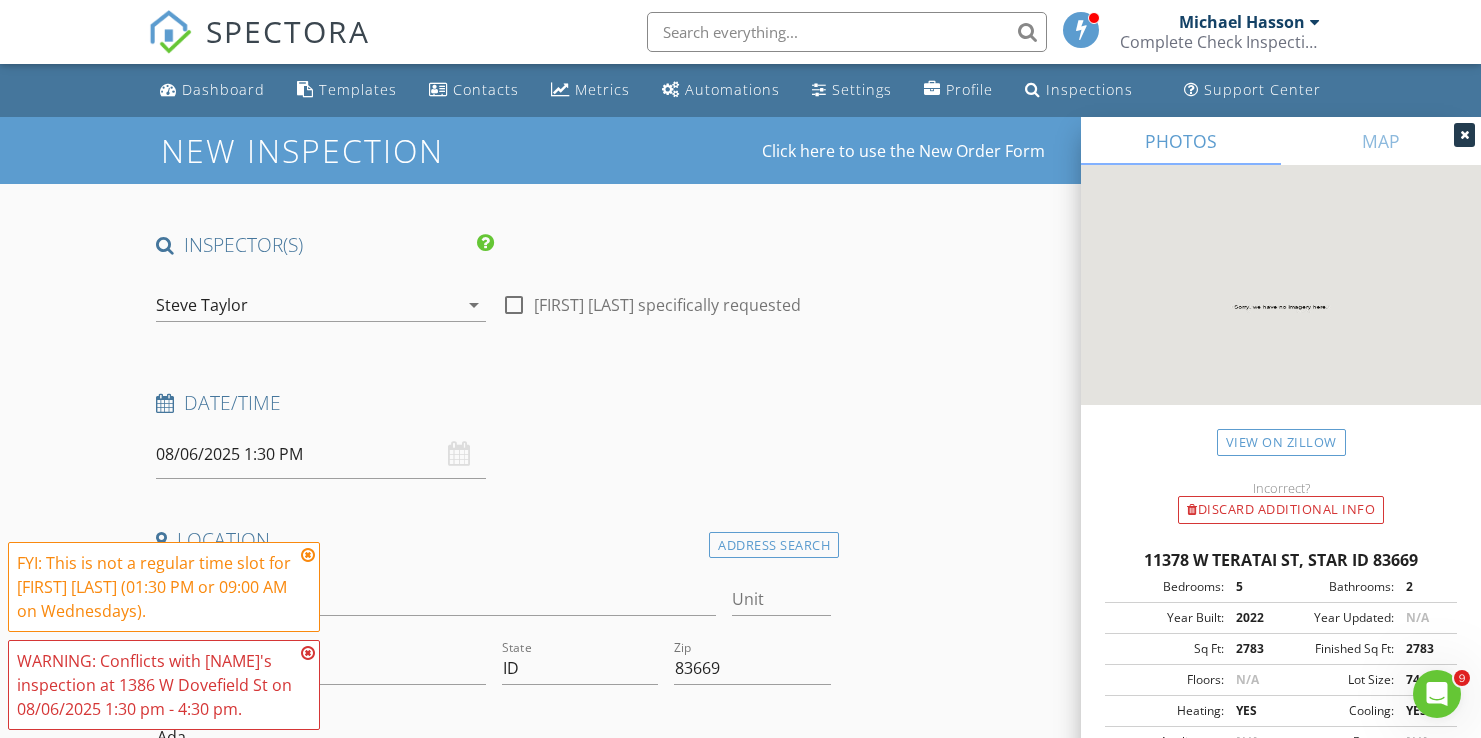click at bounding box center (308, 555) 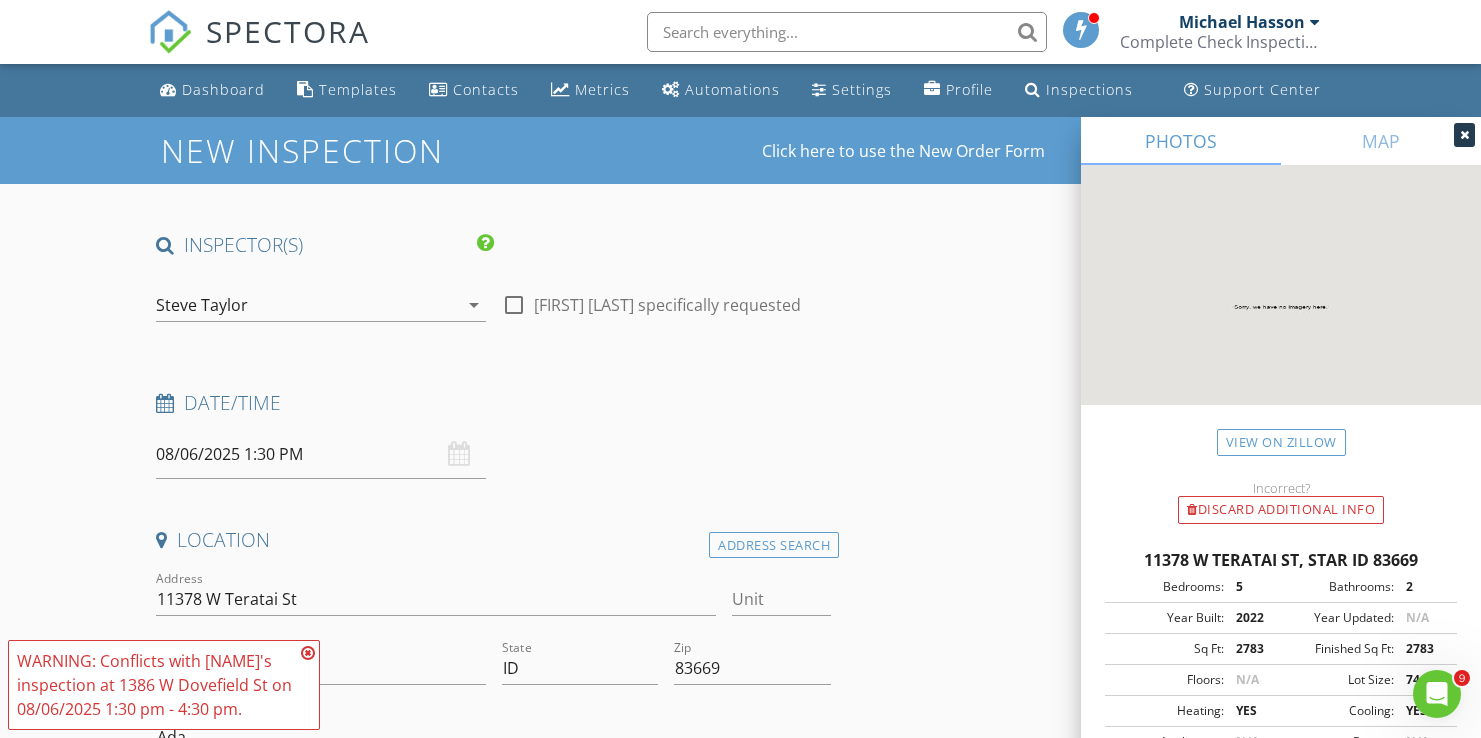 click at bounding box center (308, 653) 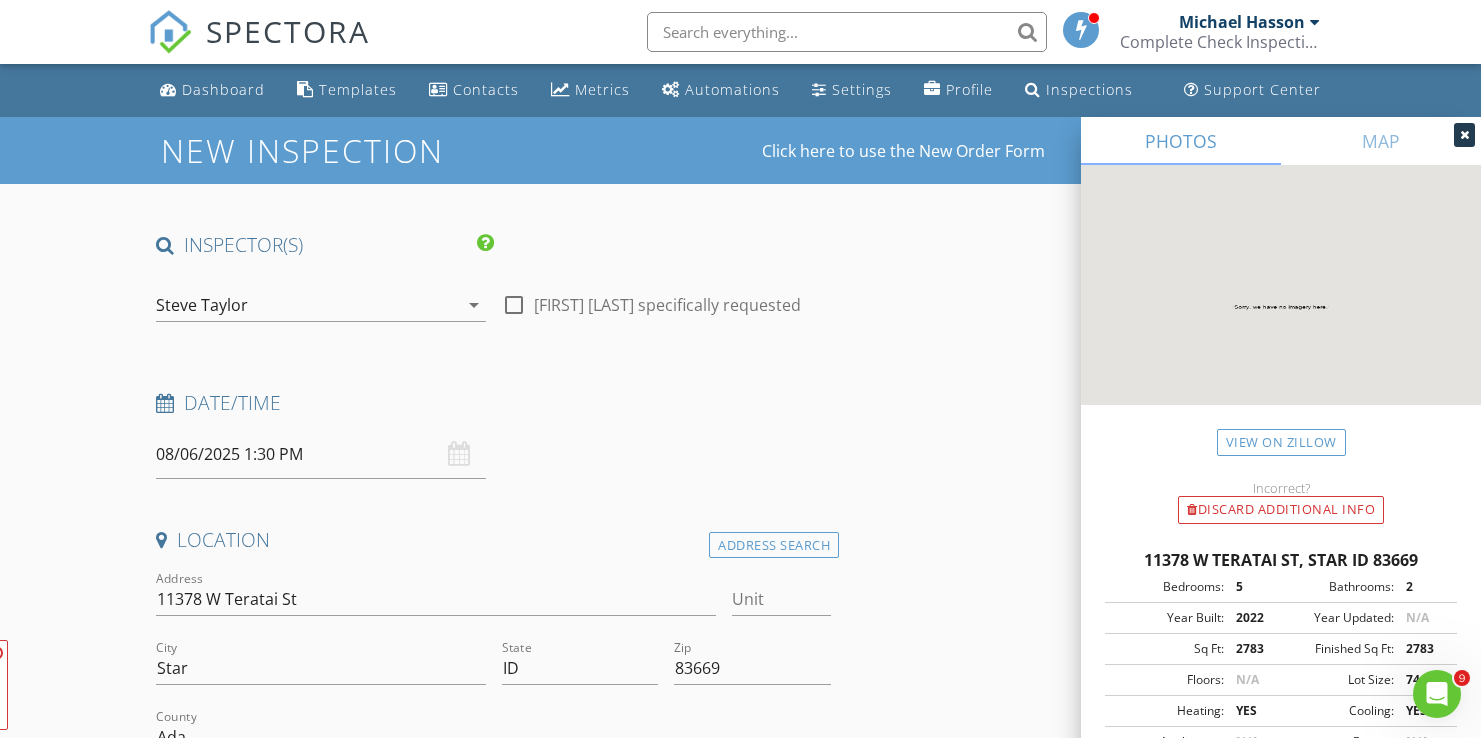 click on "New Inspection
Click here to use the New Order Form
INSPECTOR(S)
check_box_outline_blank   Michael Hasson     check_box   Steve Taylor   PRIMARY   Steve Taylor arrow_drop_down   check_box_outline_blank Steve Taylor specifically requested
Date/Time
08/06/2025 1:30 PM
Location
Address Search       Address 11378 W Teratai St   Unit   City Star   State ID   Zip 83669   County Ada     Square Feet 2783   Year Built 2022   Foundation arrow_drop_down     Steve Taylor     10.7 miles     (23 minutes)
client
check_box Enable Client CC email for this inspection   Client Search     check_box_outline_blank Client is a Company/Organization     First Name   Last Name   Email   CC Email   Phone           Notes   Private Notes
ADD ADDITIONAL client
SERVICES
check_box" at bounding box center [740, 1981] 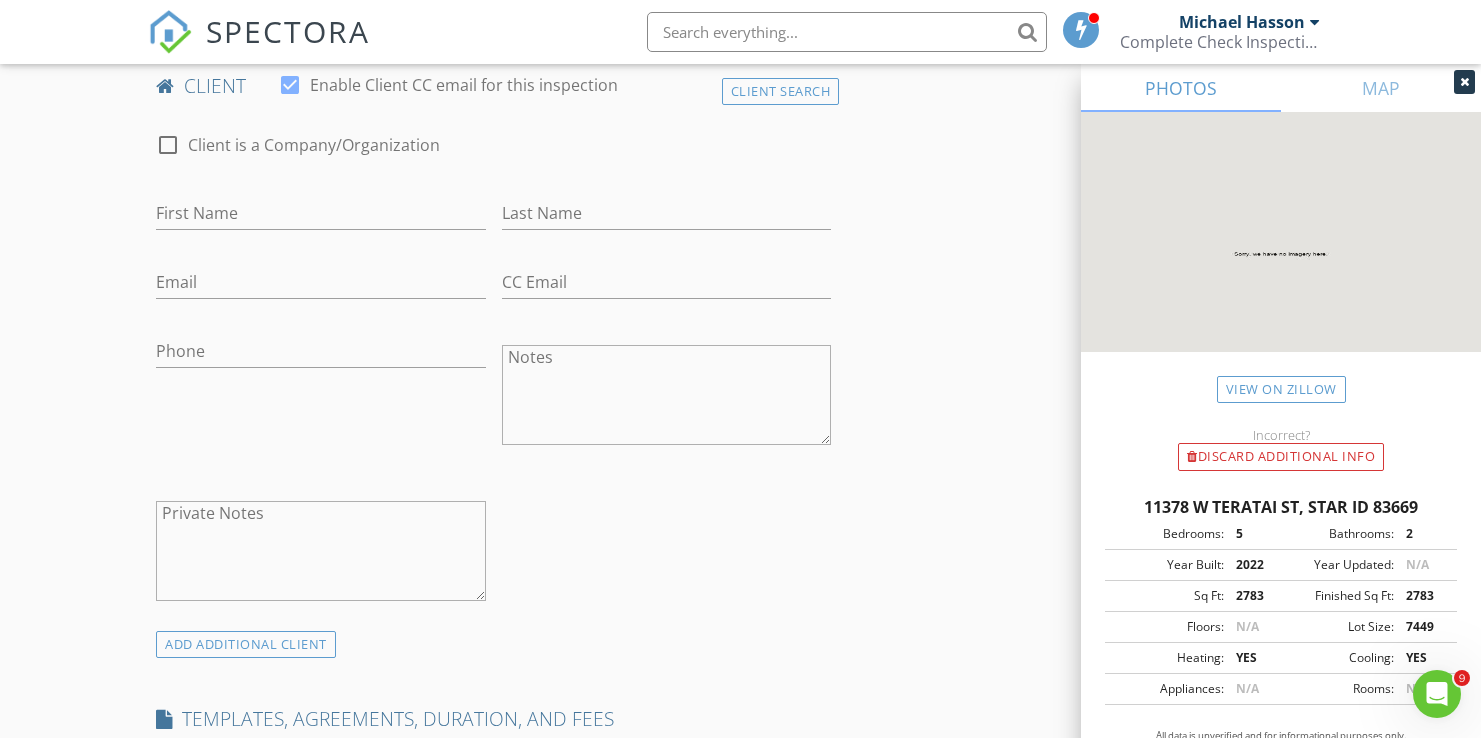 scroll, scrollTop: 1035, scrollLeft: 0, axis: vertical 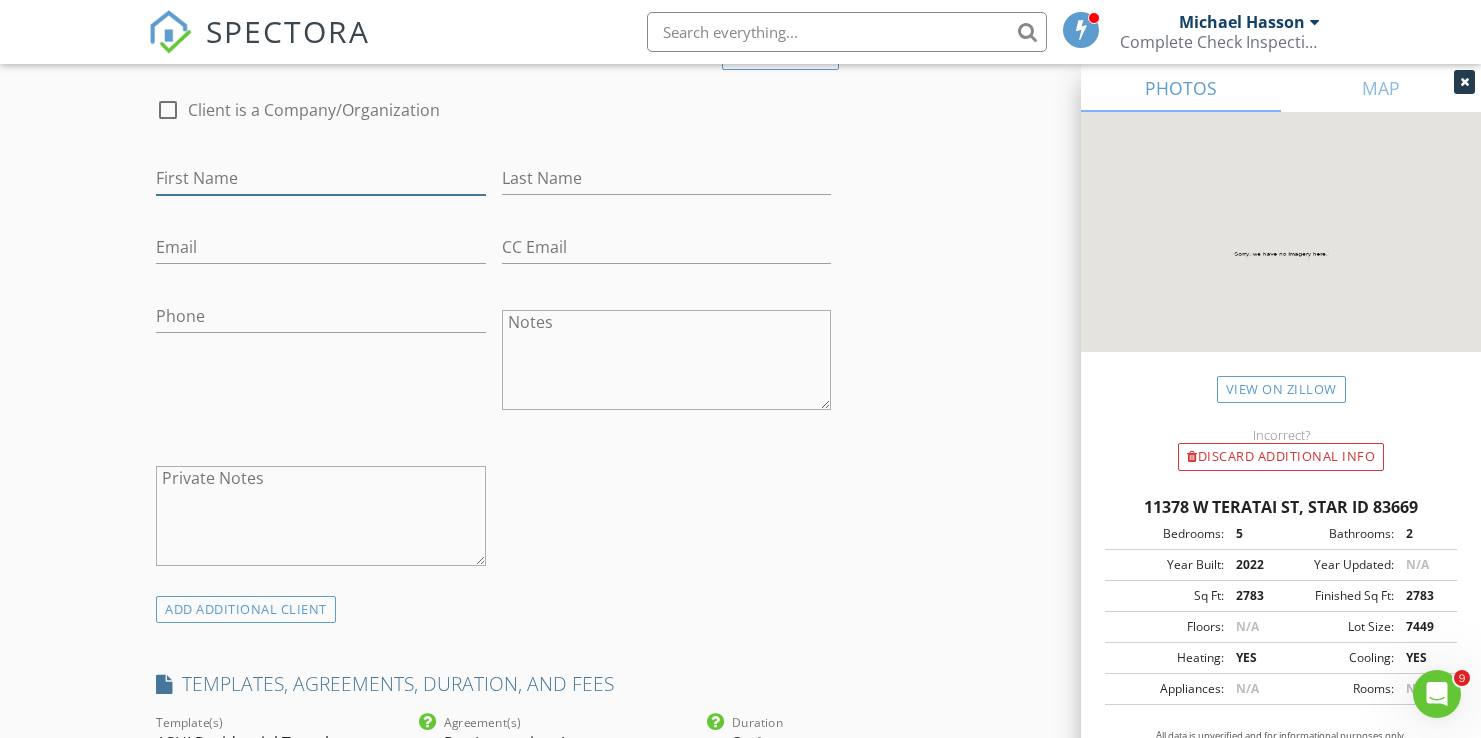 click on "First Name" at bounding box center (321, 178) 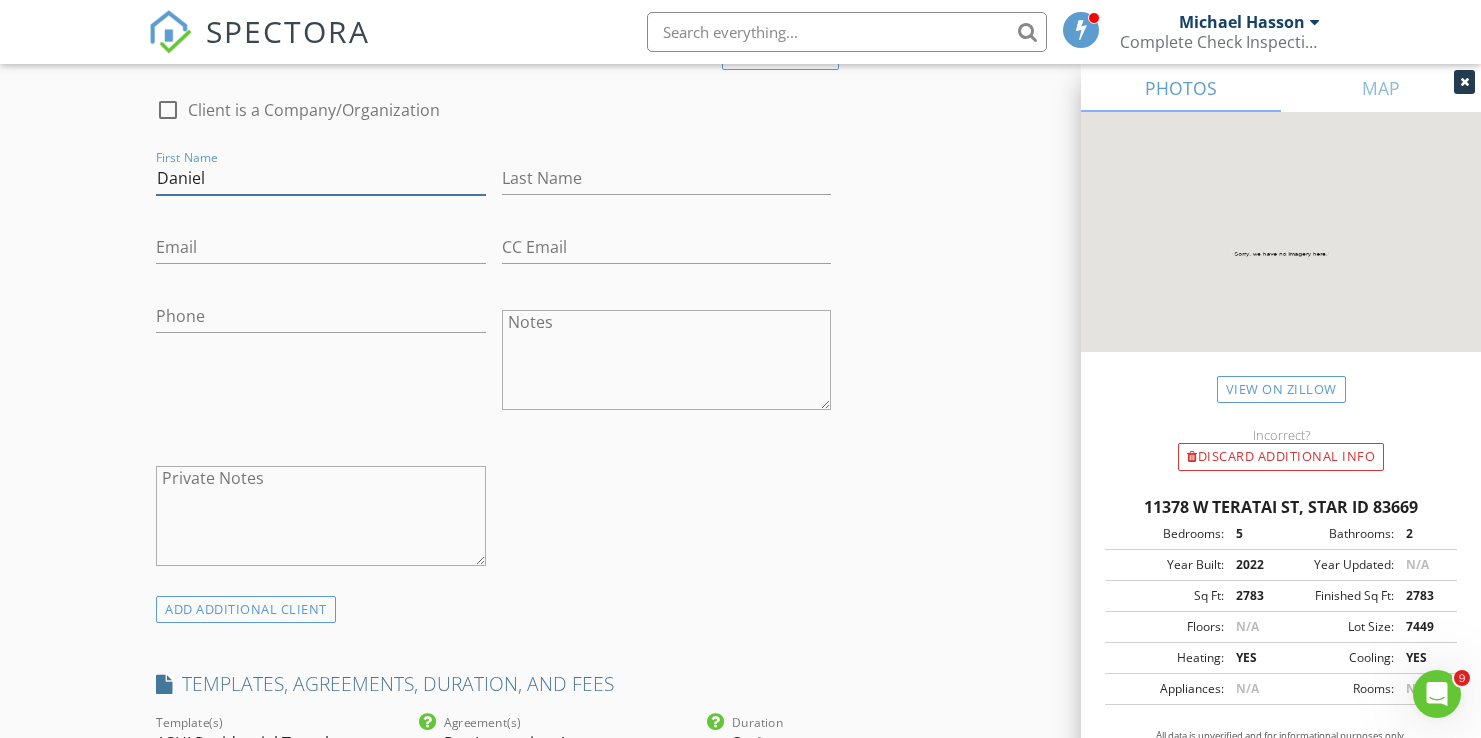 type on "Daniel" 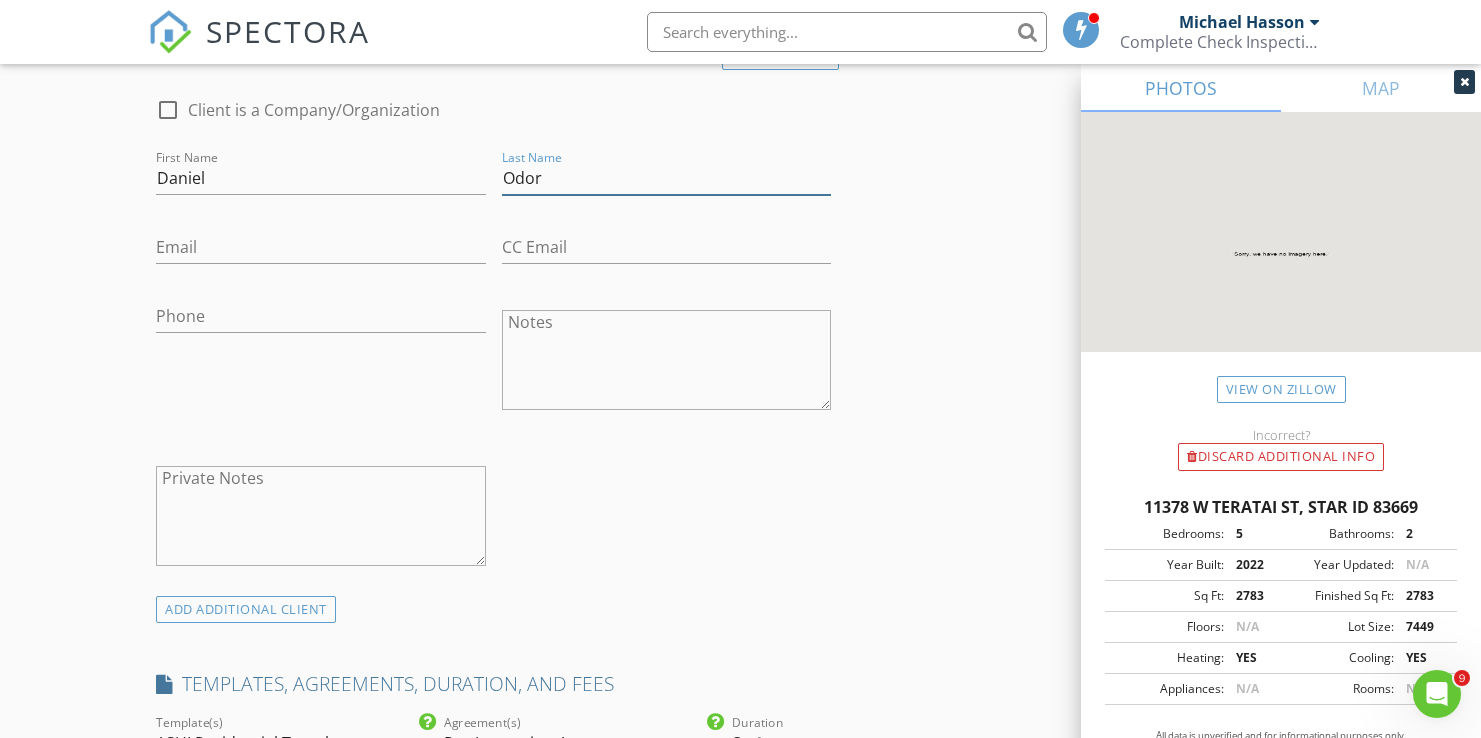 type on "Odor" 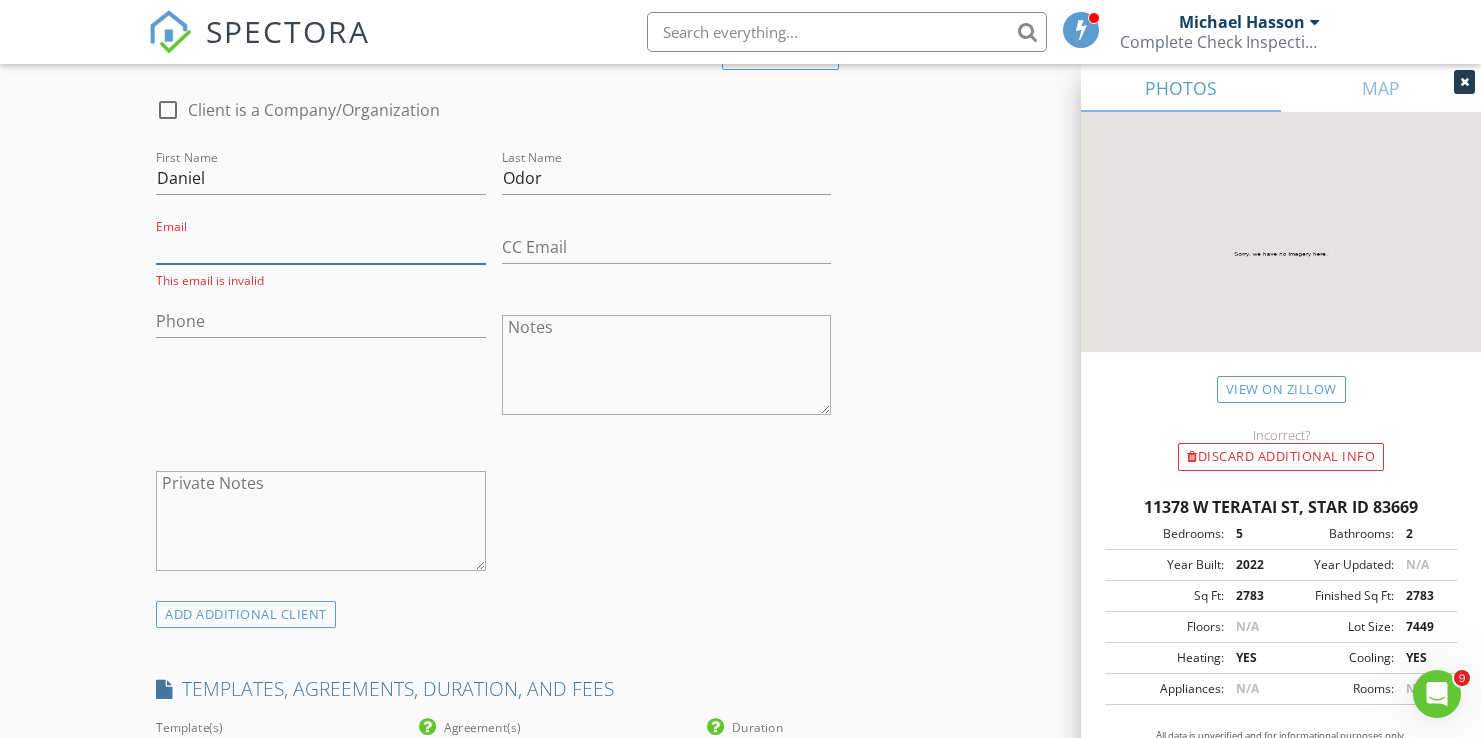paste on "deodor1@hotmail.com" 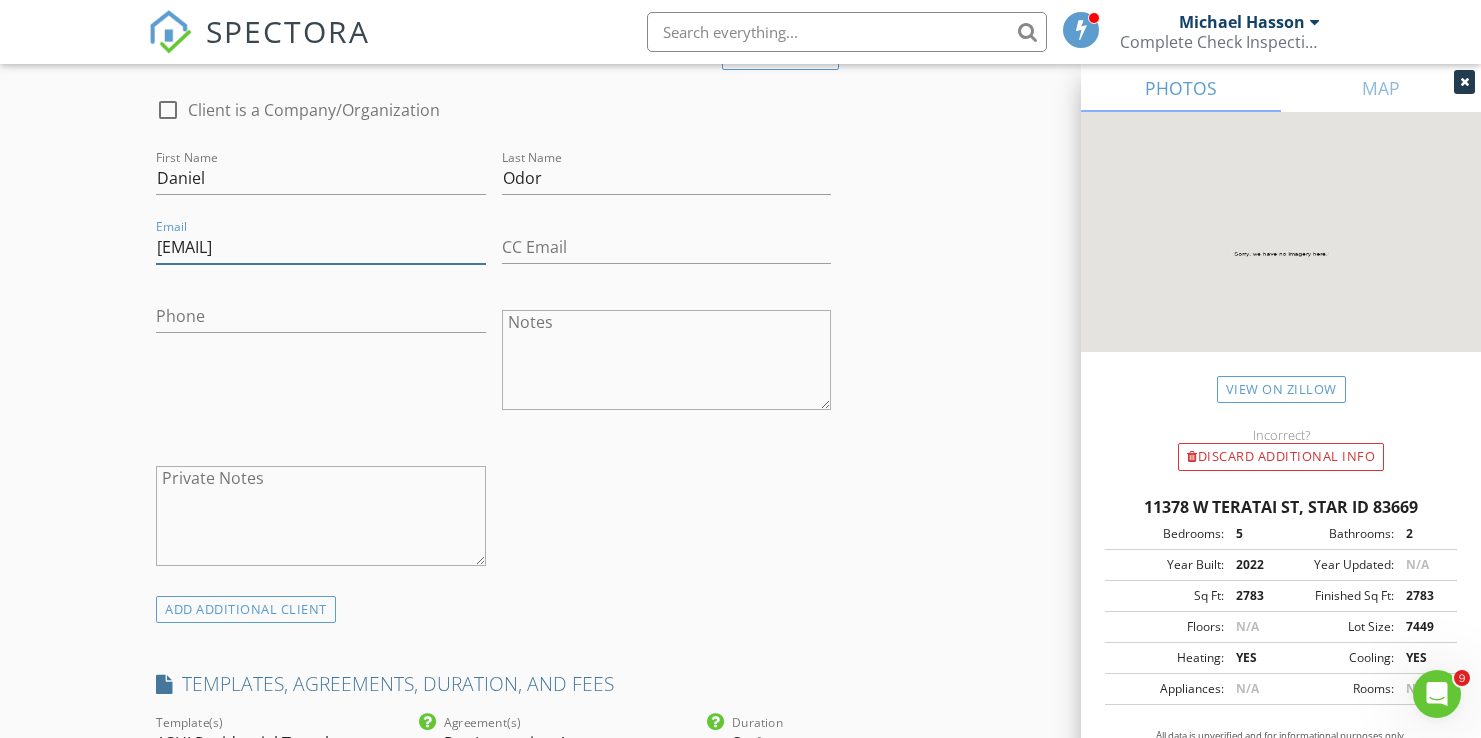 type on "deodor1@hotmail.com" 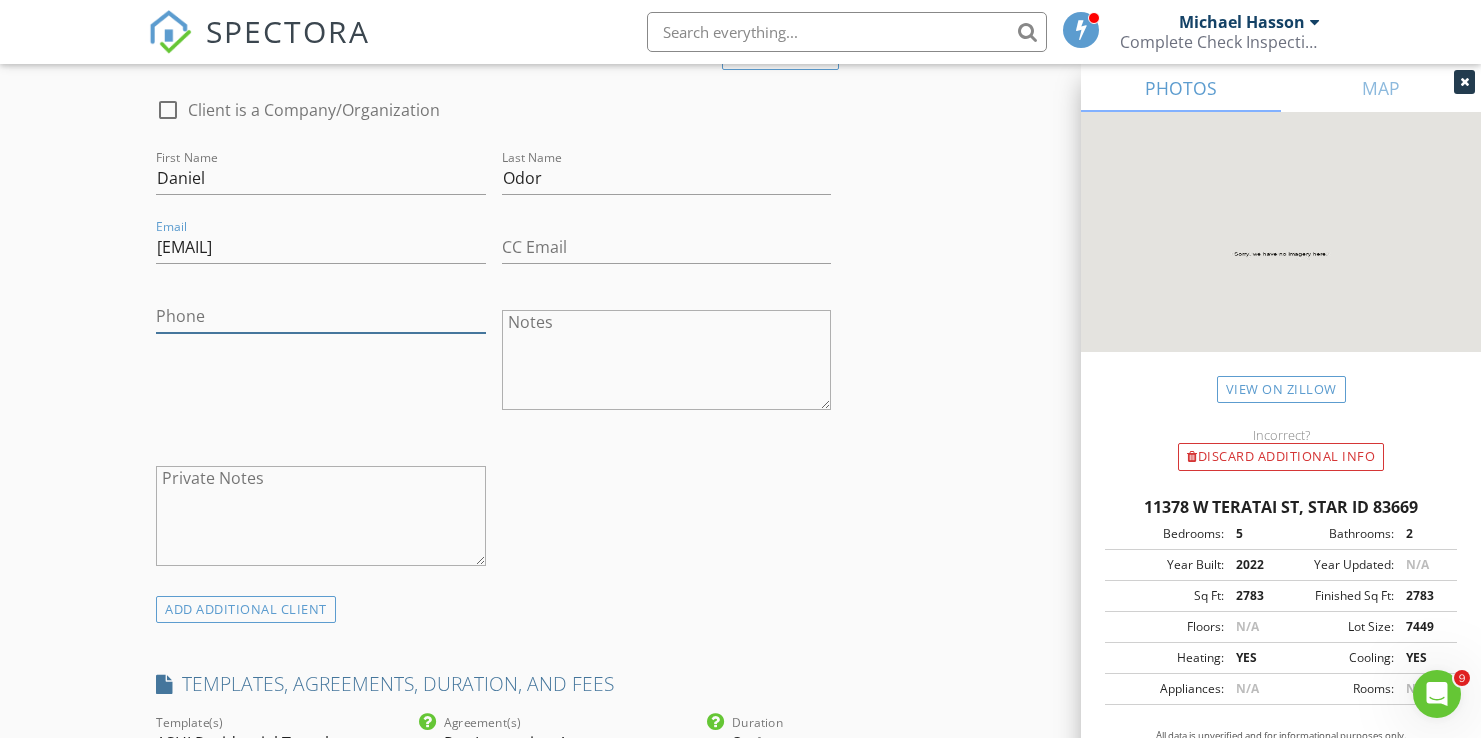 click on "Phone" at bounding box center (321, 316) 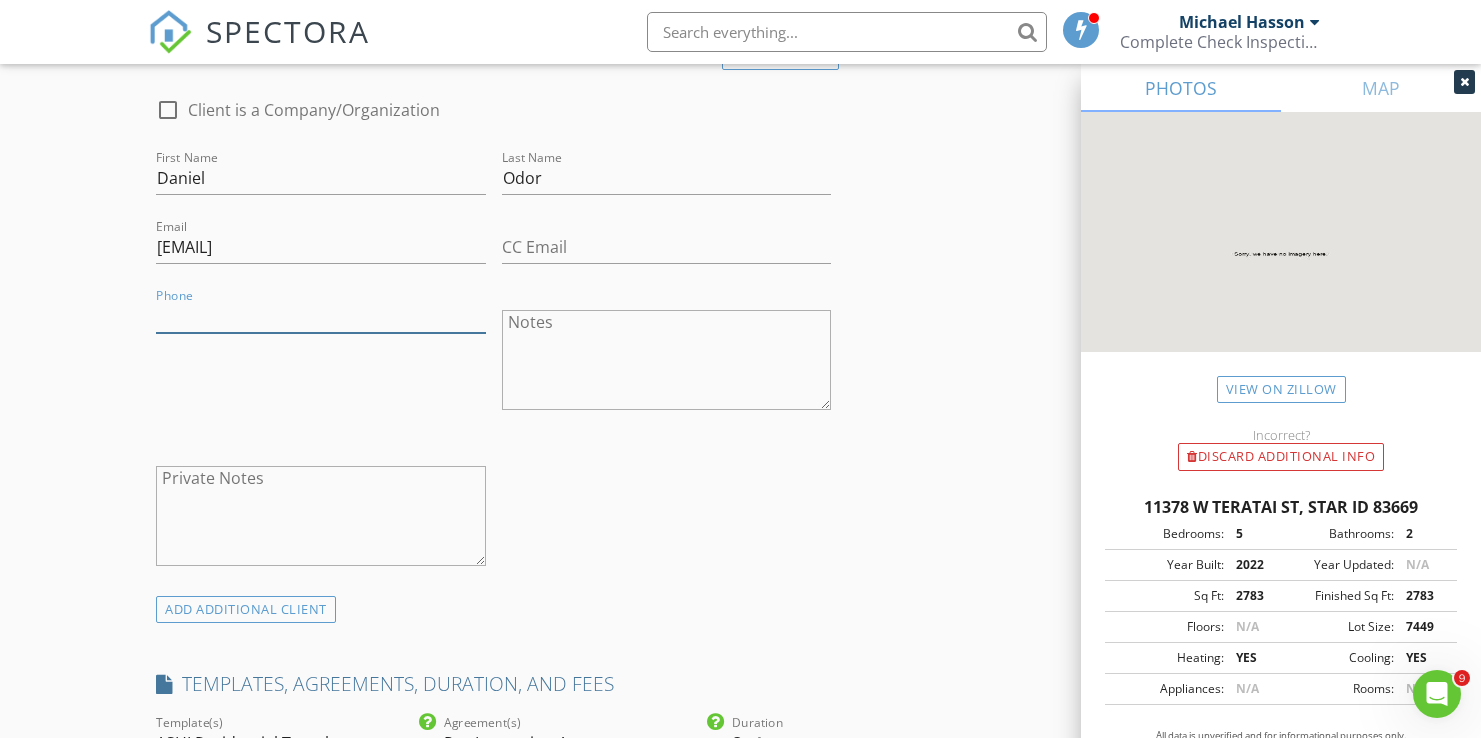 paste on "503-716-8984" 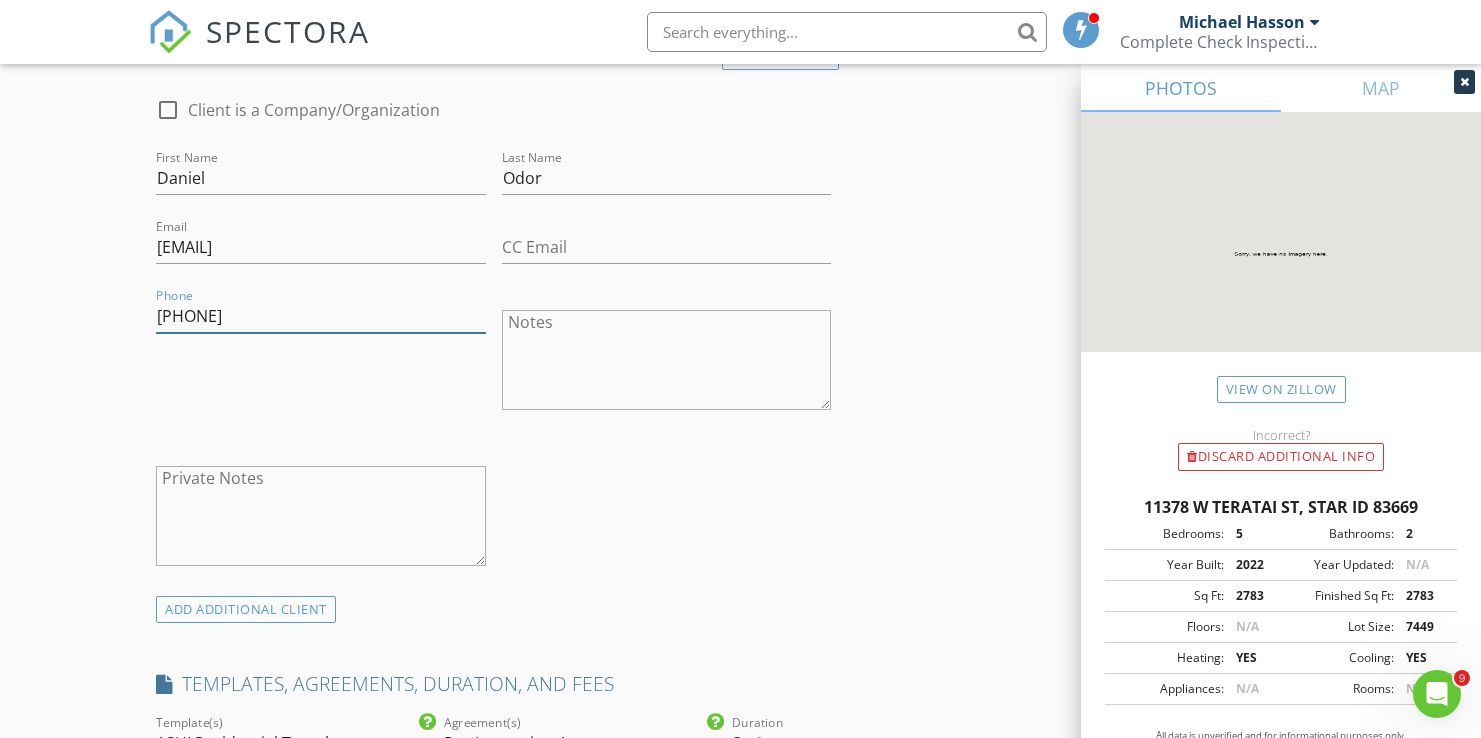 type on "503-716-8984" 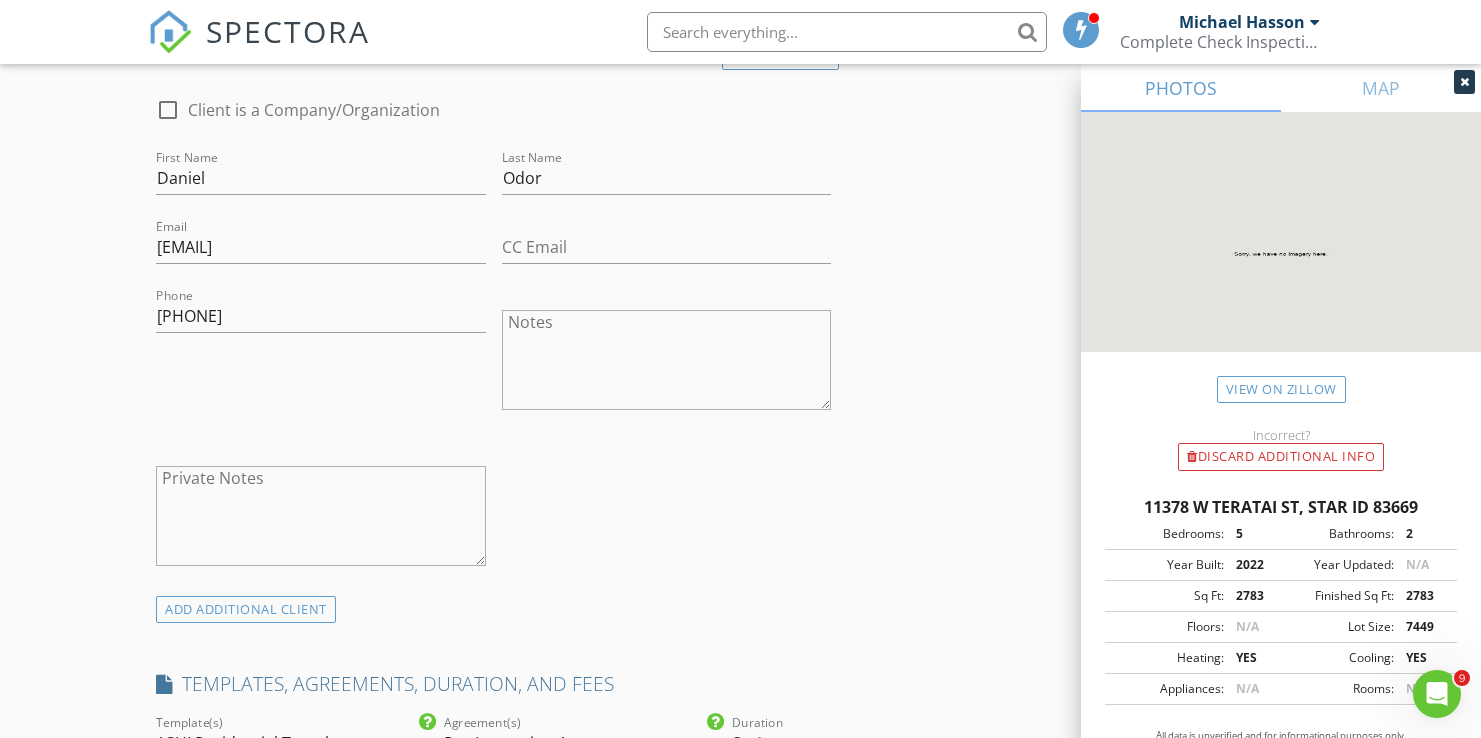 click on "INSPECTOR(S)
check_box_outline_blank   Michael Hasson     check_box   Steve Taylor   PRIMARY   Steve Taylor arrow_drop_down   check_box_outline_blank Steve Taylor specifically requested
Date/Time
08/06/2025 1:30 PM
Location
Address Search       Address 11378 W Teratai St   Unit   City Star   State ID   Zip 83669   County Ada     Square Feet 2783   Year Built 2022   Foundation arrow_drop_down     Steve Taylor     10.7 miles     (23 minutes)
client
check_box Enable Client CC email for this inspection   Client Search     check_box_outline_blank Client is a Company/Organization     First Name Daniel   Last Name Odor   Email deodor1@hotmail.com   CC Email   Phone 503-716-8984           Notes   Private Notes
ADD ADDITIONAL client
SERVICES
check_box   Full Service Home Inspection" at bounding box center [740, 979] 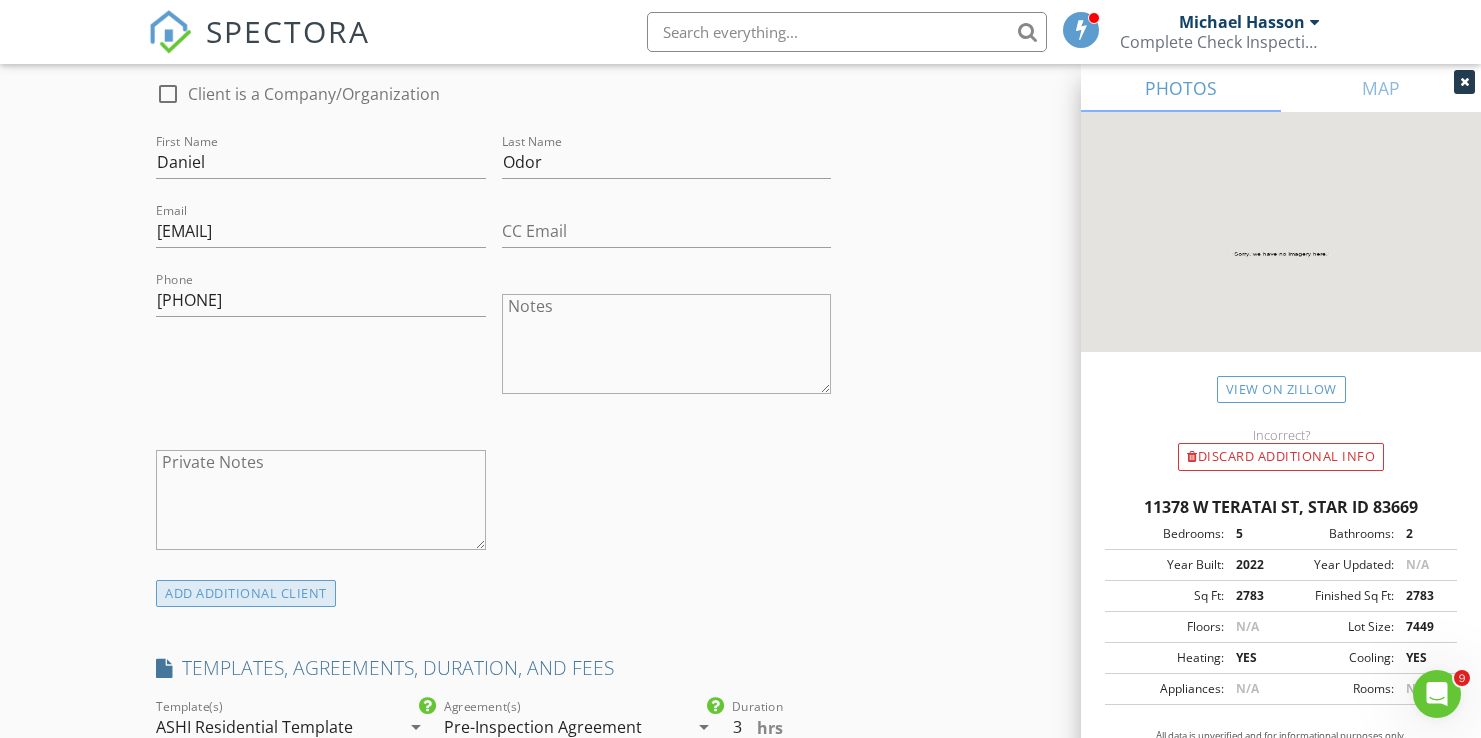click on "ADD ADDITIONAL client" at bounding box center (246, 593) 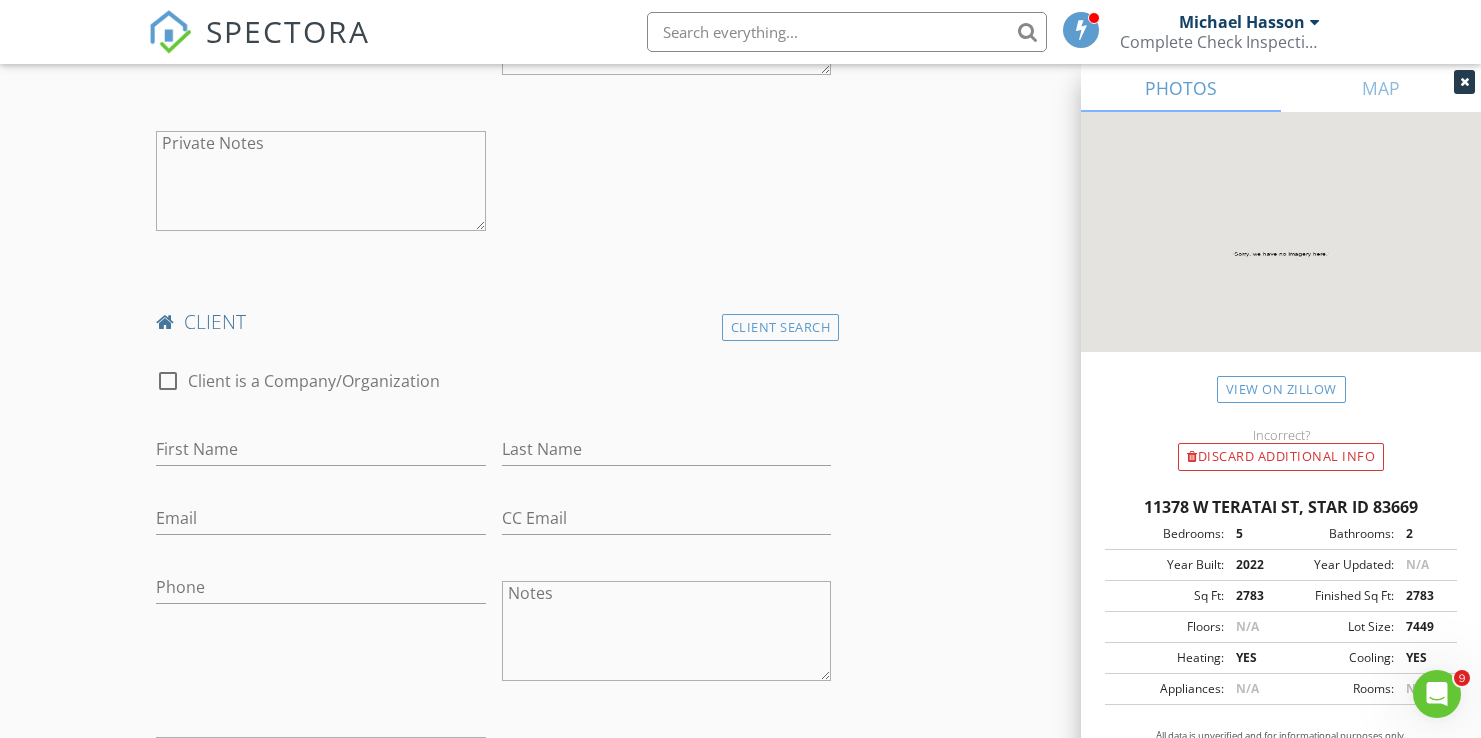 scroll, scrollTop: 1400, scrollLeft: 0, axis: vertical 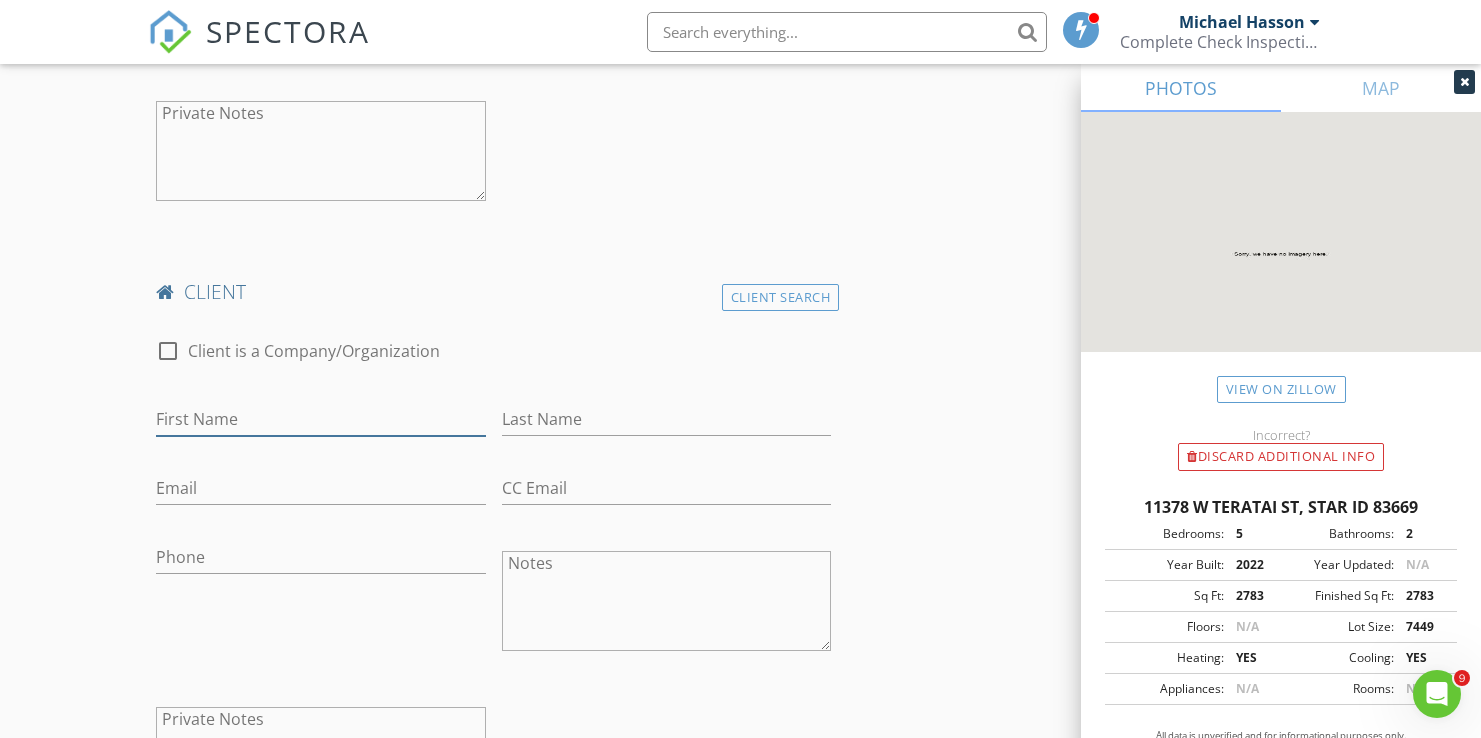 click on "First Name" at bounding box center [321, 419] 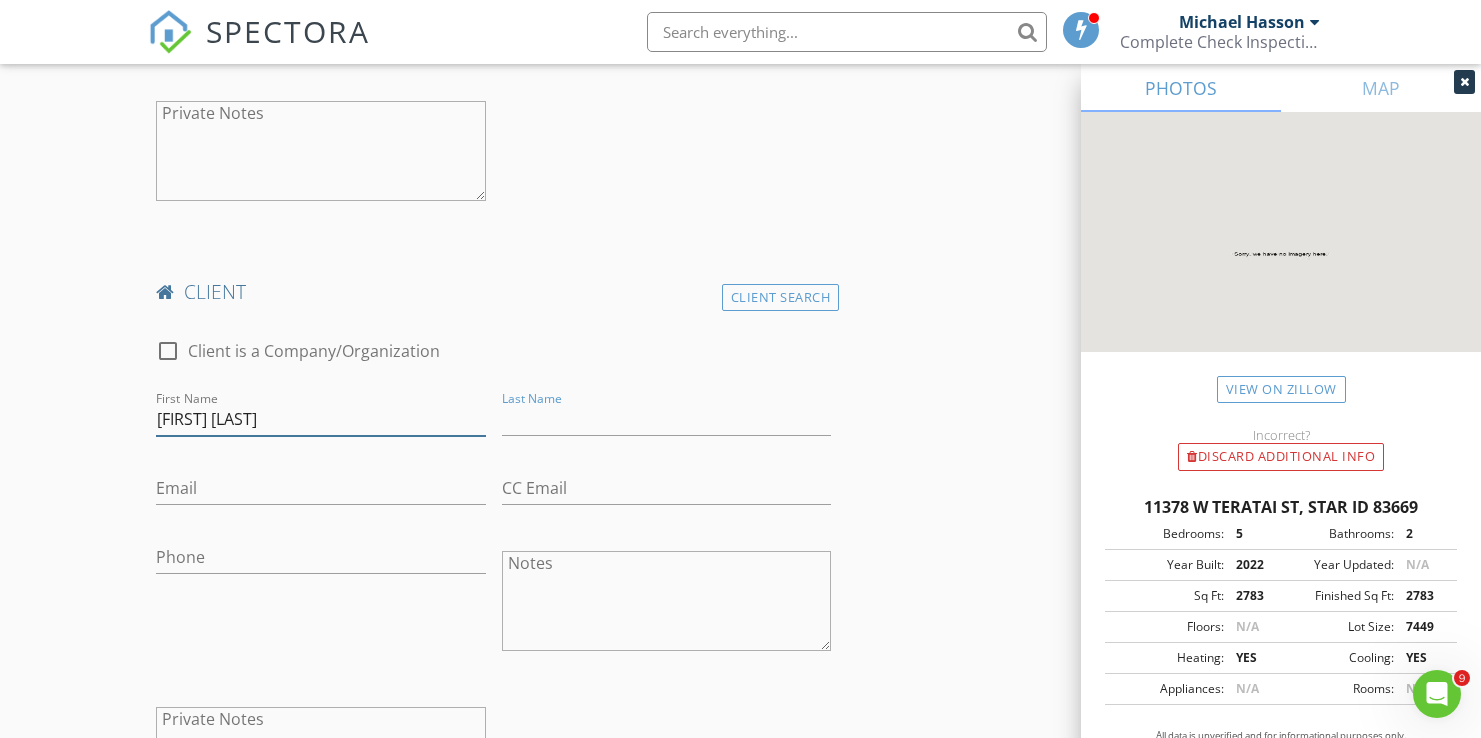 click on "Amanda Greco" at bounding box center [321, 419] 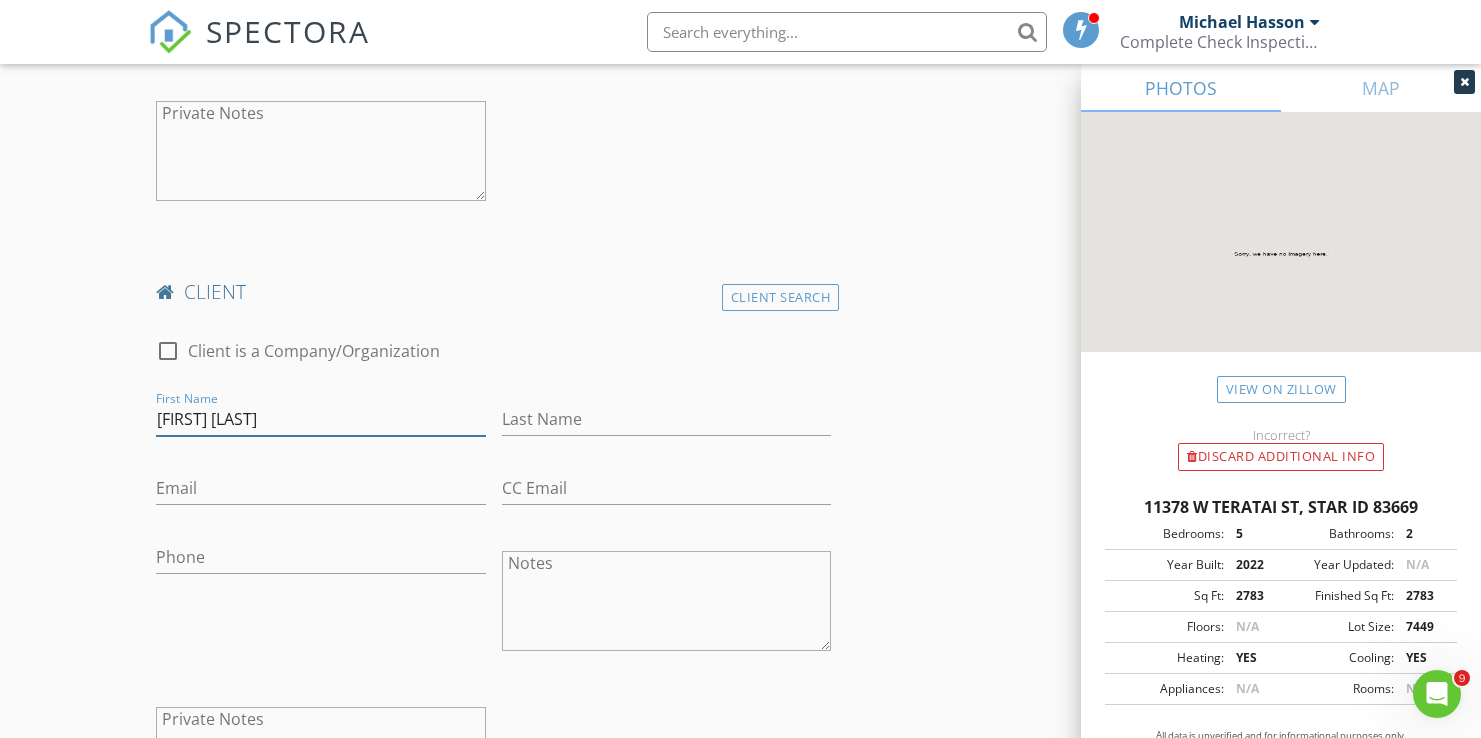 click on "Amanda Greco" at bounding box center (321, 419) 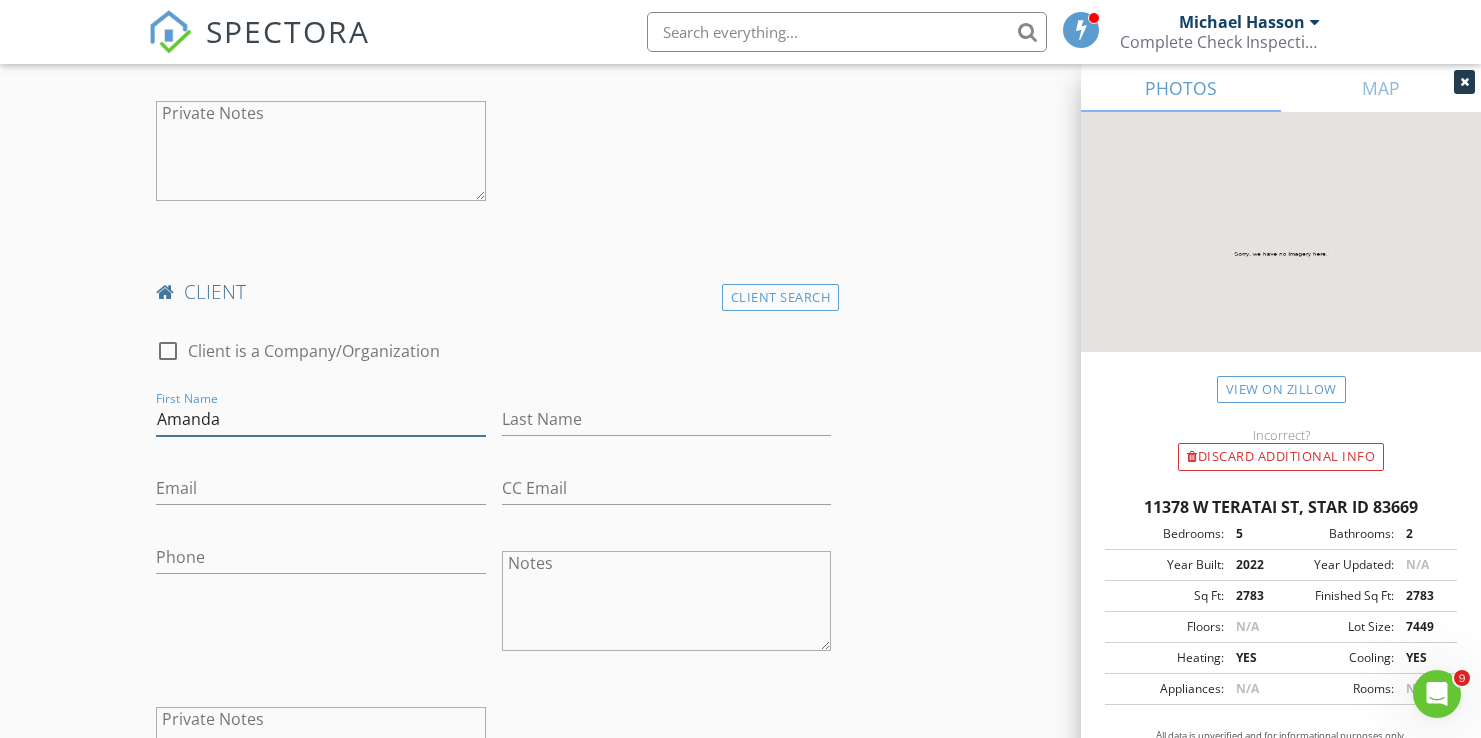 type on "Amanda" 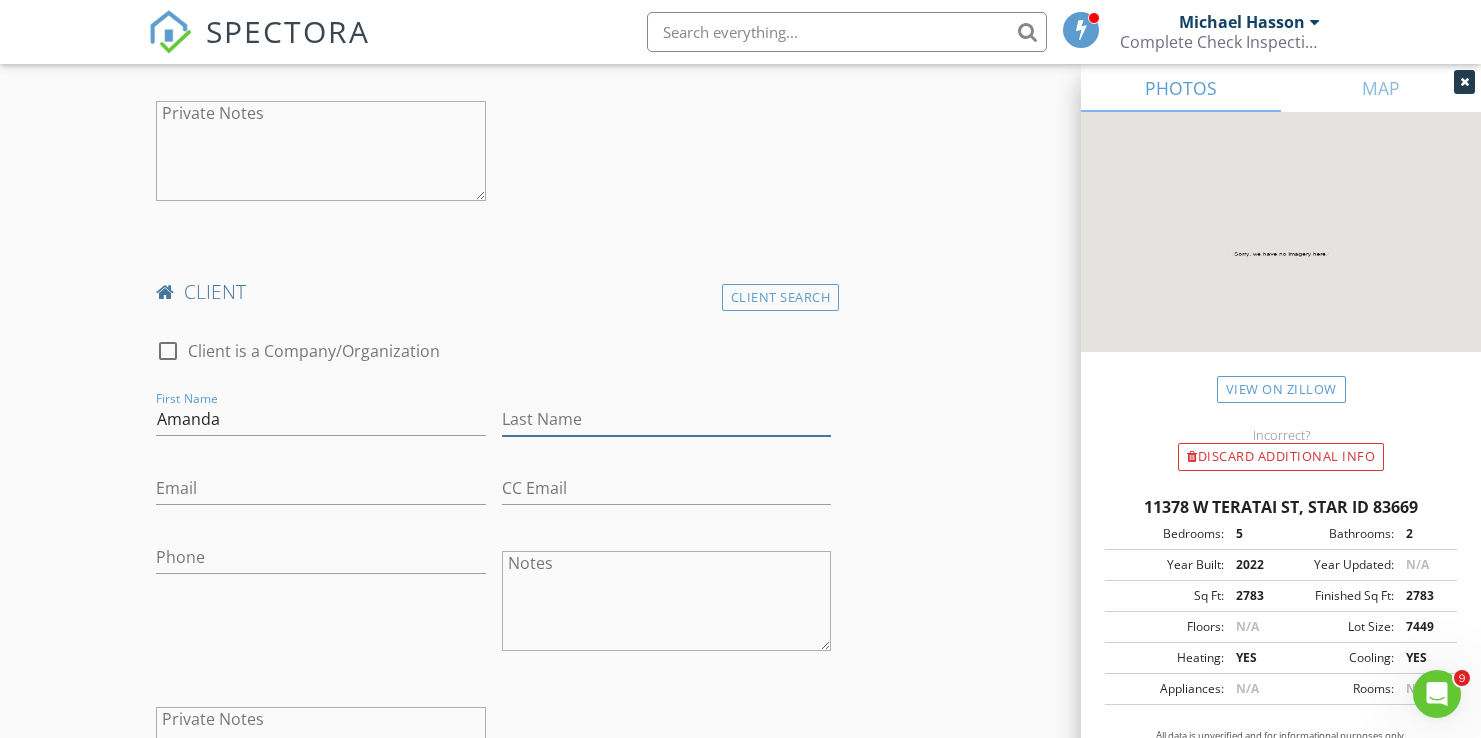 click on "Last Name" at bounding box center (667, 419) 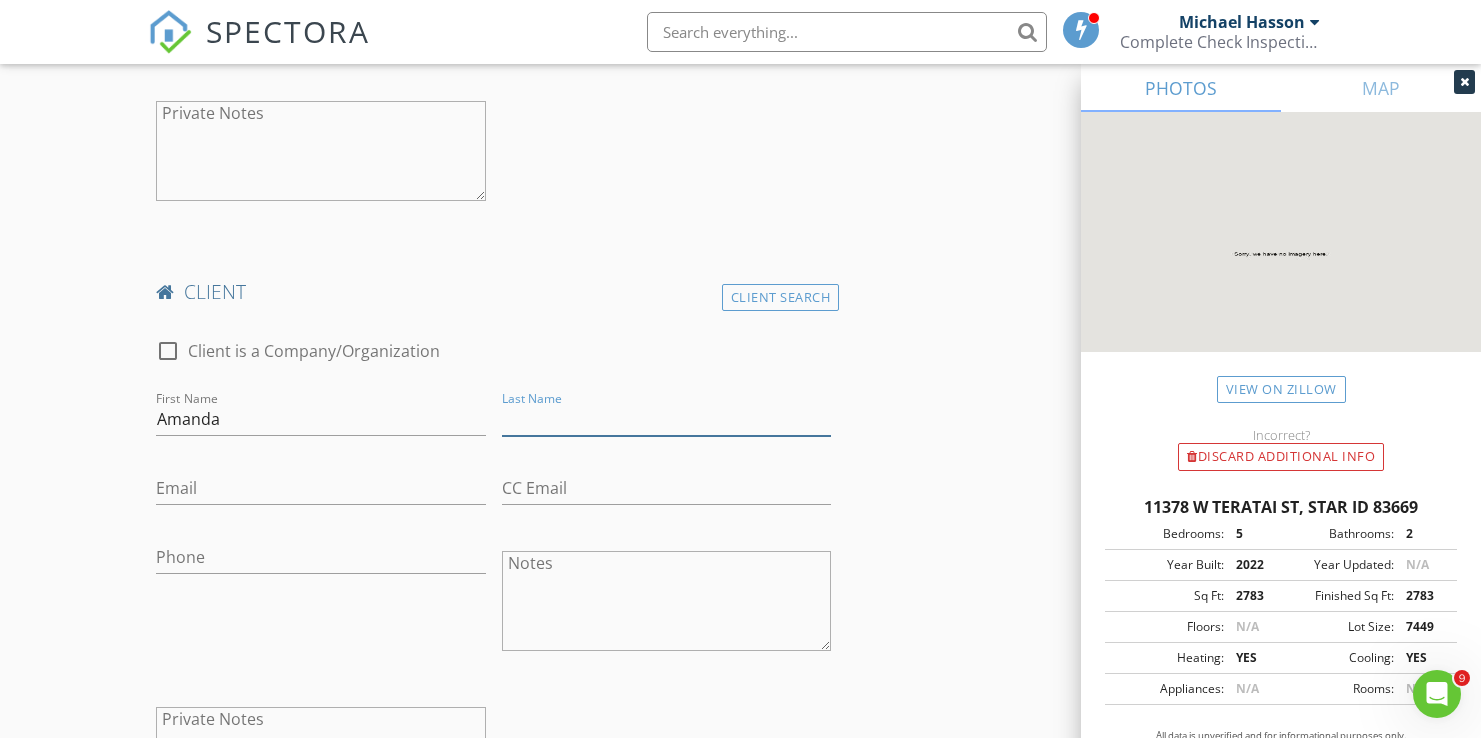 paste on "Greco" 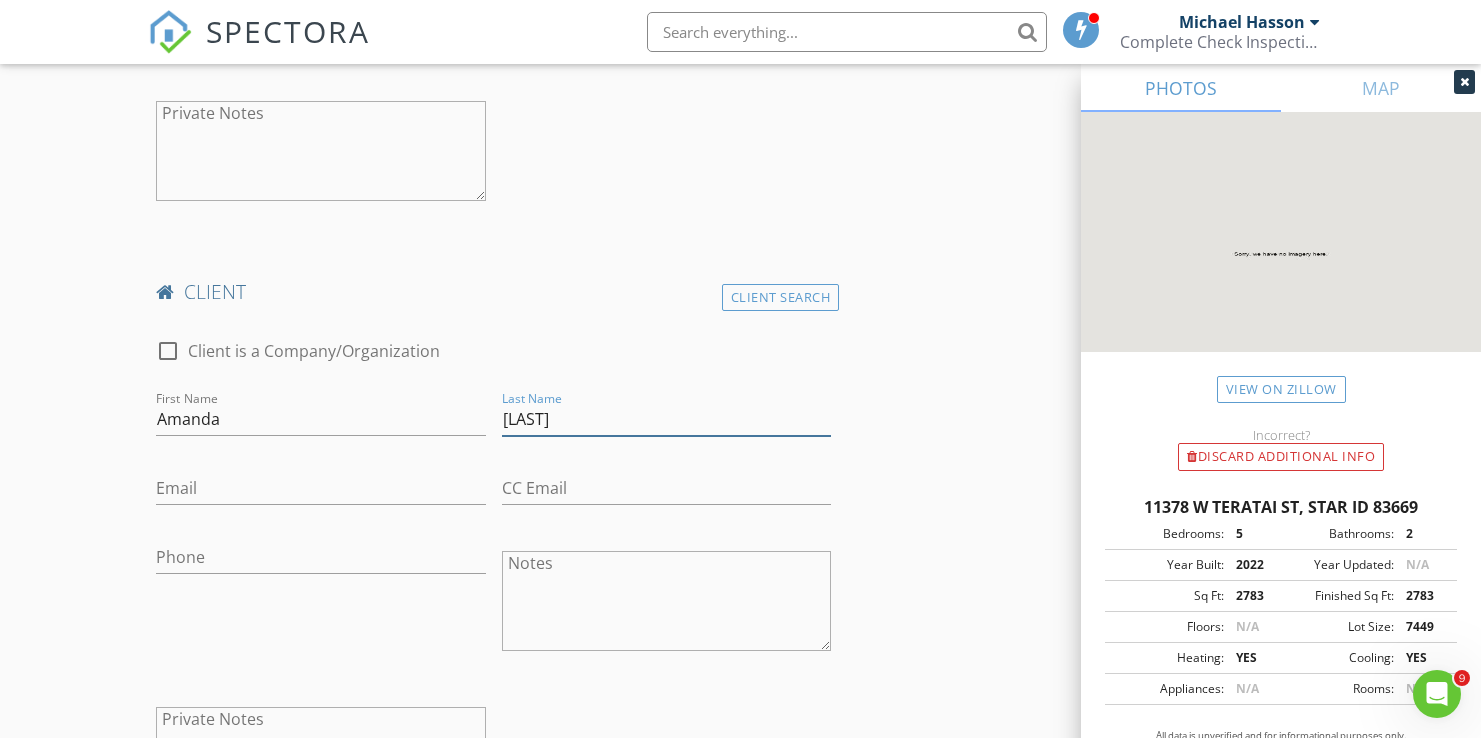 type on "Greco" 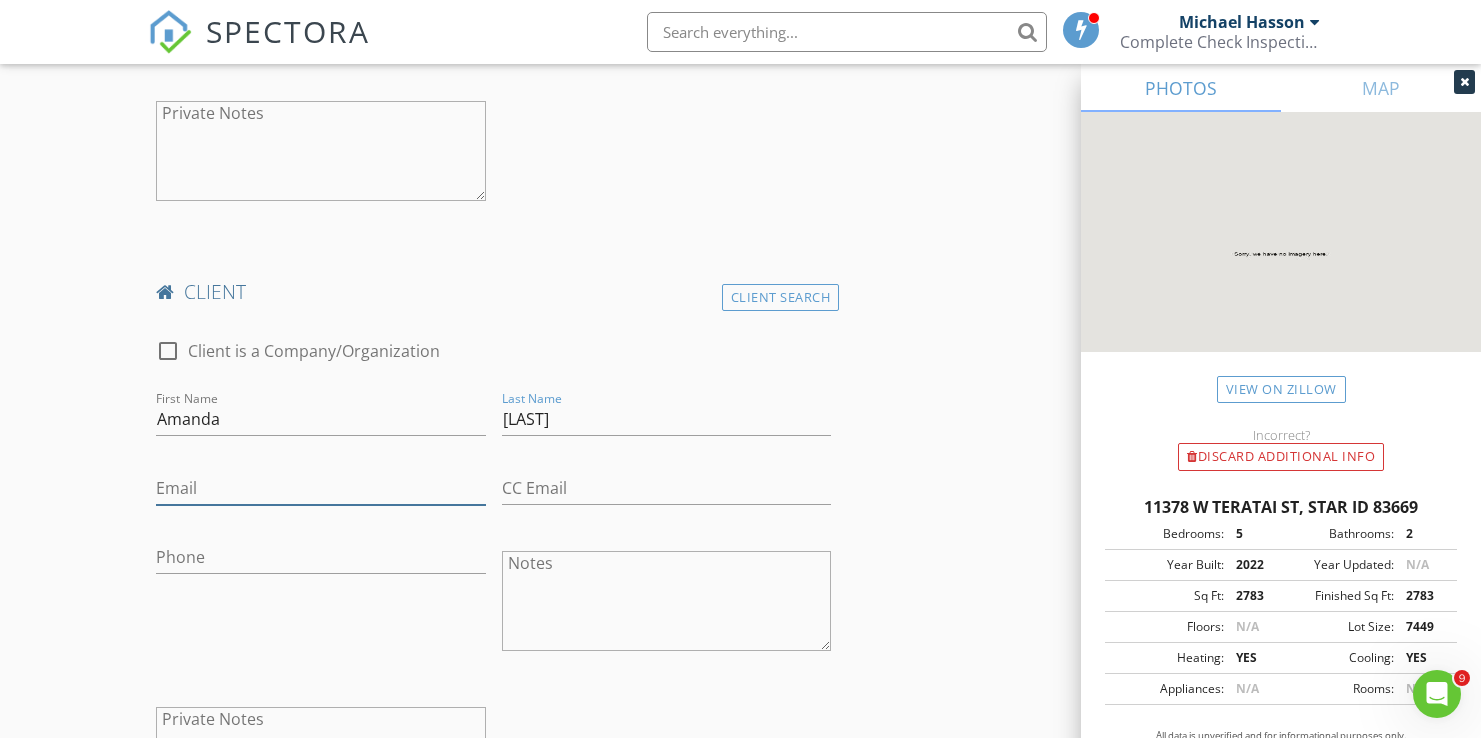 click on "Email" at bounding box center (321, 488) 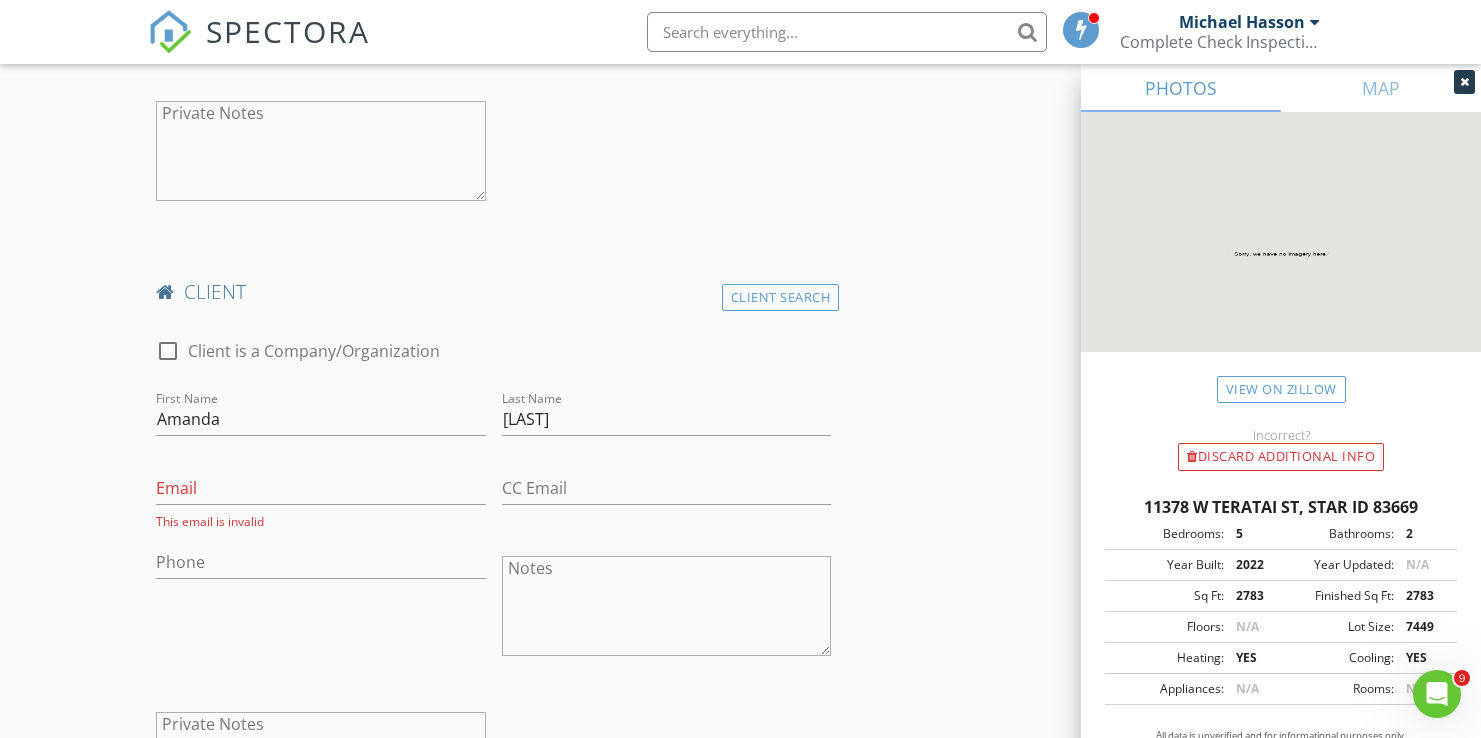 click on "New Inspection
Click here to use the New Order Form
INSPECTOR(S)
check_box_outline_blank   Michael Hasson     check_box   Steve Taylor   PRIMARY   Steve Taylor arrow_drop_down   check_box_outline_blank Steve Taylor specifically requested
Date/Time
08/06/2025 1:30 PM
Location
Address Search       Address 11378 W Teratai St   Unit   City Star   State ID   Zip 83669   County Ada     Square Feet 2783   Year Built 2022   Foundation arrow_drop_down     Steve Taylor     10.7 miles     (23 minutes)
client
check_box Enable Client CC email for this inspection   Client Search     check_box_outline_blank Client is a Company/Organization     First Name Daniel   Last Name Odor   Email deodor1@hotmail.com   CC Email   Phone 503-716-8984           Notes   Private Notes
client
Client Search     check_box_outline_blank" at bounding box center (740, 873) 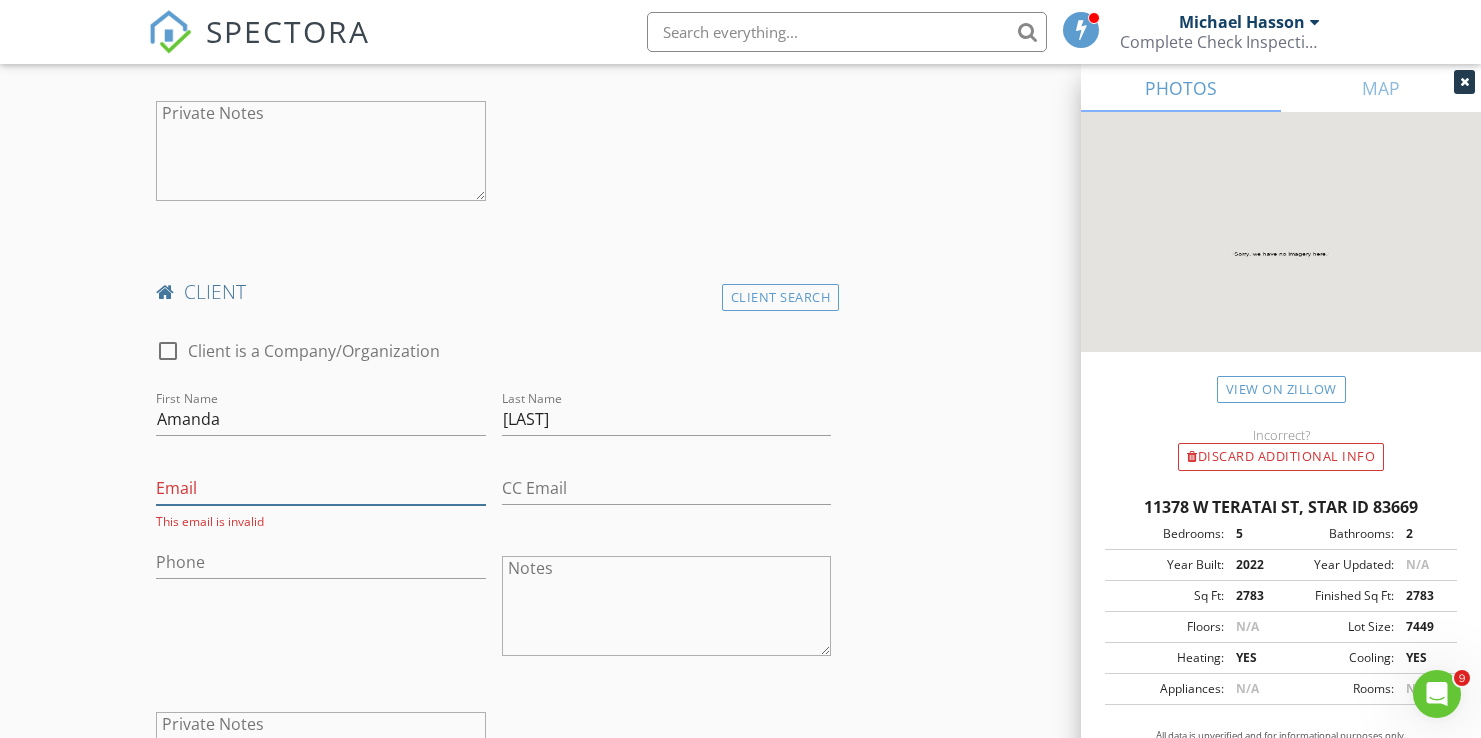 click on "Email" at bounding box center [321, 488] 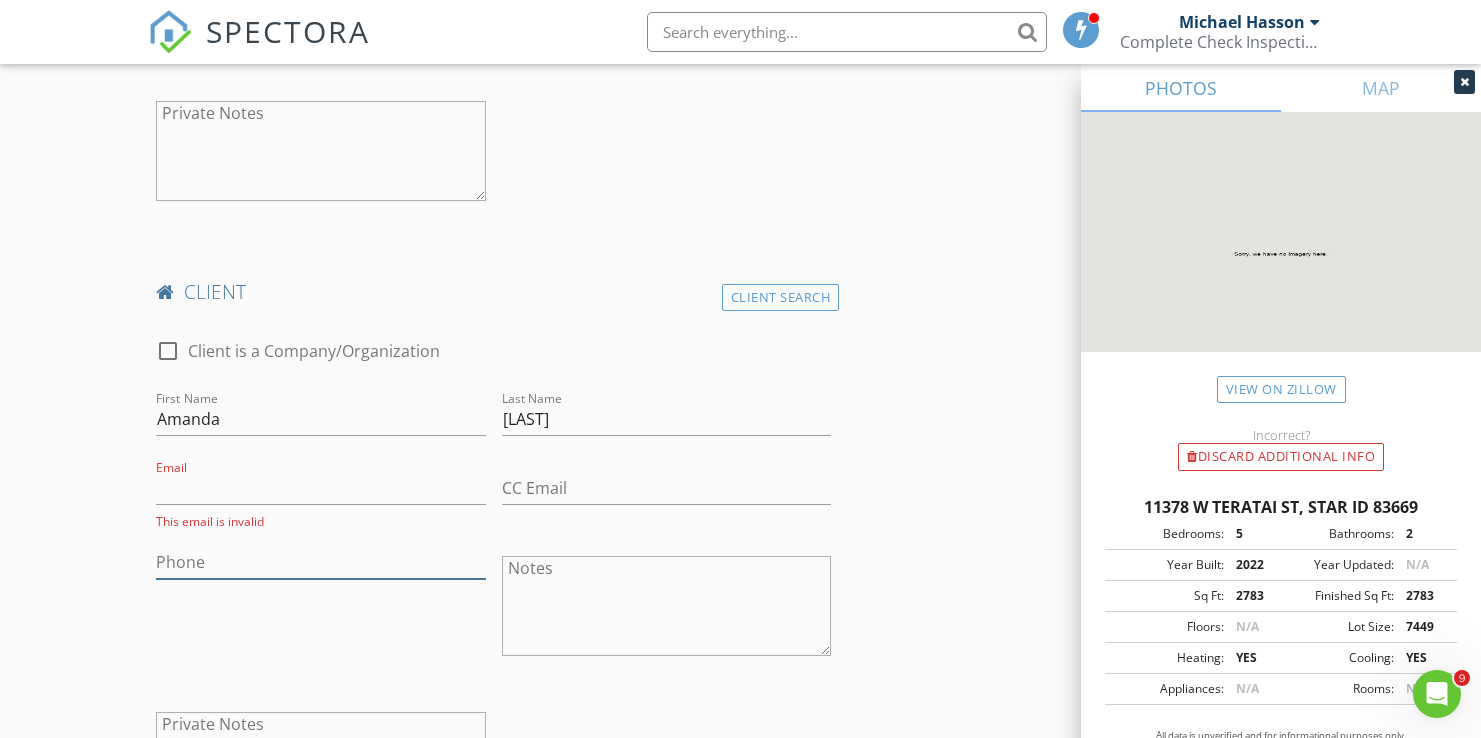 click on "Phone" at bounding box center (321, 562) 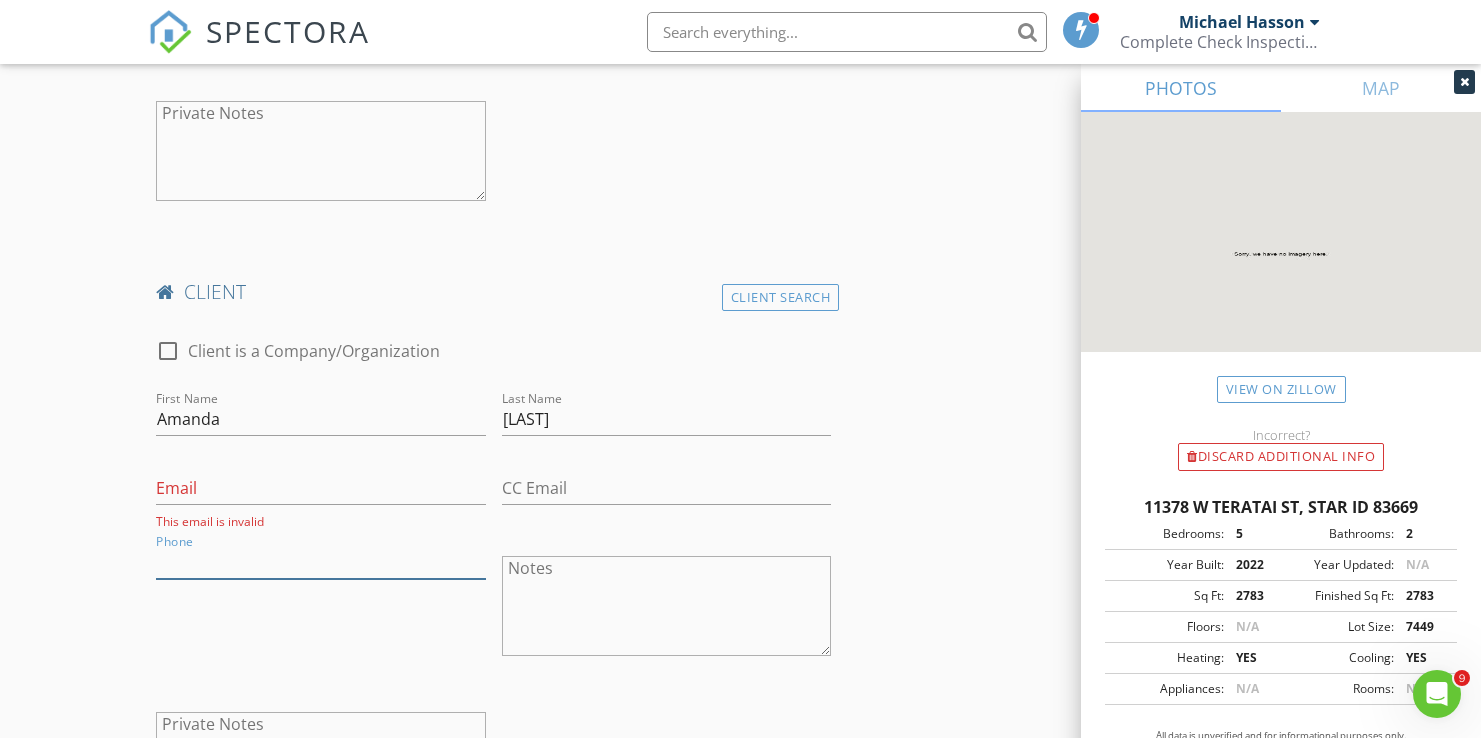 paste on "503-313-5411" 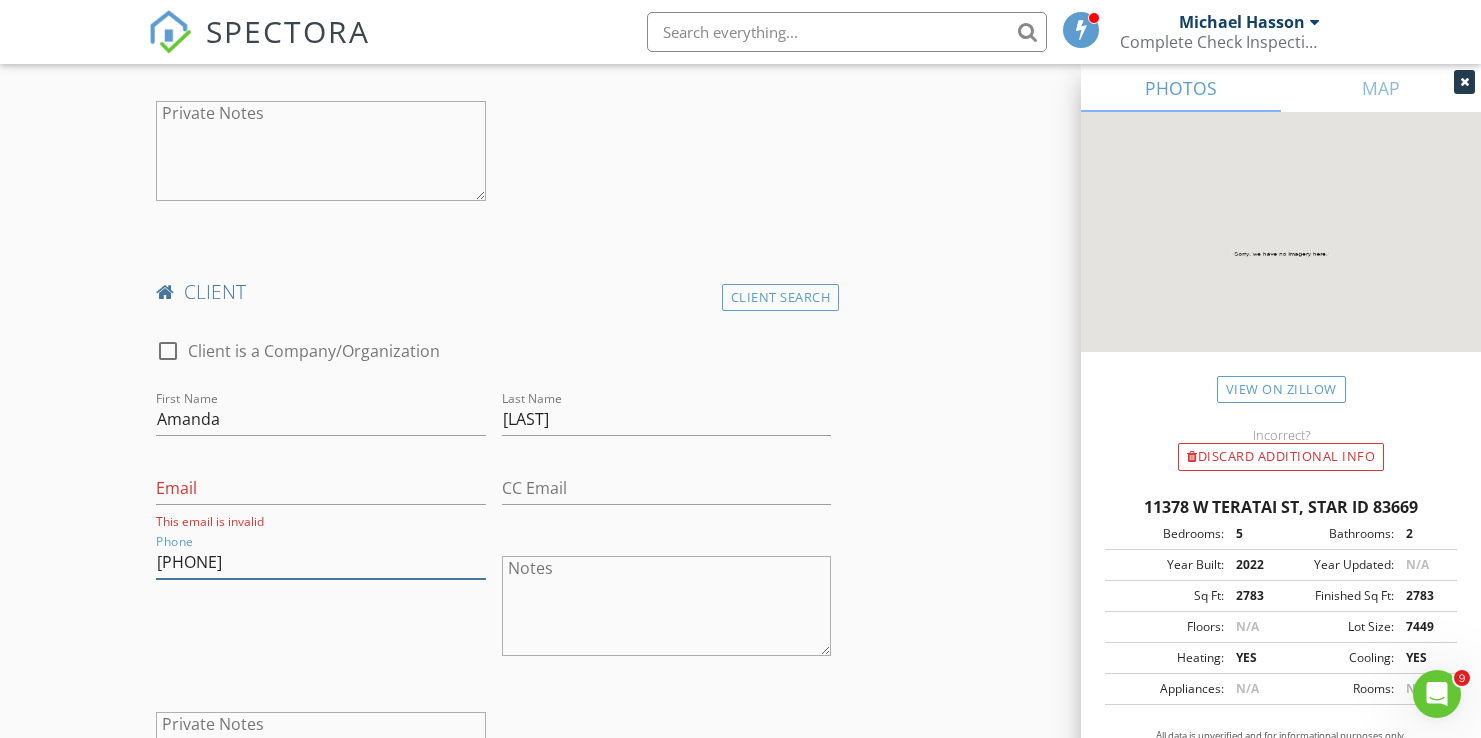type on "503-313-5411" 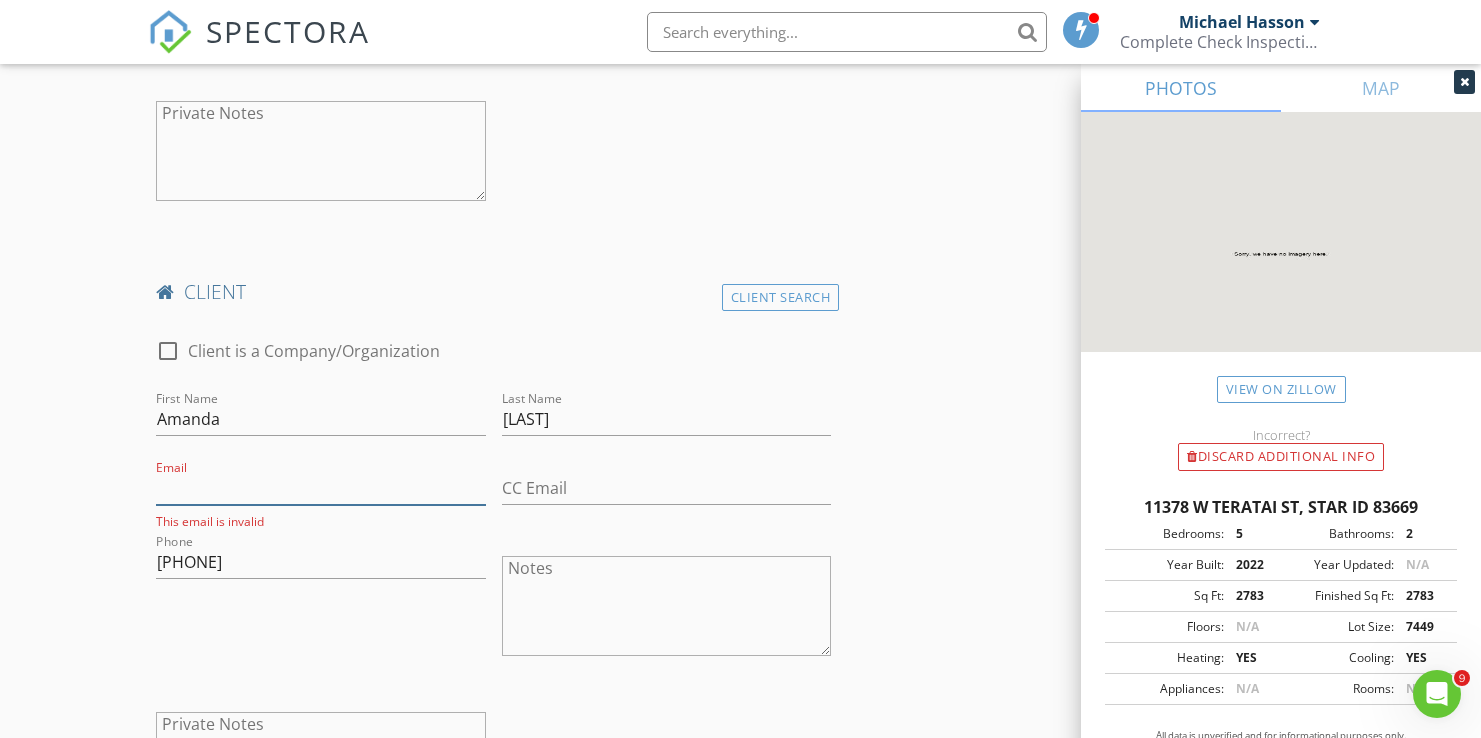 click on "Email" at bounding box center (321, 488) 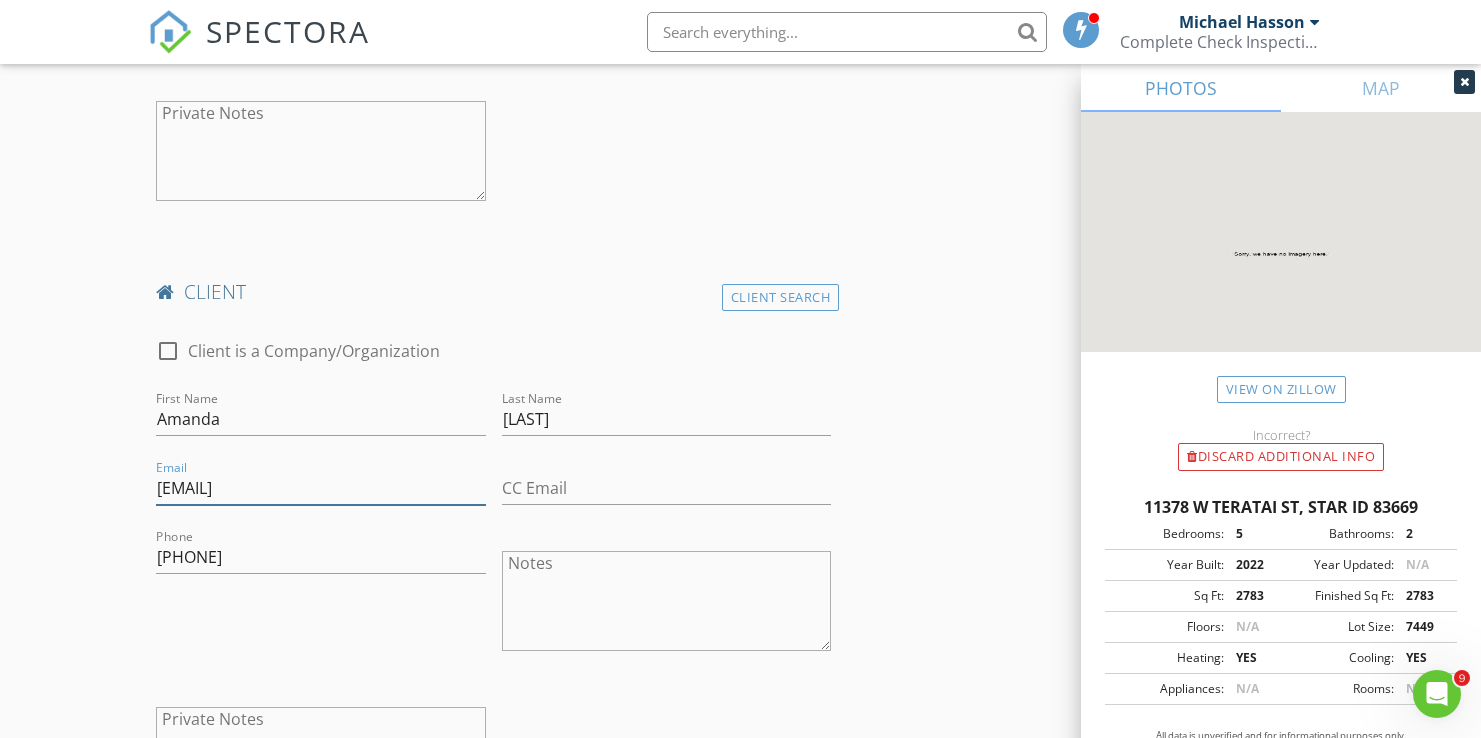 type on "aegreco21@gmail.com" 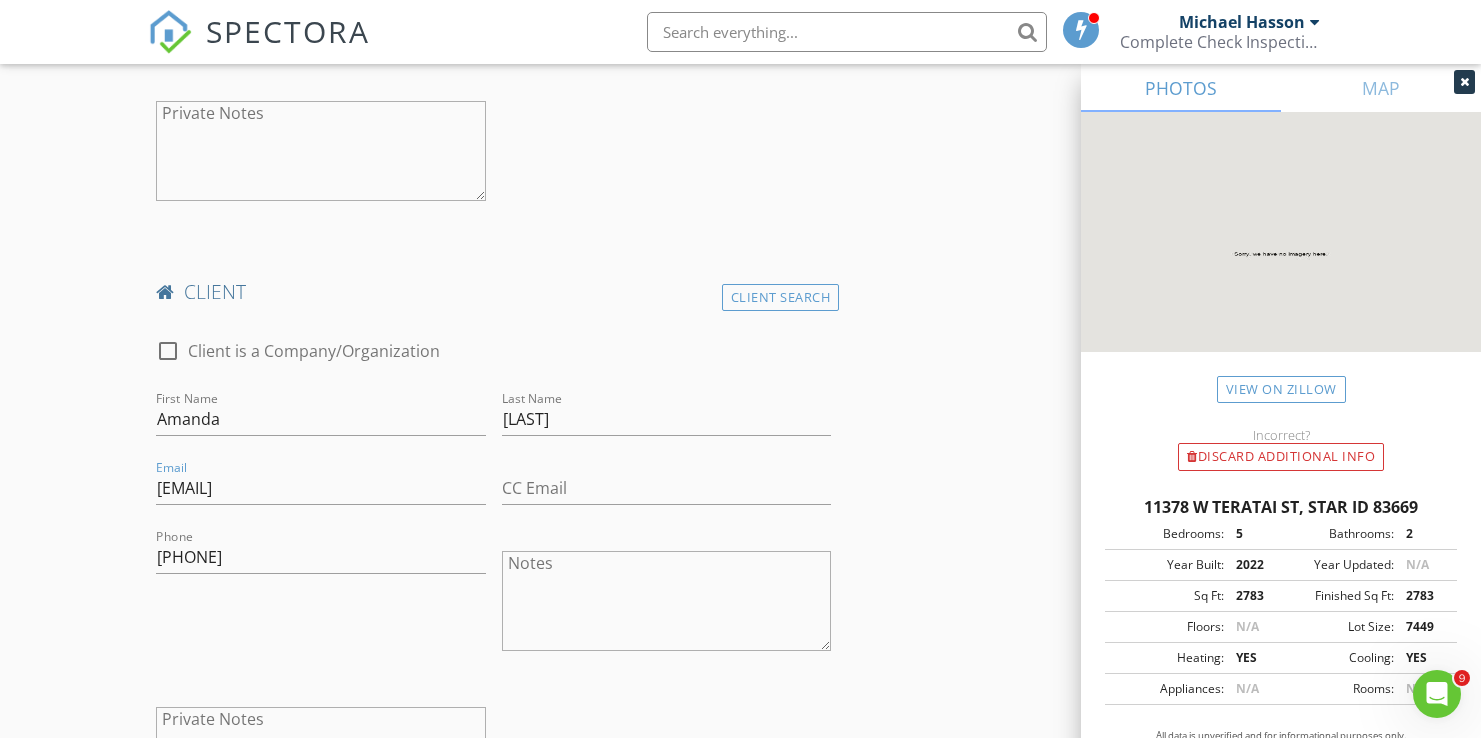 click on "New Inspection
Click here to use the New Order Form
INSPECTOR(S)
check_box_outline_blank   Michael Hasson     check_box   Steve Taylor   PRIMARY   Steve Taylor arrow_drop_down   check_box_outline_blank Steve Taylor specifically requested
Date/Time
08/06/2025 1:30 PM
Location
Address Search       Address 11378 W Teratai St   Unit   City Star   State ID   Zip 83669   County Ada     Square Feet 2783   Year Built 2022   Foundation arrow_drop_down     Steve Taylor     10.7 miles     (23 minutes)
client
check_box Enable Client CC email for this inspection   Client Search     check_box_outline_blank Client is a Company/Organization     First Name Daniel   Last Name Odor   Email deodor1@hotmail.com   CC Email   Phone 503-716-8984           Notes   Private Notes
client
Client Search     check_box_outline_blank" at bounding box center (740, 870) 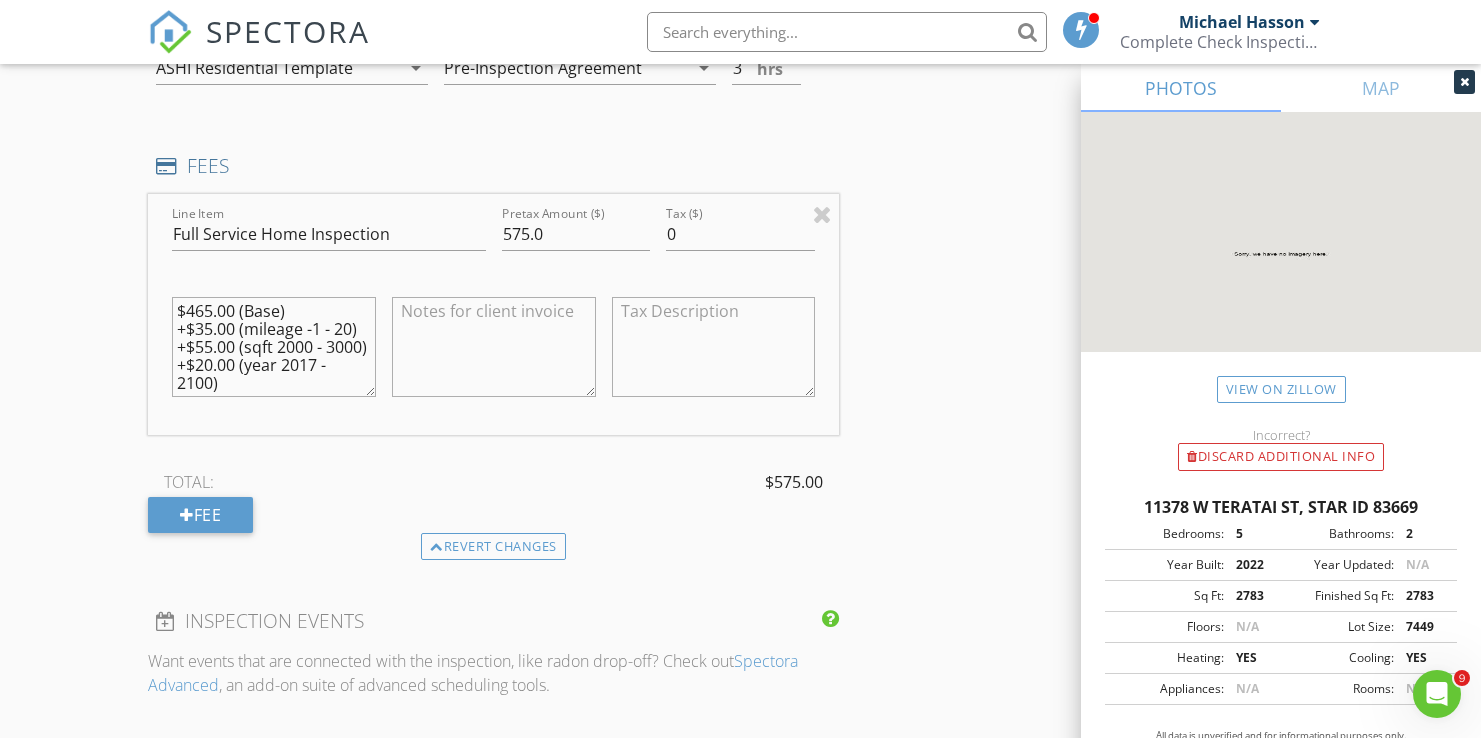 scroll, scrollTop: 2326, scrollLeft: 0, axis: vertical 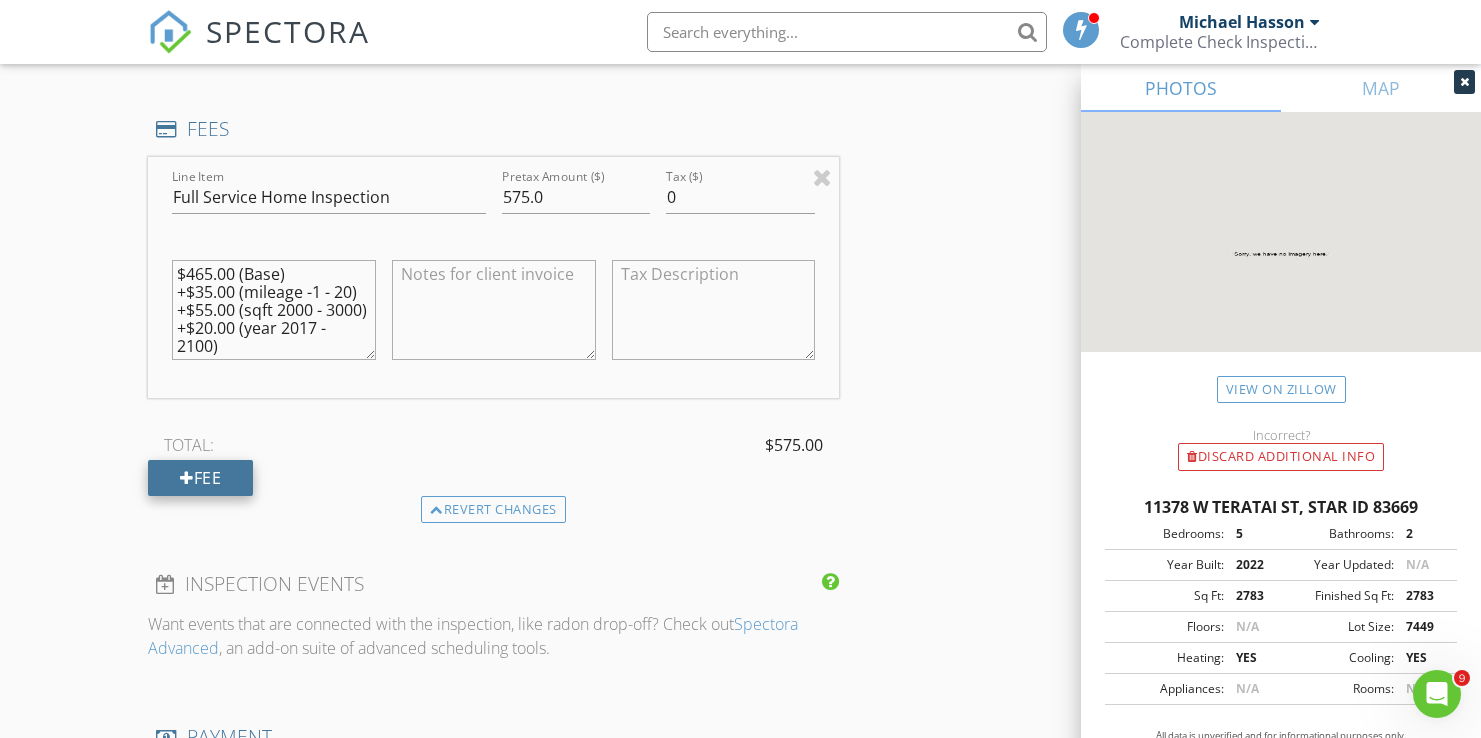 click on "Fee" at bounding box center [200, 478] 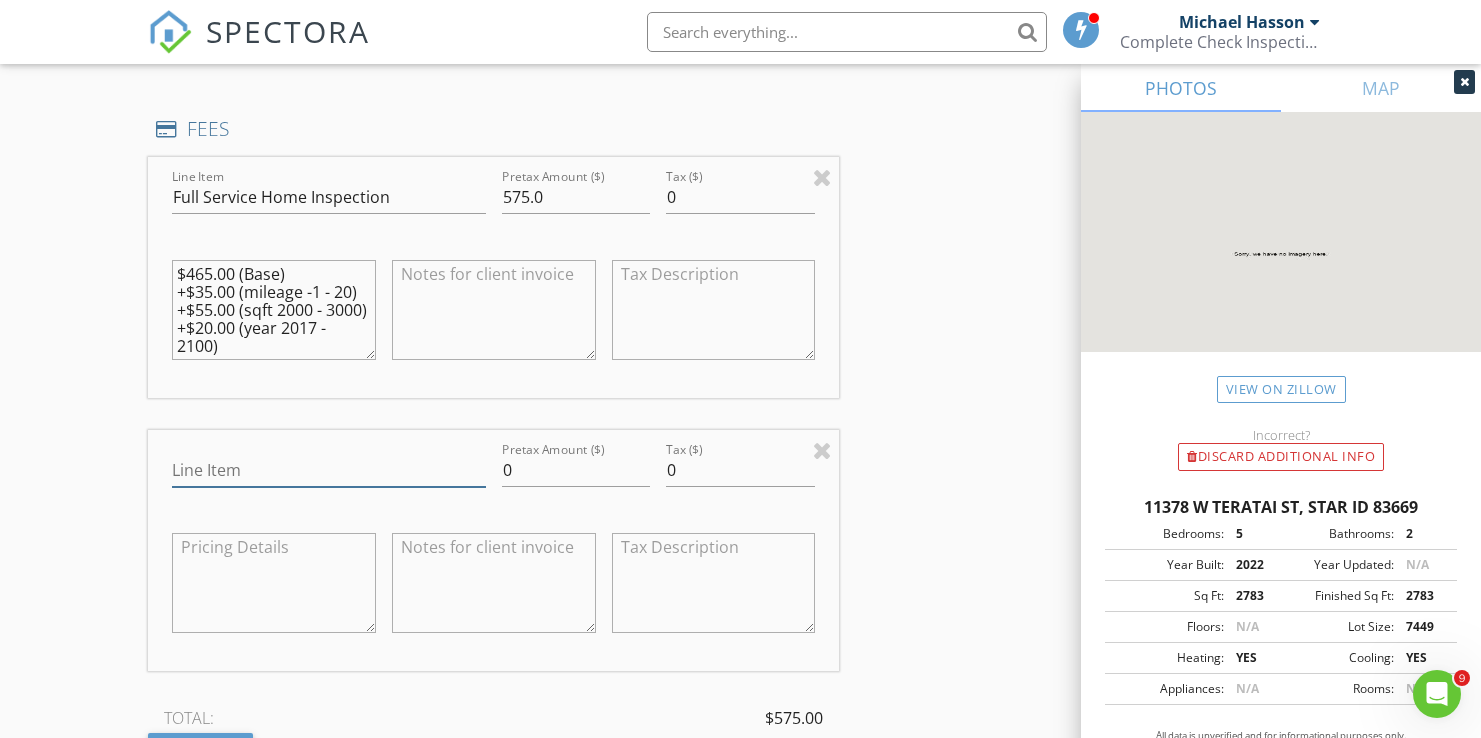 click on "Line Item" at bounding box center [329, 470] 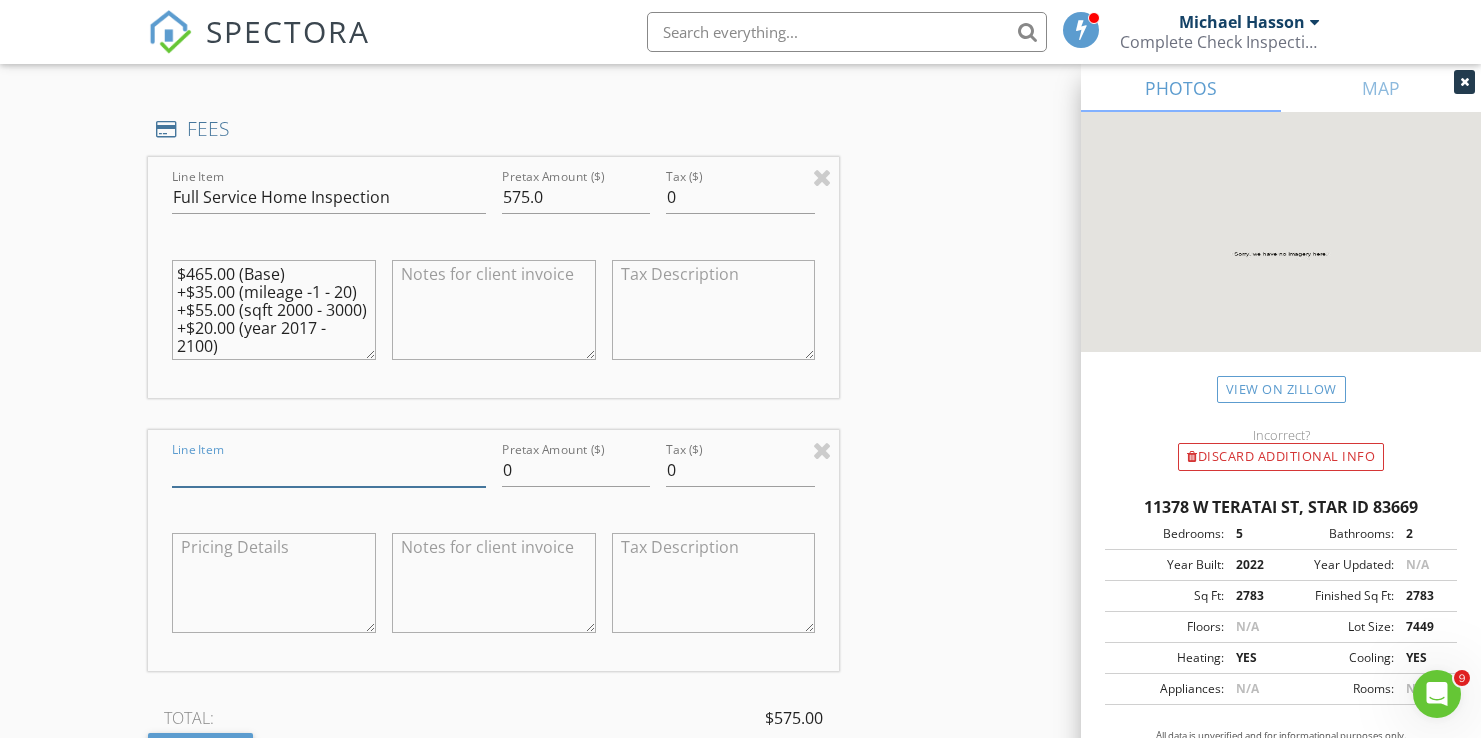 type on "Onsite Radon Test" 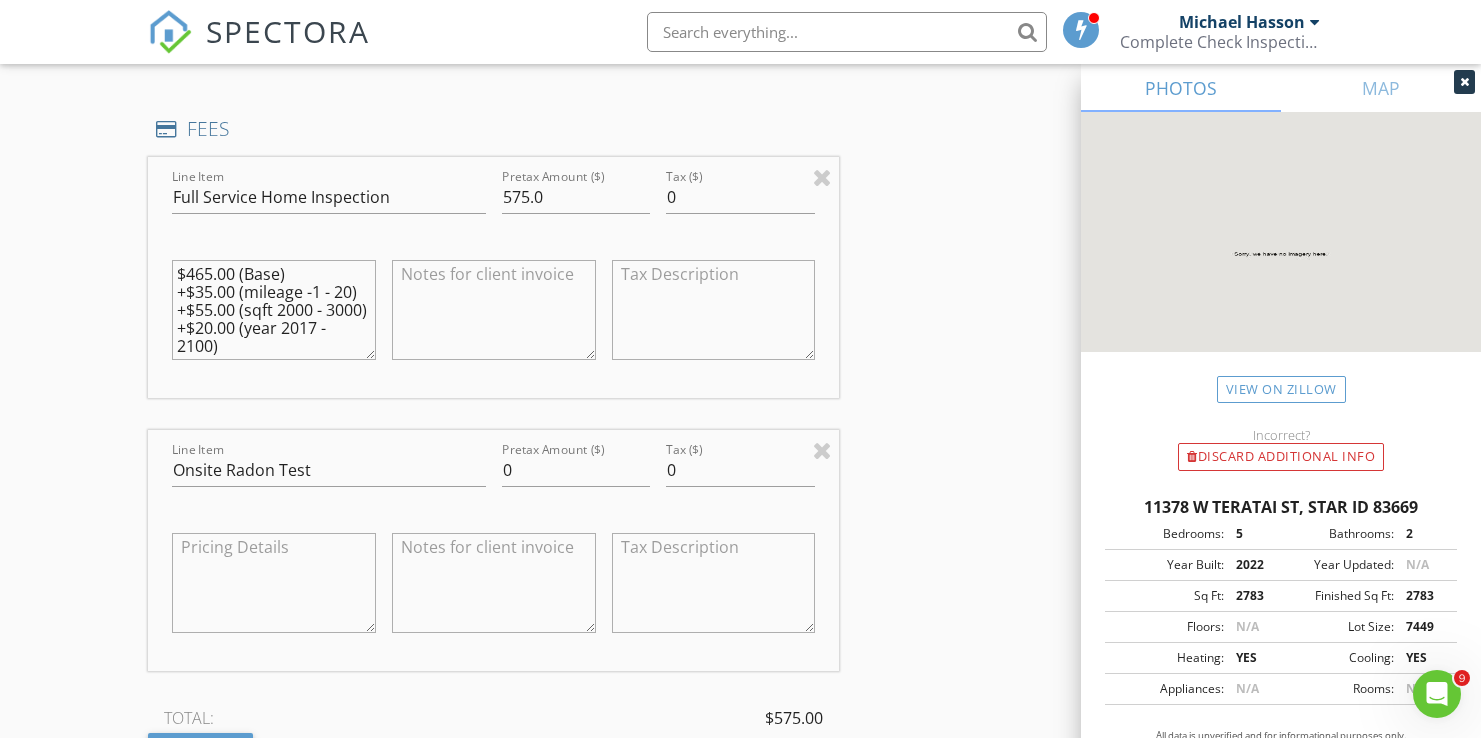 click on "INSPECTOR(S)
check_box_outline_blank   Michael Hasson     check_box   Steve Taylor   PRIMARY   Steve Taylor arrow_drop_down   check_box_outline_blank Steve Taylor specifically requested
Date/Time
08/06/2025 1:30 PM
Location
Address Search       Address 11378 W Teratai St   Unit   City Star   State ID   Zip 83669   County Ada     Square Feet 2783   Year Built 2022   Foundation arrow_drop_down     Steve Taylor     10.7 miles     (23 minutes)
client
check_box Enable Client CC email for this inspection   Client Search     check_box_outline_blank Client is a Company/Organization     First Name Daniel   Last Name Odor   Email deodor1@hotmail.com   CC Email   Phone 503-716-8984           Notes   Private Notes
client
Client Search     check_box_outline_blank Client is a Company/Organization     First Name Amanda   Last Name" at bounding box center (740, 114) 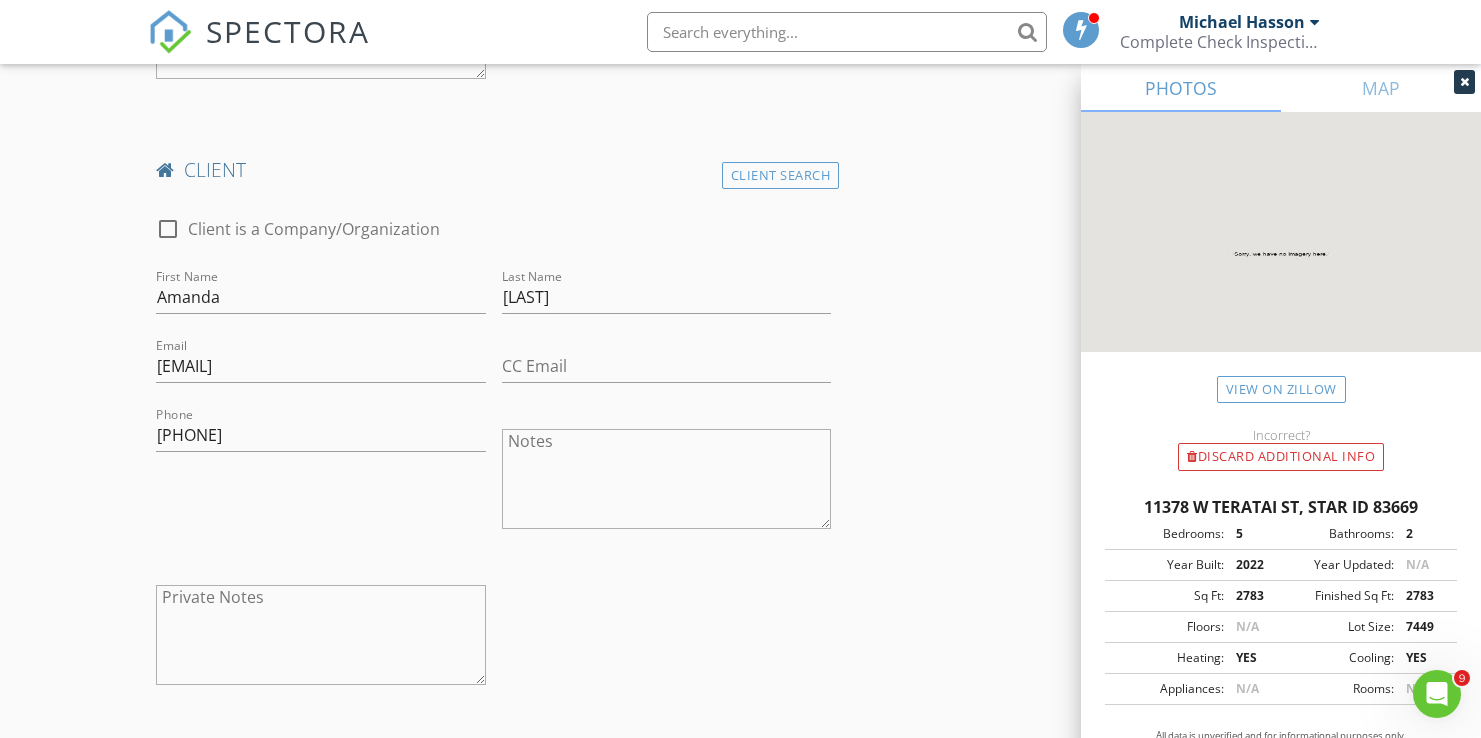 scroll, scrollTop: 1521, scrollLeft: 0, axis: vertical 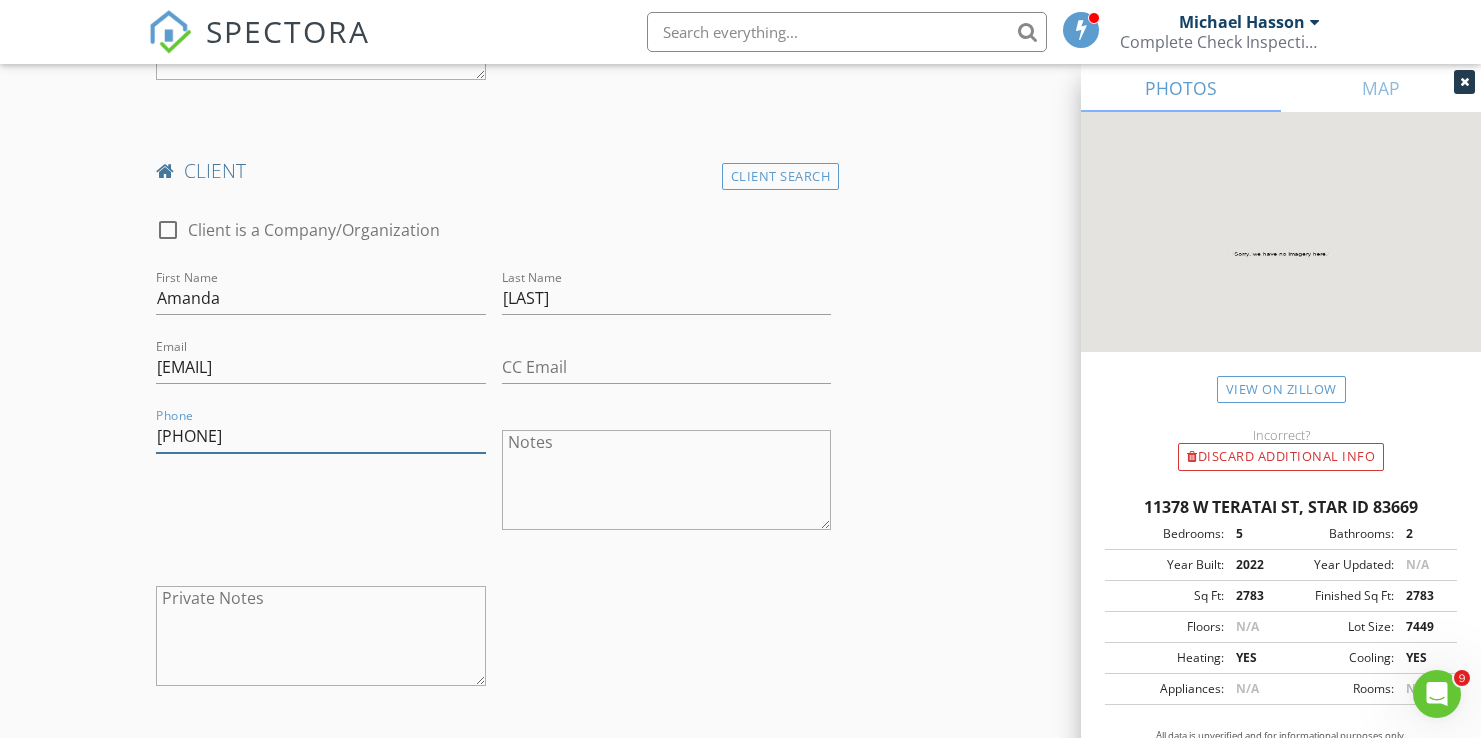 click on "503-313-5411" at bounding box center (321, 436) 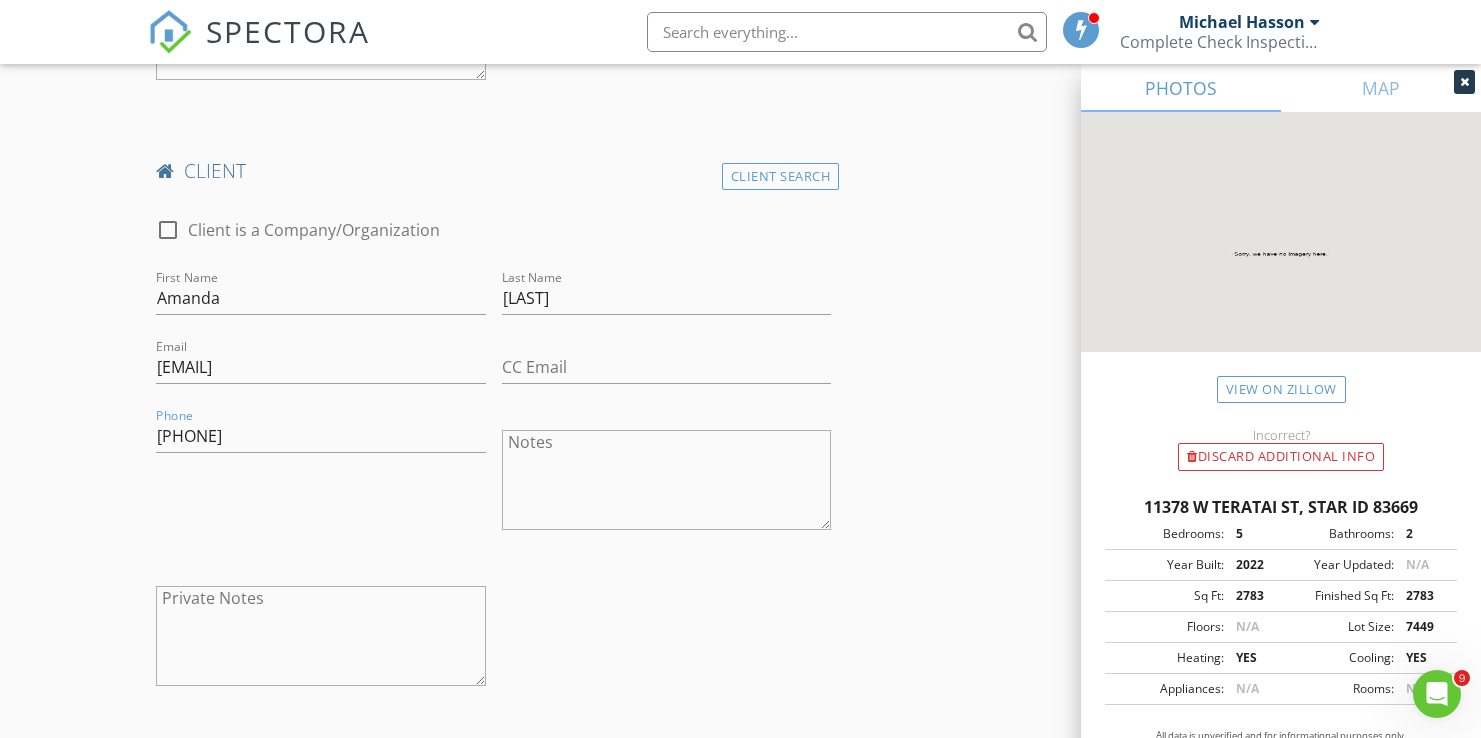 click on "check_box_outline_blank Client is a Company/Organization     First Name Amanda   Last Name Greco   Email aegreco21@gmail.com   CC Email   Phone 503-313-5411           Notes   Private Notes" at bounding box center [493, 457] 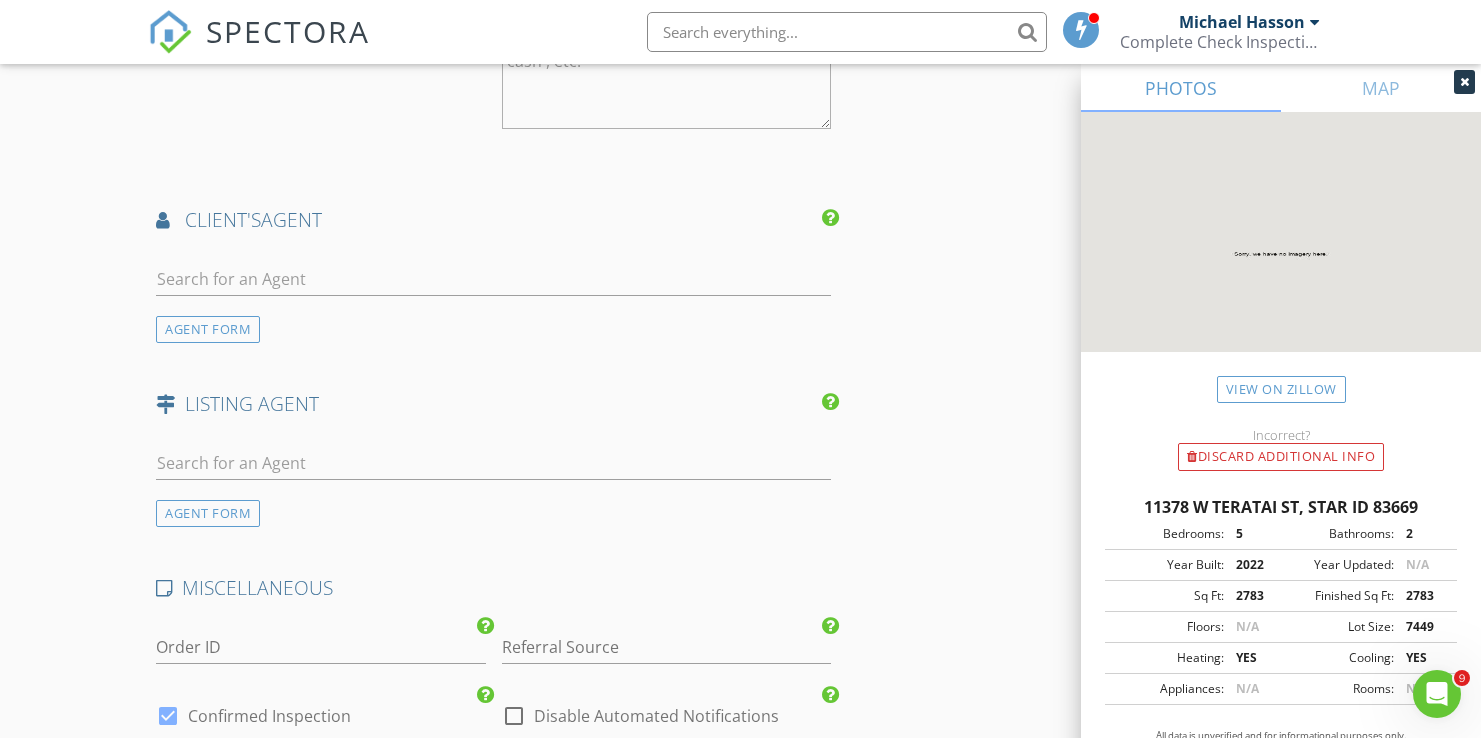 scroll, scrollTop: 3424, scrollLeft: 0, axis: vertical 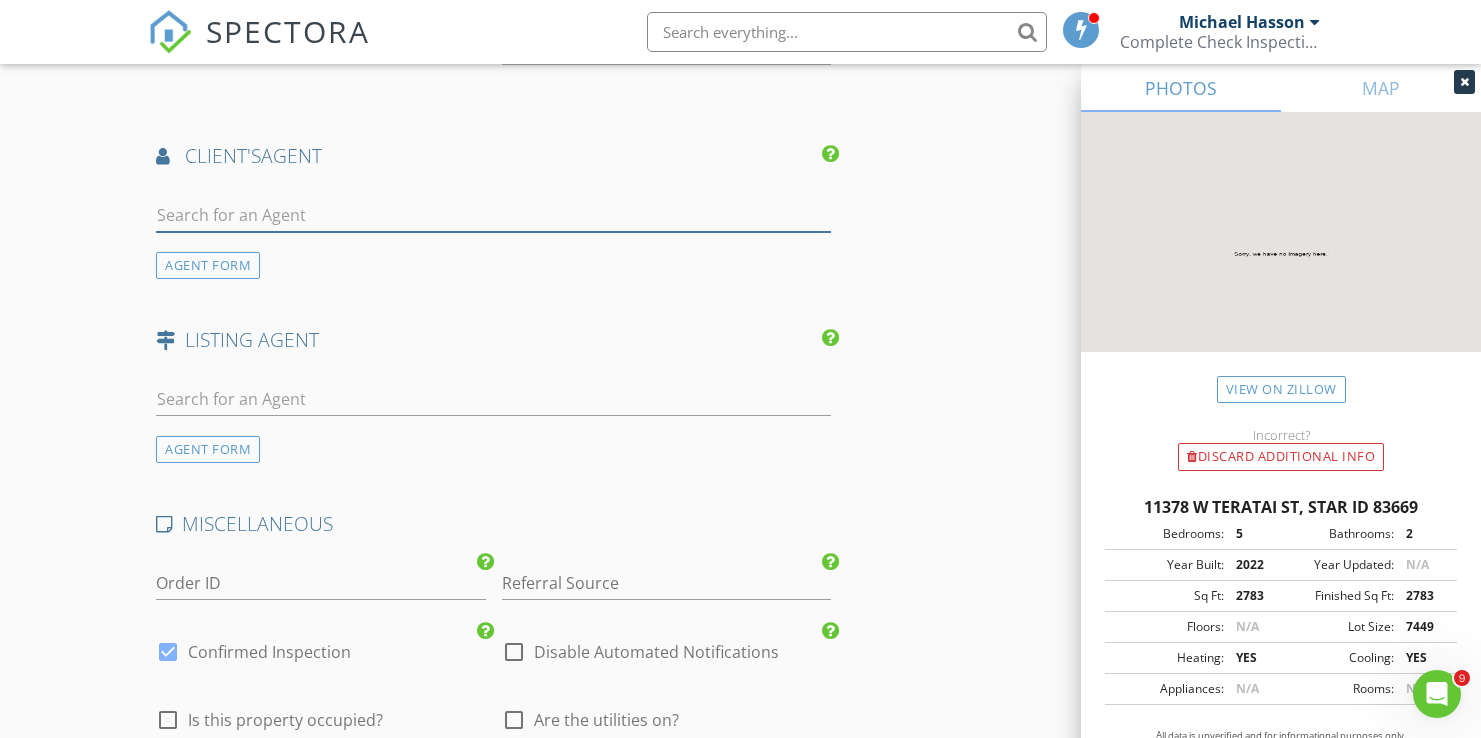 click at bounding box center (493, 215) 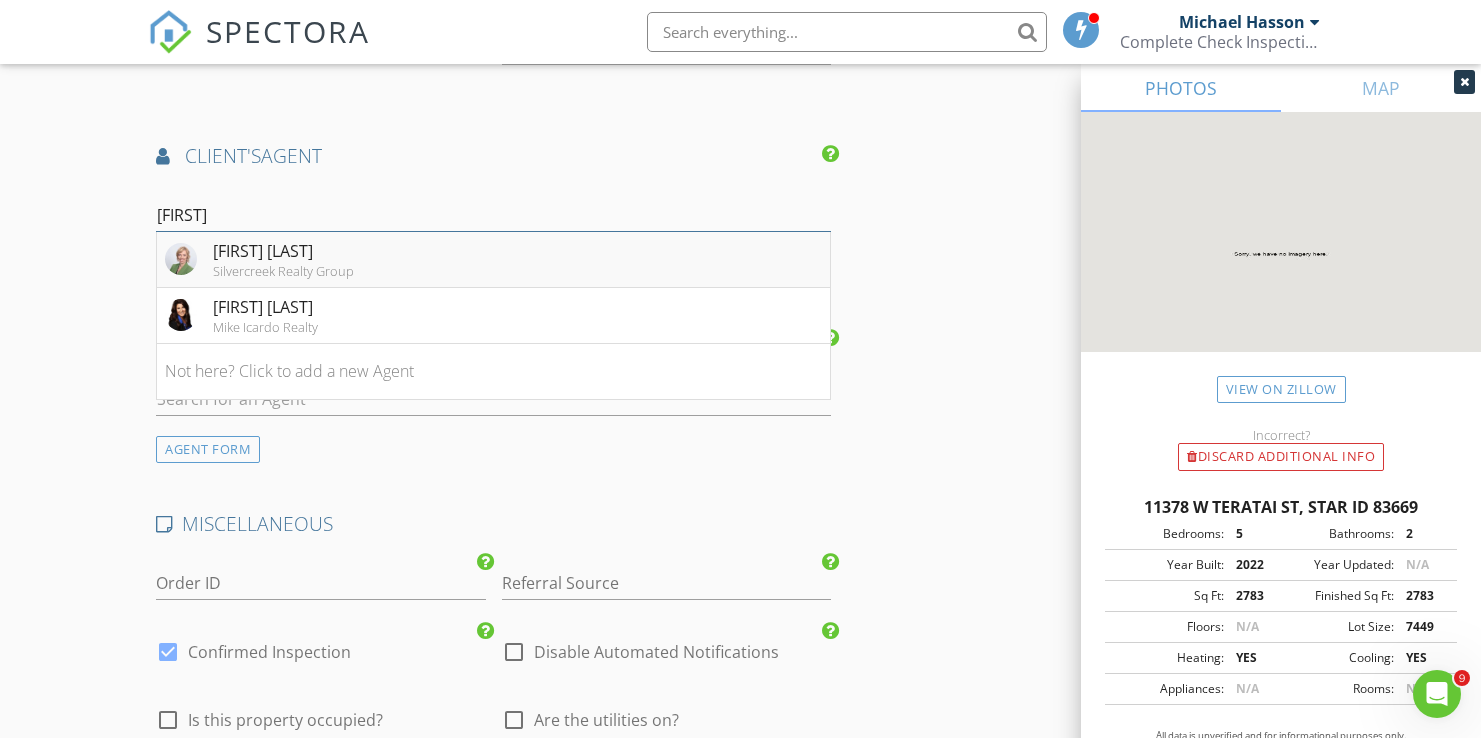 type on "brenda" 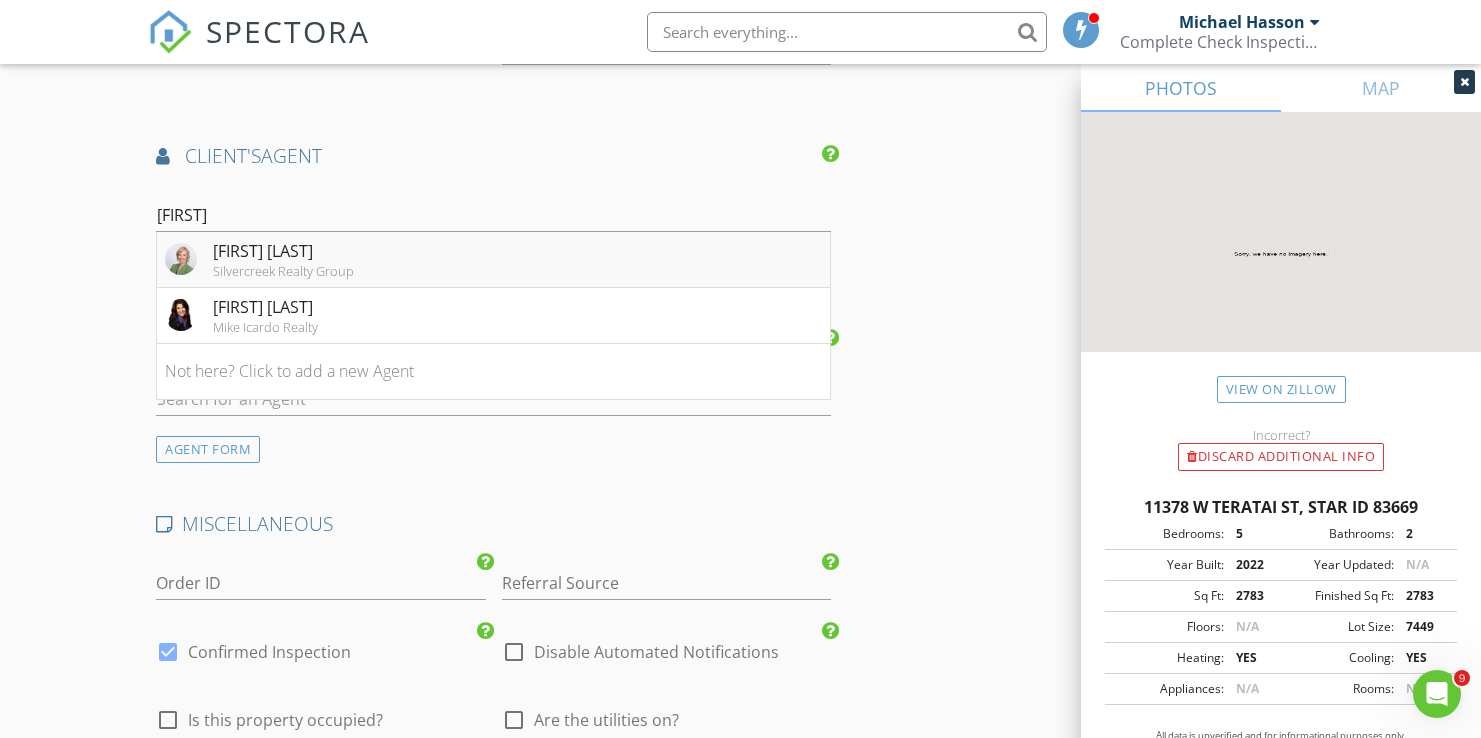 click on "Brenda Lovell
Silvercreek Realty Group" at bounding box center (493, 260) 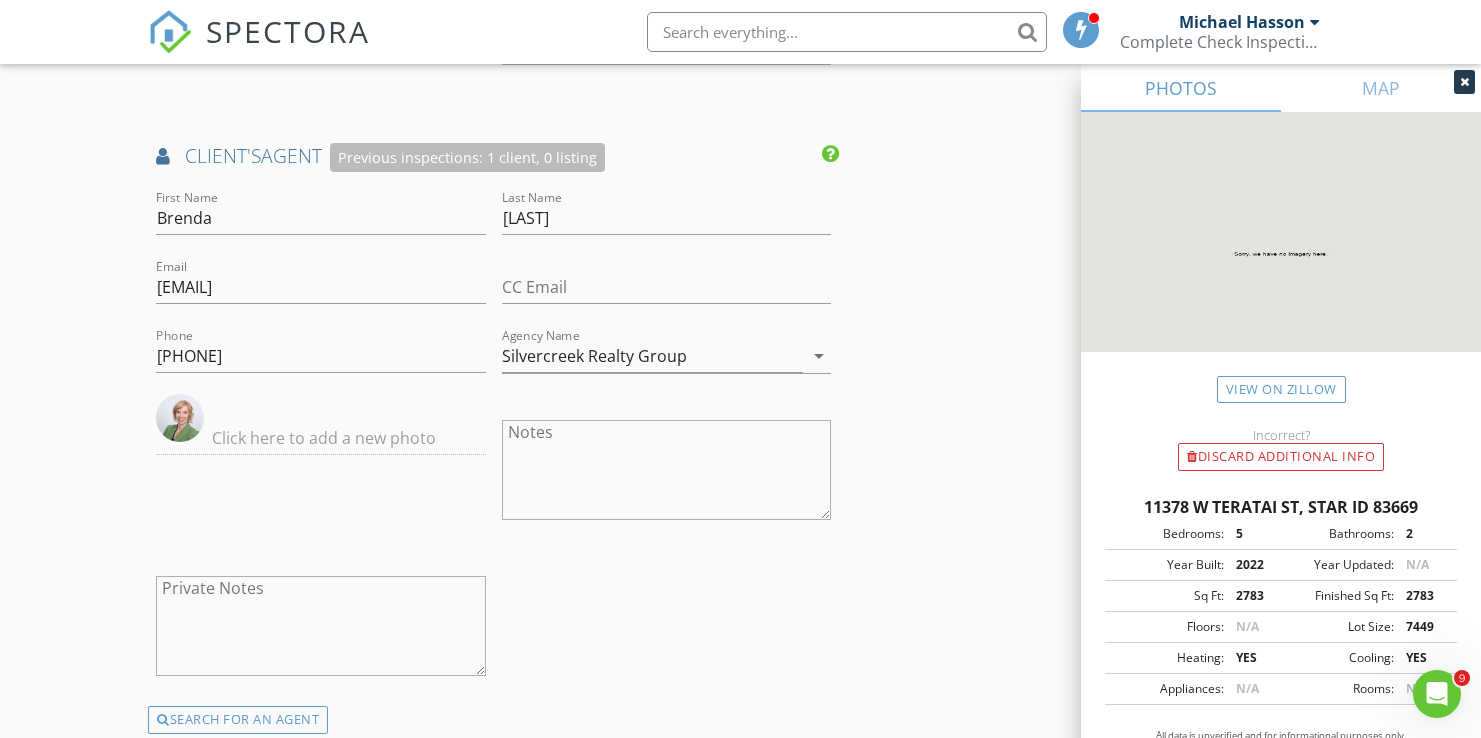 click on "INSPECTOR(S)
check_box_outline_blank   Michael Hasson     check_box   Steve Taylor   PRIMARY   Steve Taylor arrow_drop_down   check_box_outline_blank Steve Taylor specifically requested
Date/Time
08/06/2025 1:30 PM
Location
Address Search       Address 11378 W Teratai St   Unit   City Star   State ID   Zip 83669   County Ada     Square Feet 2783   Year Built 2022   Foundation arrow_drop_down     Steve Taylor     10.7 miles     (23 minutes)
client
check_box Enable Client CC email for this inspection   Client Search     check_box_outline_blank Client is a Company/Organization     First Name Daniel   Last Name Odor   Email deodor1@hotmail.com   CC Email   Phone 503-716-8984           Notes   Private Notes
client
Client Search     check_box_outline_blank Client is a Company/Organization     First Name Amanda   Last Name" at bounding box center [740, -756] 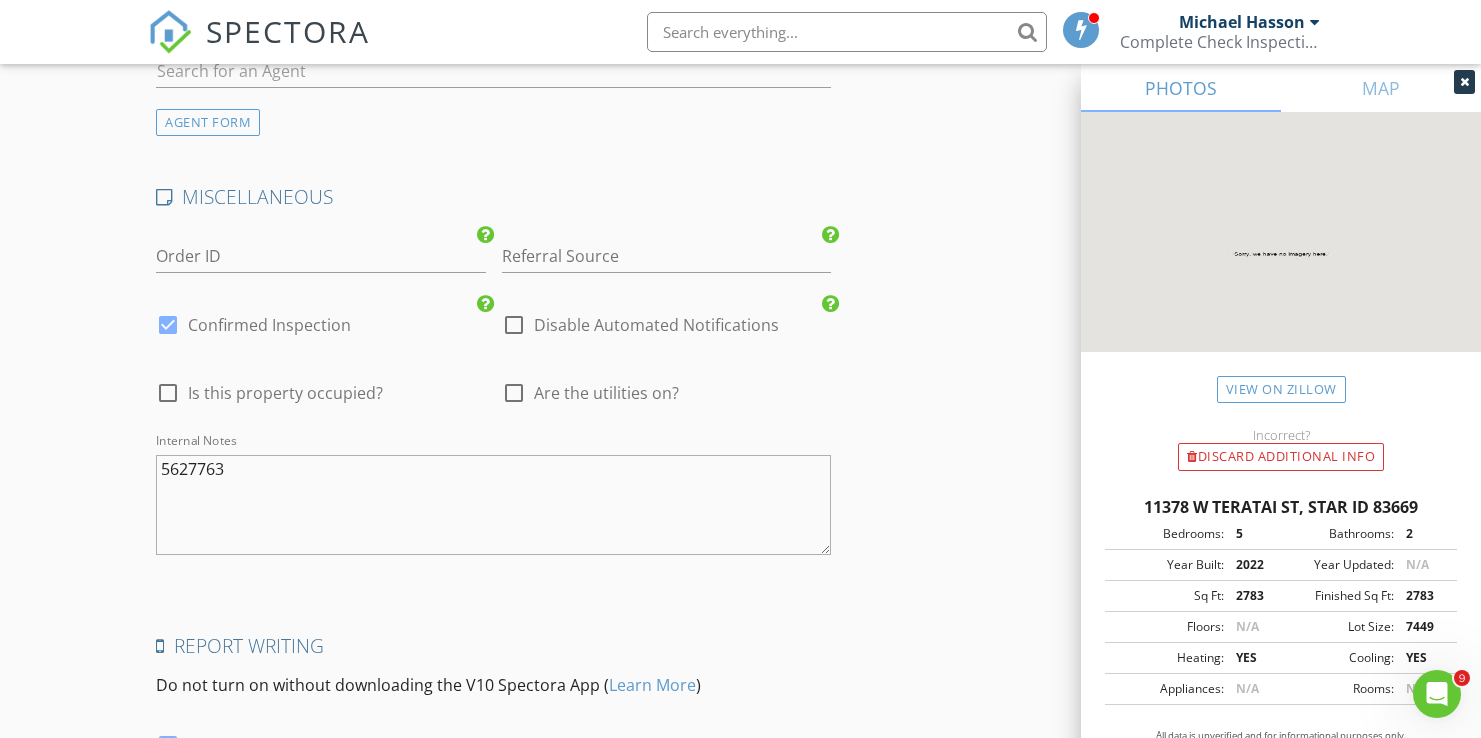 scroll, scrollTop: 4217, scrollLeft: 0, axis: vertical 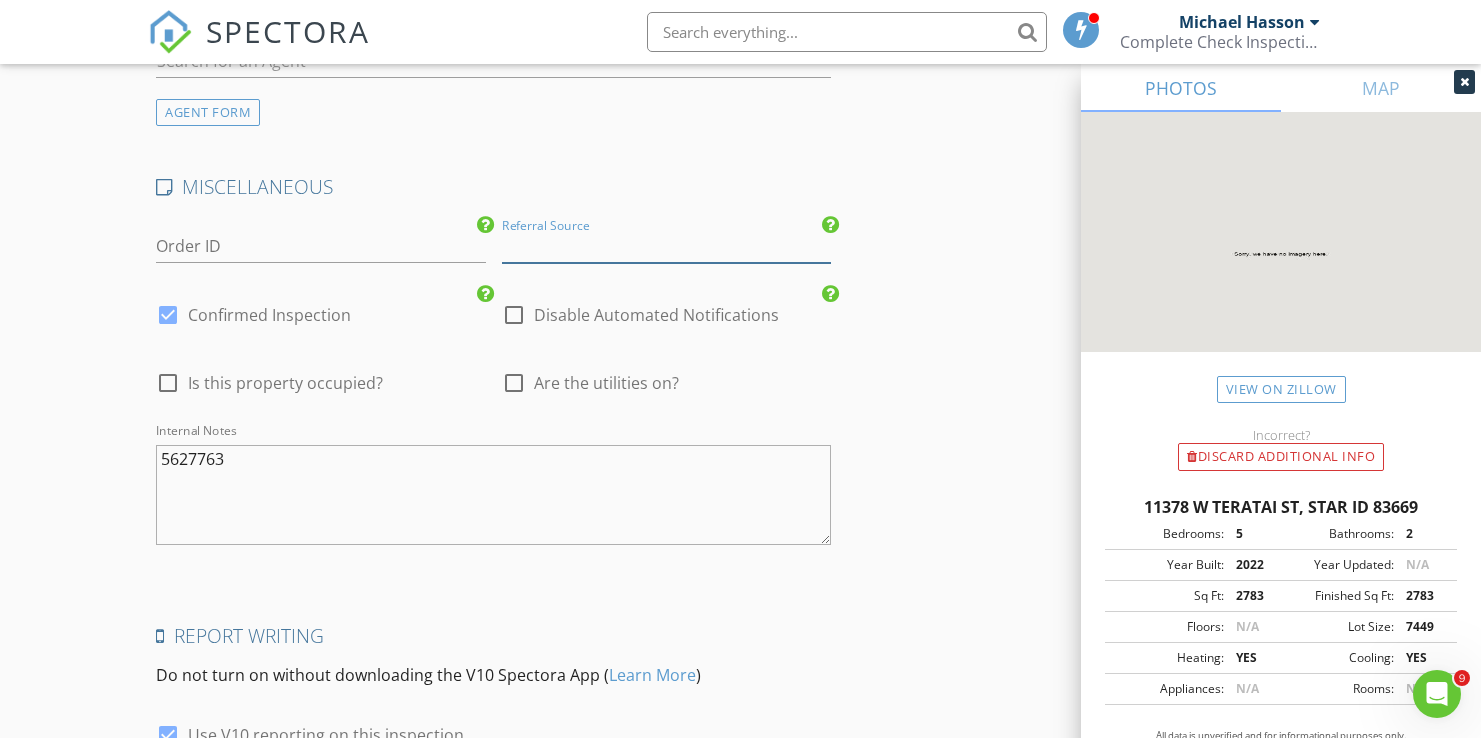 click at bounding box center [667, 246] 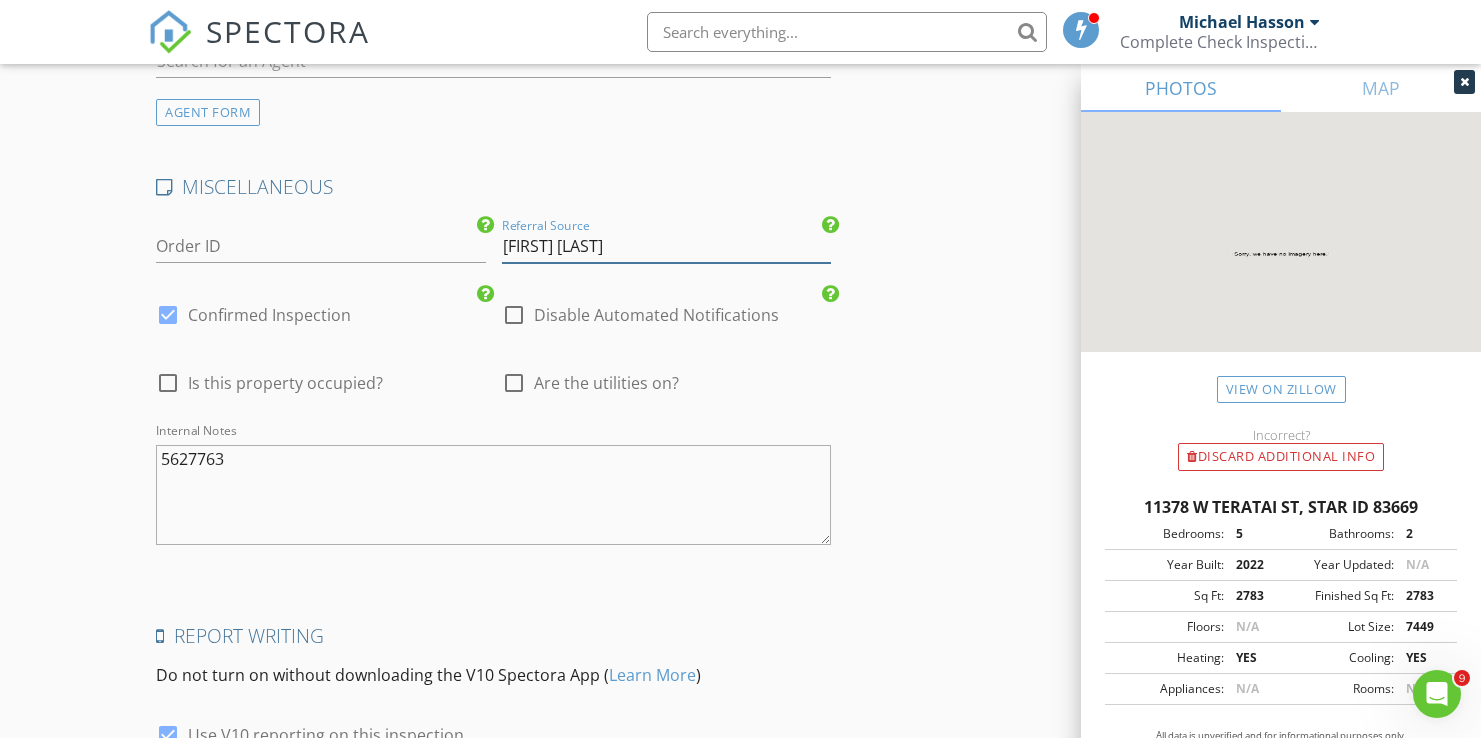 type on "[FIRST] [LAST]" 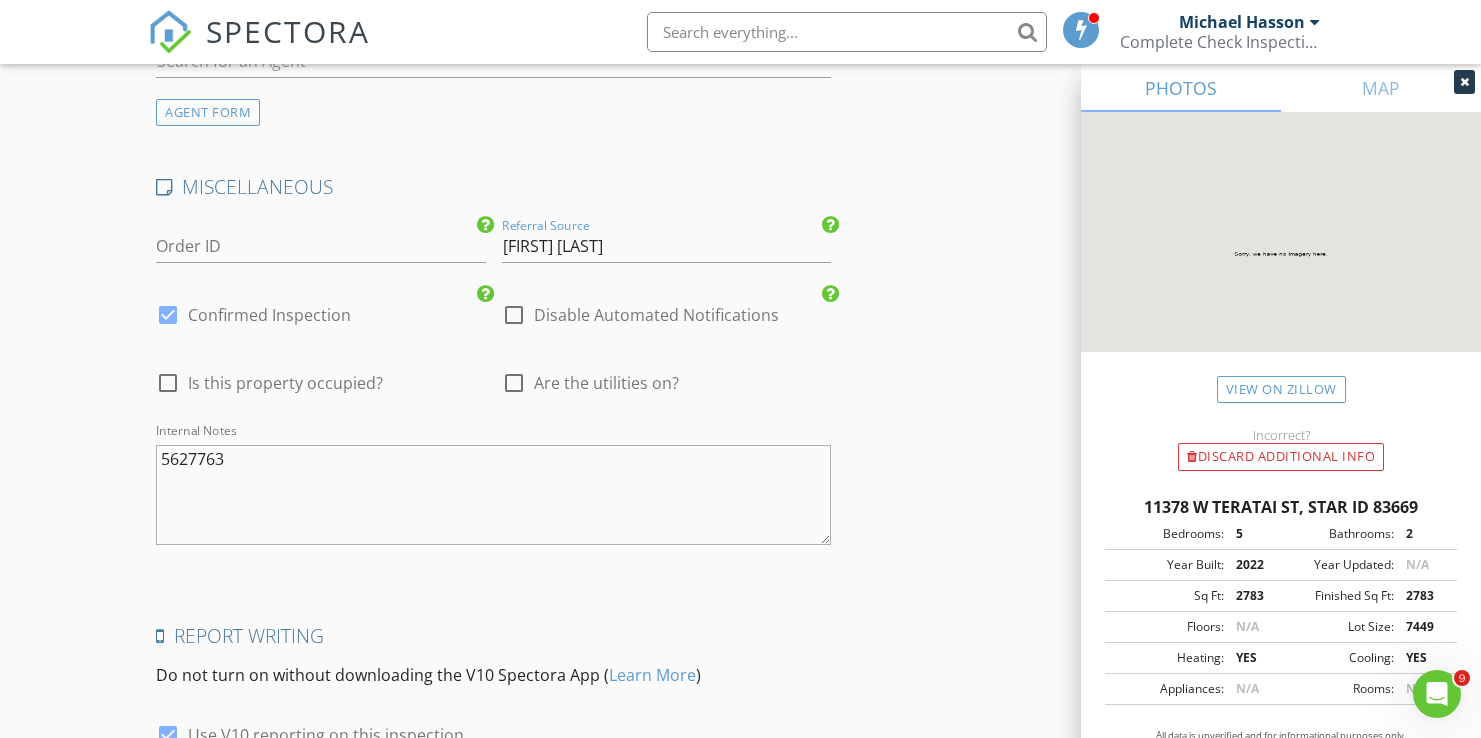 click at bounding box center (514, 383) 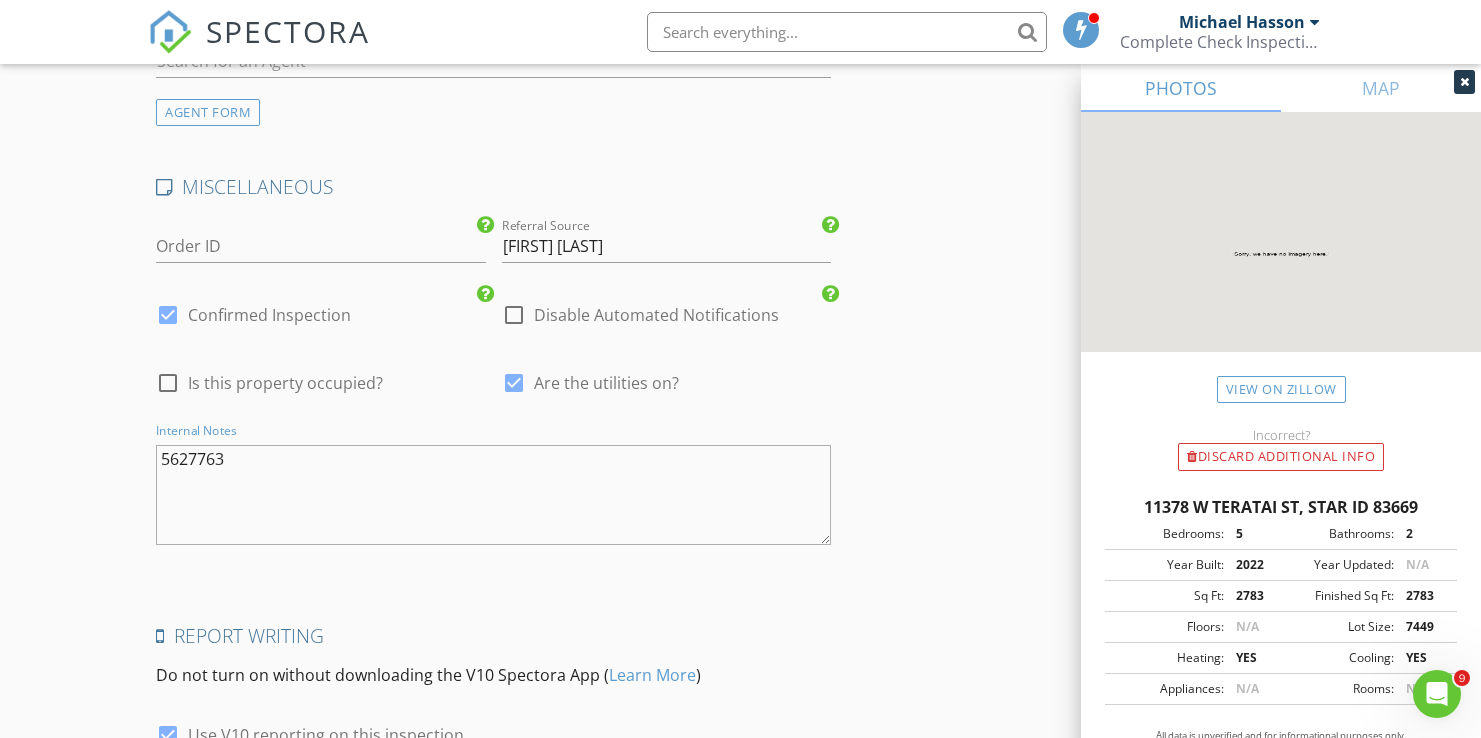 click on "5627763" at bounding box center (493, 495) 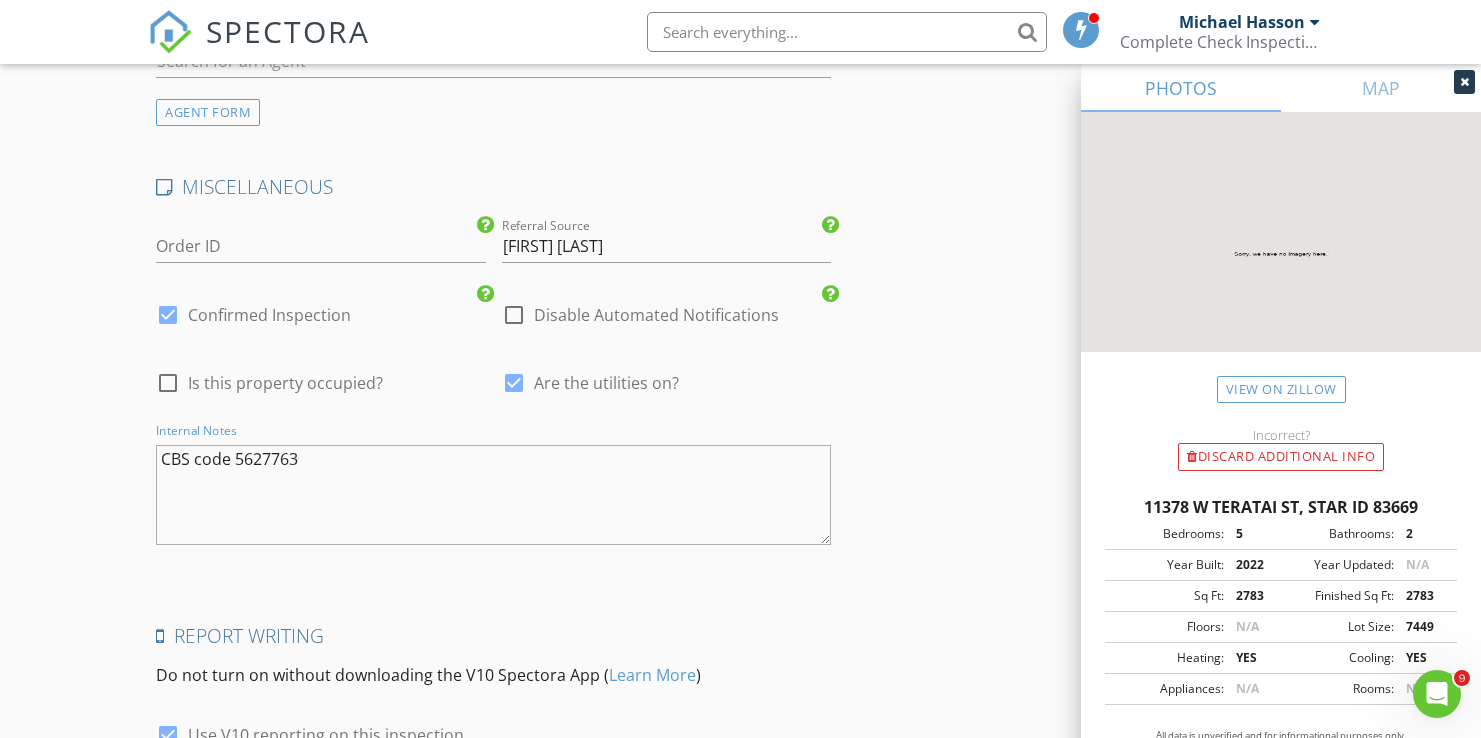 click on "CBS code 5627763" at bounding box center [493, 495] 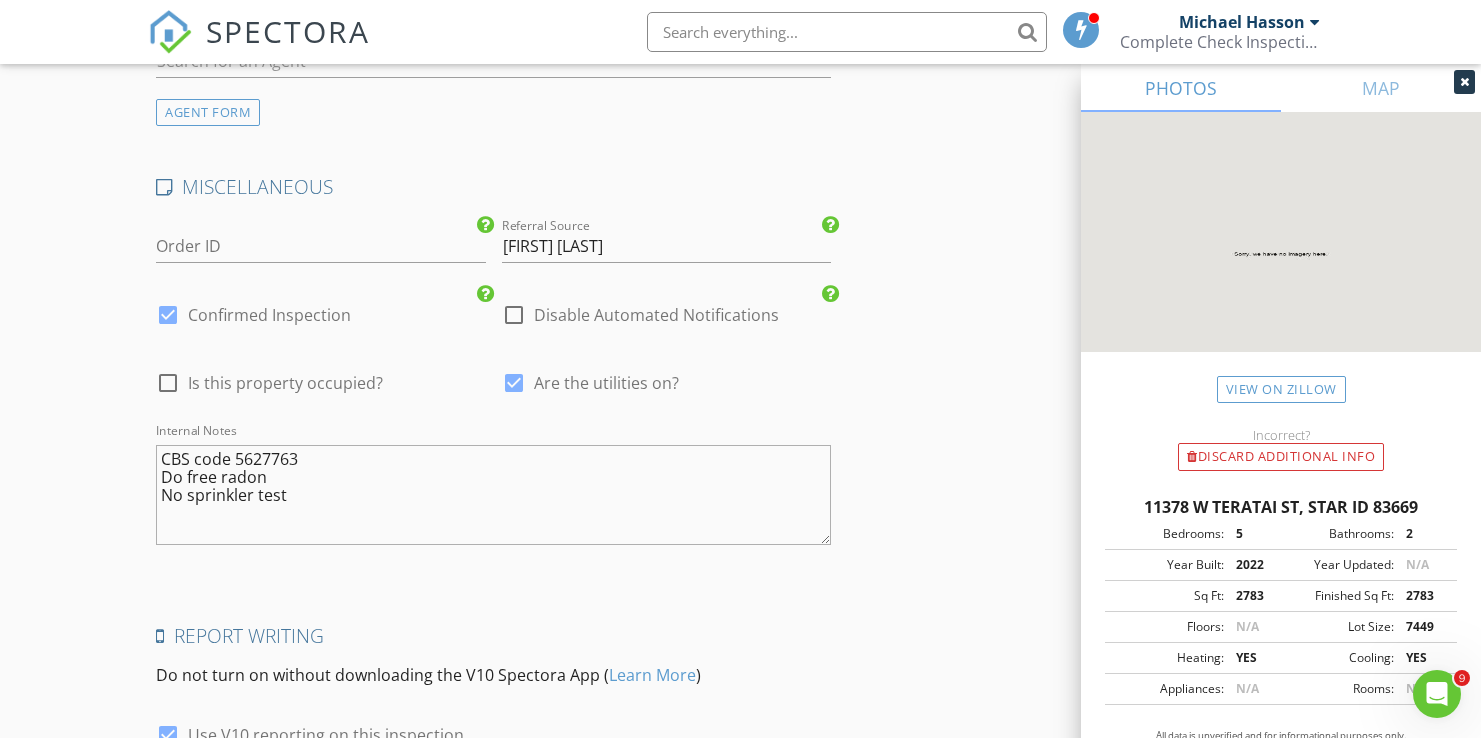 click on "INSPECTOR(S)
check_box_outline_blank   Michael Hasson     check_box   Steve Taylor   PRIMARY   Steve Taylor arrow_drop_down   check_box_outline_blank Steve Taylor specifically requested
Date/Time
08/06/2025 1:30 PM
Location
Address Search       Address 11378 W Teratai St   Unit   City Star   State ID   Zip 83669   County Ada     Square Feet 2783   Year Built 2022   Foundation arrow_drop_down     Steve Taylor     10.7 miles     (23 minutes)
client
check_box Enable Client CC email for this inspection   Client Search     check_box_outline_blank Client is a Company/Organization     First Name Daniel   Last Name Odor   Email deodor1@hotmail.com   CC Email   Phone 503-716-8984           Notes   Private Notes
client
Client Search     check_box_outline_blank Client is a Company/Organization     First Name Amanda   Last Name" at bounding box center (740, -1549) 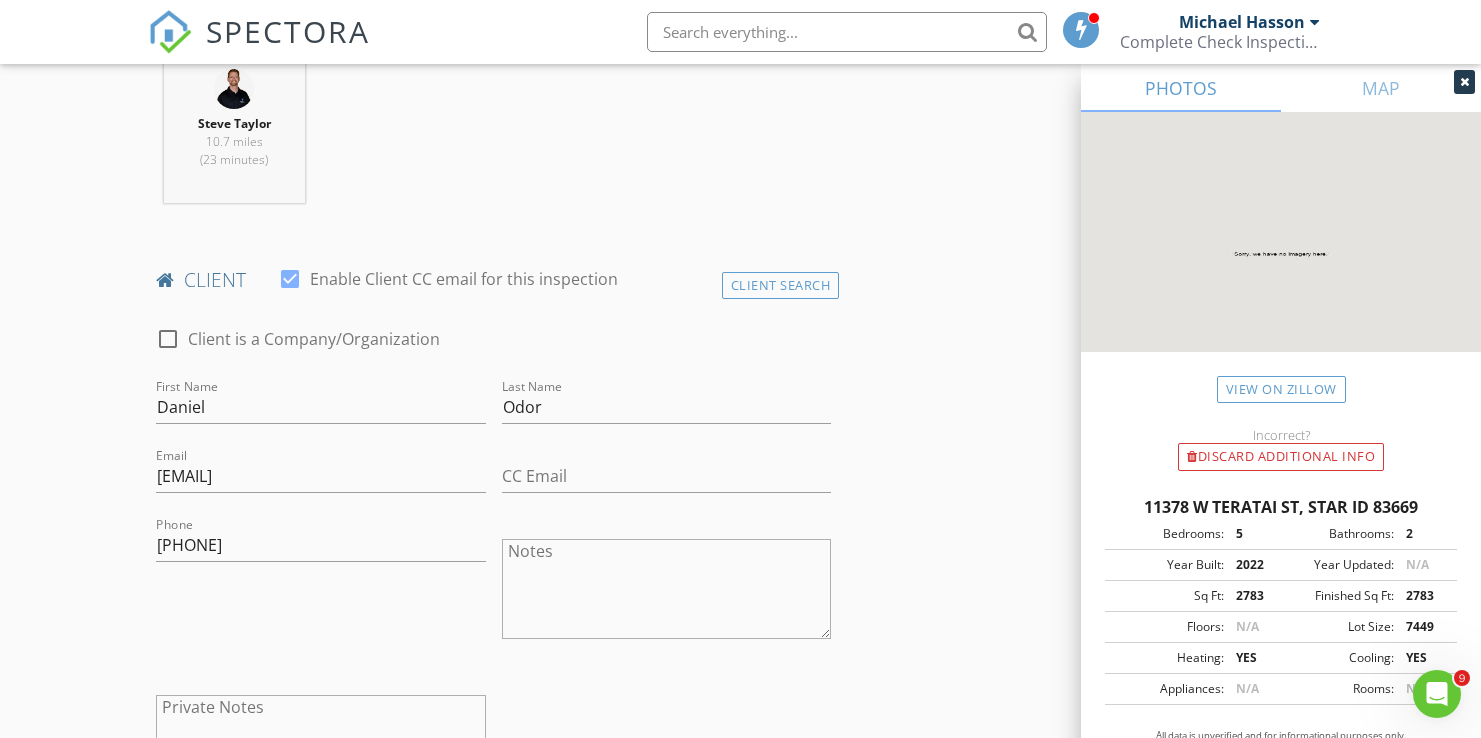 scroll, scrollTop: 810, scrollLeft: 0, axis: vertical 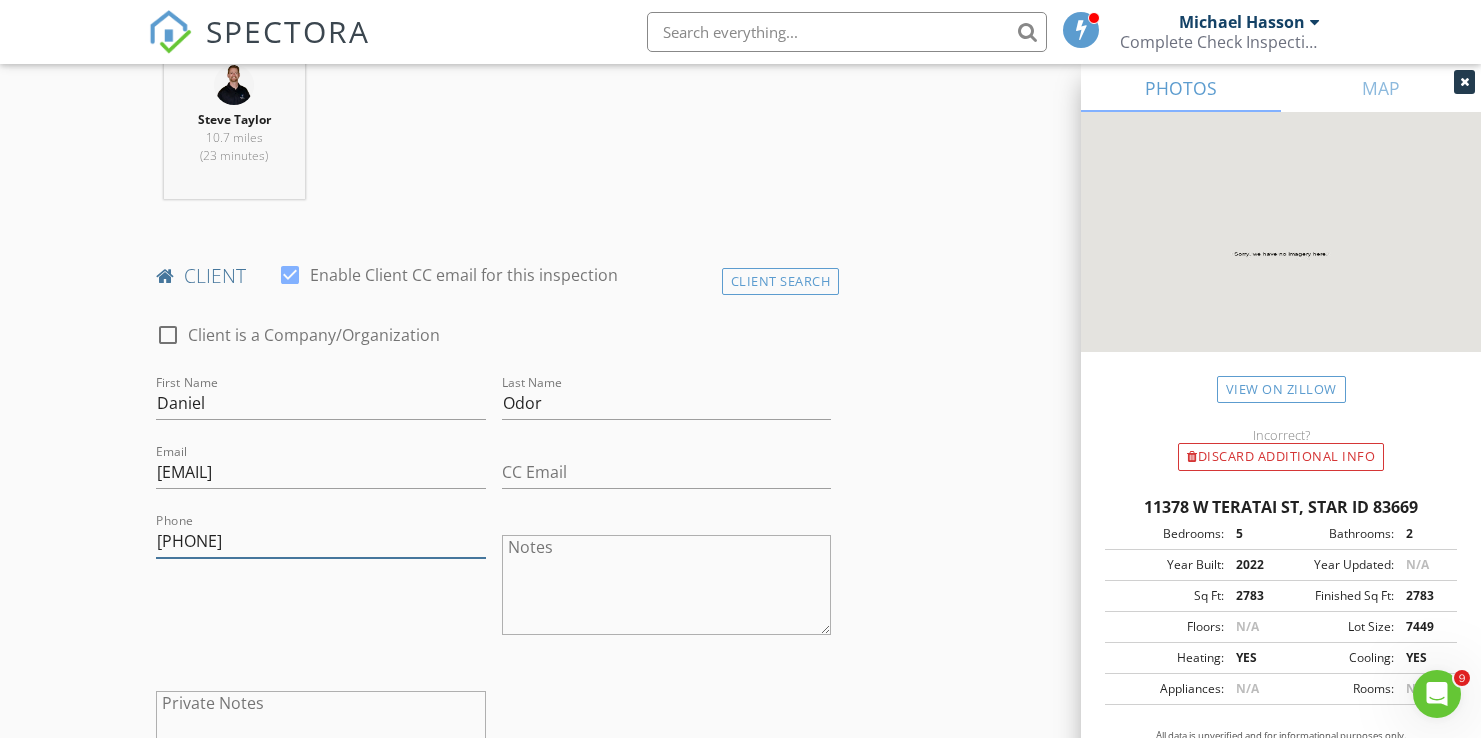 click on "503-716-8984" at bounding box center [321, 541] 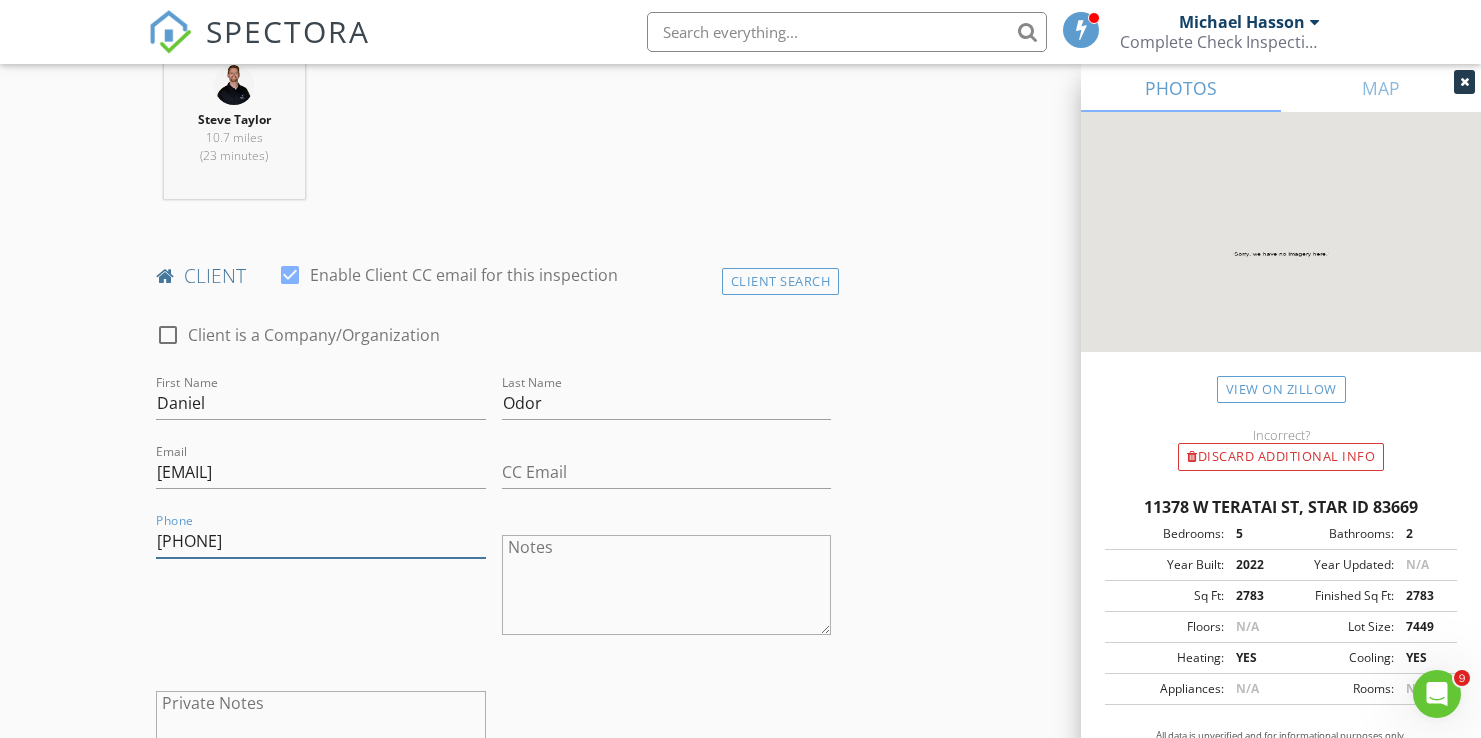 click on "503-716-8984" at bounding box center (321, 541) 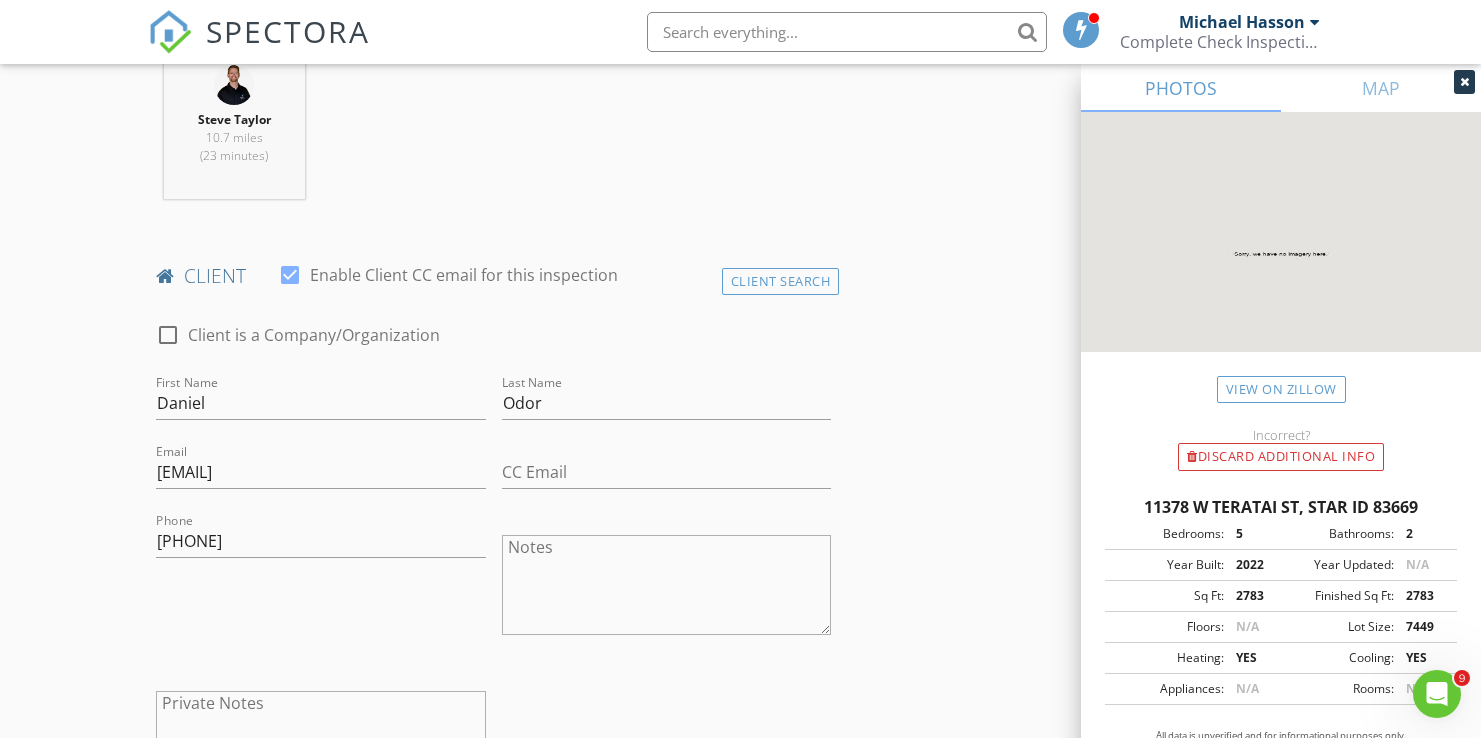 click on "INSPECTOR(S)
check_box_outline_blank   Michael Hasson     check_box   Steve Taylor   PRIMARY   Steve Taylor arrow_drop_down   check_box_outline_blank Steve Taylor specifically requested
Date/Time
08/06/2025 1:30 PM
Location
Address Search       Address 11378 W Teratai St   Unit   City Star   State ID   Zip 83669   County Ada     Square Feet 2783   Year Built 2022   Foundation arrow_drop_down     Steve Taylor     10.7 miles     (23 minutes)
client
check_box Enable Client CC email for this inspection   Client Search     check_box_outline_blank Client is a Company/Organization     First Name Daniel   Last Name Odor   Email deodor1@hotmail.com   CC Email   Phone 503-716-8984           Notes   Private Notes
client
Client Search     check_box_outline_blank Client is a Company/Organization     First Name Amanda   Last Name" at bounding box center [740, 1858] 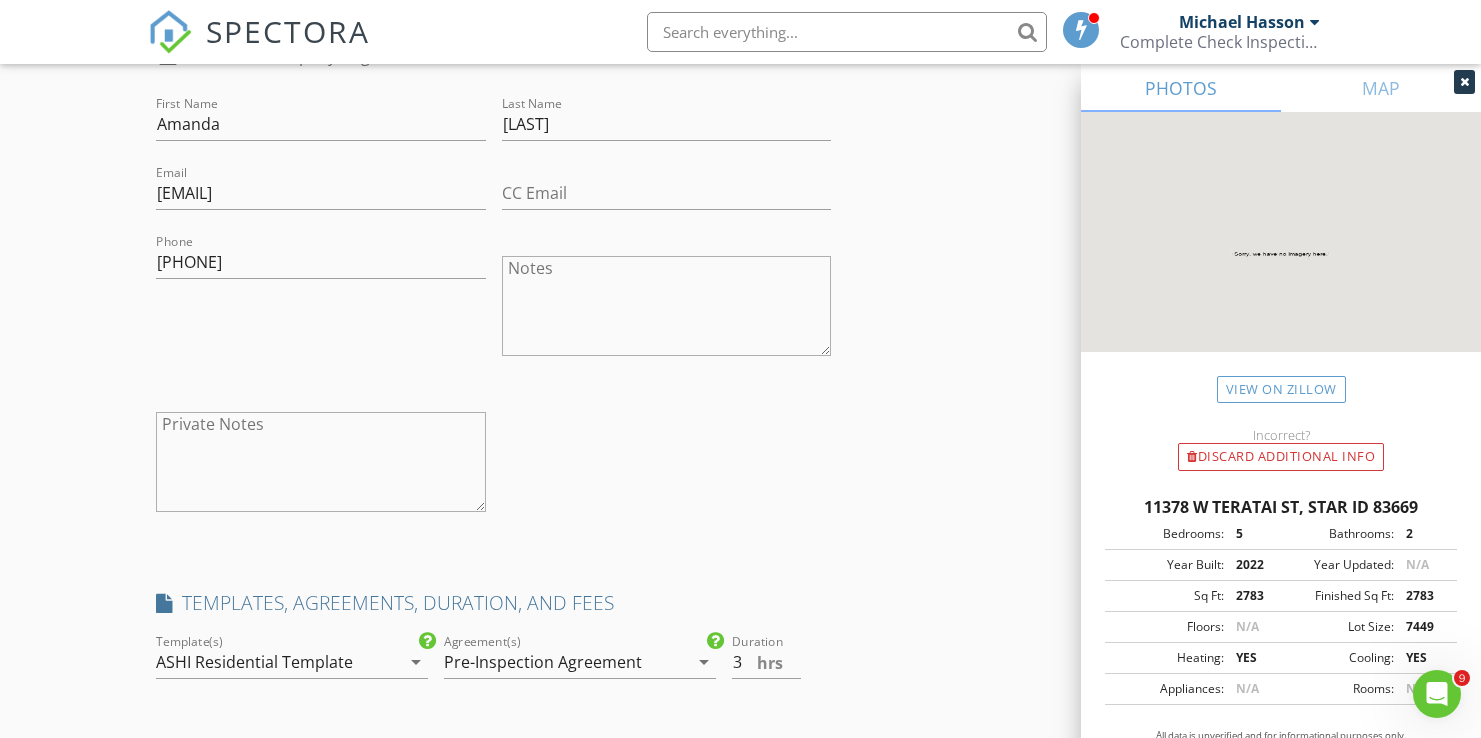 scroll, scrollTop: 1699, scrollLeft: 0, axis: vertical 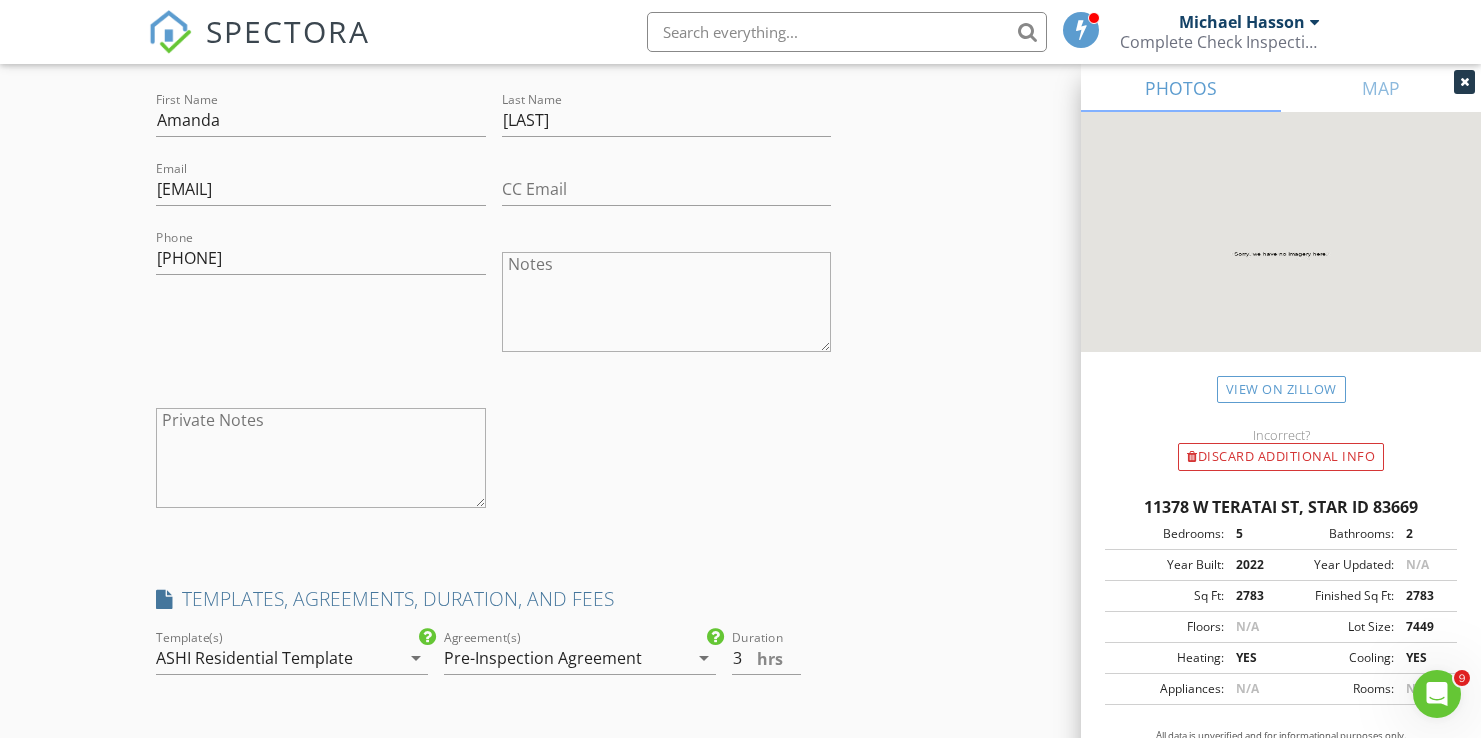 click on "INSPECTOR(S)
check_box_outline_blank   Michael Hasson     check_box   Steve Taylor   PRIMARY   Steve Taylor arrow_drop_down   check_box_outline_blank Steve Taylor specifically requested
Date/Time
08/06/2025 1:30 PM
Location
Address Search       Address 11378 W Teratai St   Unit   City Star   State ID   Zip 83669   County Ada     Square Feet 2783   Year Built 2022   Foundation arrow_drop_down     Steve Taylor     10.7 miles     (23 minutes)
client
check_box Enable Client CC email for this inspection   Client Search     check_box_outline_blank Client is a Company/Organization     First Name Daniel   Last Name Odor   Email deodor1@hotmail.com   CC Email   Phone 503-716-8984           Notes   Private Notes
client
Client Search     check_box_outline_blank Client is a Company/Organization     First Name Amanda   Last Name" at bounding box center [740, 969] 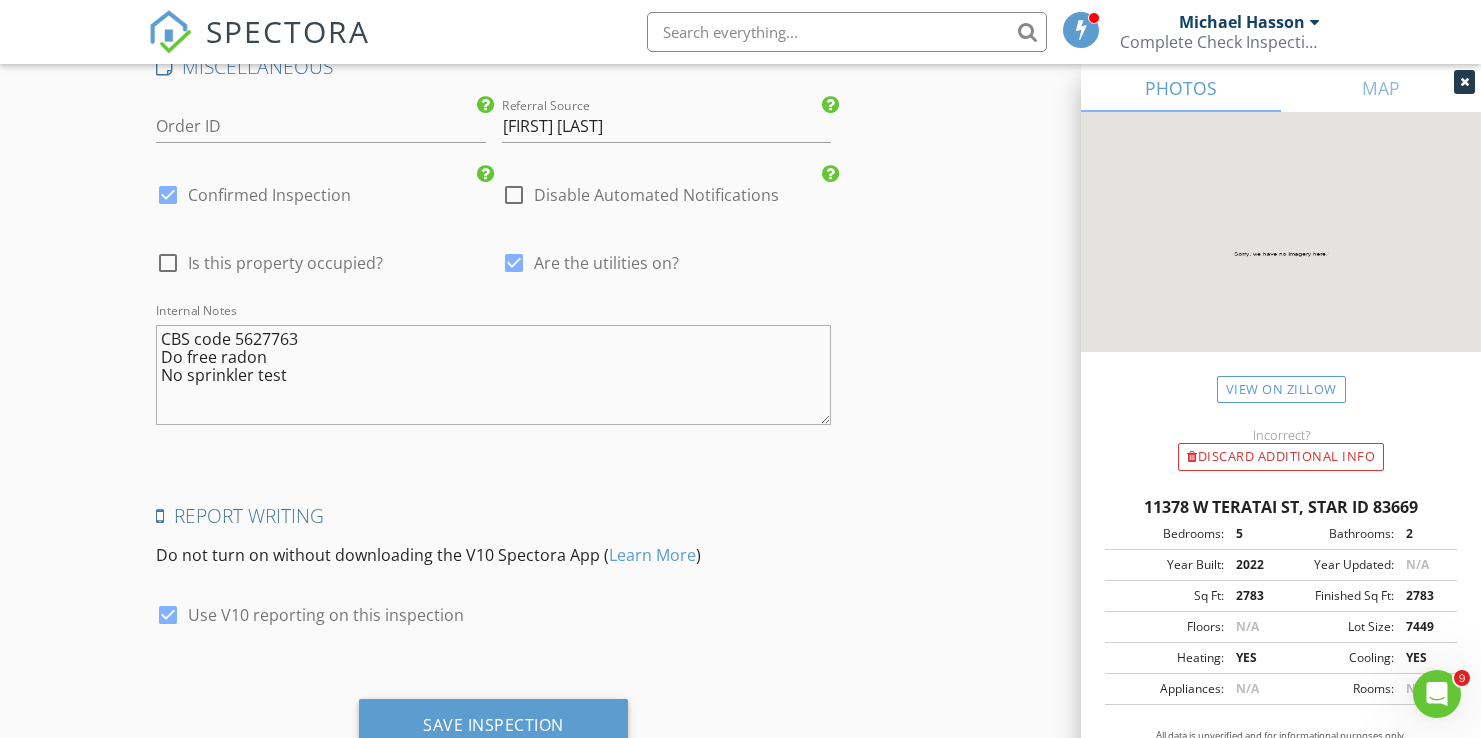 scroll, scrollTop: 4414, scrollLeft: 0, axis: vertical 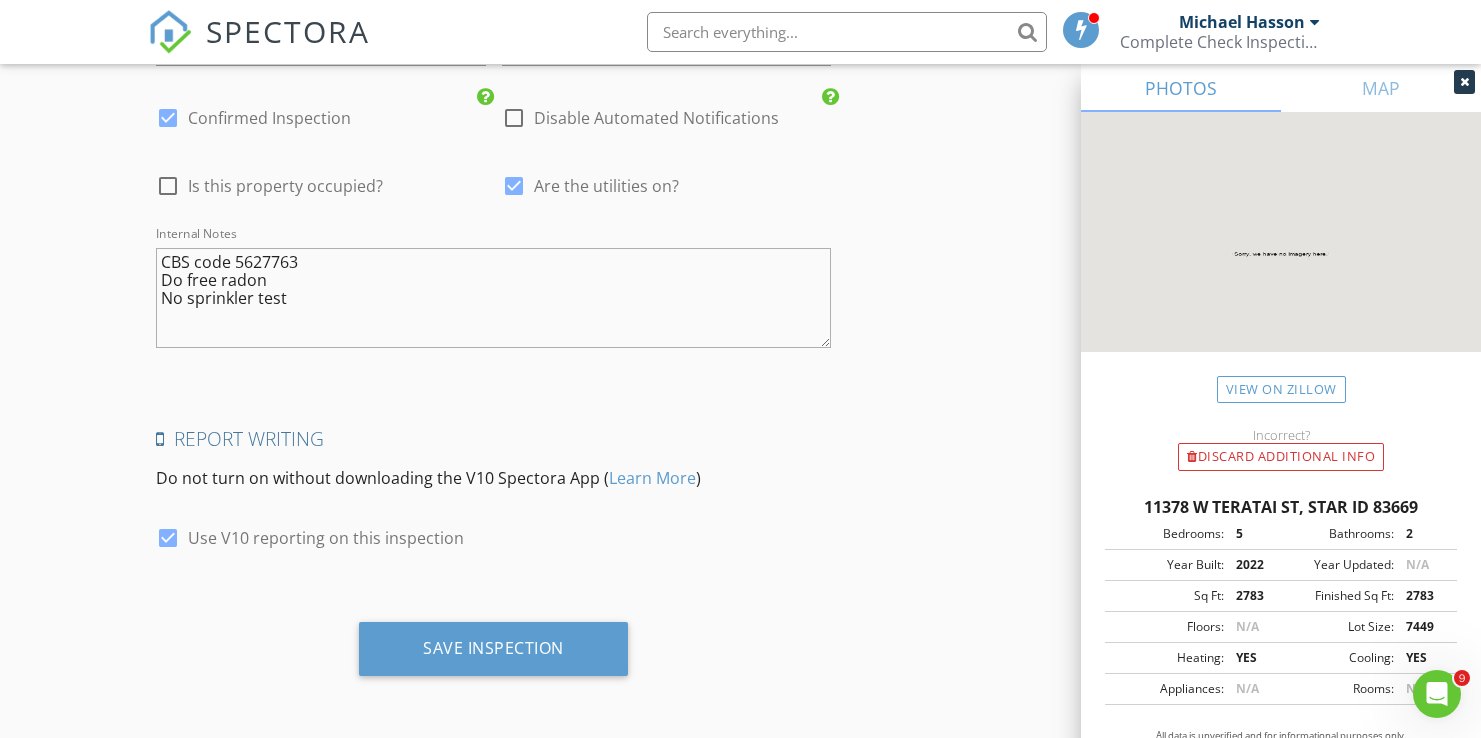 click on "CBS code 5627763
Do free radon
No sprinkler test" at bounding box center [493, 298] 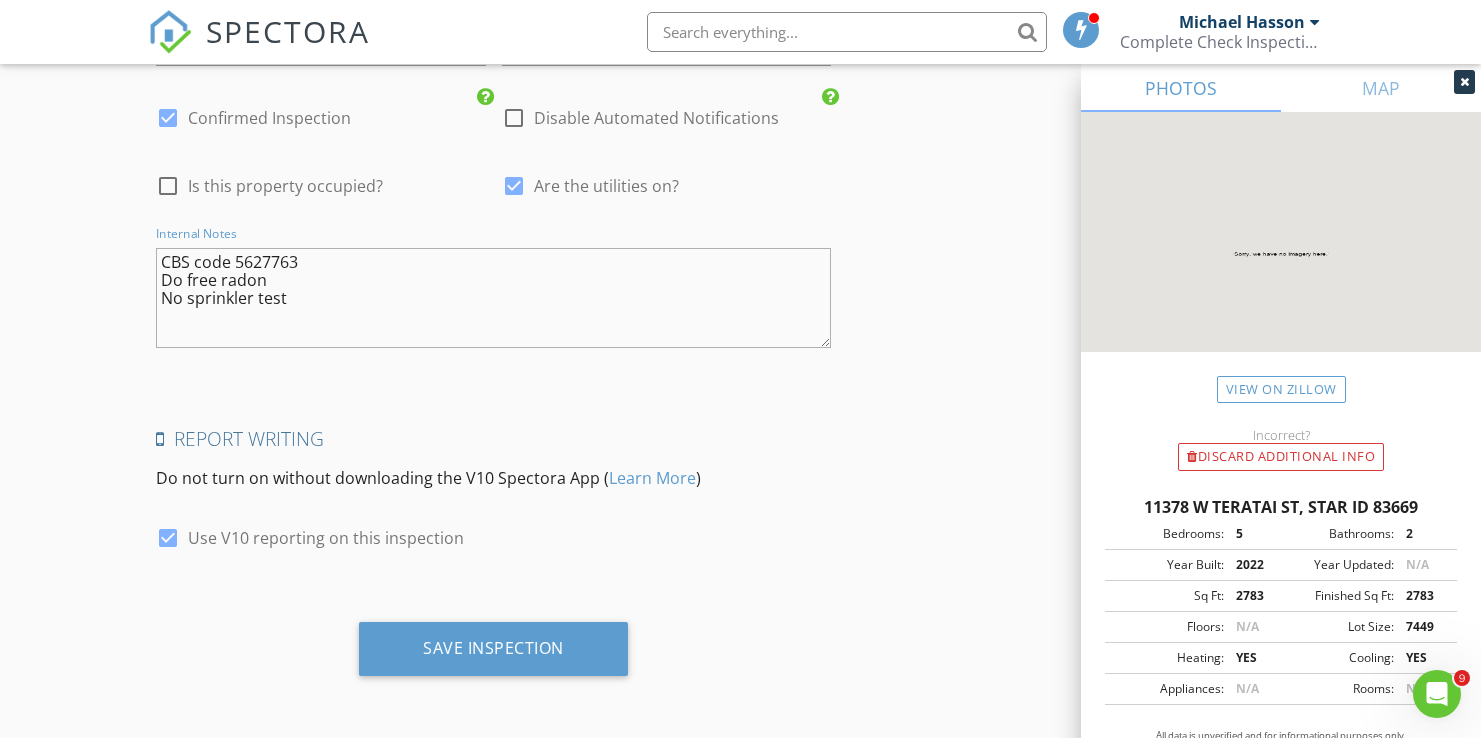 click on "CBS code 5627763
Do free radon
No sprinkler test" at bounding box center [493, 298] 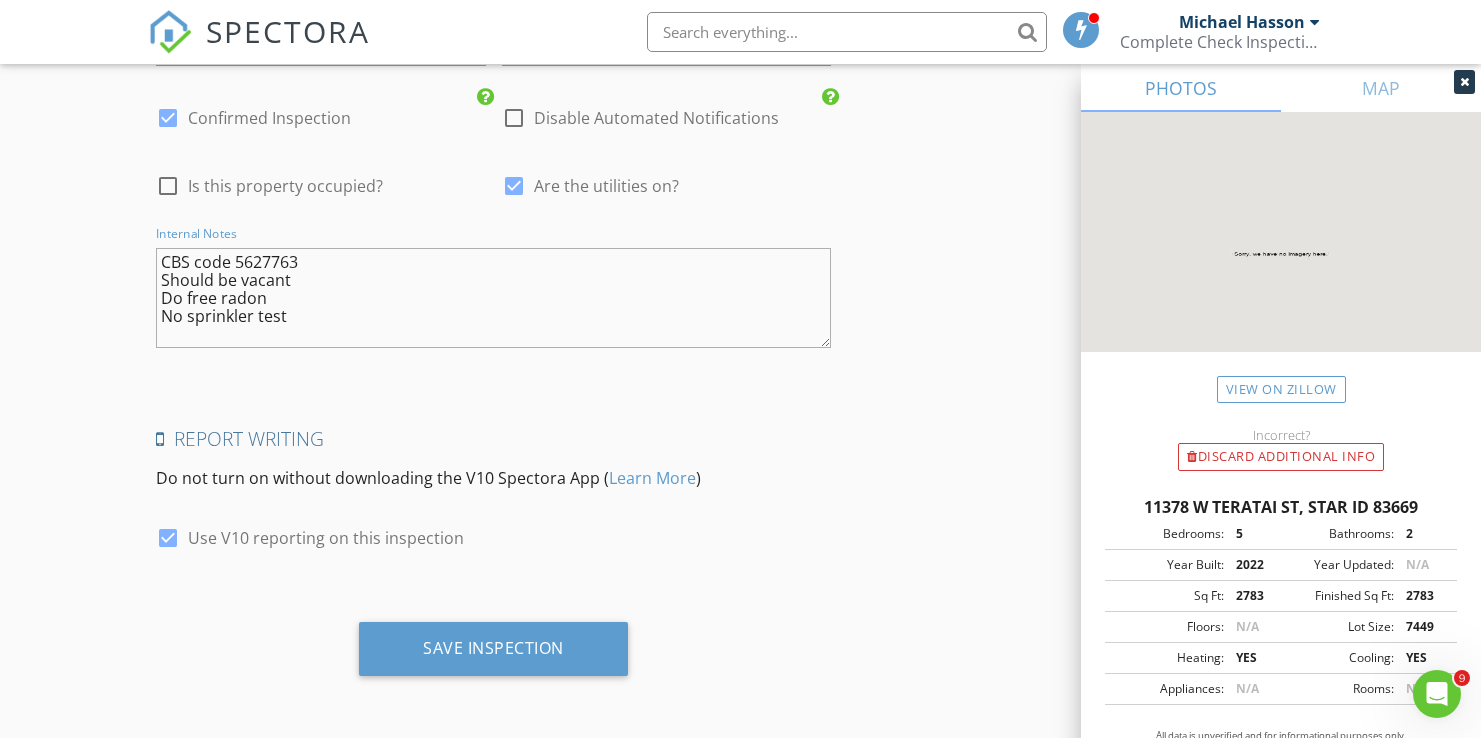 click on "CBS code 5627763
Should be vacant
Do free radon
No sprinkler test" at bounding box center (493, 298) 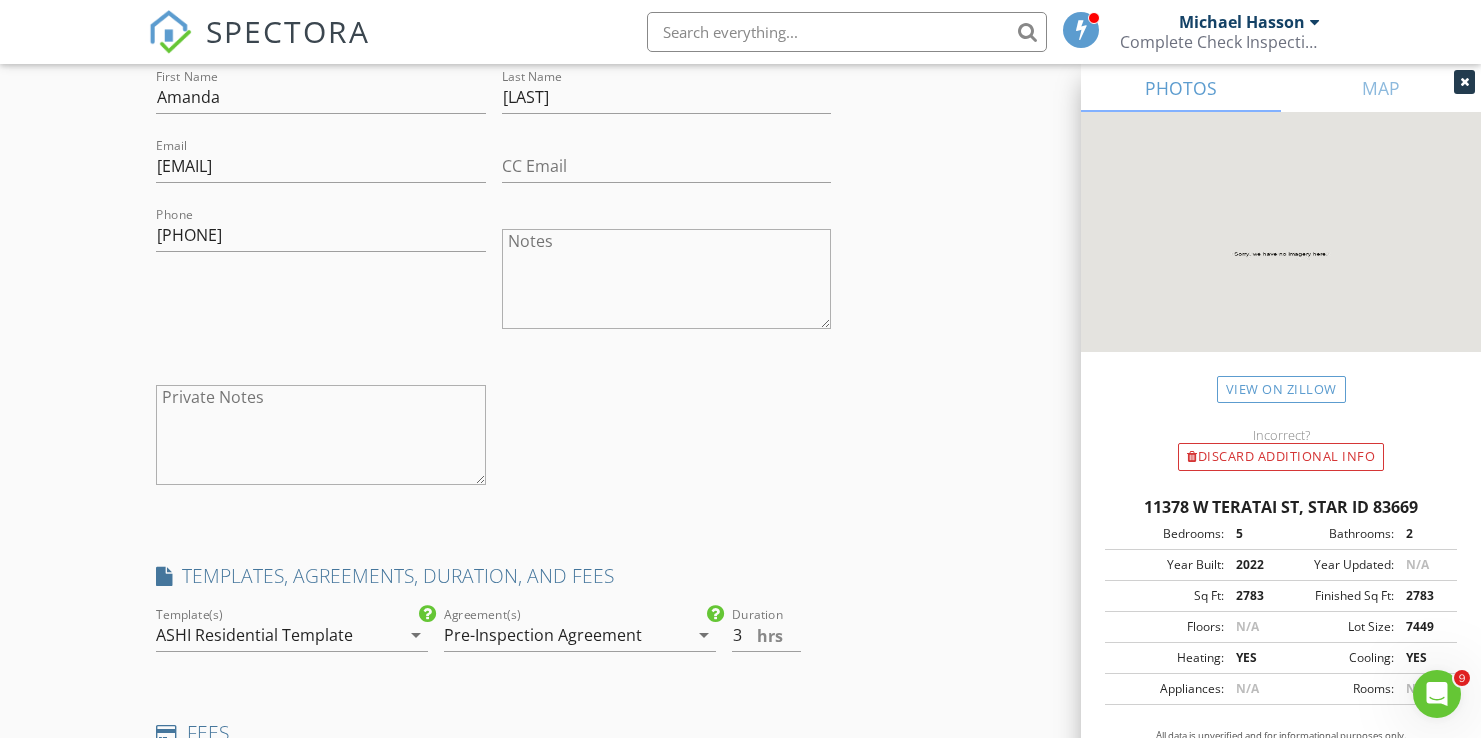 scroll, scrollTop: 1712, scrollLeft: 0, axis: vertical 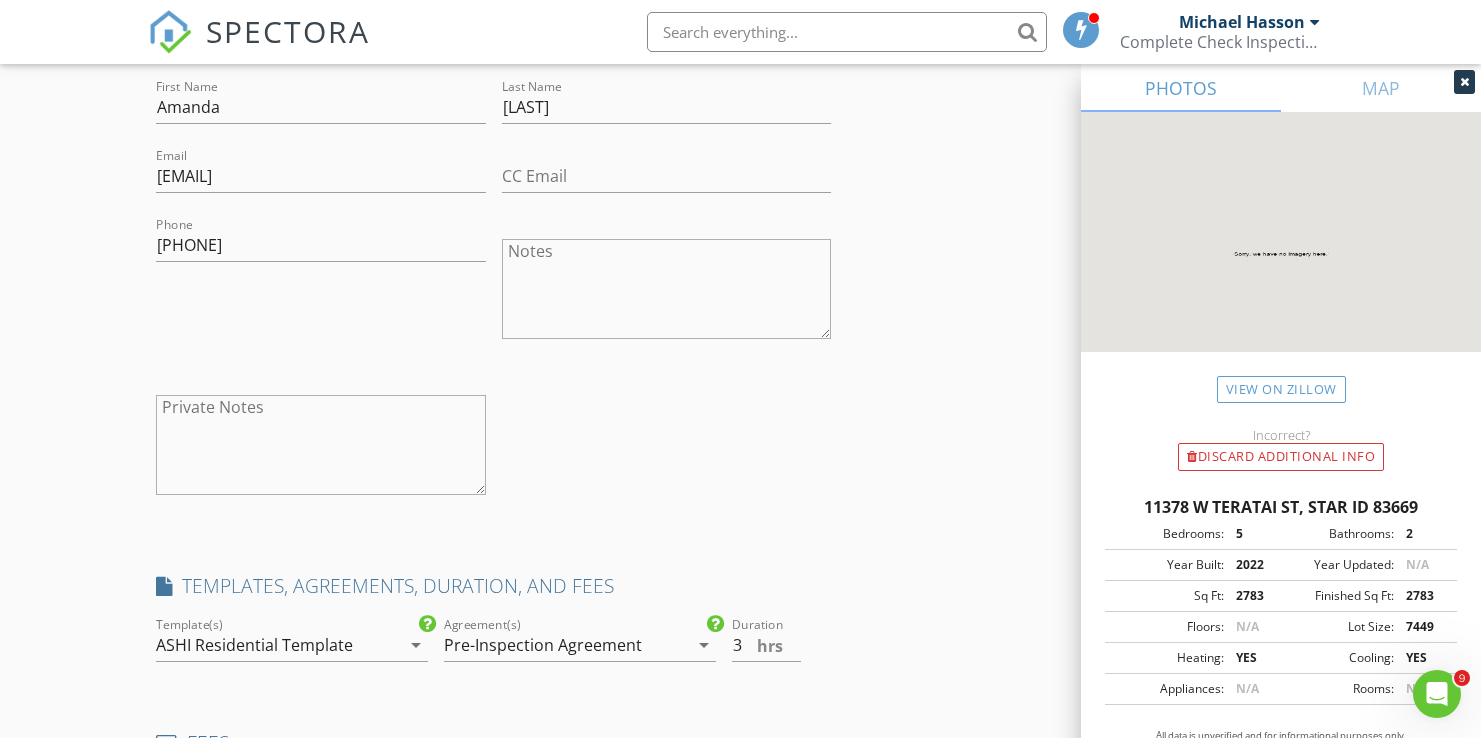 type on "CBS code 5627763
Should be vacant
Do free radon
No sprinkler test" 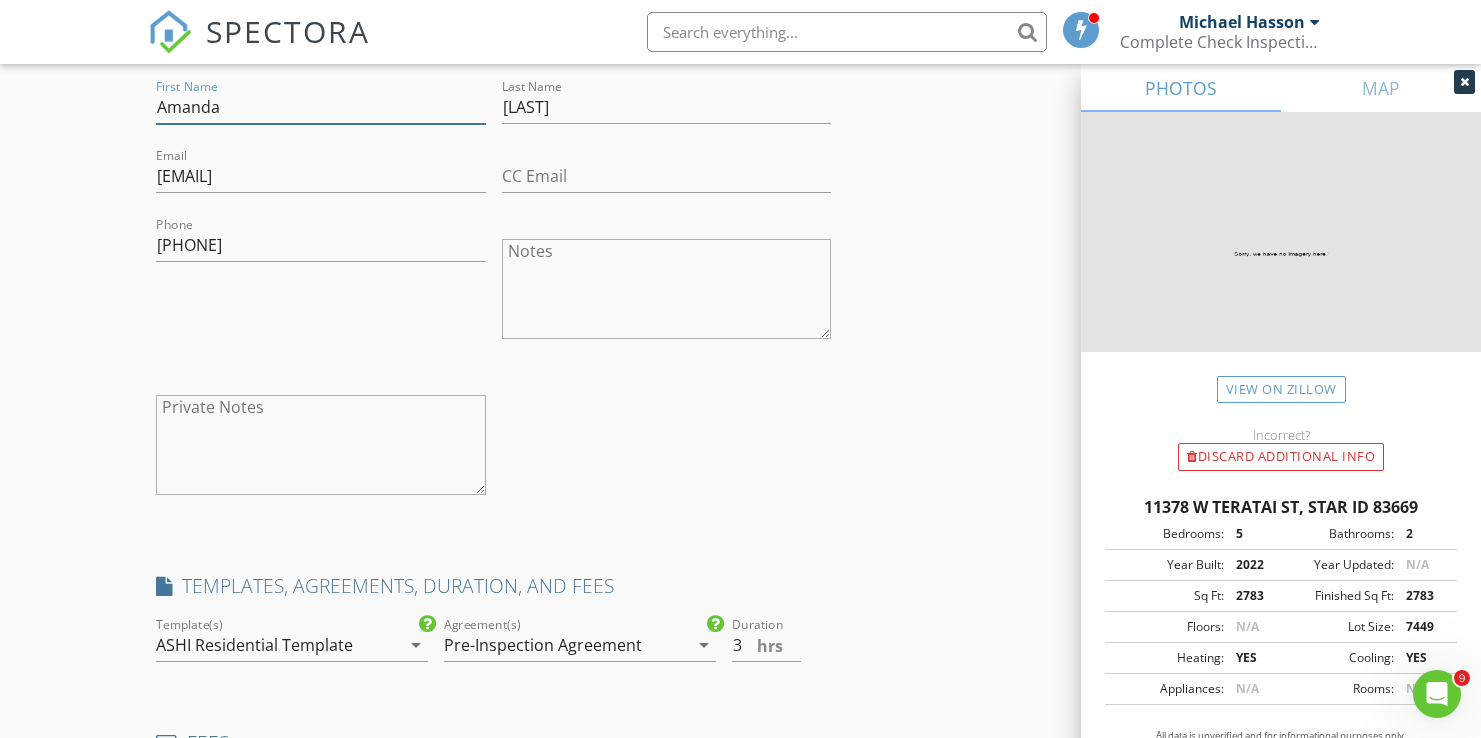 click on "Amanda" at bounding box center (321, 107) 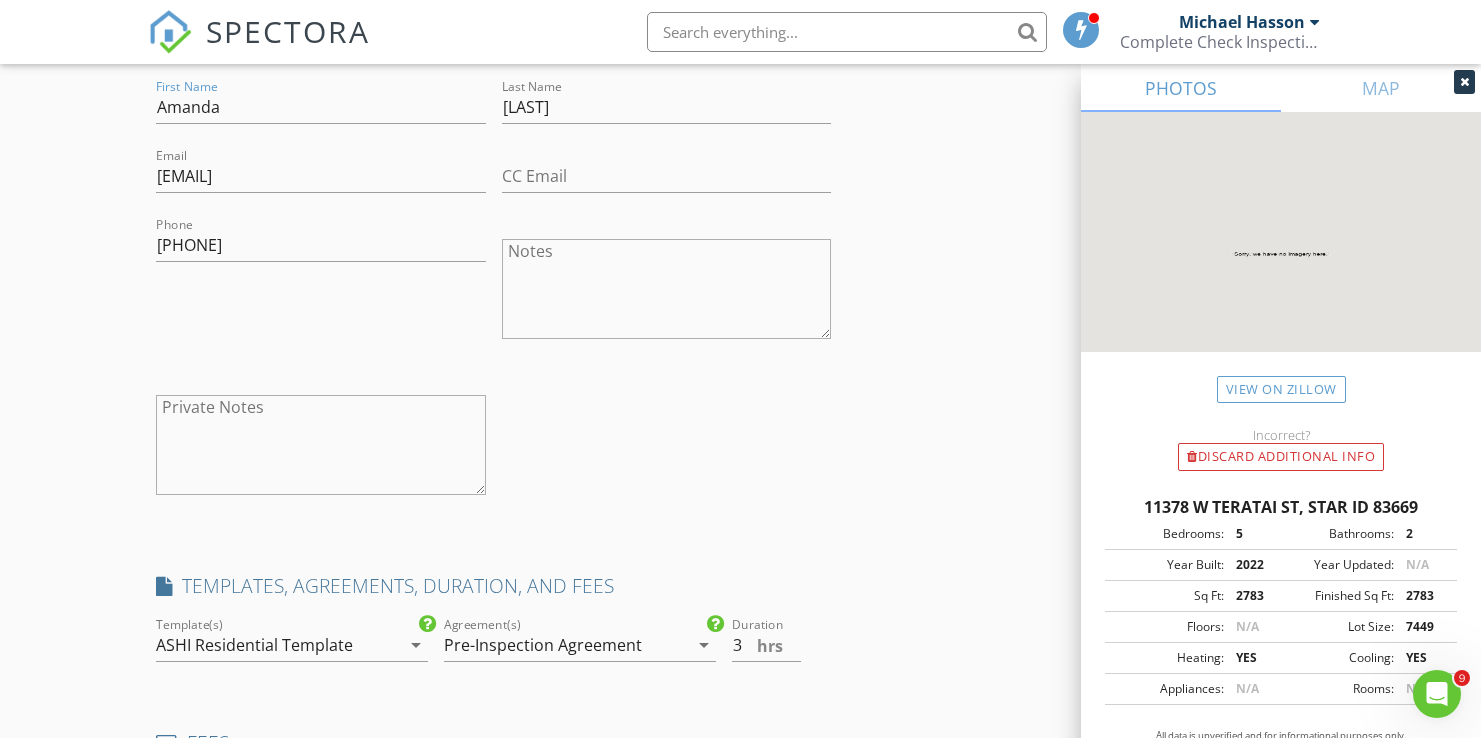 click on "New Inspection
Click here to use the New Order Form
INSPECTOR(S)
check_box_outline_blank   Michael Hasson     check_box   Steve Taylor   PRIMARY   Steve Taylor arrow_drop_down   check_box_outline_blank Steve Taylor specifically requested
Date/Time
08/06/2025 1:30 PM
Location
Address Search       Address 11378 W Teratai St   Unit   City Star   State ID   Zip 83669   County Ada     Square Feet 2783   Year Built 2022   Foundation arrow_drop_down     Steve Taylor     10.7 miles     (23 minutes)
client
check_box Enable Client CC email for this inspection   Client Search     check_box_outline_blank Client is a Company/Organization     First Name Daniel   Last Name Odor   Email deodor1@hotmail.com   CC Email   Phone 503-716-8984           Notes   Private Notes
client
Client Search     check_box_outline_blank" at bounding box center (740, 923) 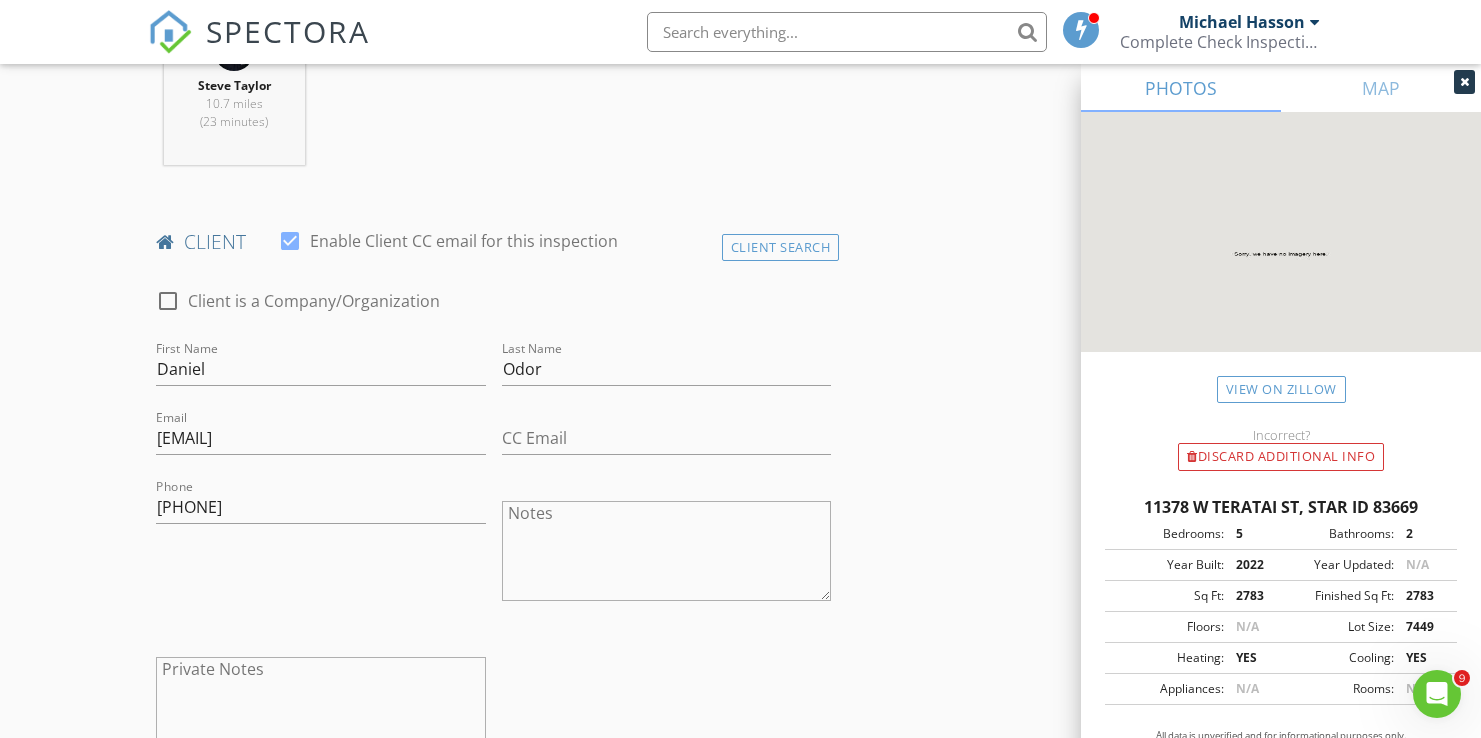 scroll, scrollTop: 846, scrollLeft: 0, axis: vertical 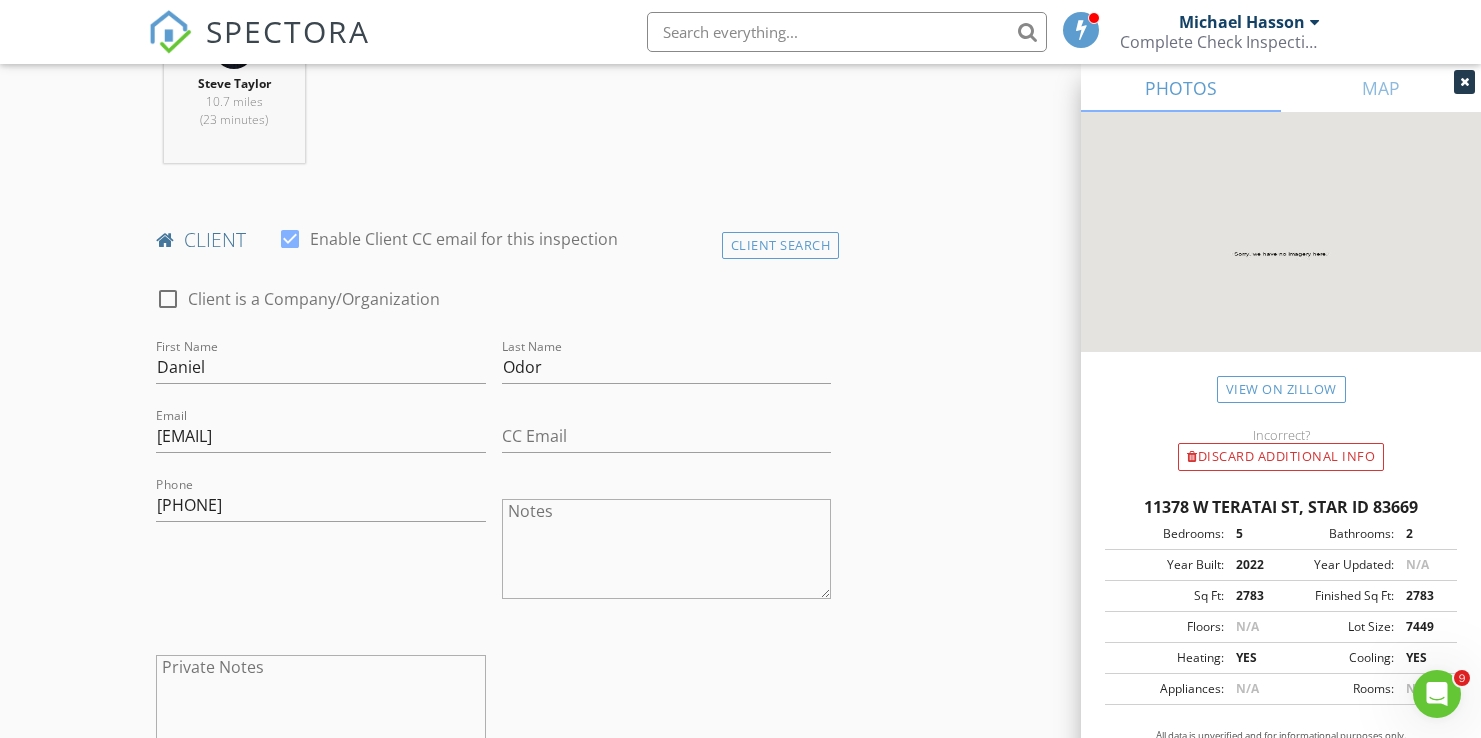 click on "INSPECTOR(S)
check_box_outline_blank   Michael Hasson     check_box   Steve Taylor   PRIMARY   Steve Taylor arrow_drop_down   check_box_outline_blank Steve Taylor specifically requested
Date/Time
08/06/2025 1:30 PM
Location
Address Search       Address 11378 W Teratai St   Unit   City Star   State ID   Zip 83669   County Ada     Square Feet 2783   Year Built 2022   Foundation arrow_drop_down     Steve Taylor     10.7 miles     (23 minutes)
client
check_box Enable Client CC email for this inspection   Client Search     check_box_outline_blank Client is a Company/Organization     First Name Daniel   Last Name Odor   Email deodor1@hotmail.com   CC Email   Phone 503-716-8984           Notes   Private Notes
client
Client Search     check_box_outline_blank Client is a Company/Organization     First Name Amanda   Last Name" at bounding box center [740, 1822] 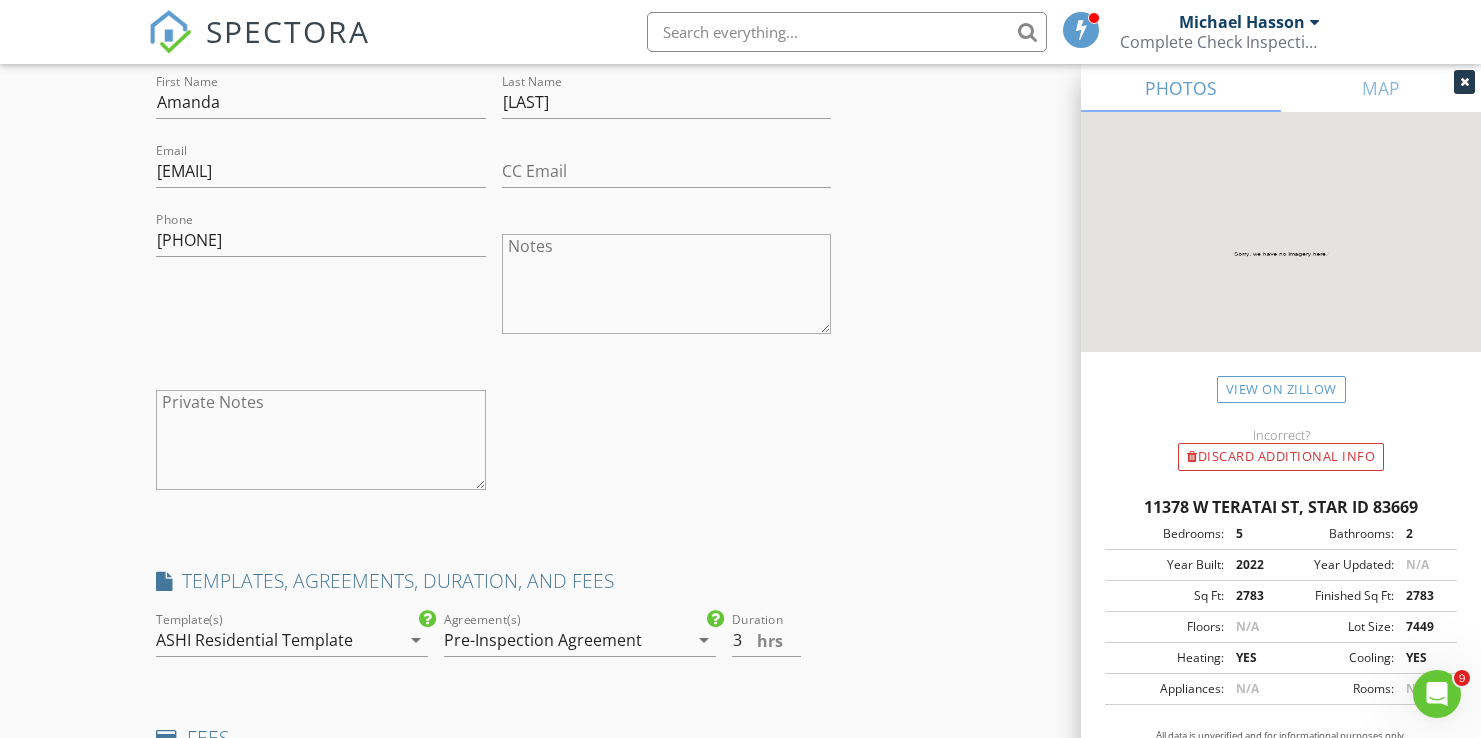 scroll, scrollTop: 1719, scrollLeft: 0, axis: vertical 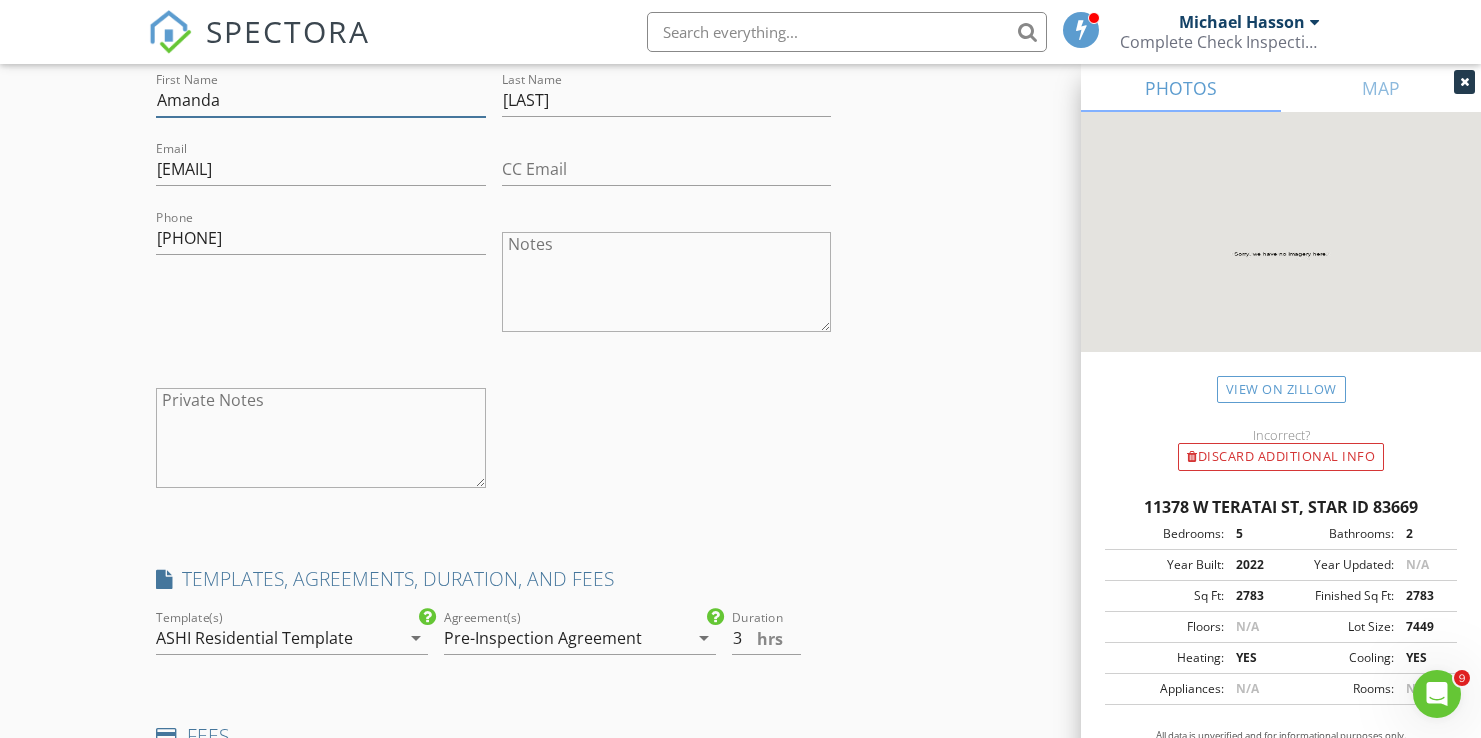 click on "Amanda" at bounding box center [321, 100] 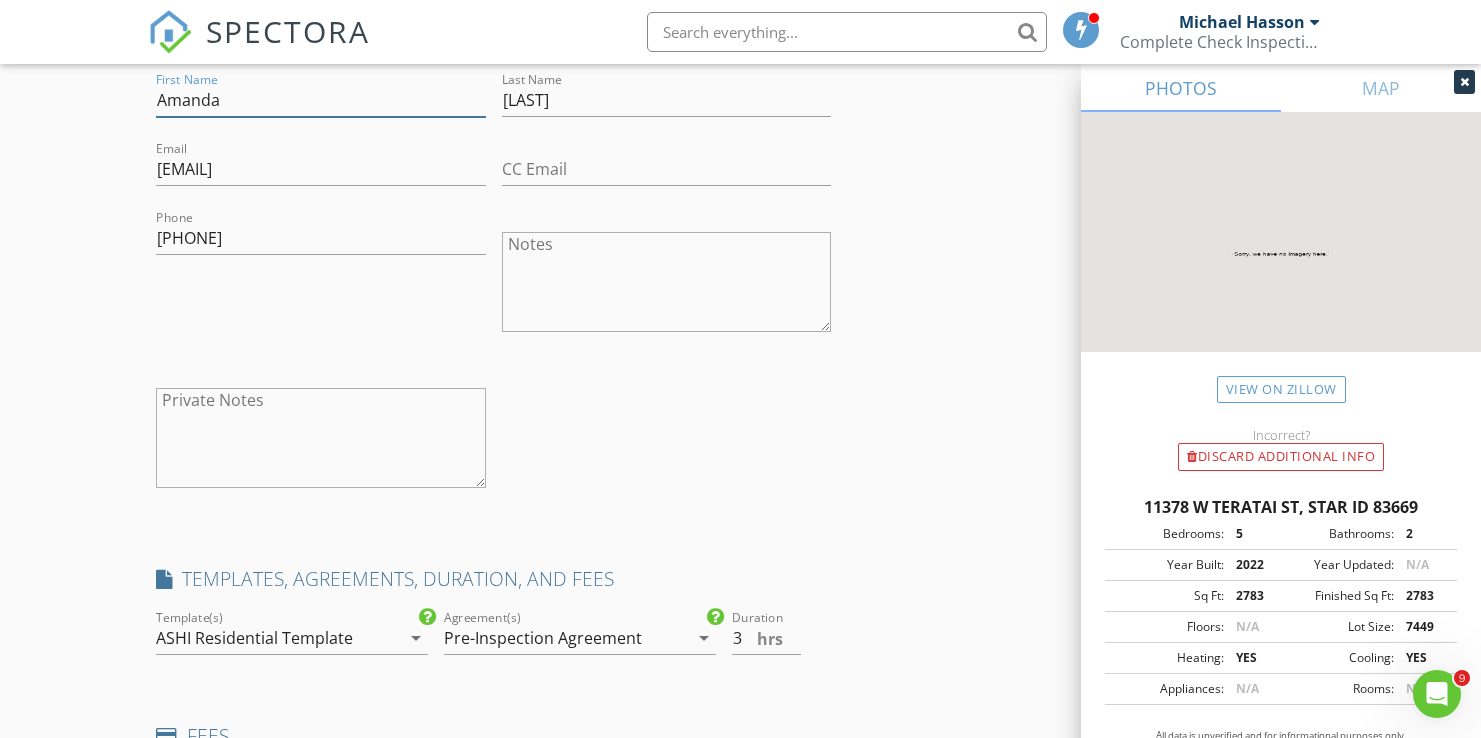 click on "Amanda" at bounding box center (321, 100) 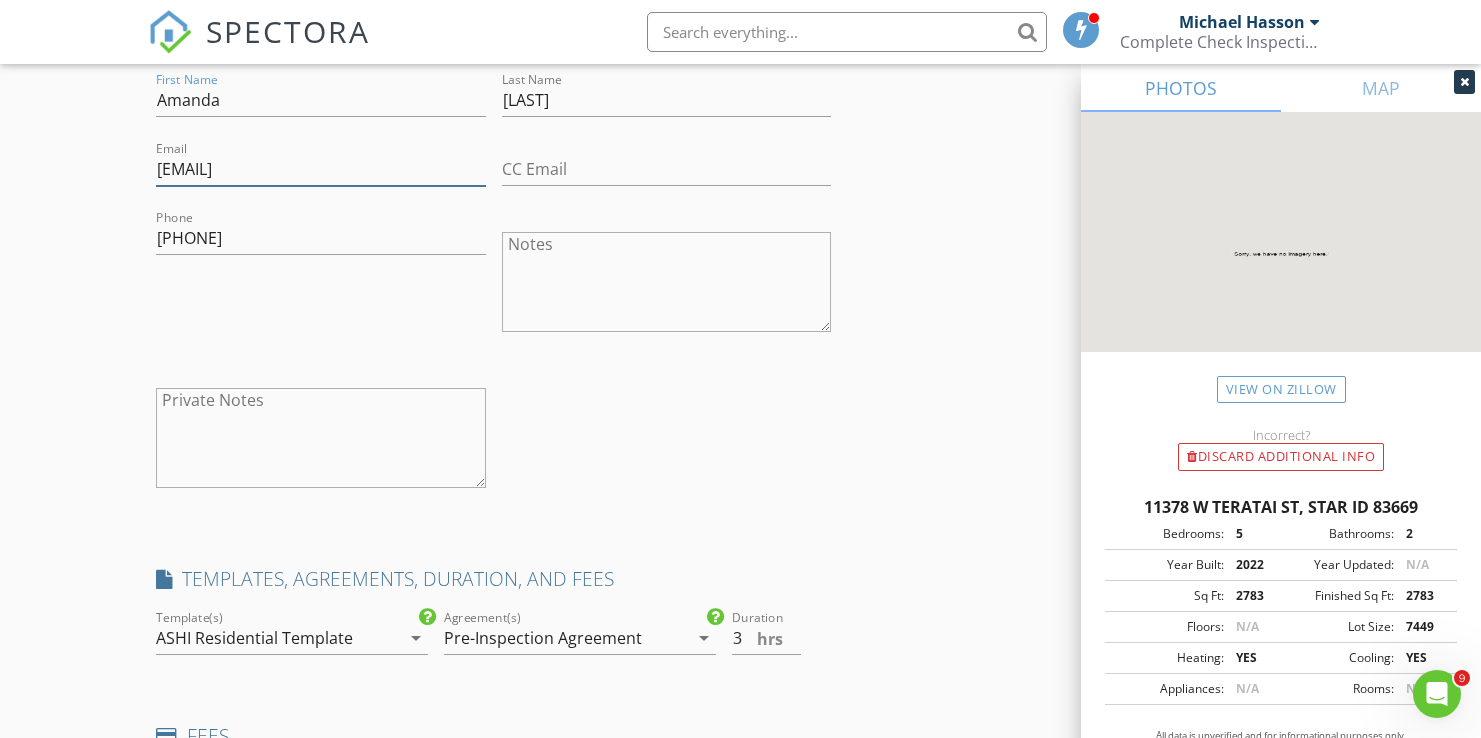 click on "aegreco21@gmail.com" at bounding box center [321, 169] 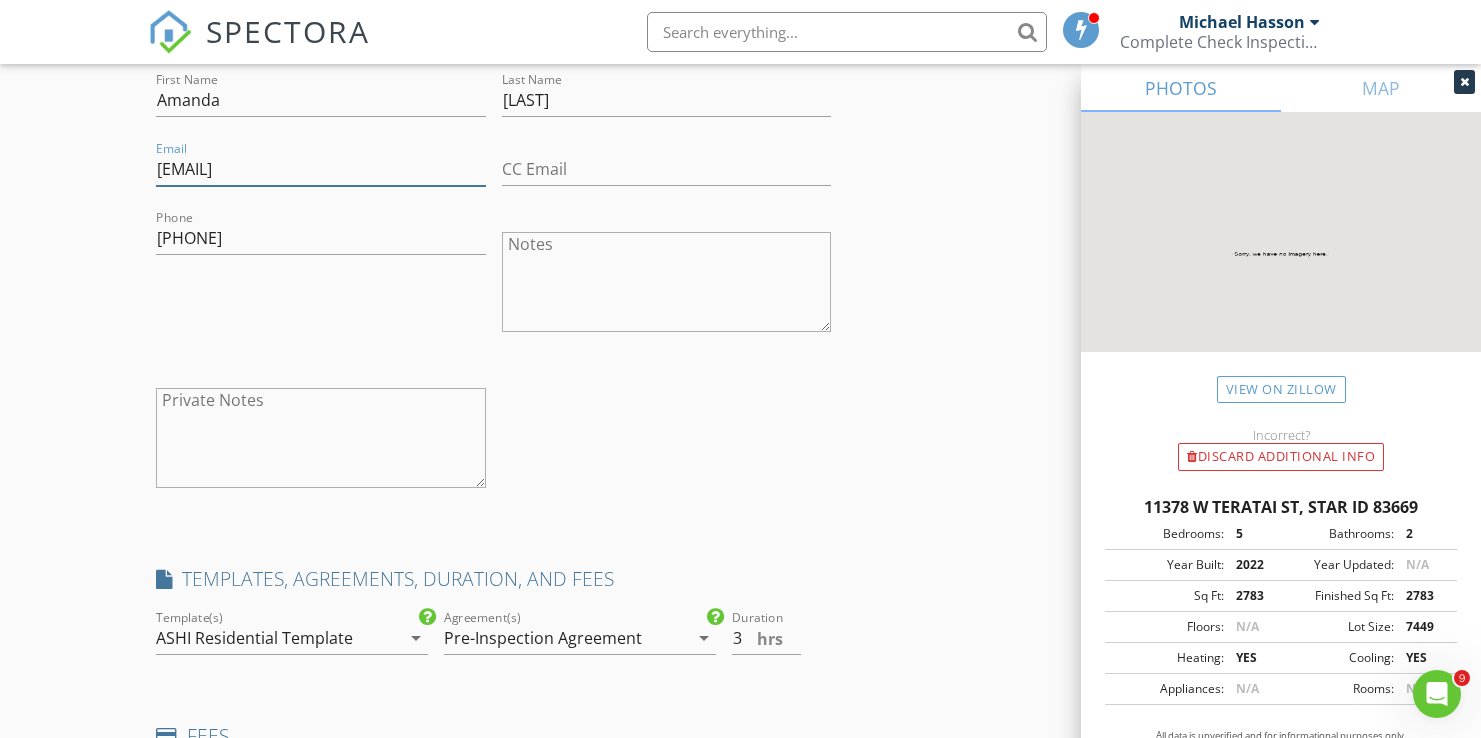 click on "aegreco21@gmail.com" at bounding box center [321, 169] 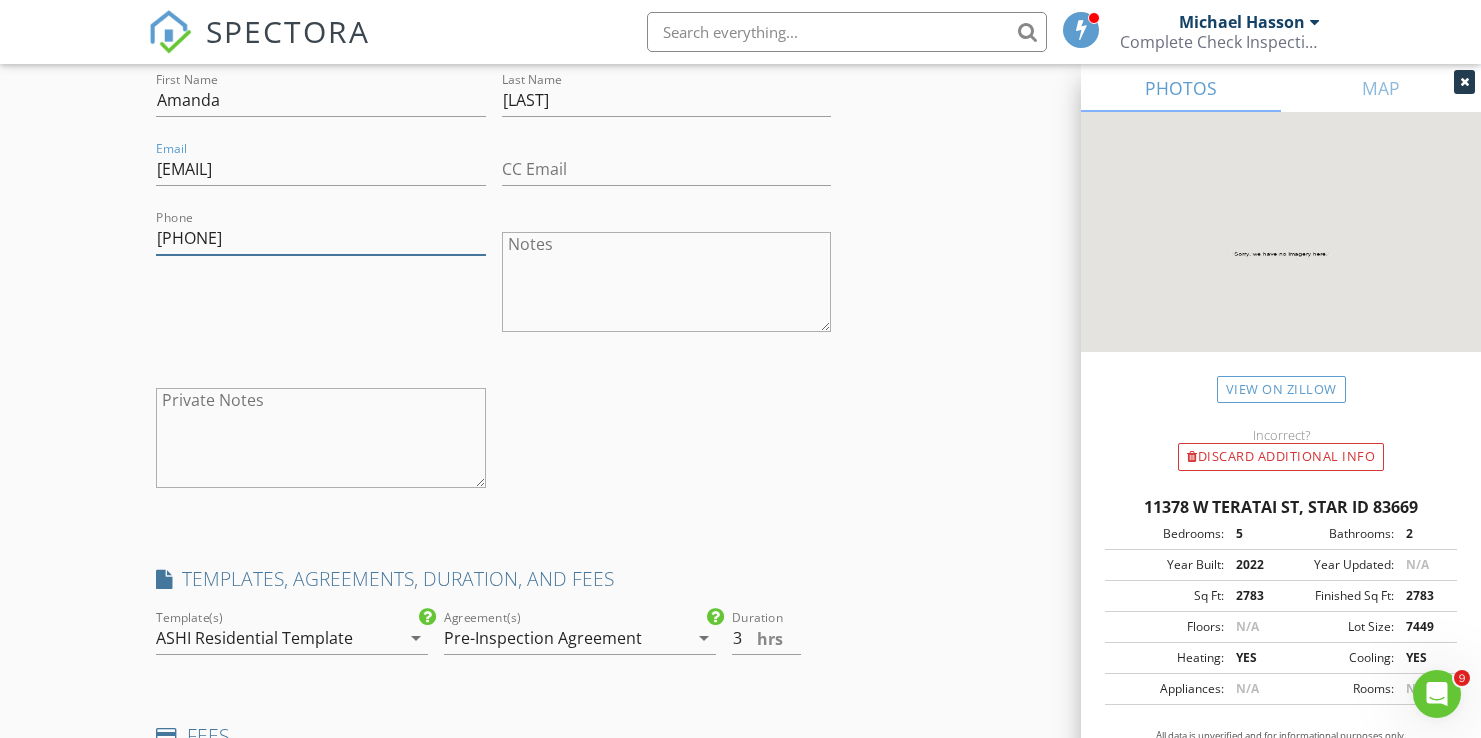 click on "503-313-5411" at bounding box center (321, 238) 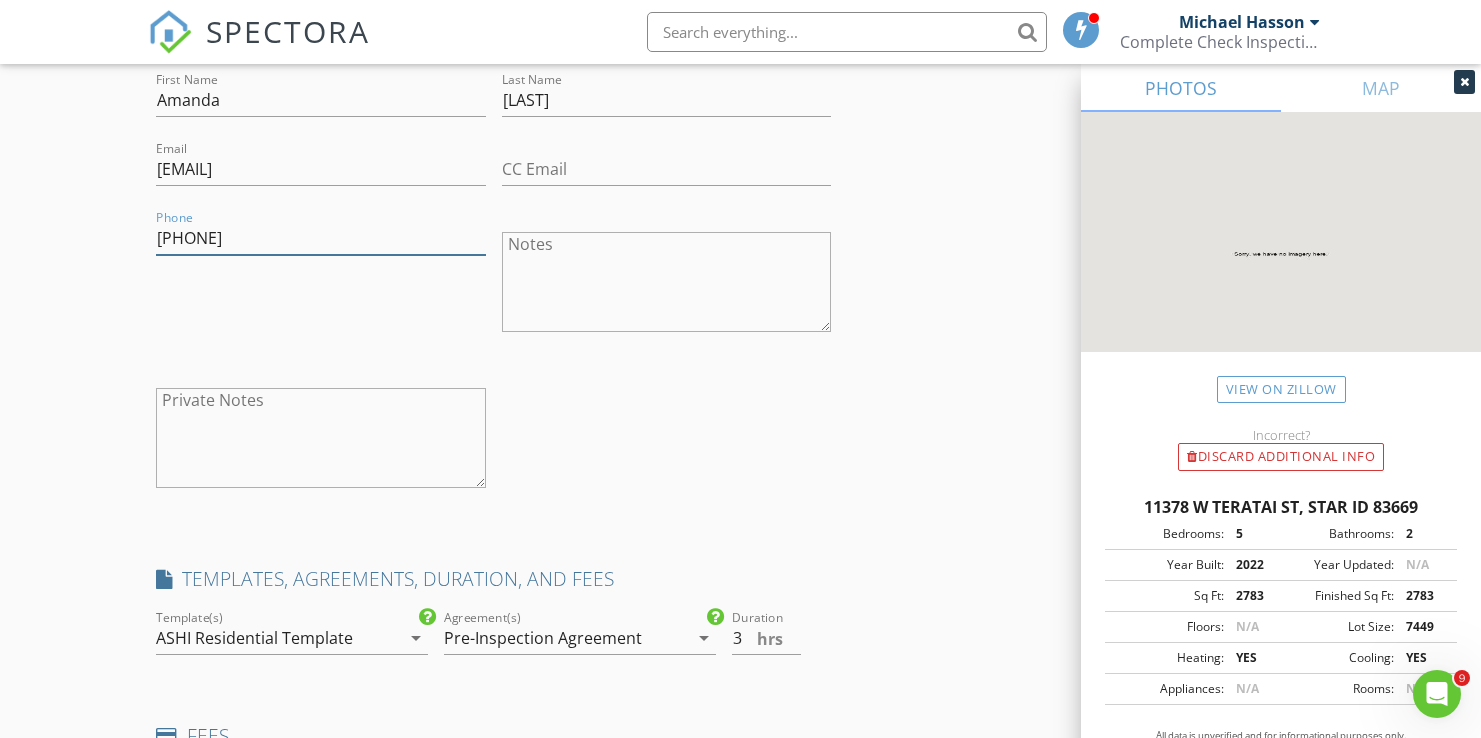 click on "503-313-5411" at bounding box center (321, 238) 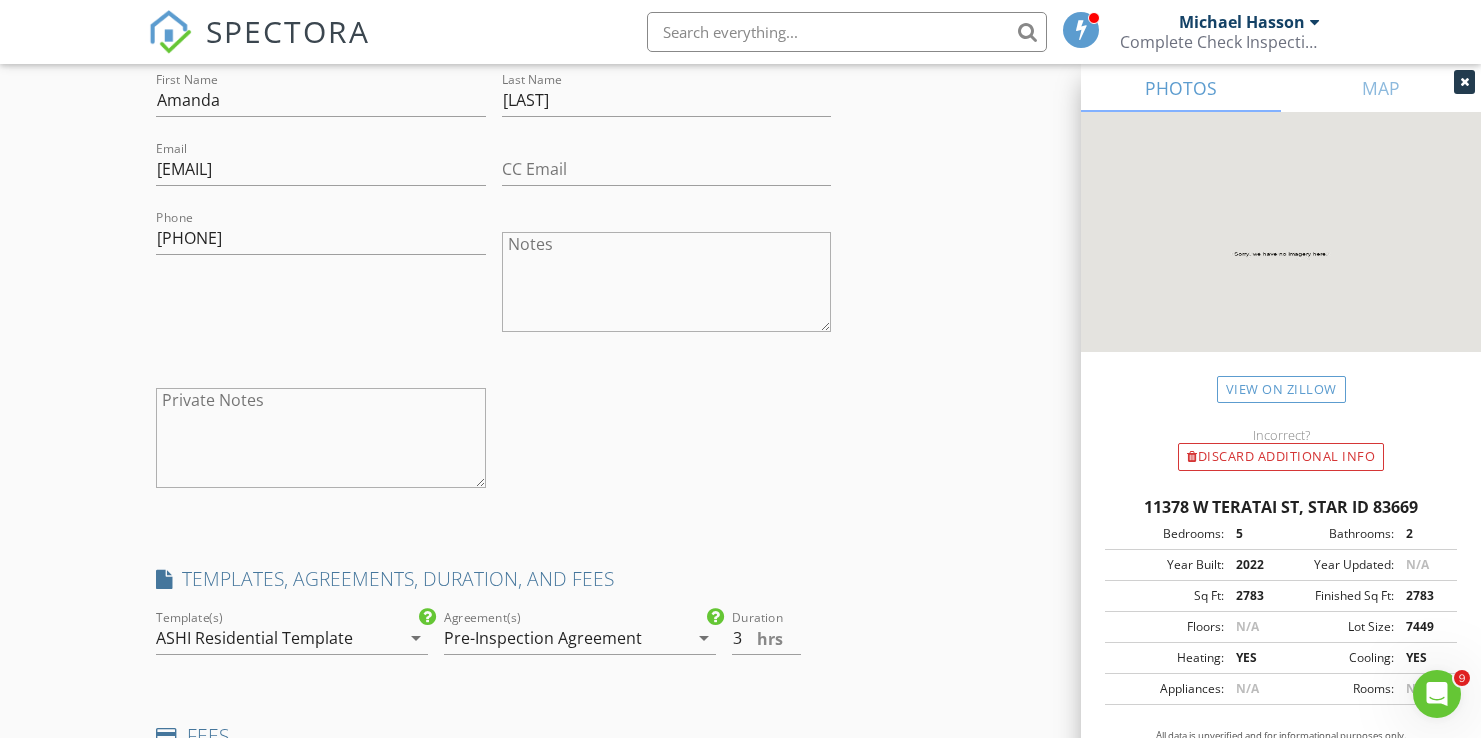 click on "INSPECTOR(S)
check_box_outline_blank   Michael Hasson     check_box   Steve Taylor   PRIMARY   Steve Taylor arrow_drop_down   check_box_outline_blank Steve Taylor specifically requested
Date/Time
08/06/2025 1:30 PM
Location
Address Search       Address 11378 W Teratai St   Unit   City Star   State ID   Zip 83669   County Ada     Square Feet 2783   Year Built 2022   Foundation arrow_drop_down     Steve Taylor     10.7 miles     (23 minutes)
client
check_box Enable Client CC email for this inspection   Client Search     check_box_outline_blank Client is a Company/Organization     First Name Daniel   Last Name Odor   Email deodor1@hotmail.com   CC Email   Phone 503-716-8984           Notes   Private Notes
client
Client Search     check_box_outline_blank Client is a Company/Organization     First Name Amanda   Last Name" at bounding box center (740, 949) 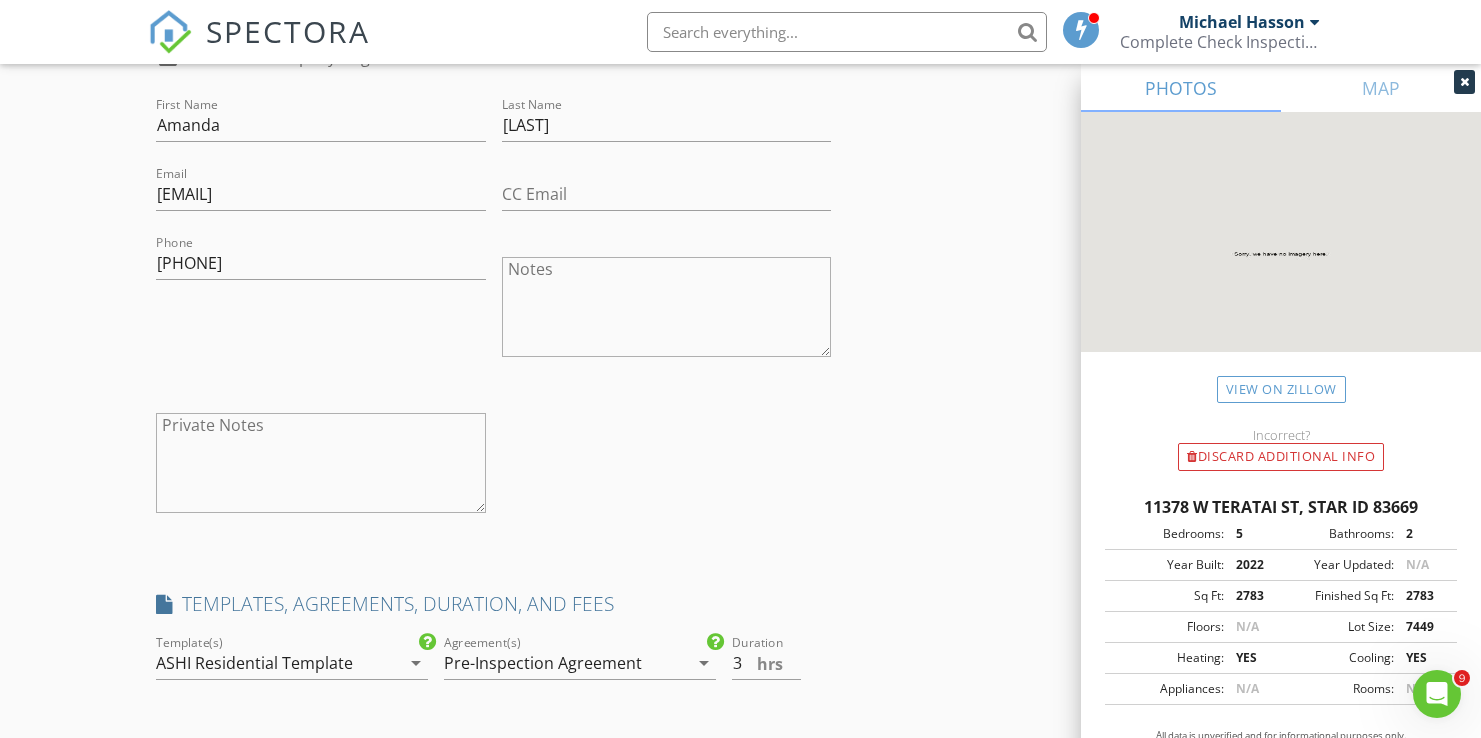 scroll, scrollTop: 1704, scrollLeft: 0, axis: vertical 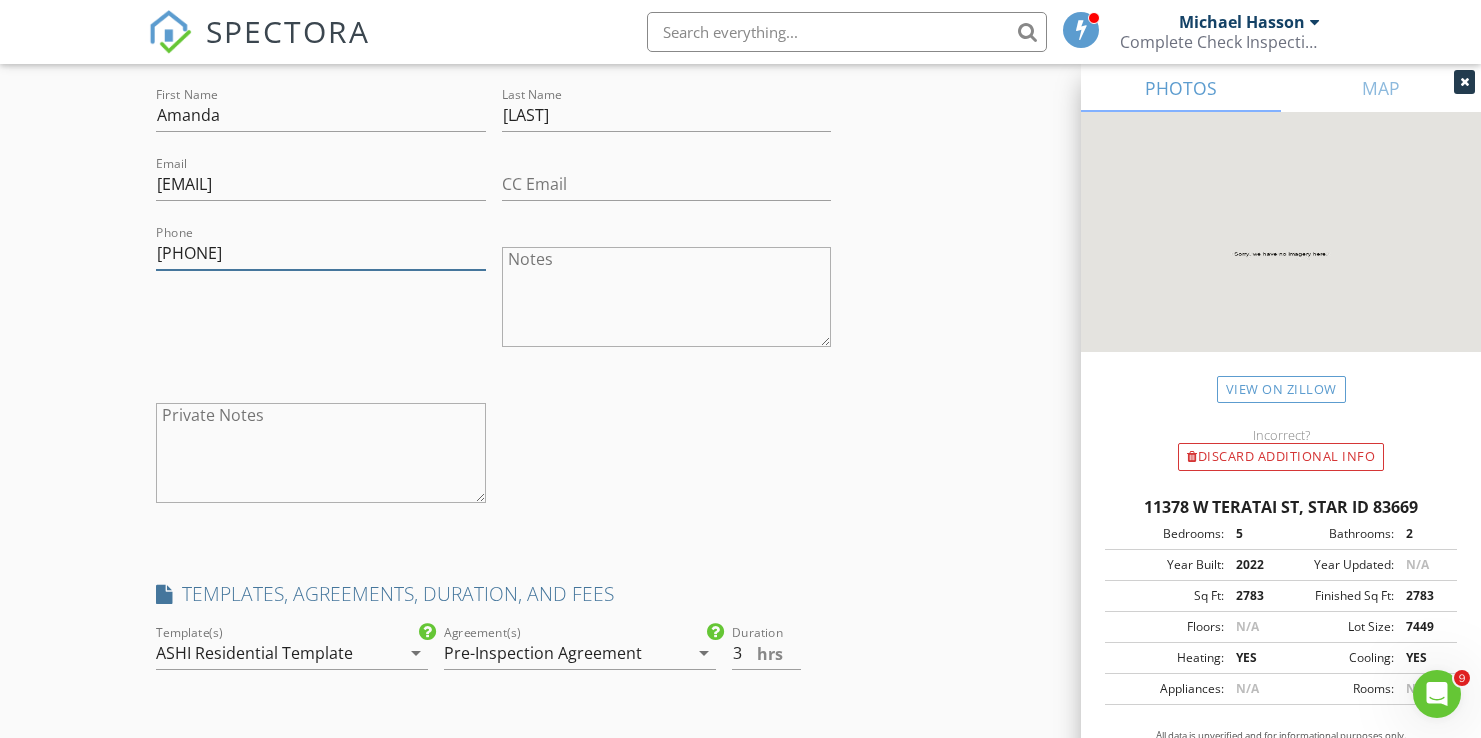 click on "503-313-5411" at bounding box center (321, 253) 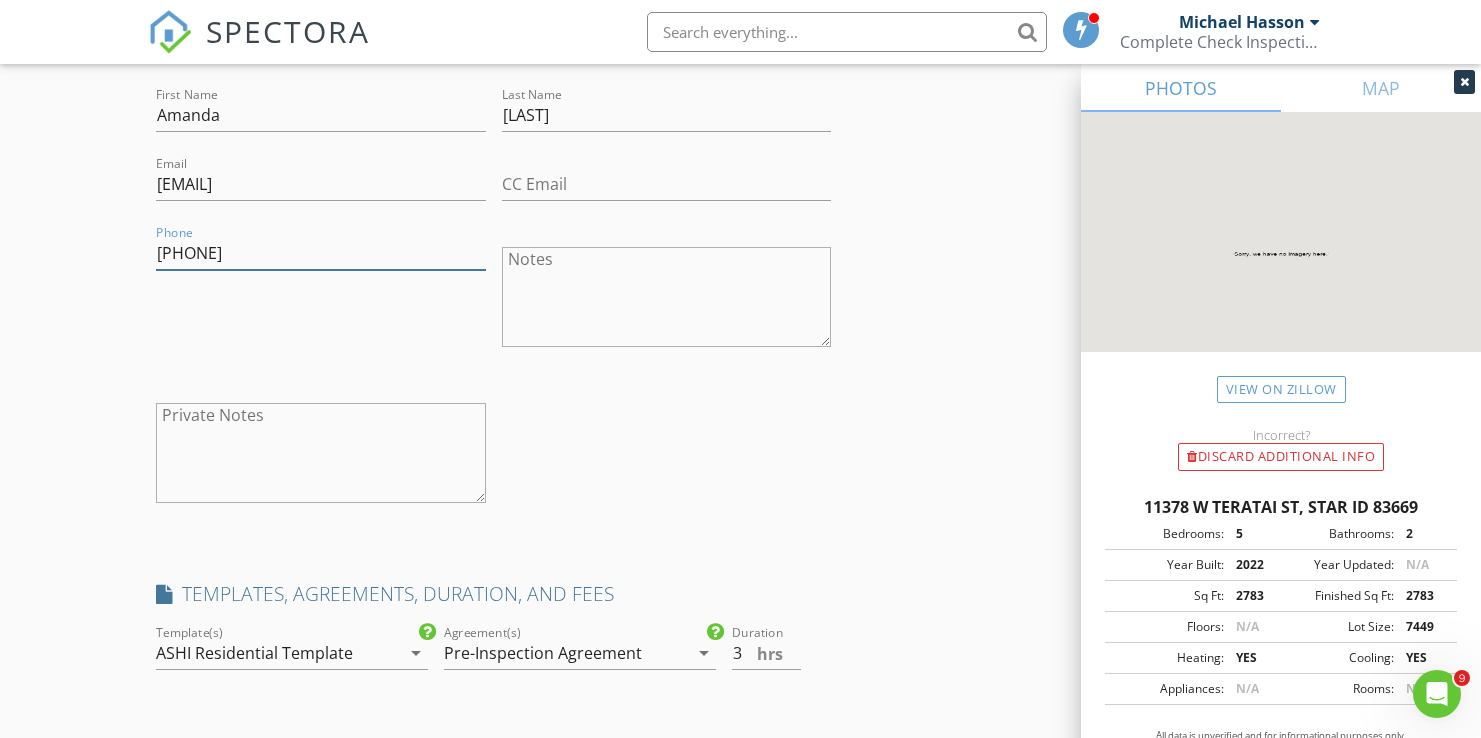 click on "503-313-5411" at bounding box center [321, 253] 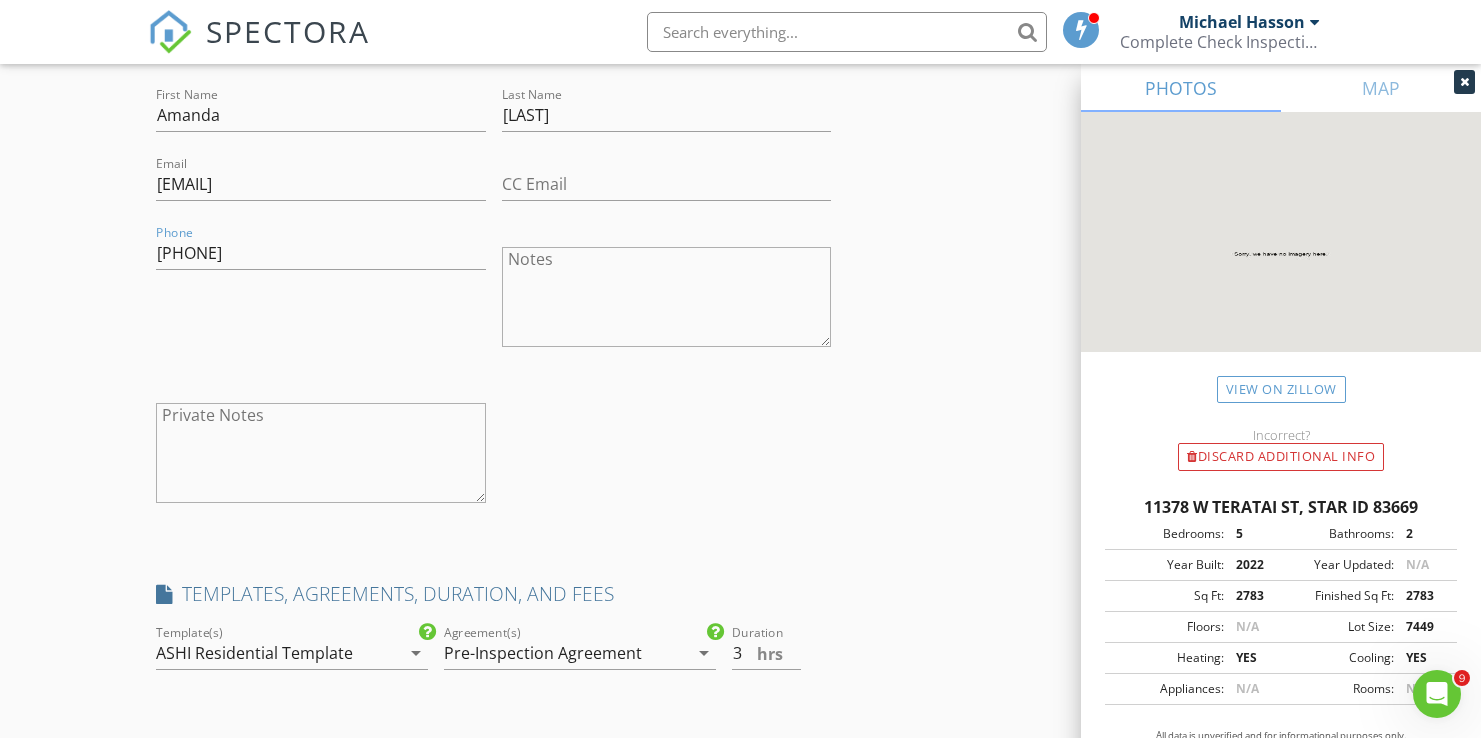 click on "INSPECTOR(S)
check_box_outline_blank   Michael Hasson     check_box   Steve Taylor   PRIMARY   Steve Taylor arrow_drop_down   check_box_outline_blank Steve Taylor specifically requested
Date/Time
08/06/2025 1:30 PM
Location
Address Search       Address 11378 W Teratai St   Unit   City Star   State ID   Zip 83669   County Ada     Square Feet 2783   Year Built 2022   Foundation arrow_drop_down     Steve Taylor     10.7 miles     (23 minutes)
client
check_box Enable Client CC email for this inspection   Client Search     check_box_outline_blank Client is a Company/Organization     First Name Daniel   Last Name Odor   Email deodor1@hotmail.com   CC Email   Phone 503-716-8984           Notes   Private Notes
client
Client Search     check_box_outline_blank Client is a Company/Organization     First Name Amanda   Last Name" at bounding box center (740, 964) 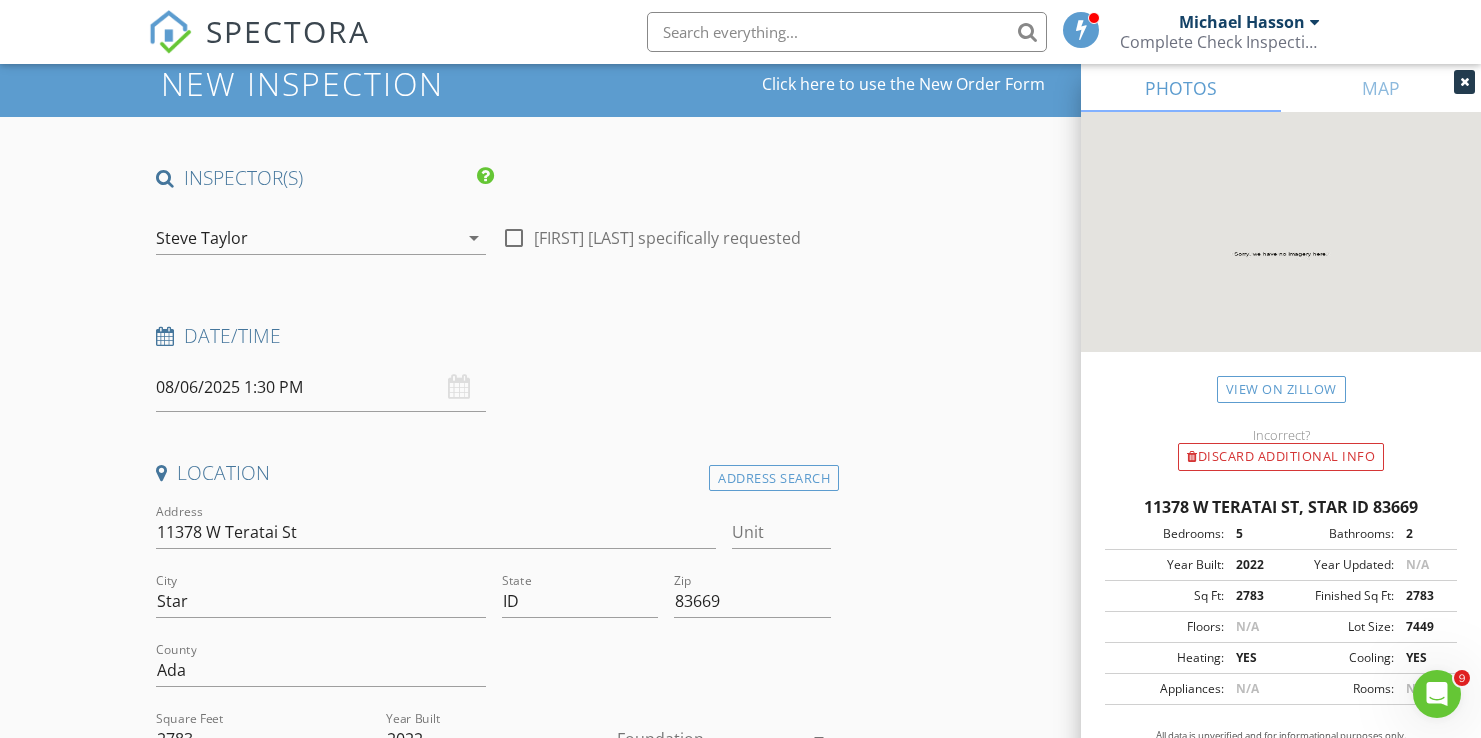 scroll, scrollTop: 0, scrollLeft: 0, axis: both 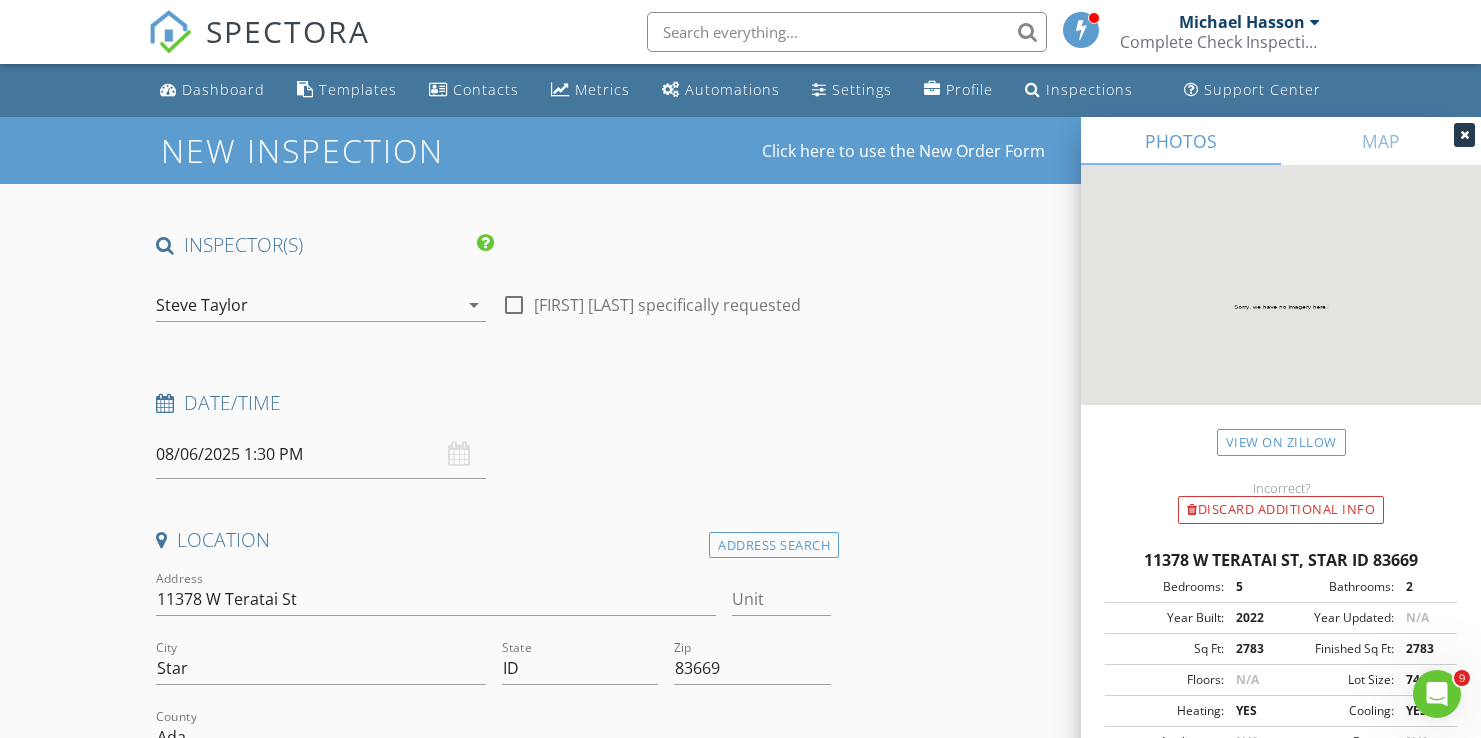 click on "INSPECTOR(S)
check_box_outline_blank   Michael Hasson     check_box   Steve Taylor   PRIMARY   Steve Taylor arrow_drop_down   check_box_outline_blank Steve Taylor specifically requested
Date/Time
08/06/2025 1:30 PM
Location
Address Search       Address 11378 W Teratai St   Unit   City Star   State ID   Zip 83669   County Ada     Square Feet 2783   Year Built 2022   Foundation arrow_drop_down     Steve Taylor     10.7 miles     (23 minutes)
client
check_box Enable Client CC email for this inspection   Client Search     check_box_outline_blank Client is a Company/Organization     First Name Daniel   Last Name Odor   Email deodor1@hotmail.com   CC Email   Phone 503-716-8984           Notes   Private Notes
client
Client Search     check_box_outline_blank Client is a Company/Organization     First Name Amanda   Last Name" at bounding box center (740, 2668) 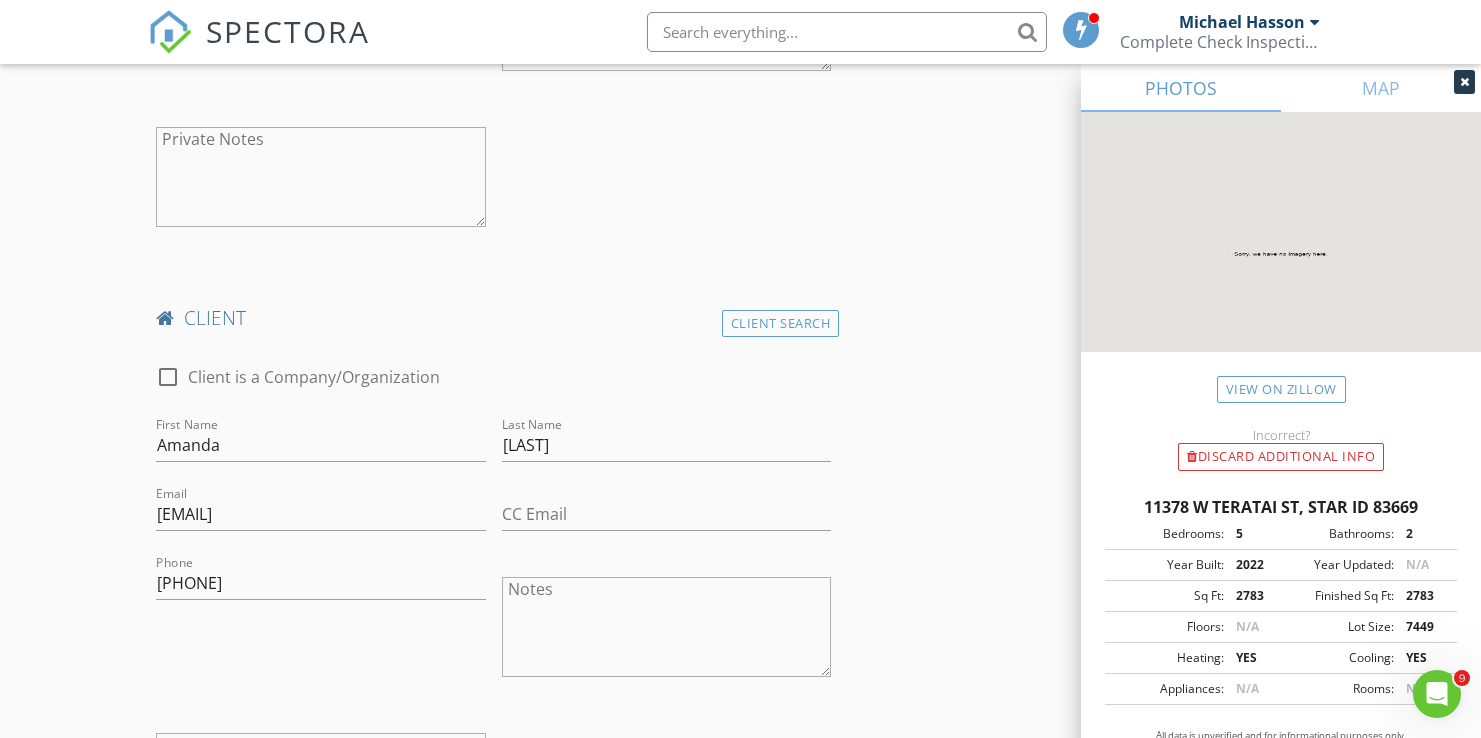 scroll, scrollTop: 1395, scrollLeft: 0, axis: vertical 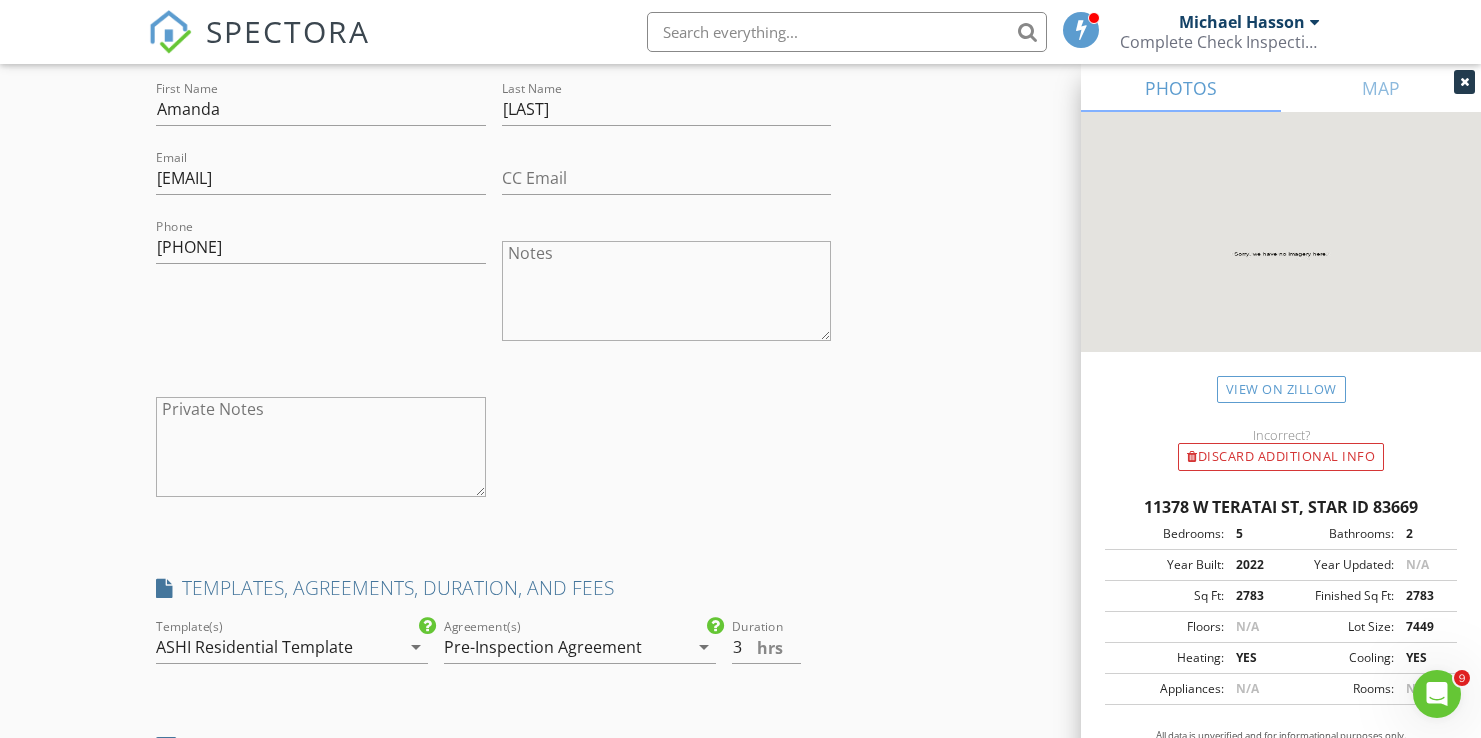 click on "INSPECTOR(S)
check_box_outline_blank   Michael Hasson     check_box   Steve Taylor   PRIMARY   Steve Taylor arrow_drop_down   check_box_outline_blank Steve Taylor specifically requested
Date/Time
08/06/2025 1:30 PM
Location
Address Search       Address 11378 W Teratai St   Unit   City Star   State ID   Zip 83669   County Ada     Square Feet 2783   Year Built 2022   Foundation arrow_drop_down     Steve Taylor     10.7 miles     (23 minutes)
client
check_box Enable Client CC email for this inspection   Client Search     check_box_outline_blank Client is a Company/Organization     First Name Daniel   Last Name Odor   Email deodor1@hotmail.com   CC Email   Phone 503-716-8984           Notes   Private Notes
client
Client Search     check_box_outline_blank Client is a Company/Organization     First Name Amanda   Last Name" at bounding box center (740, 958) 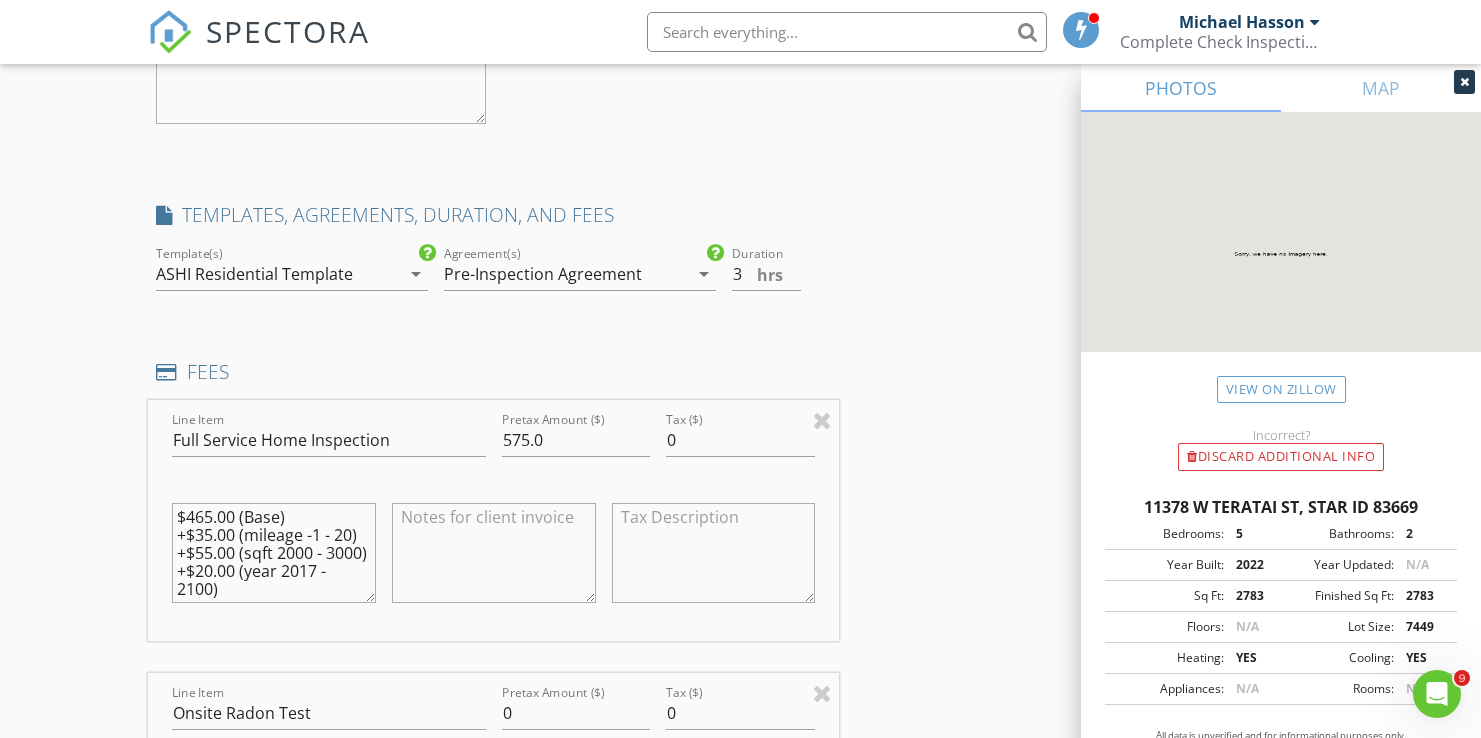 scroll, scrollTop: 2085, scrollLeft: 0, axis: vertical 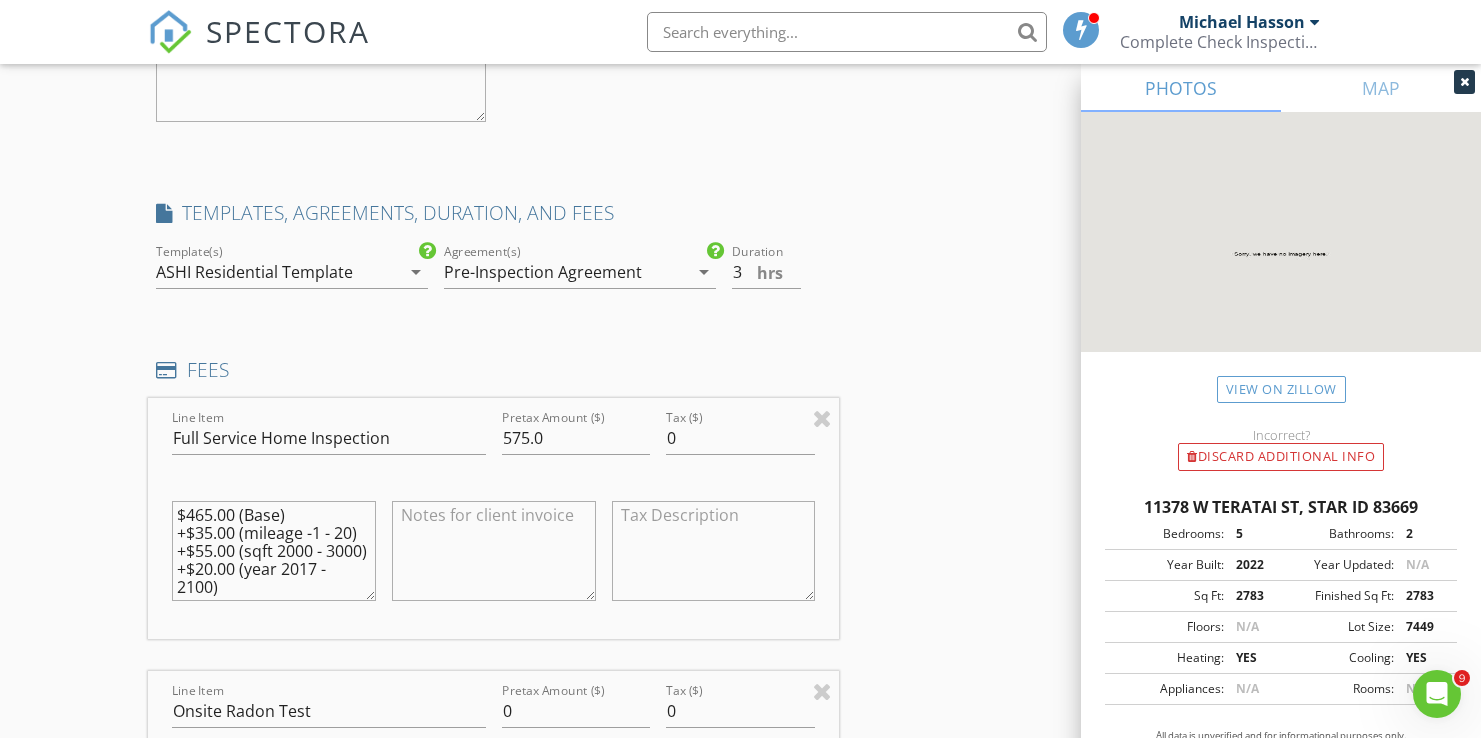 click on "INSPECTOR(S)
check_box_outline_blank   Michael Hasson     check_box   Steve Taylor   PRIMARY   Steve Taylor arrow_drop_down   check_box_outline_blank Steve Taylor specifically requested
Date/Time
08/06/2025 1:30 PM
Location
Address Search       Address 11378 W Teratai St   Unit   City Star   State ID   Zip 83669   County Ada     Square Feet 2783   Year Built 2022   Foundation arrow_drop_down     Steve Taylor     10.7 miles     (23 minutes)
client
check_box Enable Client CC email for this inspection   Client Search     check_box_outline_blank Client is a Company/Organization     First Name Daniel   Last Name Odor   Email deodor1@hotmail.com   CC Email   Phone 503-716-8984           Notes   Private Notes
client
Client Search     check_box_outline_blank Client is a Company/Organization     First Name Amanda   Last Name" at bounding box center (740, 583) 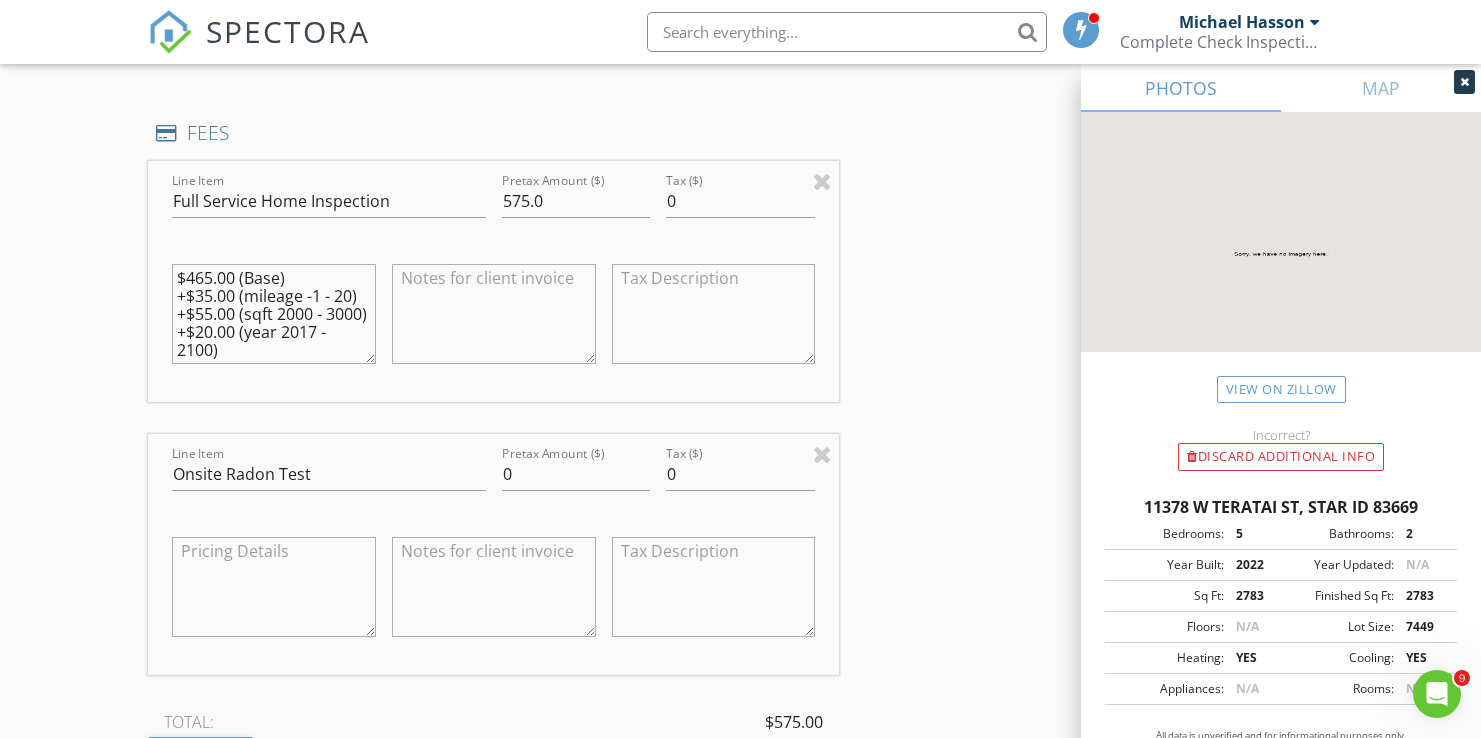 scroll, scrollTop: 2353, scrollLeft: 0, axis: vertical 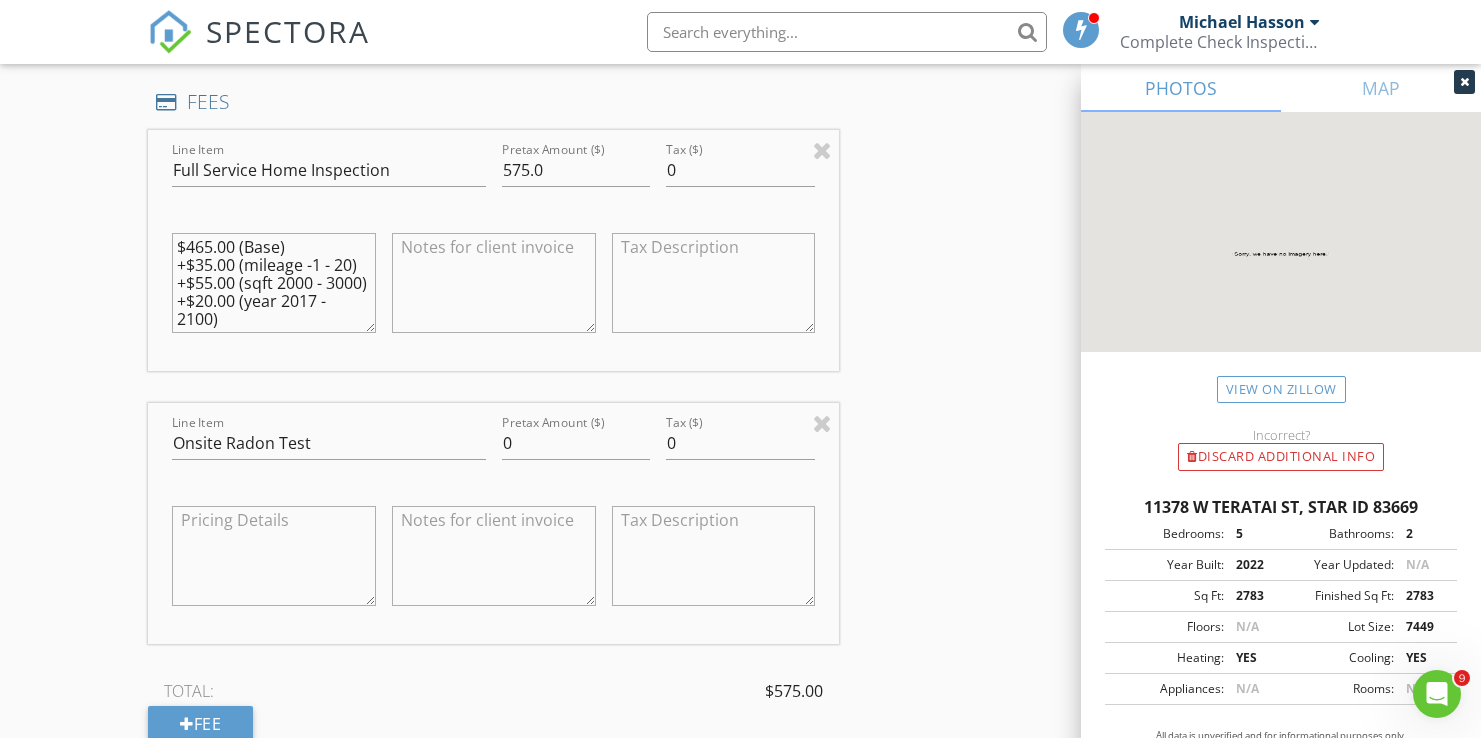 click on "INSPECTOR(S)
check_box_outline_blank   Michael Hasson     check_box   Steve Taylor   PRIMARY   Steve Taylor arrow_drop_down   check_box_outline_blank Steve Taylor specifically requested
Date/Time
08/06/2025 1:30 PM
Location
Address Search       Address 11378 W Teratai St   Unit   City Star   State ID   Zip 83669   County Ada     Square Feet 2783   Year Built 2022   Foundation arrow_drop_down     Steve Taylor     10.7 miles     (23 minutes)
client
check_box Enable Client CC email for this inspection   Client Search     check_box_outline_blank Client is a Company/Organization     First Name Daniel   Last Name Odor   Email deodor1@hotmail.com   CC Email   Phone 503-716-8984           Notes   Private Notes
client
Client Search     check_box_outline_blank Client is a Company/Organization     First Name Amanda   Last Name" at bounding box center (740, 315) 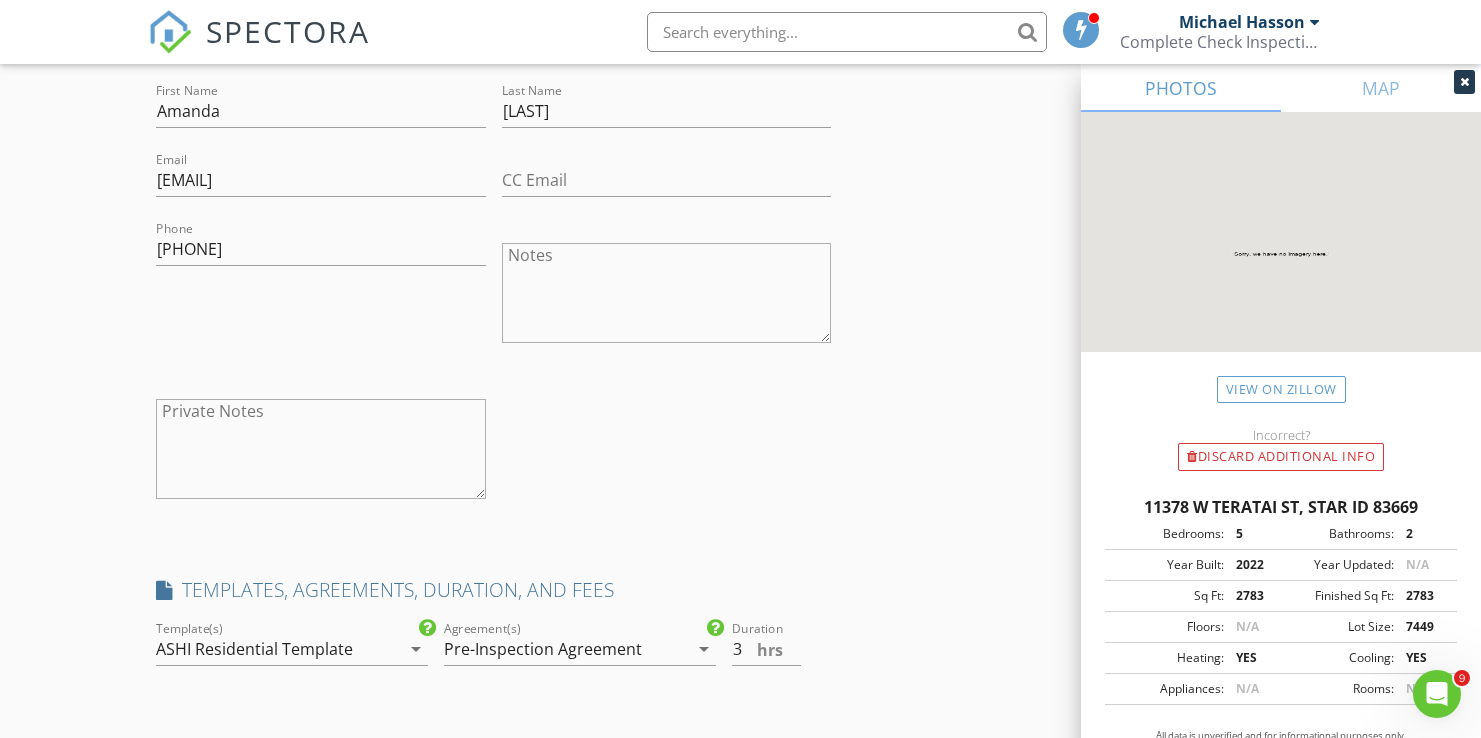 scroll, scrollTop: 1712, scrollLeft: 0, axis: vertical 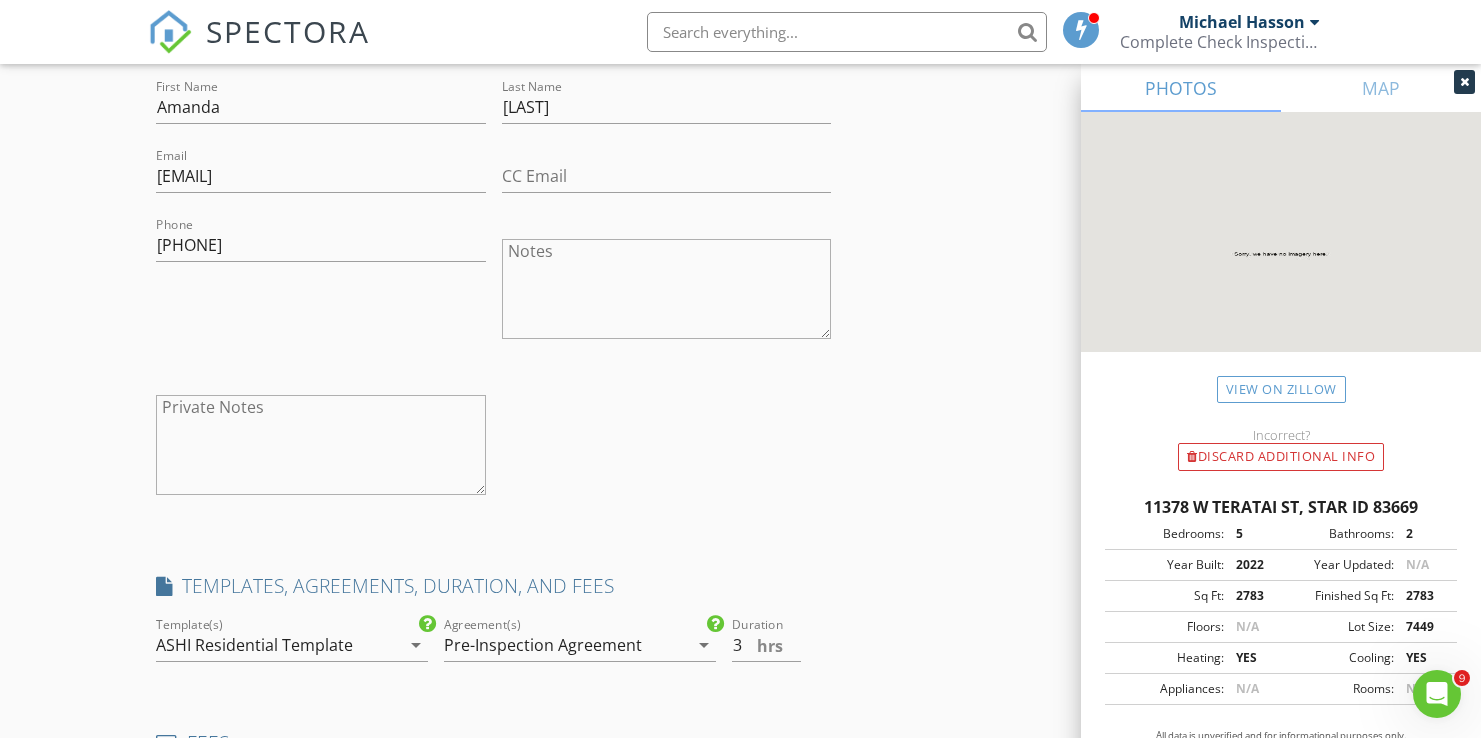 click on "INSPECTOR(S)
check_box_outline_blank   Michael Hasson     check_box   Steve Taylor   PRIMARY   Steve Taylor arrow_drop_down   check_box_outline_blank Steve Taylor specifically requested
Date/Time
08/06/2025 1:30 PM
Location
Address Search       Address 11378 W Teratai St   Unit   City Star   State ID   Zip 83669   County Ada     Square Feet 2783   Year Built 2022   Foundation arrow_drop_down     Steve Taylor     10.7 miles     (23 minutes)
client
check_box Enable Client CC email for this inspection   Client Search     check_box_outline_blank Client is a Company/Organization     First Name Daniel   Last Name Odor   Email deodor1@hotmail.com   CC Email   Phone 503-716-8984           Notes   Private Notes
client
Client Search     check_box_outline_blank Client is a Company/Organization     First Name Amanda   Last Name" at bounding box center (740, 956) 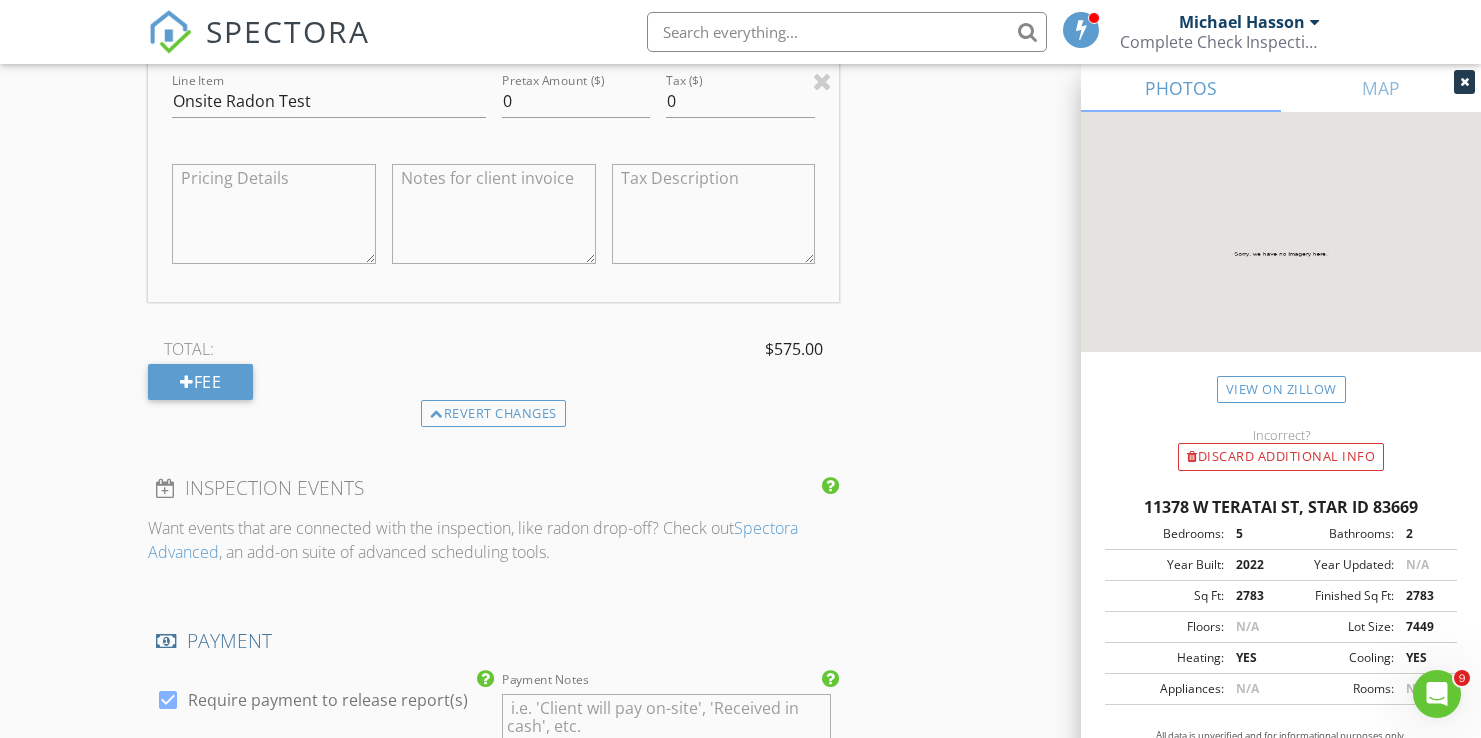 scroll, scrollTop: 2669, scrollLeft: 0, axis: vertical 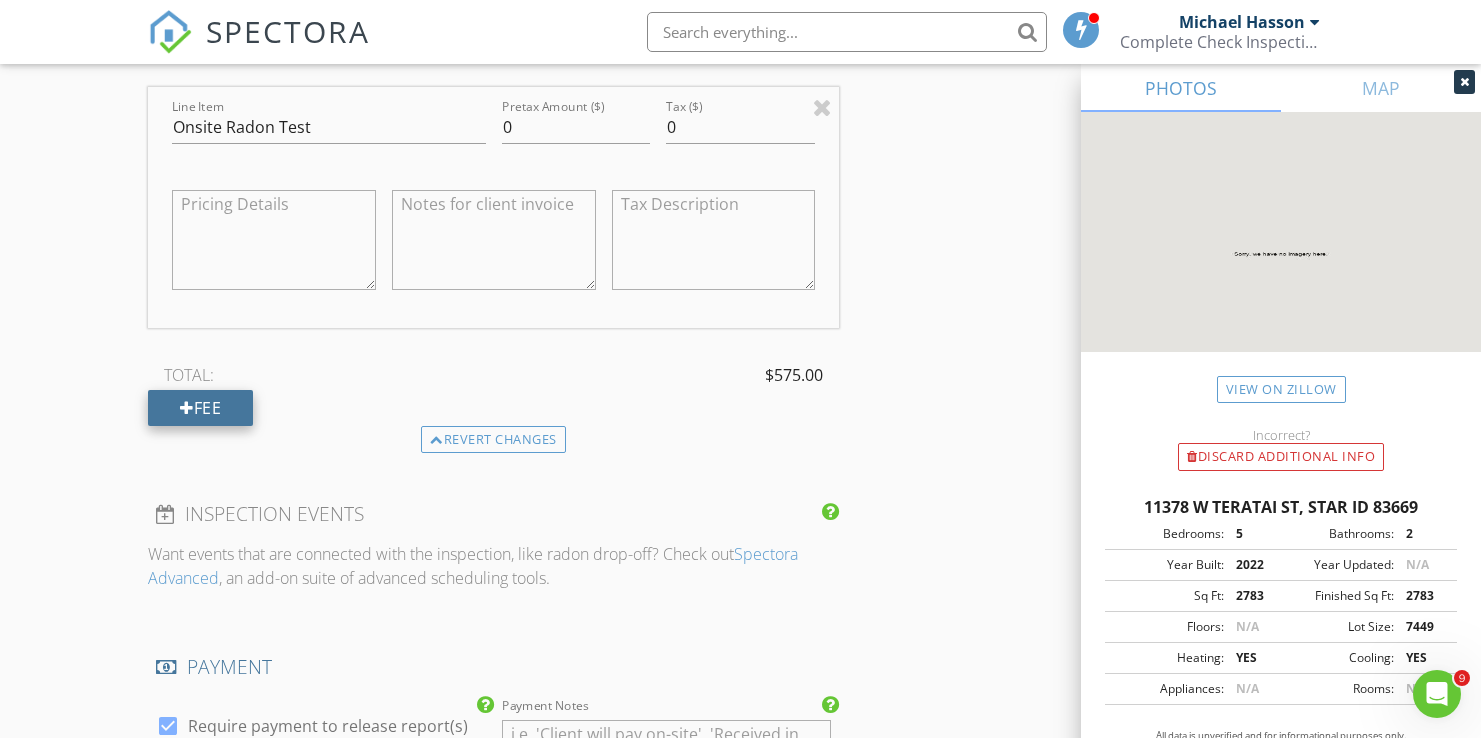 click on "Fee" at bounding box center (200, 408) 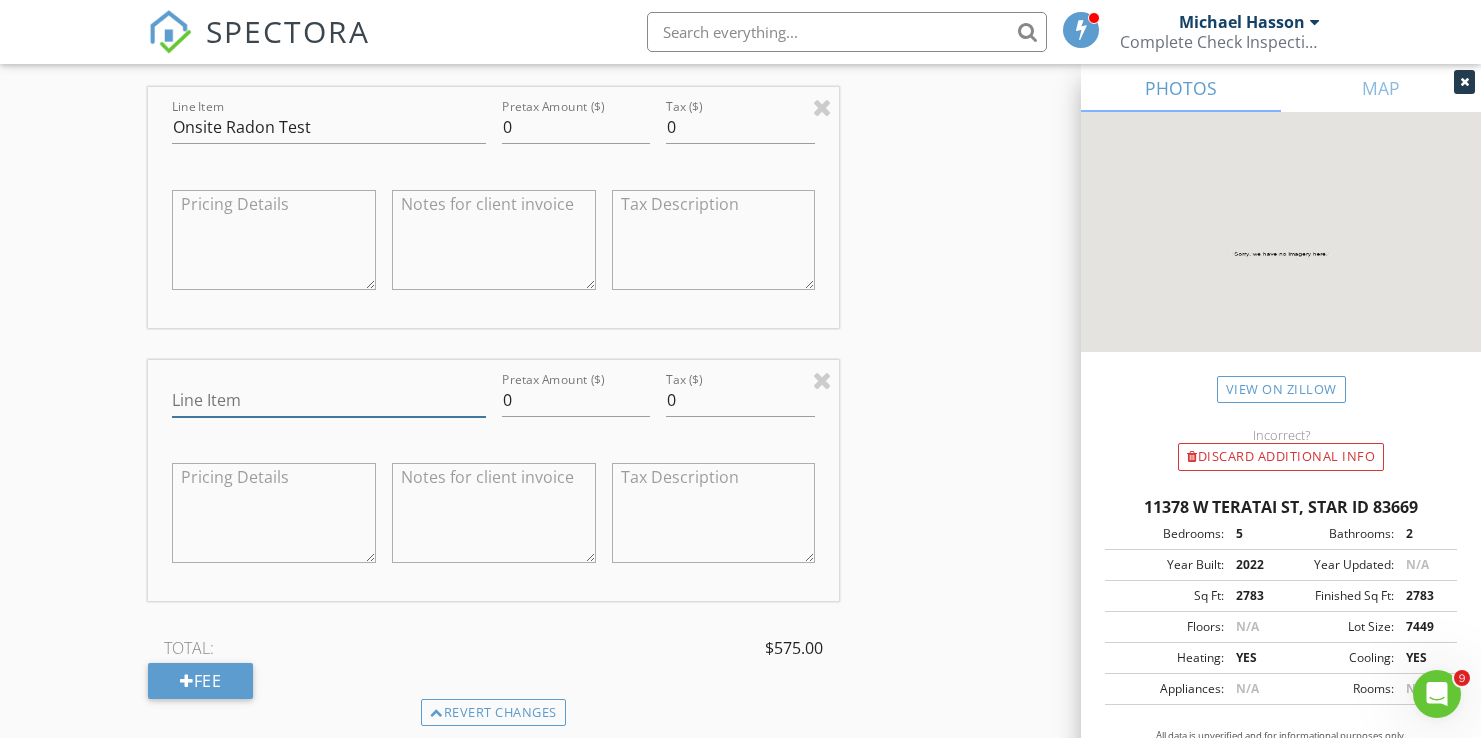 click on "Line Item" at bounding box center [329, 400] 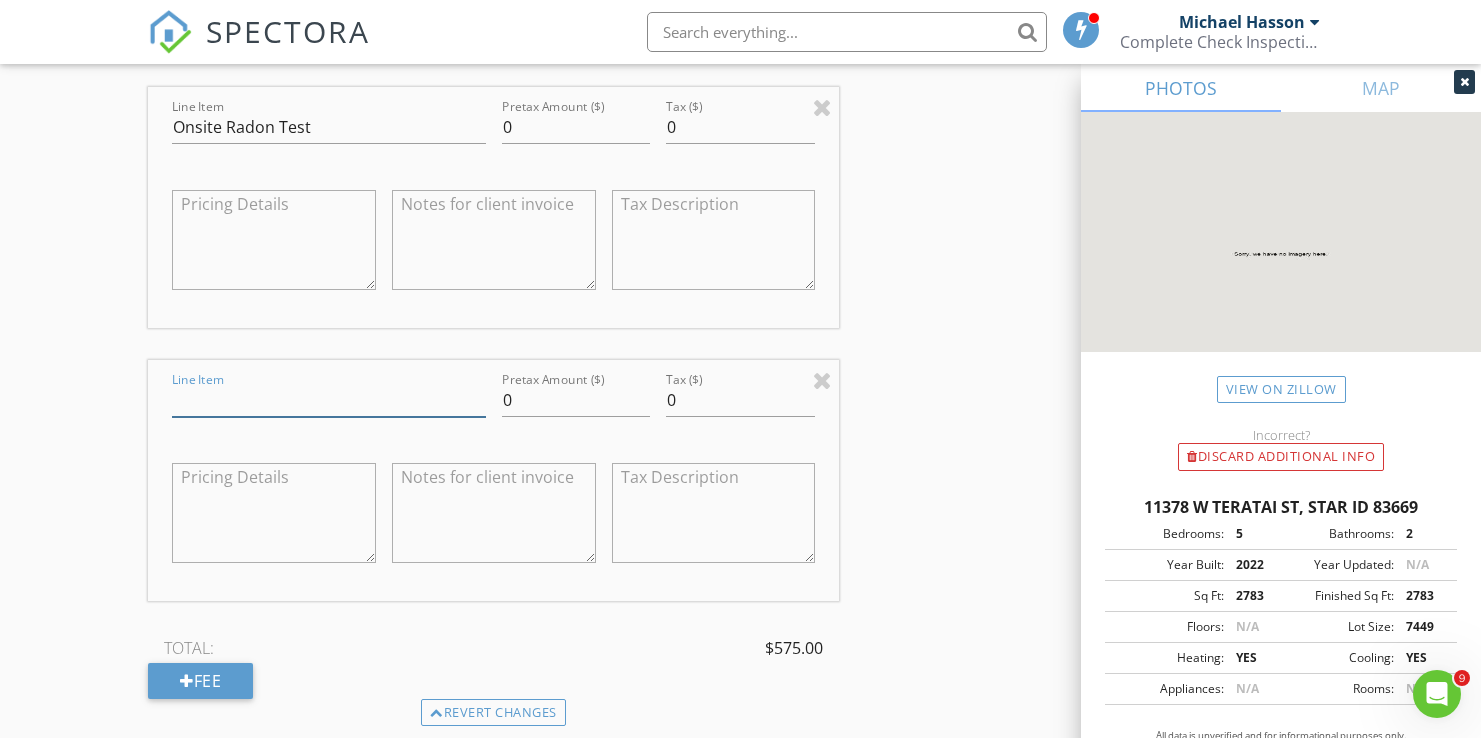 type on "Sprinkler Test" 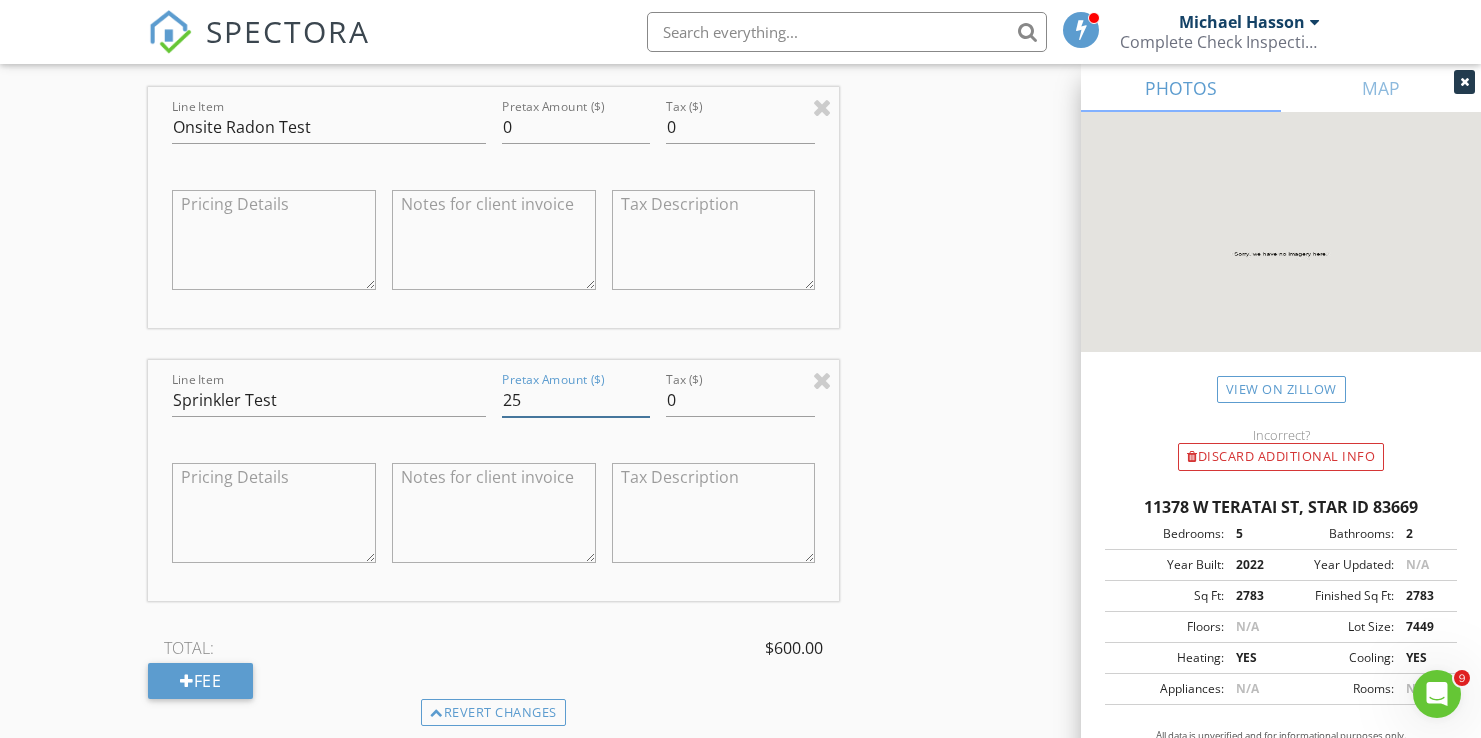 type on "25" 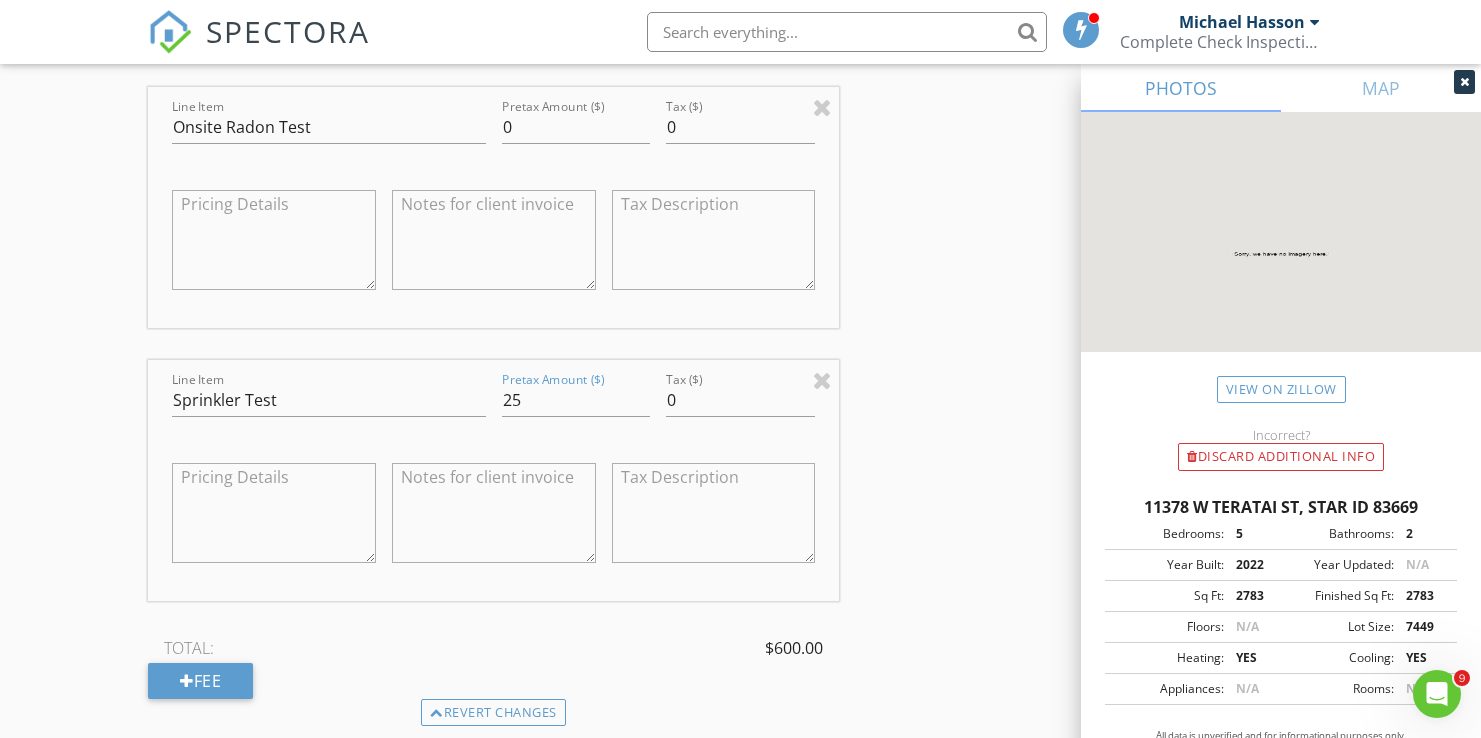 click on "New Inspection
Click here to use the New Order Form
INSPECTOR(S)
check_box_outline_blank   Michael Hasson     check_box   Steve Taylor   PRIMARY   Steve Taylor arrow_drop_down   check_box_outline_blank Steve Taylor specifically requested
Date/Time
08/06/2025 1:30 PM
Location
Address Search       Address 11378 W Teratai St   Unit   City Star   State ID   Zip 83669   County Ada     Square Feet 2783   Year Built 2022   Foundation arrow_drop_down     Steve Taylor     10.7 miles     (23 minutes)
client
check_box Enable Client CC email for this inspection   Client Search     check_box_outline_blank Client is a Company/Organization     First Name Daniel   Last Name Odor   Email deodor1@hotmail.com   CC Email   Phone 503-716-8984           Notes   Private Notes
client
Client Search     check_box_outline_blank" at bounding box center [740, 102] 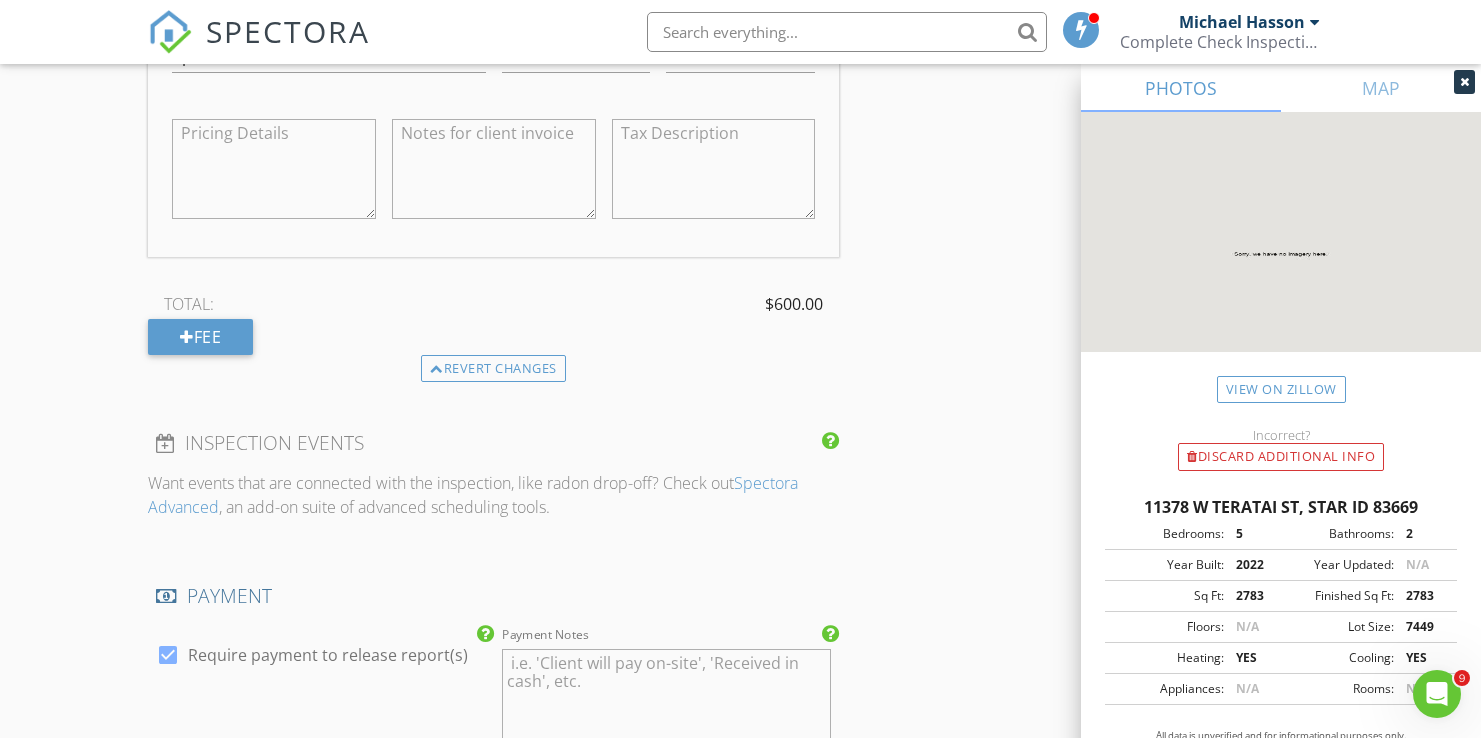 scroll, scrollTop: 3015, scrollLeft: 0, axis: vertical 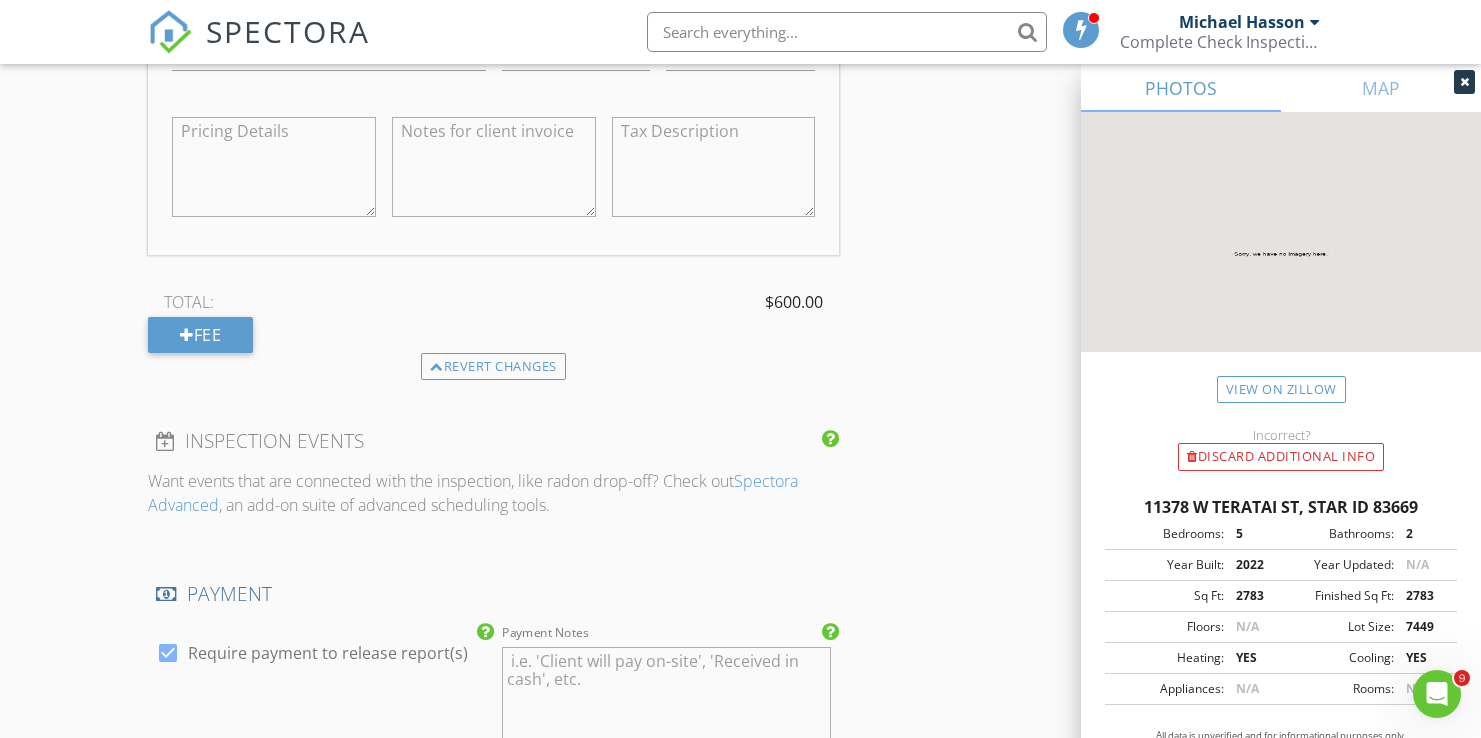 click on "New Inspection
Click here to use the New Order Form
INSPECTOR(S)
check_box_outline_blank   Michael Hasson     check_box   Steve Taylor   PRIMARY   Steve Taylor arrow_drop_down   check_box_outline_blank Steve Taylor specifically requested
Date/Time
08/06/2025 1:30 PM
Location
Address Search       Address 11378 W Teratai St   Unit   City Star   State ID   Zip 83669   County Ada     Square Feet 2783   Year Built 2022   Foundation arrow_drop_down     Steve Taylor     10.7 miles     (23 minutes)
client
check_box Enable Client CC email for this inspection   Client Search     check_box_outline_blank Client is a Company/Organization     First Name Daniel   Last Name Odor   Email deodor1@hotmail.com   CC Email   Phone 503-716-8984           Notes   Private Notes
client
Client Search     check_box_outline_blank" at bounding box center [740, -244] 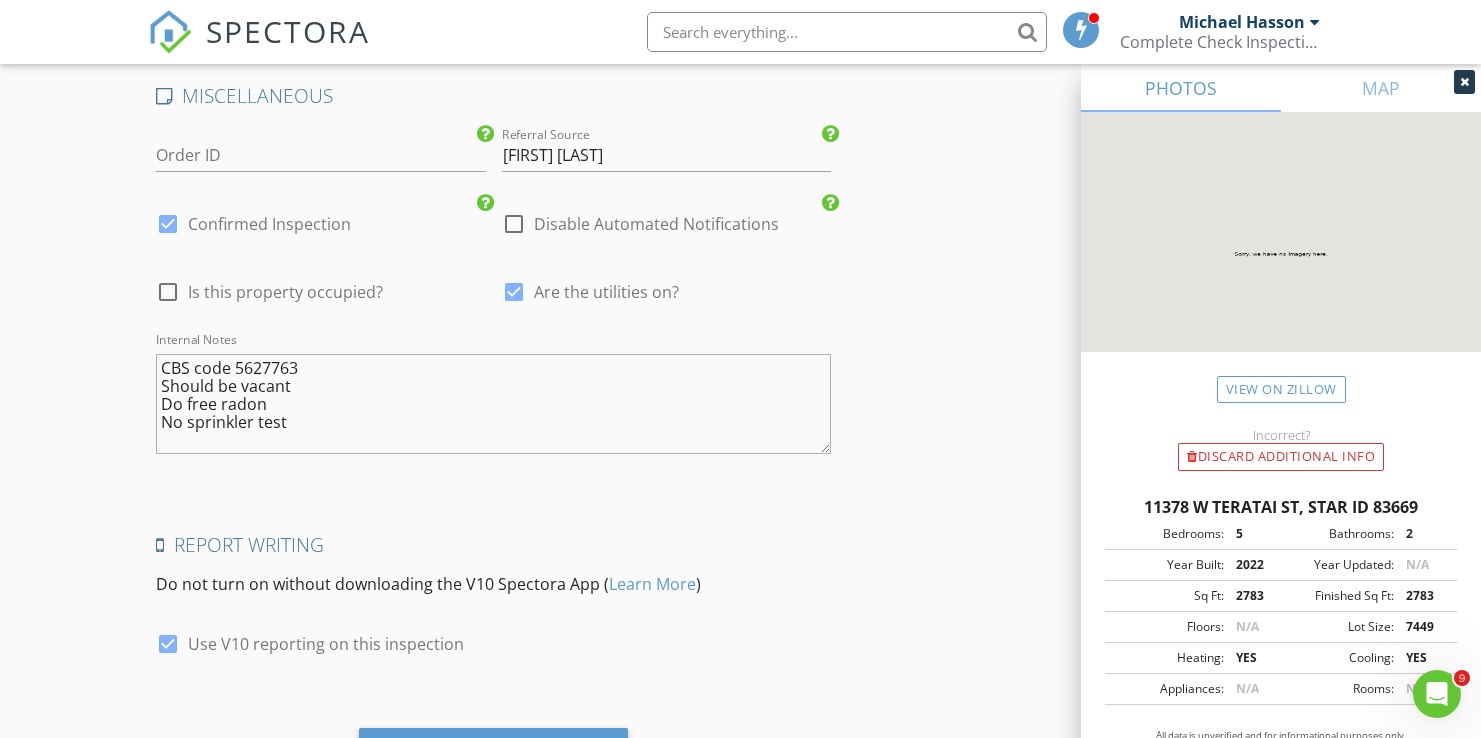 scroll, scrollTop: 4595, scrollLeft: 0, axis: vertical 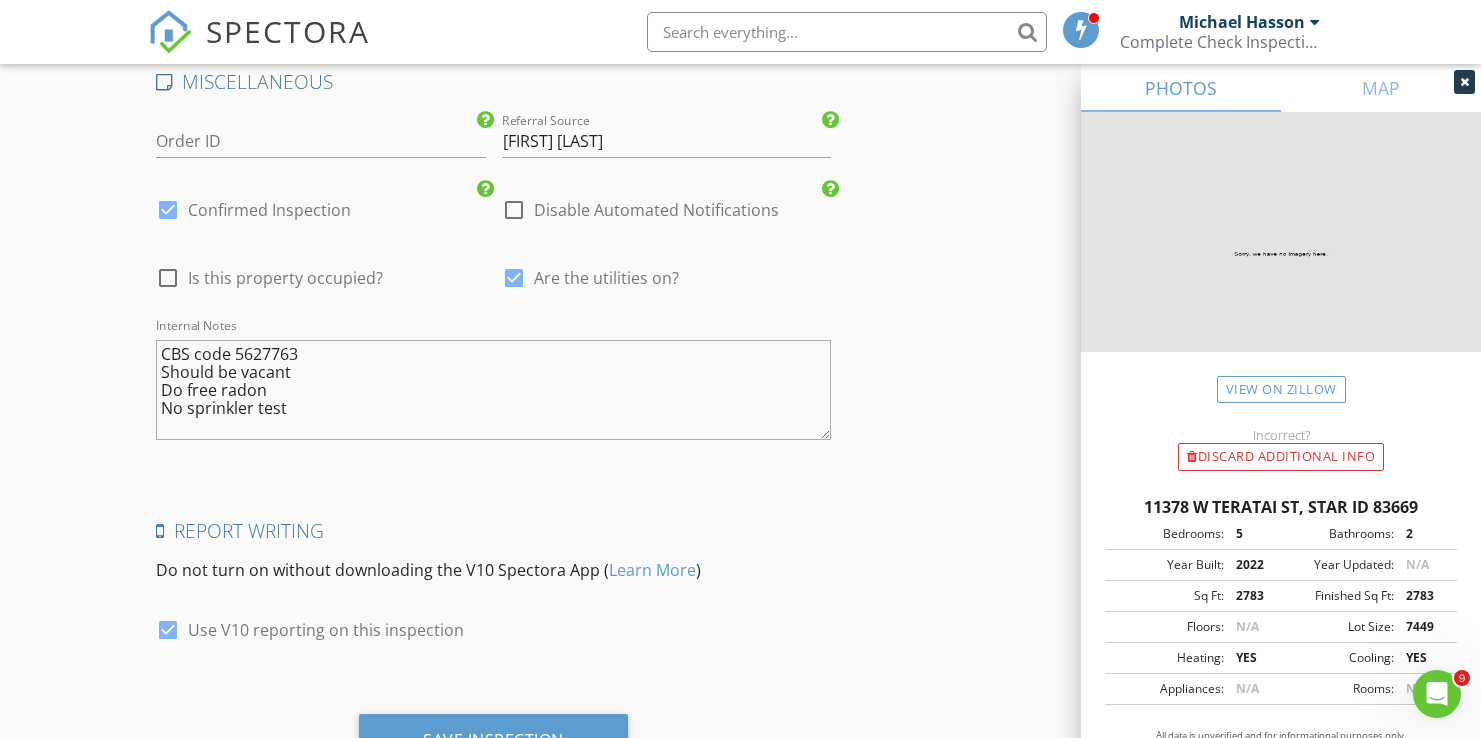 click on "CBS code 5627763
Should be vacant
Do free radon
No sprinkler test" at bounding box center [493, 390] 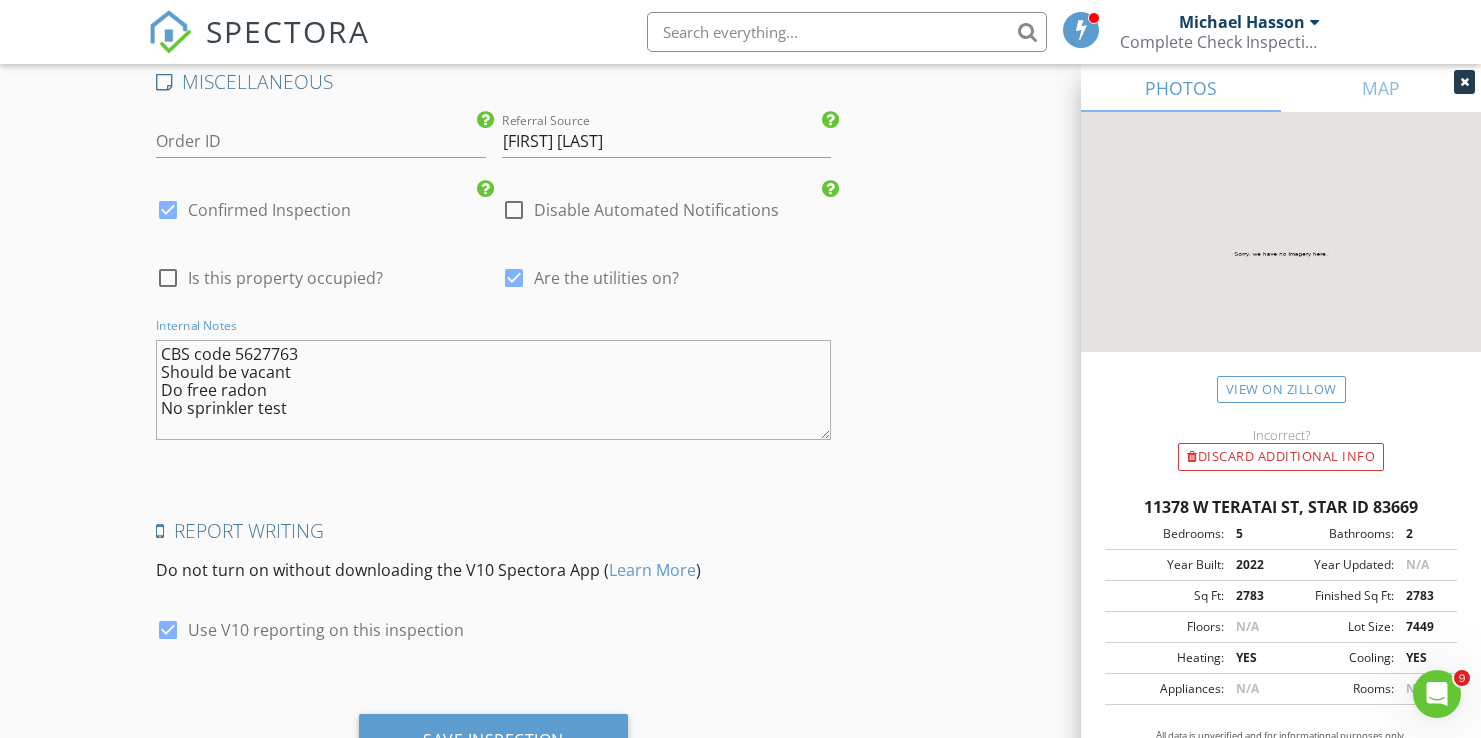 click on "CBS code 5627763
Should be vacant
Do free radon
No sprinkler test" at bounding box center [493, 390] 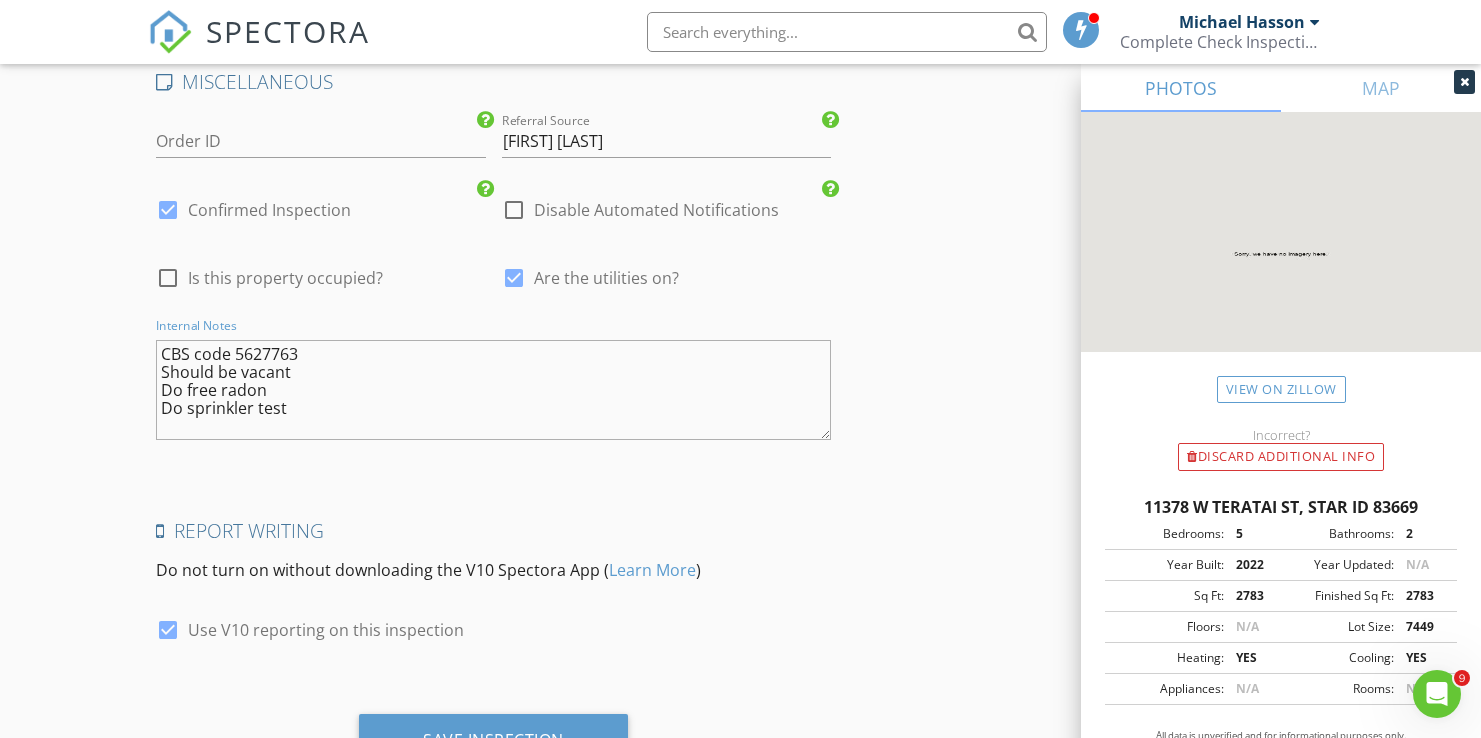 click on "CBS code 5627763
Should be vacant
Do free radon
Do sprinkler test" at bounding box center [493, 390] 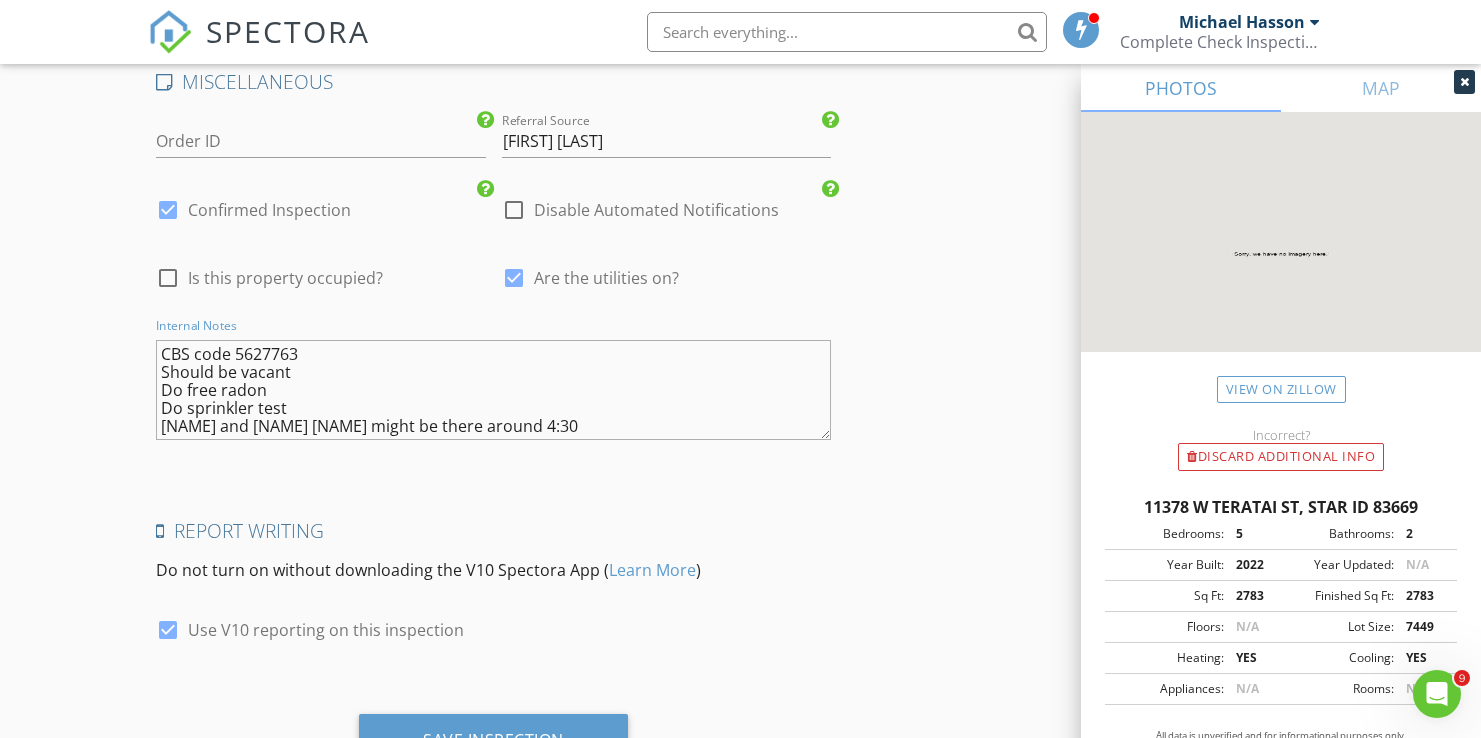 type on "CBS code 5627763
Should be vacant
Do free radon
Do sprinkler test
Daniel and agent might be there around 4:30" 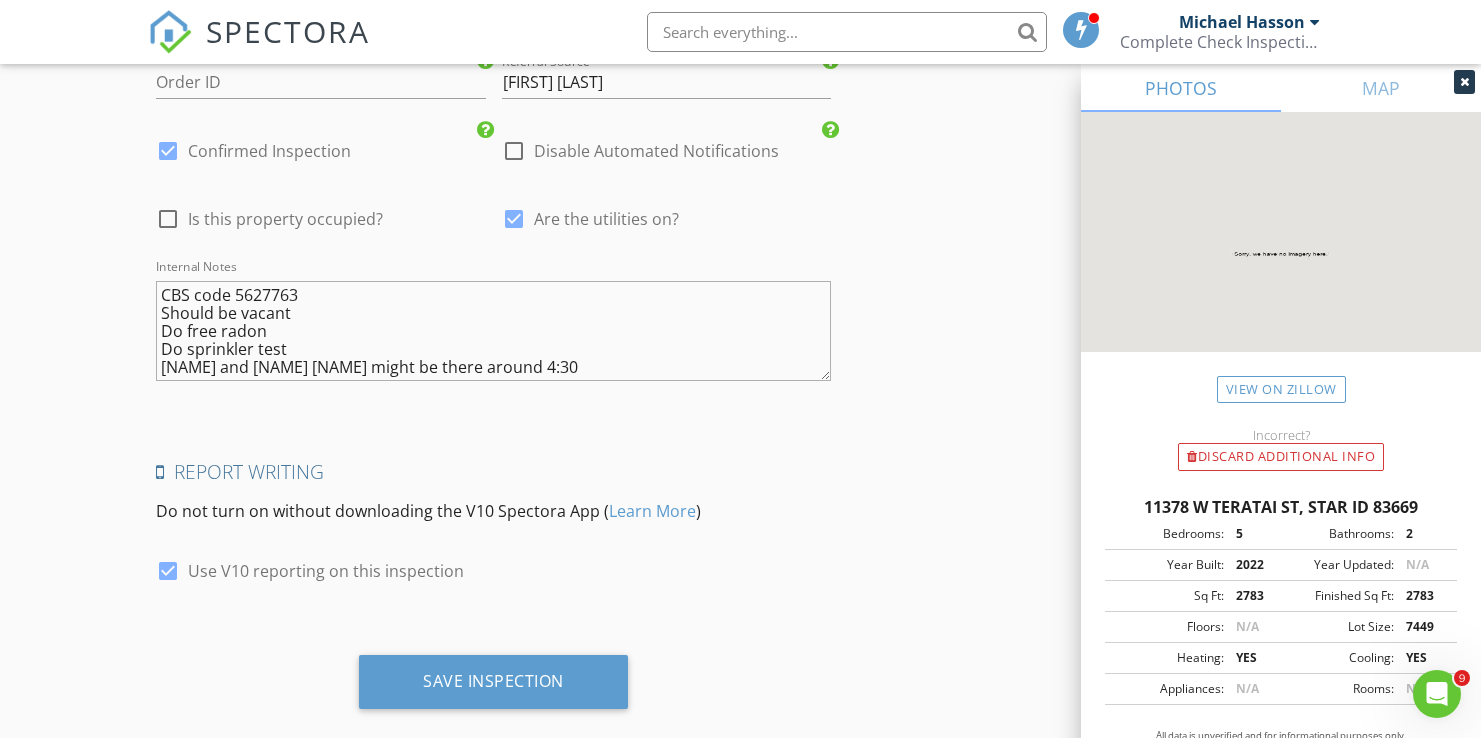 scroll, scrollTop: 4687, scrollLeft: 0, axis: vertical 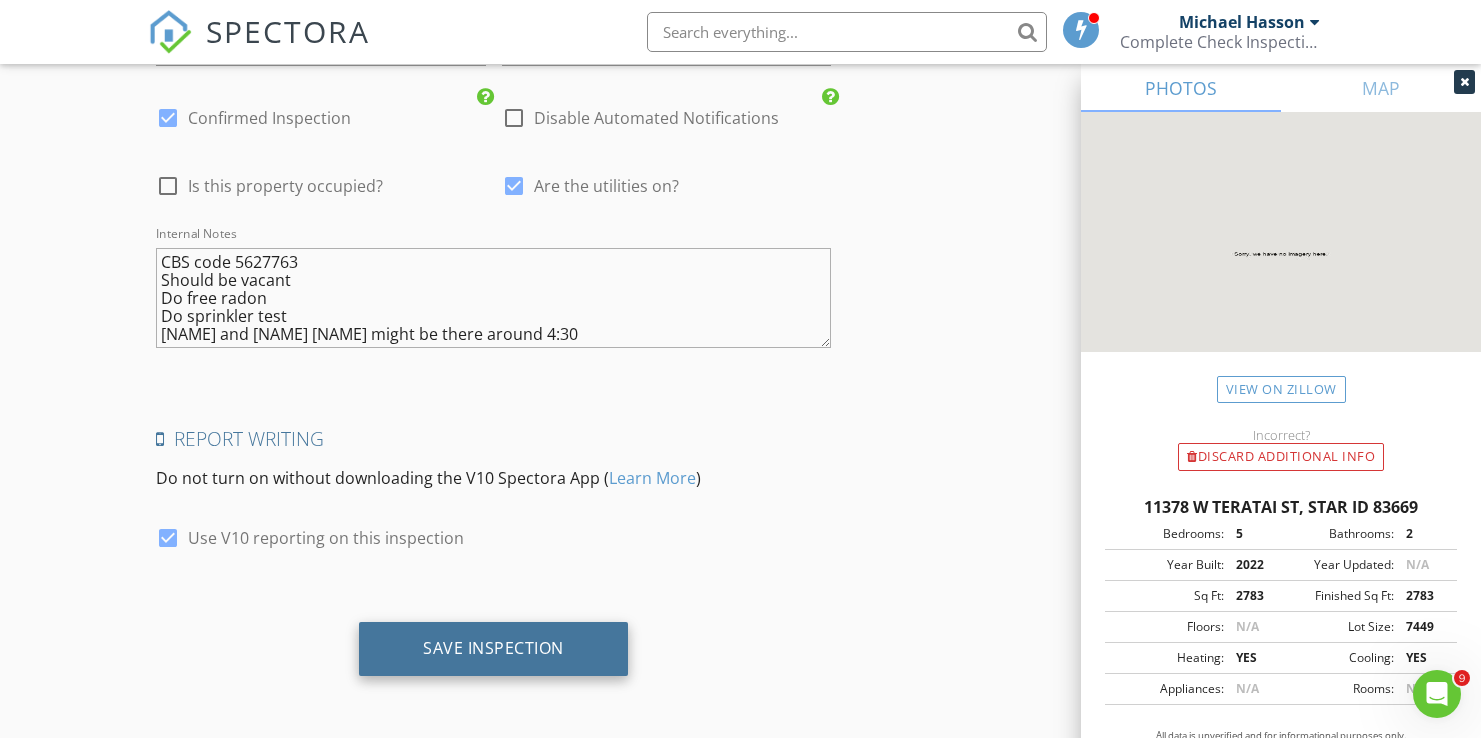 click on "Save Inspection" at bounding box center (493, 648) 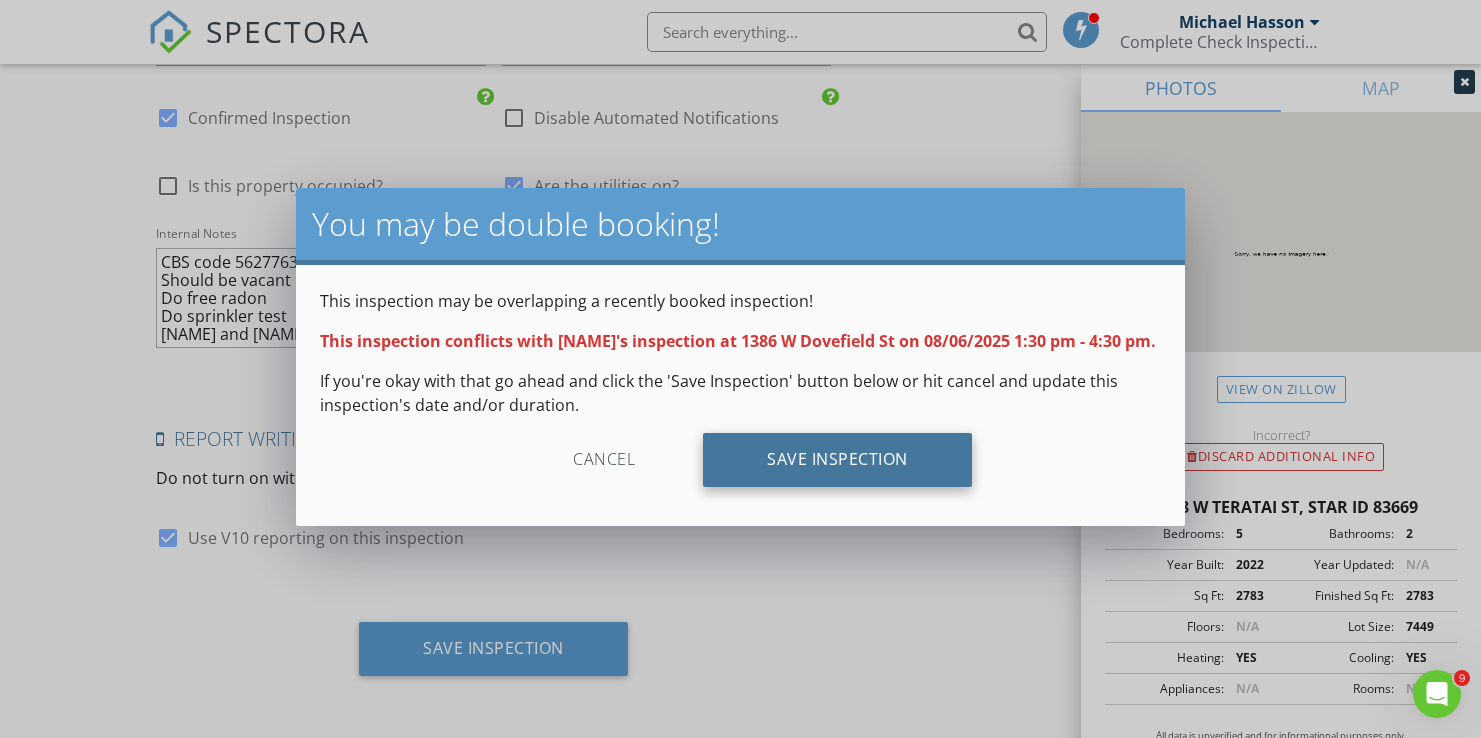 click on "Save Inspection" at bounding box center [837, 460] 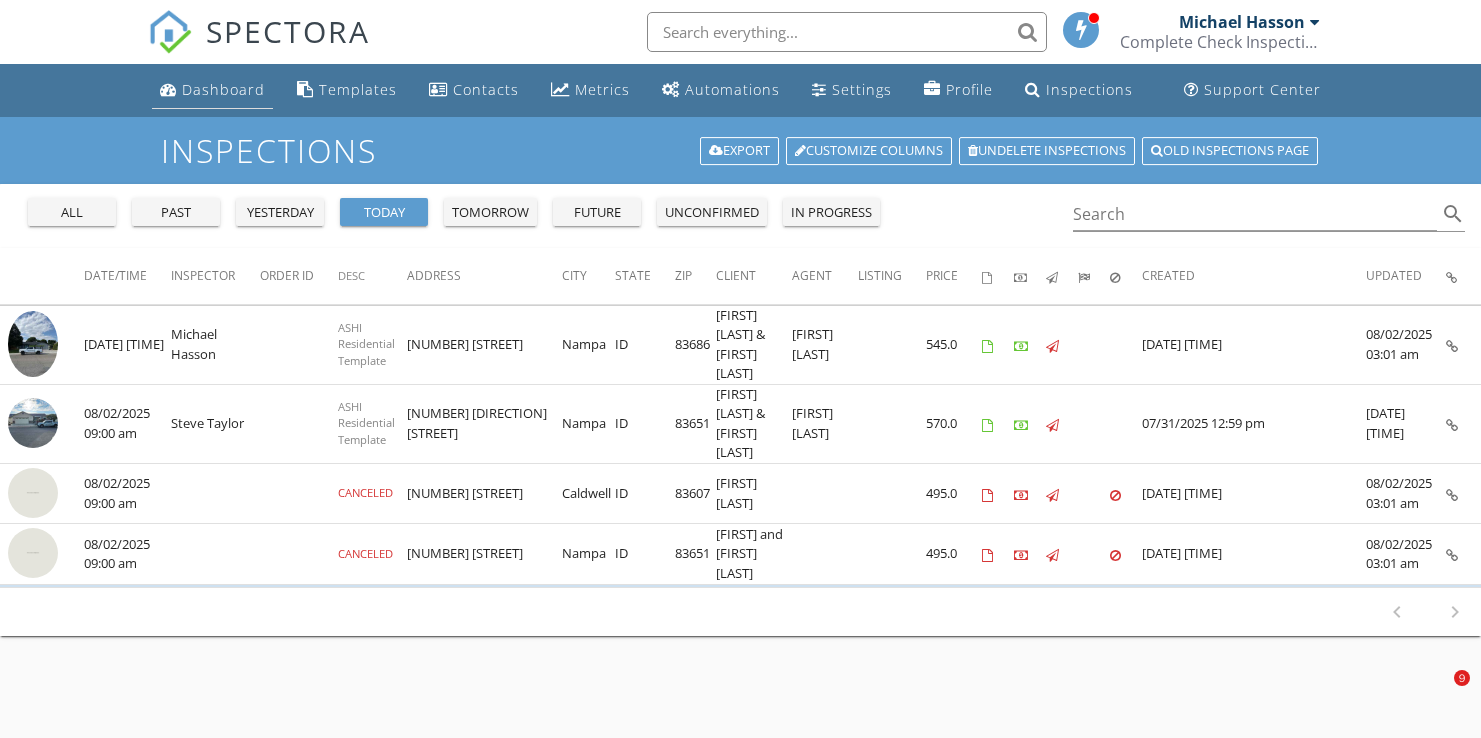 scroll, scrollTop: 0, scrollLeft: 0, axis: both 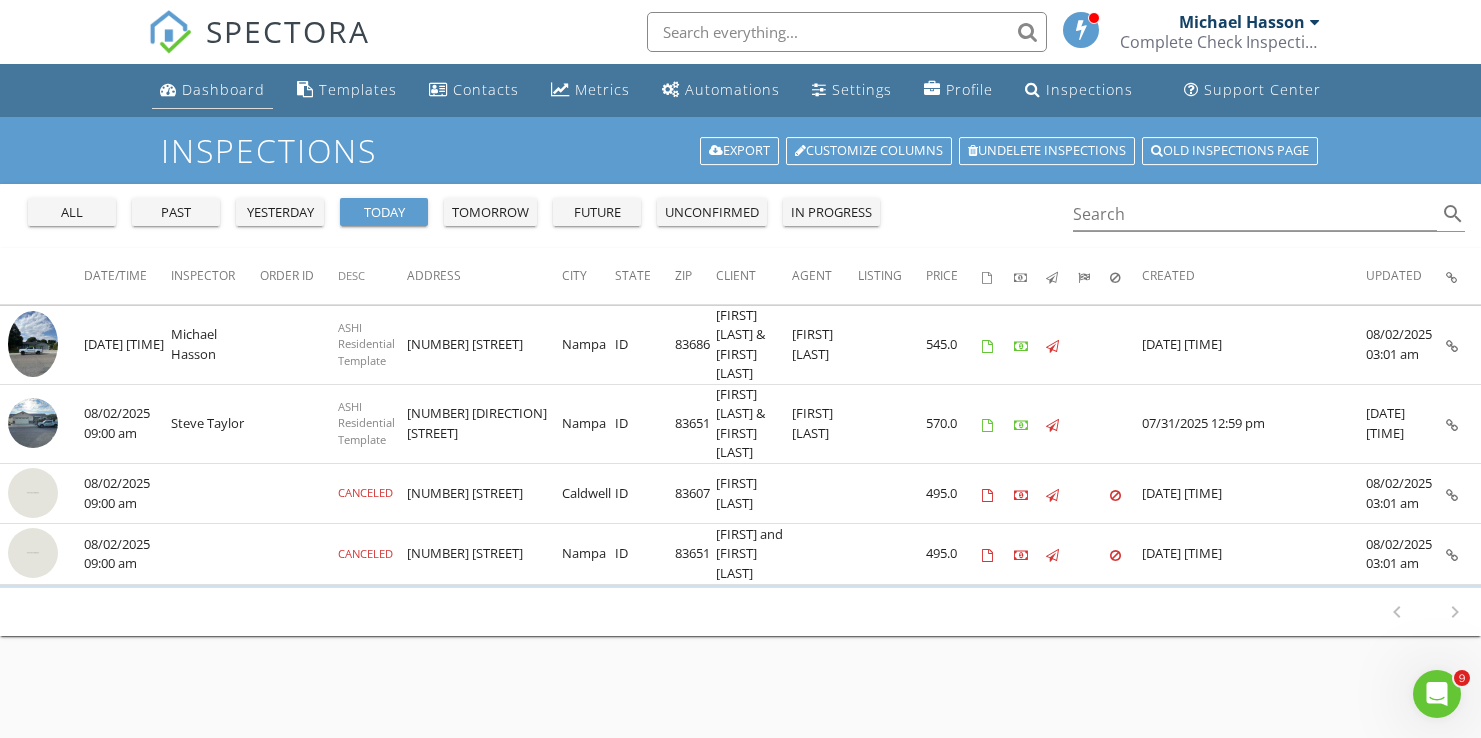 click on "Dashboard" at bounding box center [223, 89] 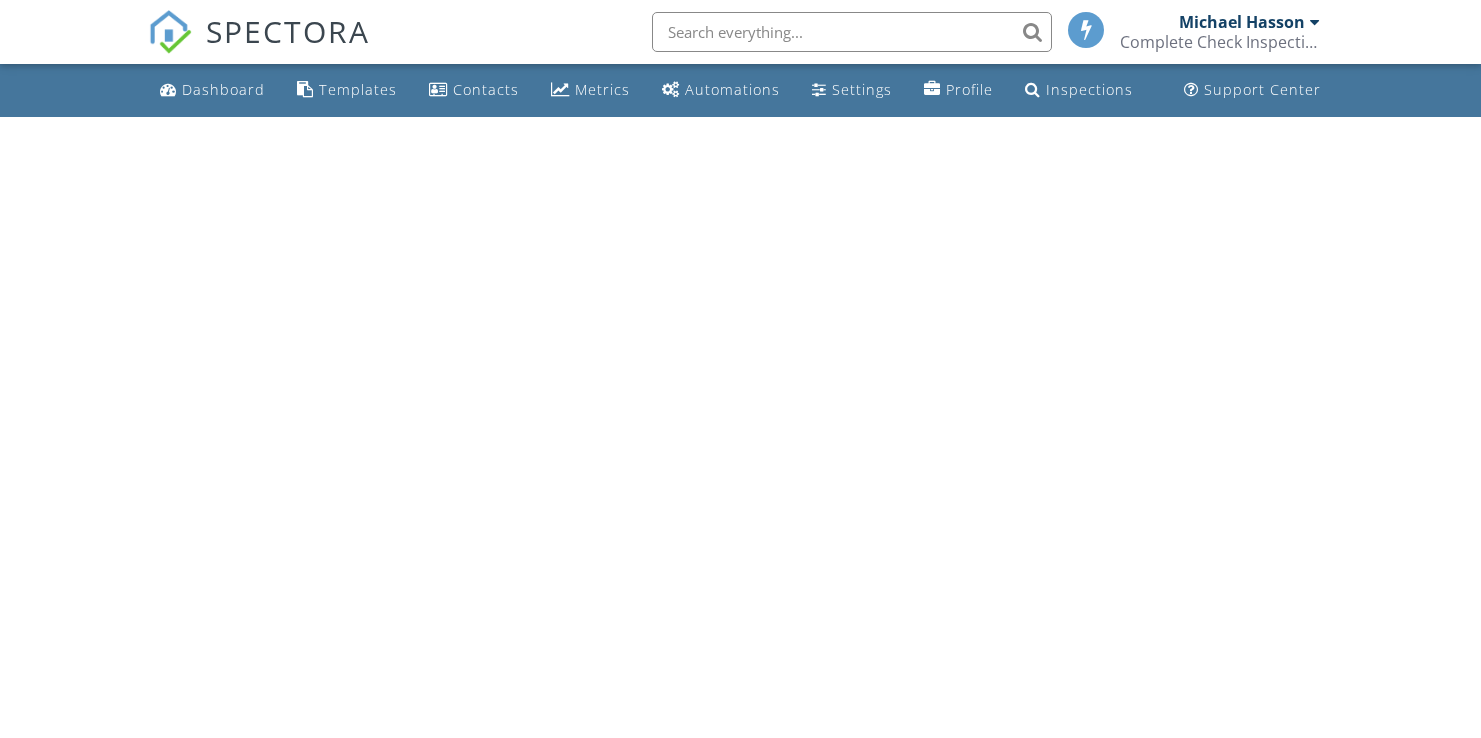 scroll, scrollTop: 0, scrollLeft: 0, axis: both 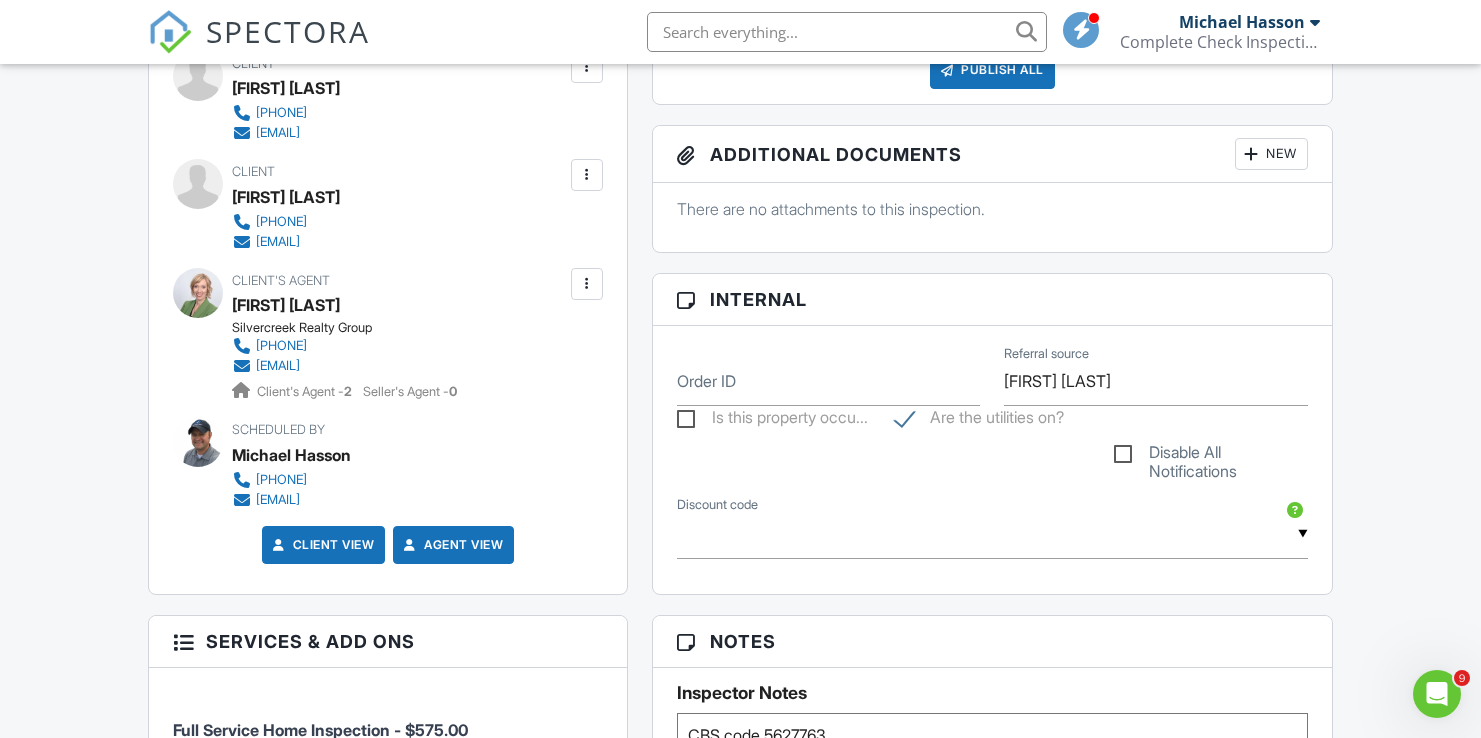 click on "Dashboard
Templates
Contacts
Metrics
Automations
Settings
Profile
Inspections
Support Center
Inspection Details
Client View
More
Property Details
Reschedule
Reorder / Copy
Share
Cancel
Delete
Print Order
Convert to V9
Enable Pass on CC Fees
View Change Log
08/06/2025  1:30 pm
- 4:30 pm
11378 W Teratai St
Star, ID 83669
Built
2022
2783
sq. ft.
Lot Size
7449
sq.ft.
5
bedrooms
2.0
bathrooms
+ −  Leaflet   |   © MapTiler   © OpenStreetMap contributors
All emails and texts are disabled for this inspection!
Turn on emails and texts
Turn on and Requeue Notifications
Reports
Locked
Attach
New
ASHI Residential Template" at bounding box center [740, 637] 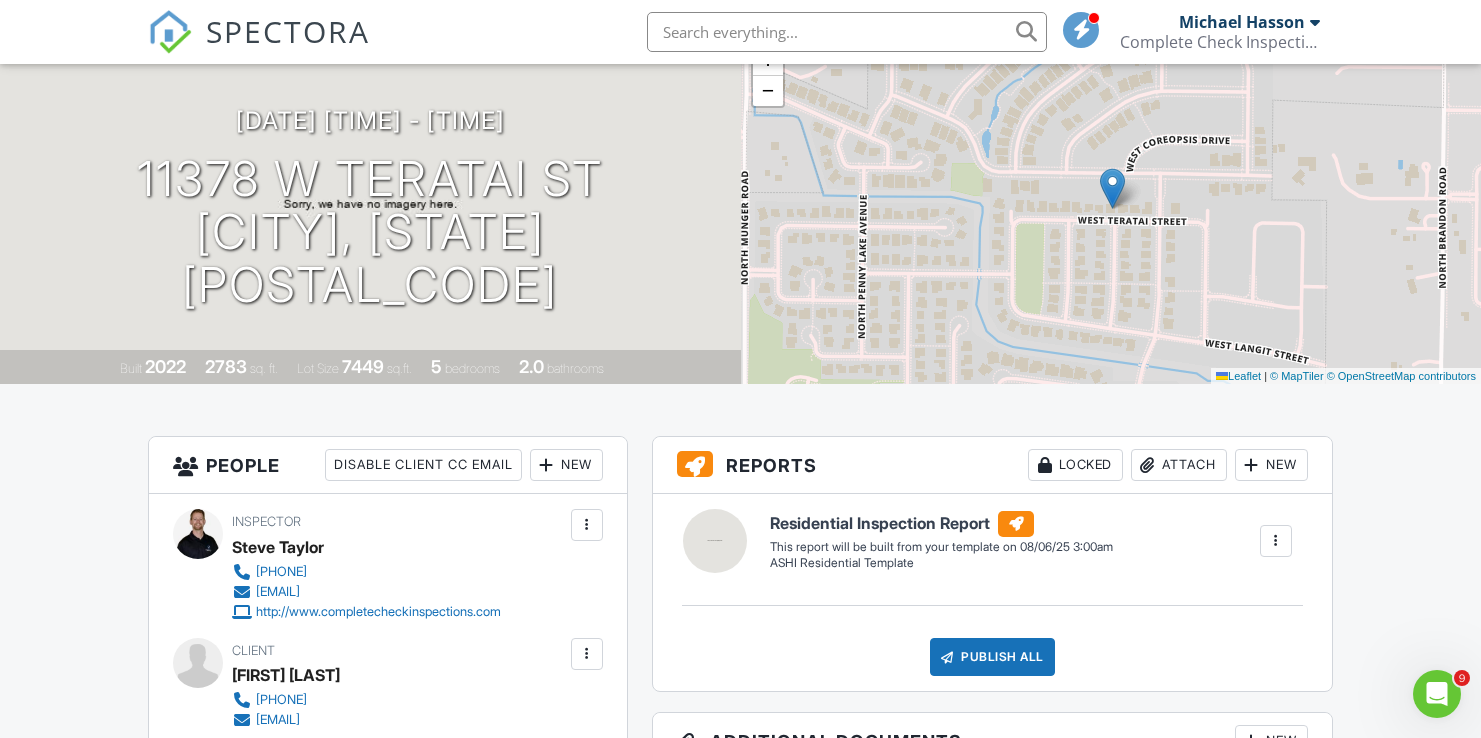 scroll, scrollTop: 0, scrollLeft: 0, axis: both 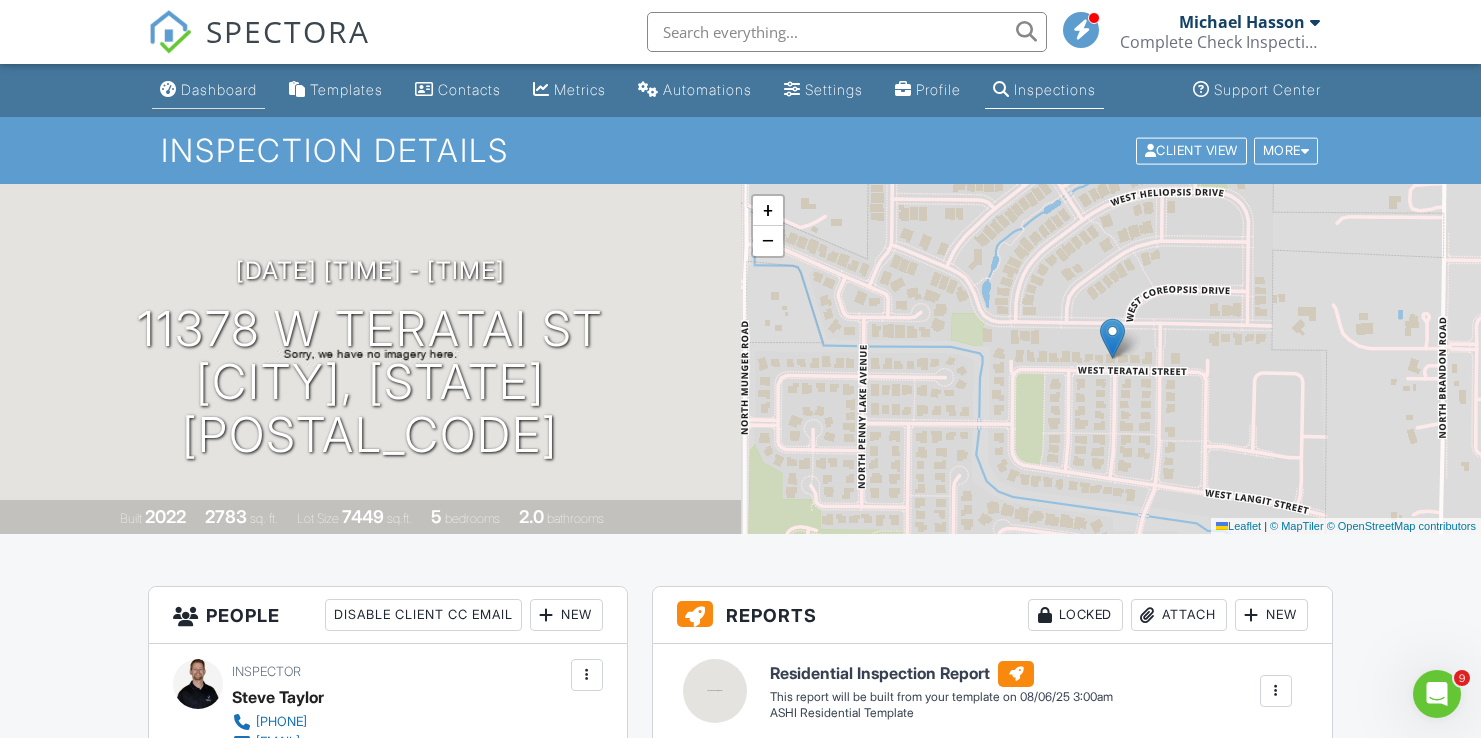 click on "Dashboard" at bounding box center [219, 89] 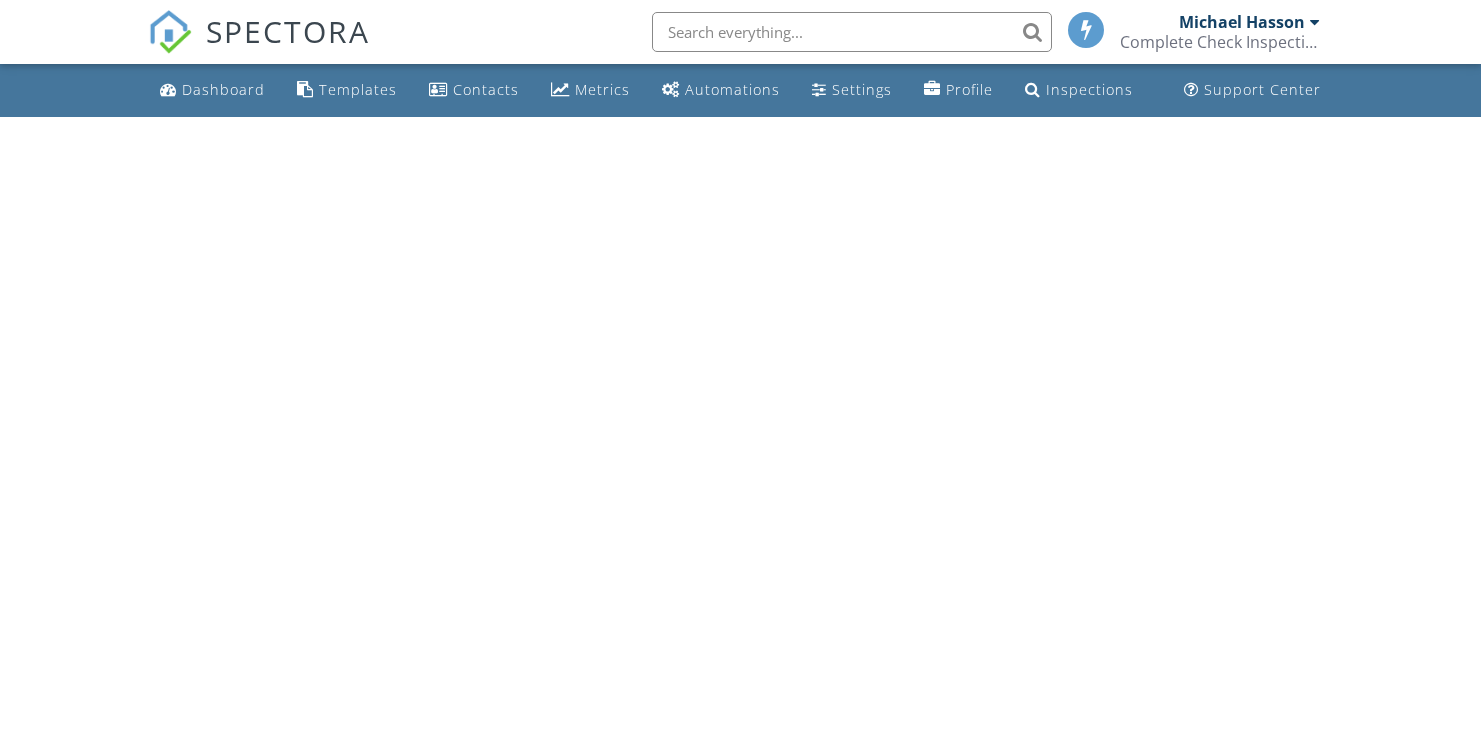scroll, scrollTop: 0, scrollLeft: 0, axis: both 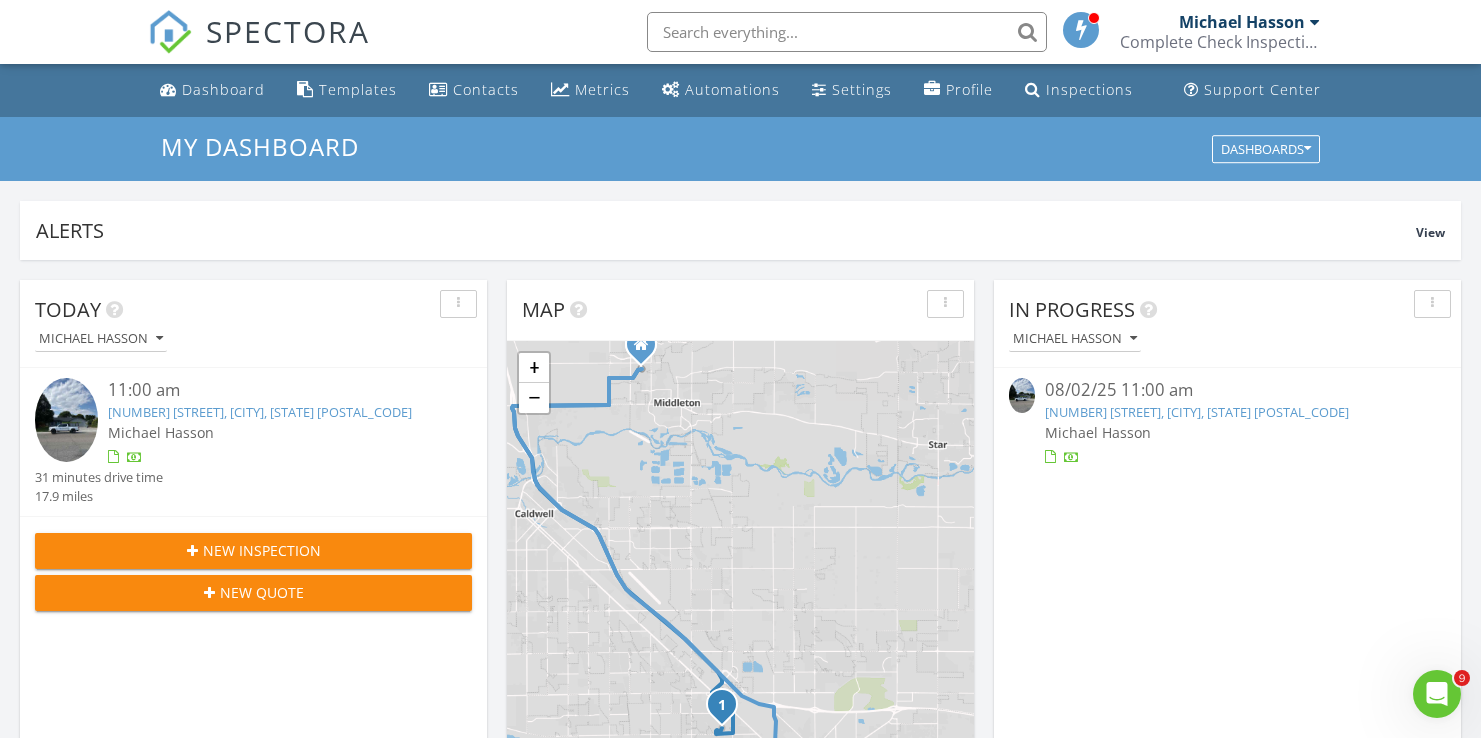 click on "[NUMBER] [STREET], [CITY] [POSTAL_CODE]
[FIRST] [LAST]
[TIME]
[NUMBER] [STREET], [CITY], [STATE] [POSTAL_CODE]
[FIRST] [LAST]
31 minutes drive time   17.9 miles       New Inspection     New Quote         Map               1 1 + − ID 44, Vietnam Veterans Memorial Highway 24.2 km, 25 min Head southwest on Windmill Springs Court 55 m Turn right onto Stallion Springs Way 55 m Turn right onto West Highlands Parkway 15 m Turn left to stay on West Highlands Parkway 25 m Turn left onto West Highlands Parkway 550 m Continue onto West 9th Street 800 m Enter the traffic circle and take the 3rd exit onto Emmett Road 70 m Exit the traffic circle onto Emmett Road 1 km Turn right onto ID 44 4 km Take the ramp on the left 350 m Merge left onto Vietnam Veterans Memorial Highway (I 84) 2 km Continue onto I 84 10 km Take the ramp towards ID 55 South: Nampa 400 m Keep right at the fork 300 m Go straight onto State Highway 55 (ID 55) 500 m 1 km 900 m 600 m 0 m" at bounding box center [740, 1170] 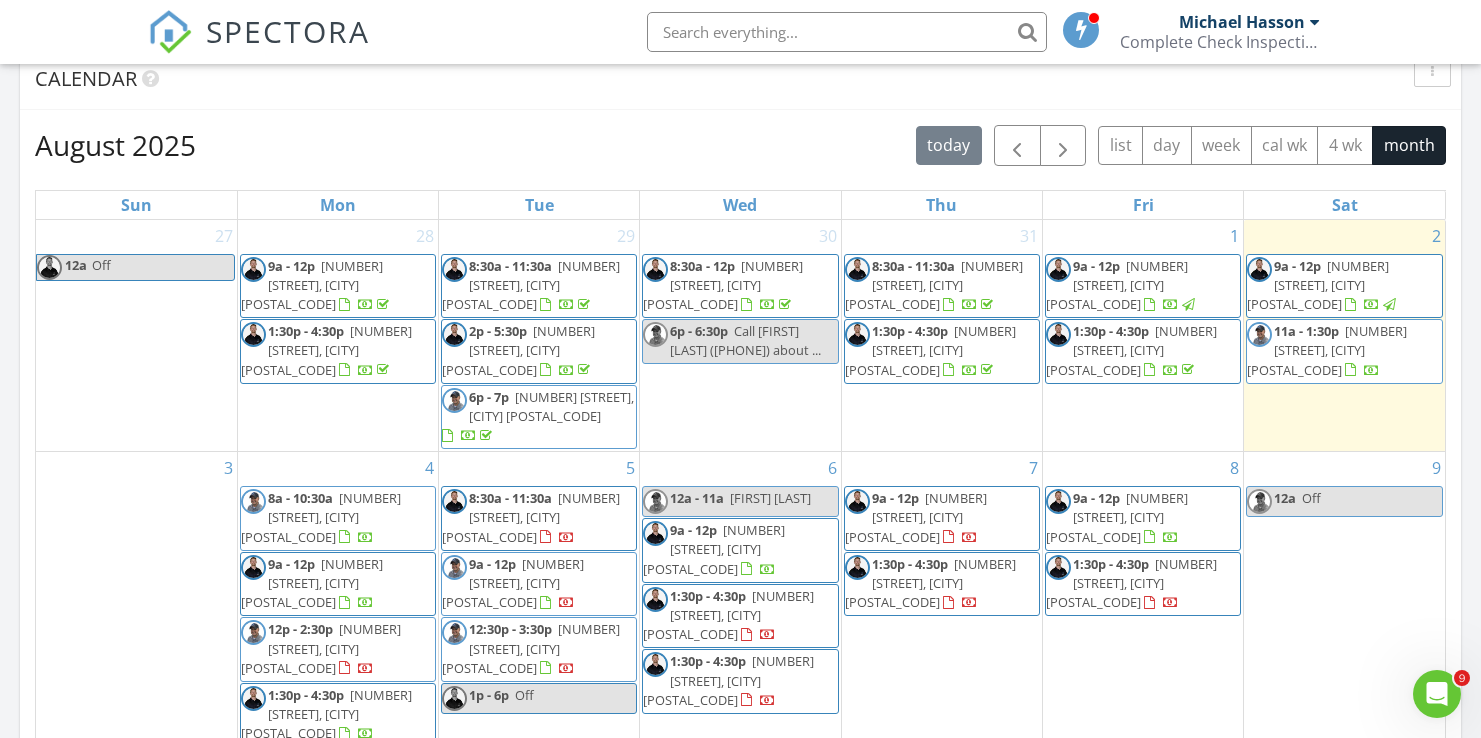 scroll, scrollTop: 832, scrollLeft: 0, axis: vertical 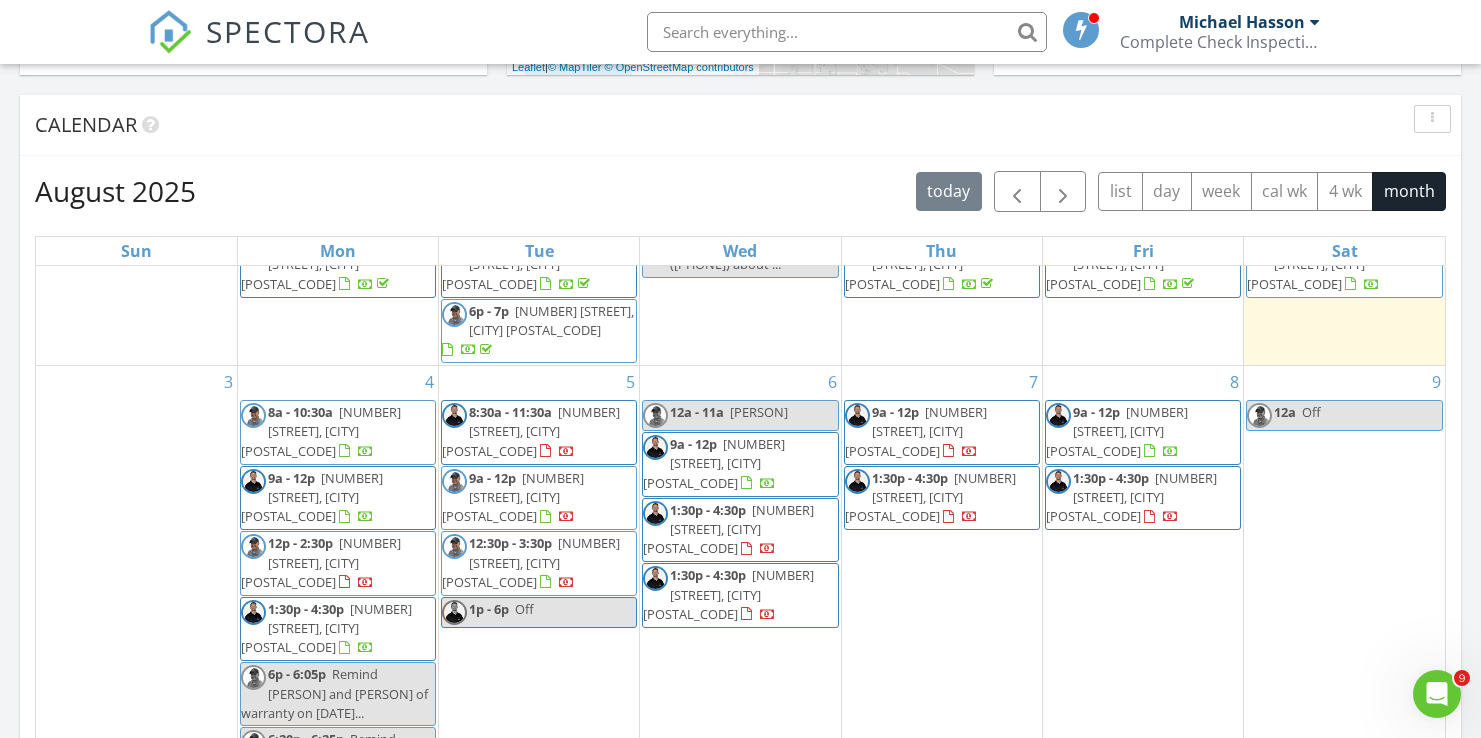 click on "[NUMBER] [STREET], [CITY] [POSTAL_CODE]" at bounding box center [740, 595] 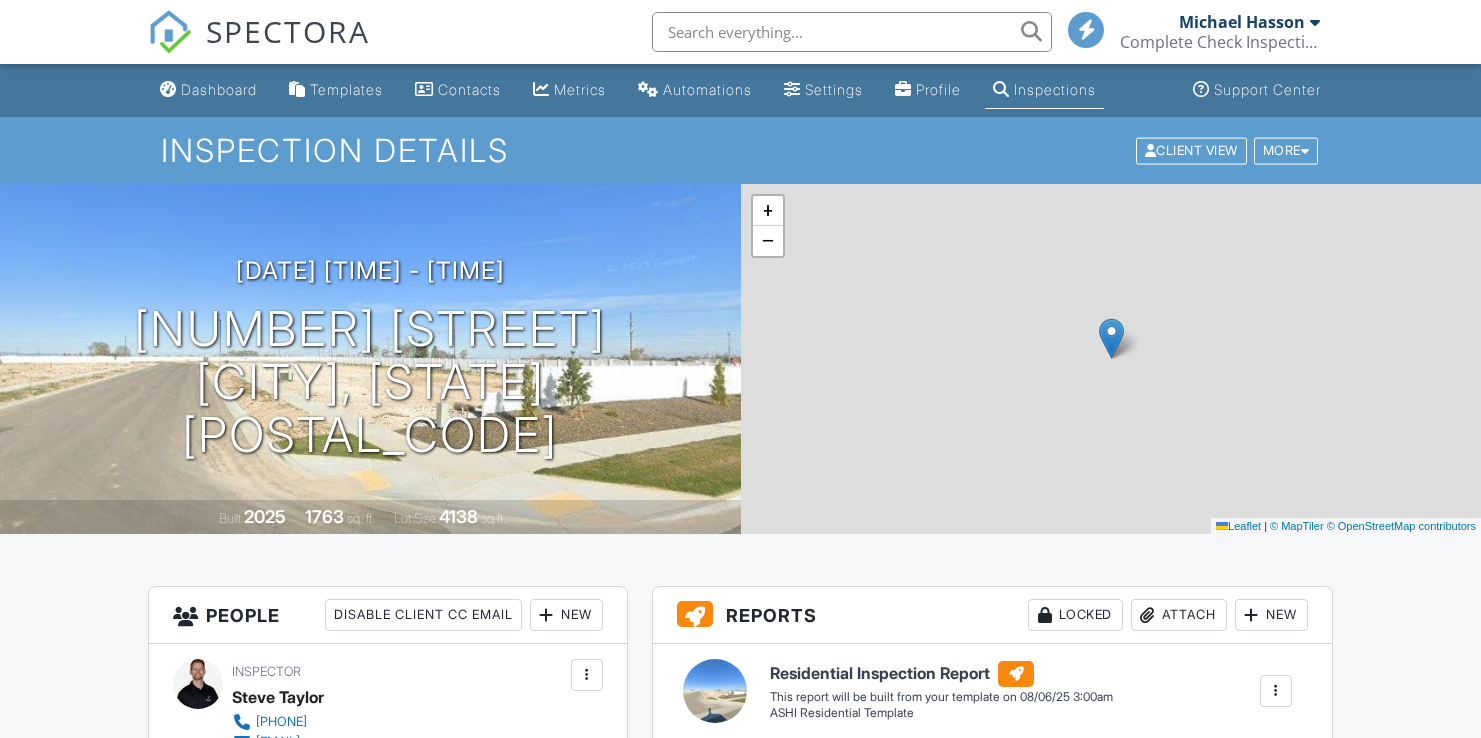 scroll, scrollTop: 0, scrollLeft: 0, axis: both 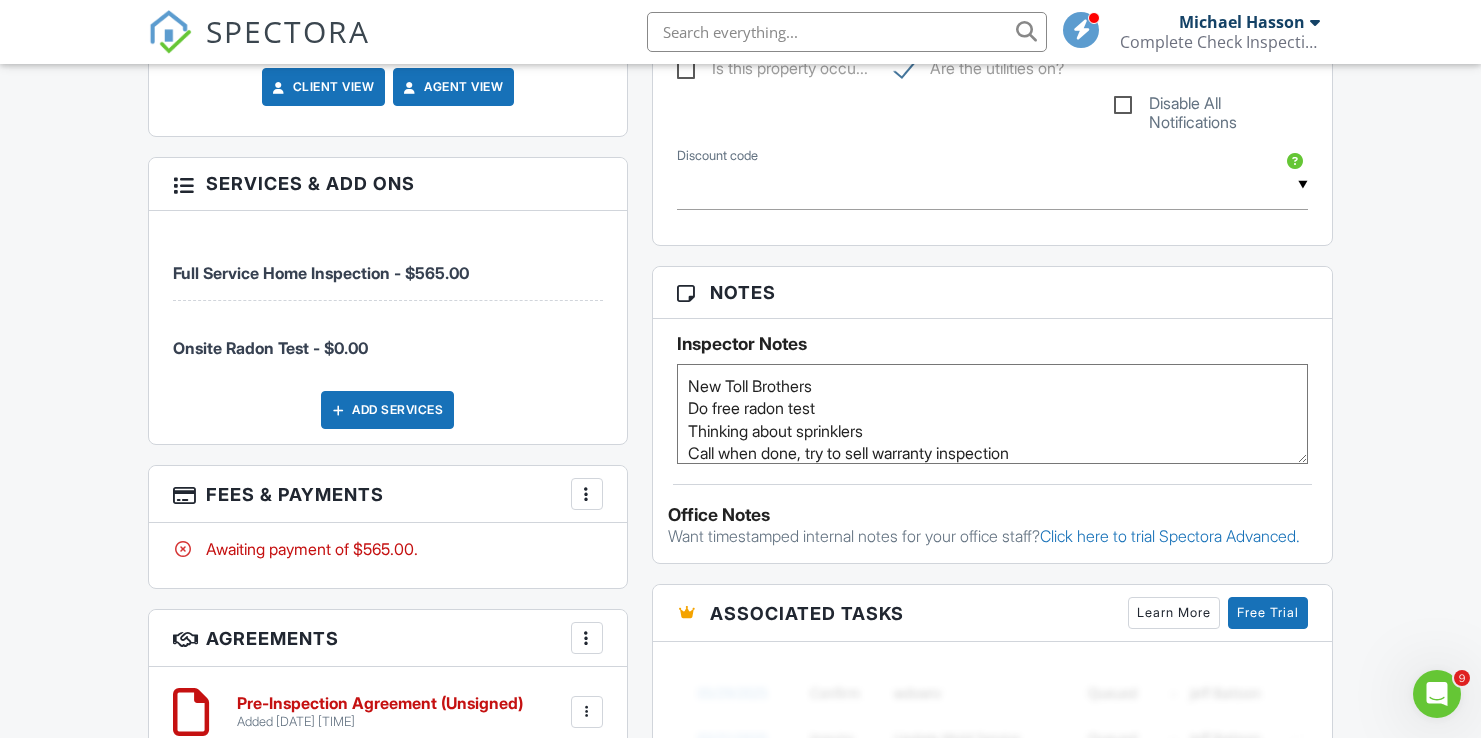 click on "People
Disable Client CC Email
New
Inspector
Client
Listing Agent
Add Another Person
Inspector
[FIRST] [LAST]
[PHONE]
[EMAIL]
http://www.completecheckinspections.com
Make Invisible
Mark As Requested
Remove
Update Client
First name
[FIRST]
Last name
[LAST]
Email (required)
[EMAIL]
CC Email
Phone
[PHONE]
Internal notes visible only to the company
Private notes visible only to company admins
Updating the client email address will resend the confirmation email and update all queued automated emails.
Cancel
Save
Confirm client deletion
Cancel
Remove Client
Client
[FIRST] [LAST]
[PHONE]" at bounding box center [388, 143] 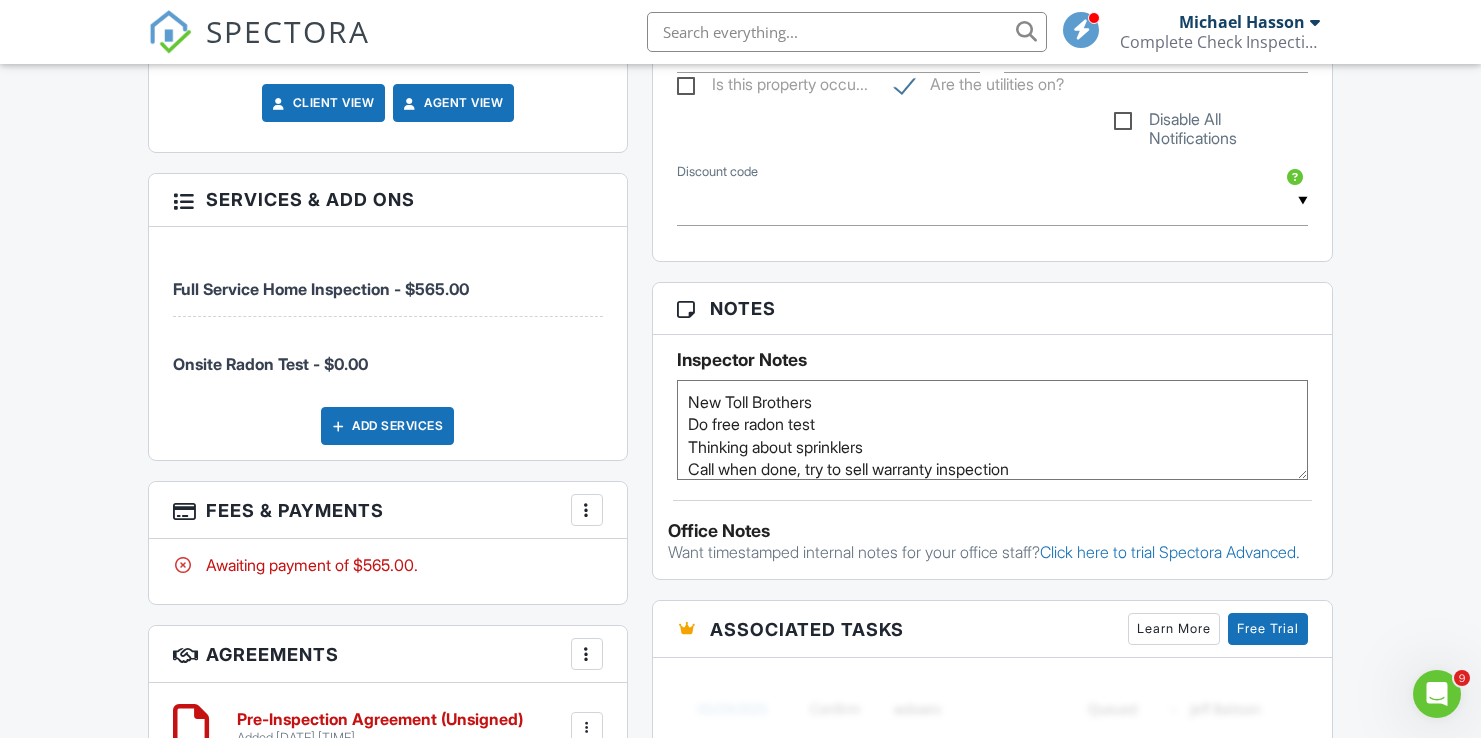 scroll, scrollTop: 1072, scrollLeft: 0, axis: vertical 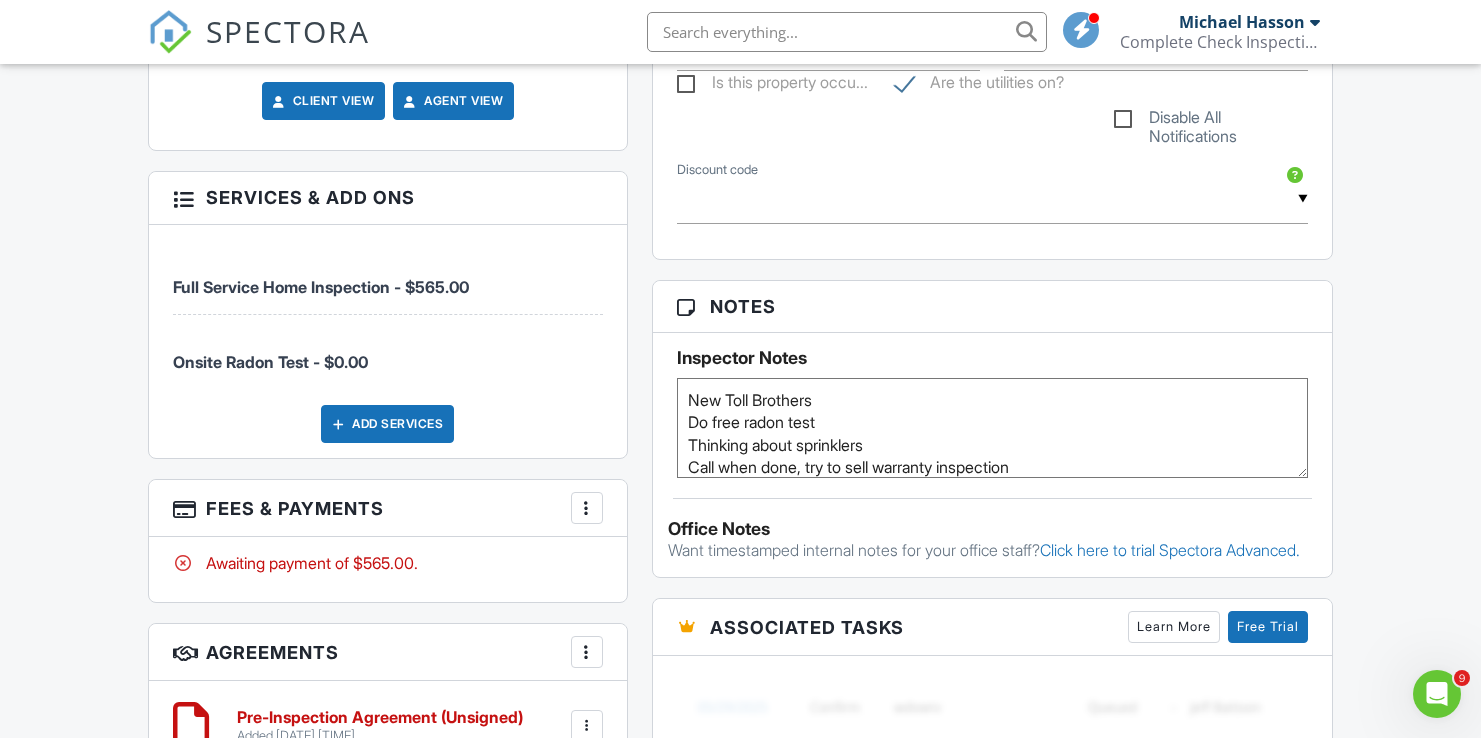 click on "Dashboard
Templates
Contacts
Metrics
Automations
Settings
Profile
Inspections
Support Center
Inspection Details
Client View
More
Property Details
Reschedule
Reorder / Copy
Share
Cancel
Delete
Print Order
Convert to V9
Enable Pass on CC Fees
View Change Log
[DATE]  [TIME]
- [TIME]
[NUMBER] [STREET]
[CITY], [STATE] [POSTAL_CODE]
Built
[YEAR]
[AREA]
sq. ft.
Lot Size
[AREA]
sq.ft.
+ −  Leaflet   |   © MapTiler   © OpenStreetMap contributors
All emails and texts are disabled for this inspection!
Turn on emails and texts
Turn on and Requeue Notifications
Reports
Locked
Attach
New
Residential Inspection Report
ASHI Residential Template" at bounding box center (740, 348) 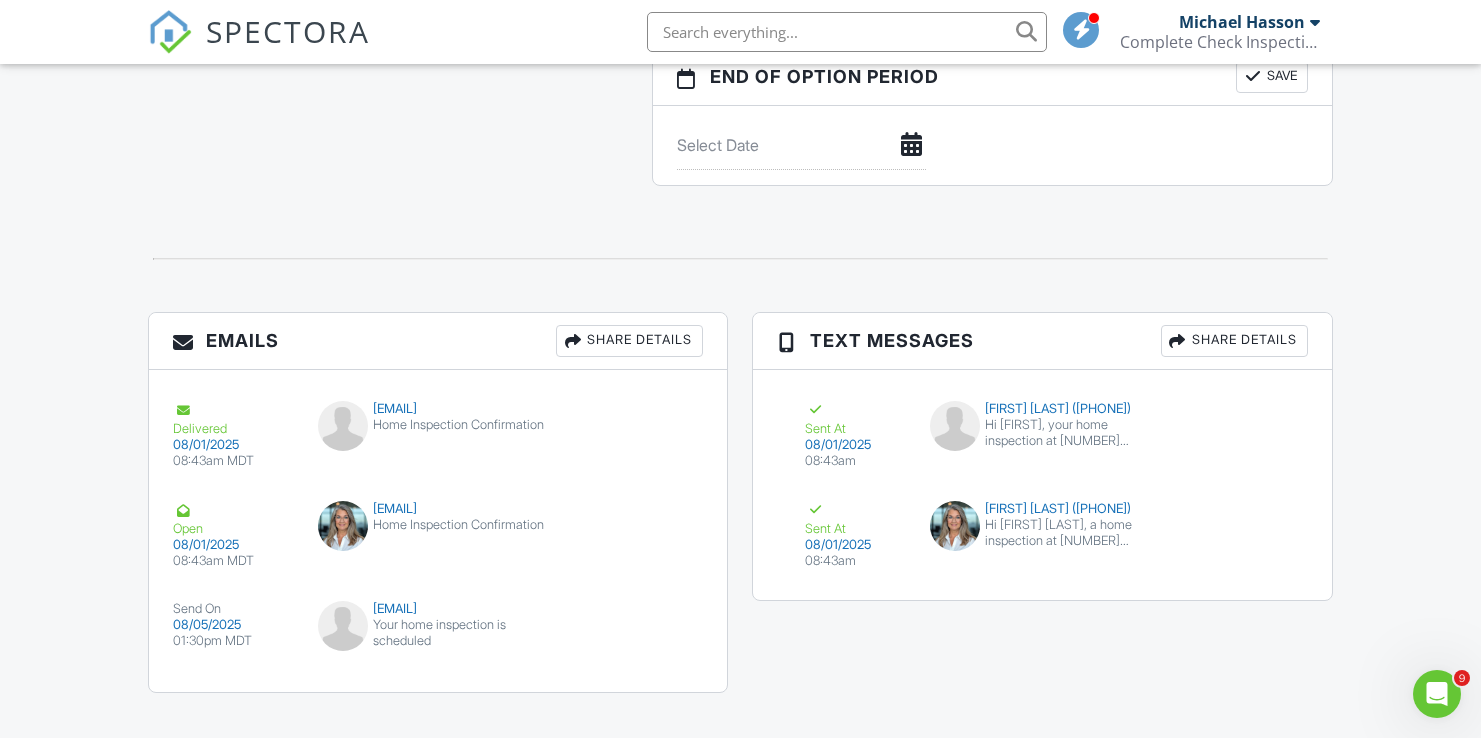 scroll, scrollTop: 2061, scrollLeft: 0, axis: vertical 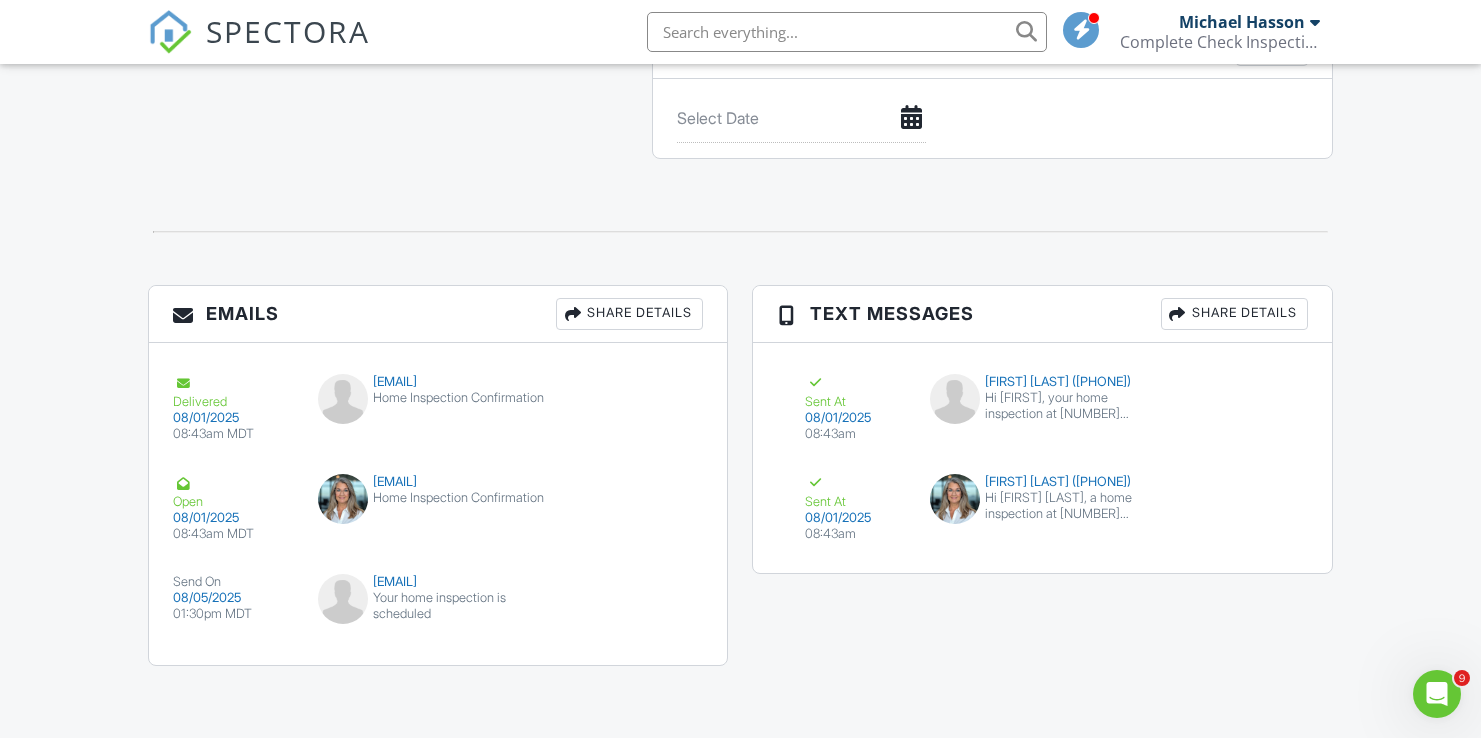 click on "Dashboard
Templates
Contacts
Metrics
Automations
Settings
Profile
Inspections
Support Center
Inspection Details
Client View
More
Property Details
Reschedule
Reorder / Copy
Share
Cancel
Delete
Print Order
Convert to V9
Enable Pass on CC Fees
View Change Log
[DATE]  [TIME]
- [TIME]
[NUMBER] [STREET]
[CITY], [STATE] [POSTAL_CODE]
Built
[YEAR]
[AREA]
sq. ft.
Lot Size
[AREA]
sq.ft.
+ −  Leaflet   |   © MapTiler   © OpenStreetMap contributors
All emails and texts are disabled for this inspection!
Turn on emails and texts
Turn on and Requeue Notifications
Reports
Locked
Attach
New
Residential Inspection Report
ASHI Residential Template" at bounding box center [740, -618] 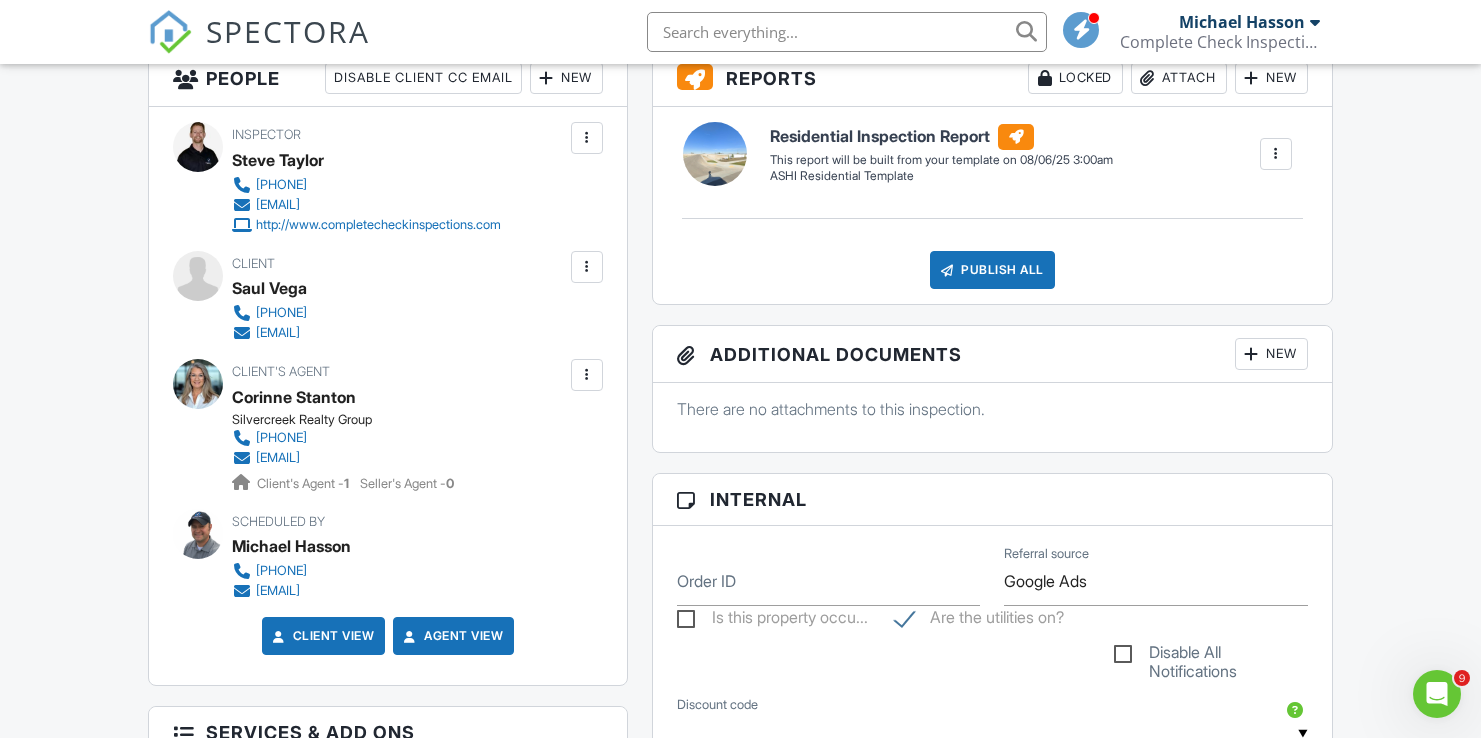 click on "Dashboard
Templates
Contacts
Metrics
Automations
Settings
Profile
Inspections
Support Center
Inspection Details
Client View
More
Property Details
Reschedule
Reorder / Copy
Share
Cancel
Delete
Print Order
Convert to V9
Enable Pass on CC Fees
View Change Log
[DATE]  [TIME]
- [TIME]
[NUMBER] [STREET]
[CITY], [STATE] [POSTAL_CODE]
Built
[YEAR]
[AREA]
sq. ft.
Lot Size
[AREA]
sq.ft.
+ −  Leaflet   |   © MapTiler   © OpenStreetMap contributors
All emails and texts are disabled for this inspection!
Turn on emails and texts
Turn on and Requeue Notifications
Reports
Locked
Attach
New
Residential Inspection Report
ASHI Residential Template" at bounding box center (740, 883) 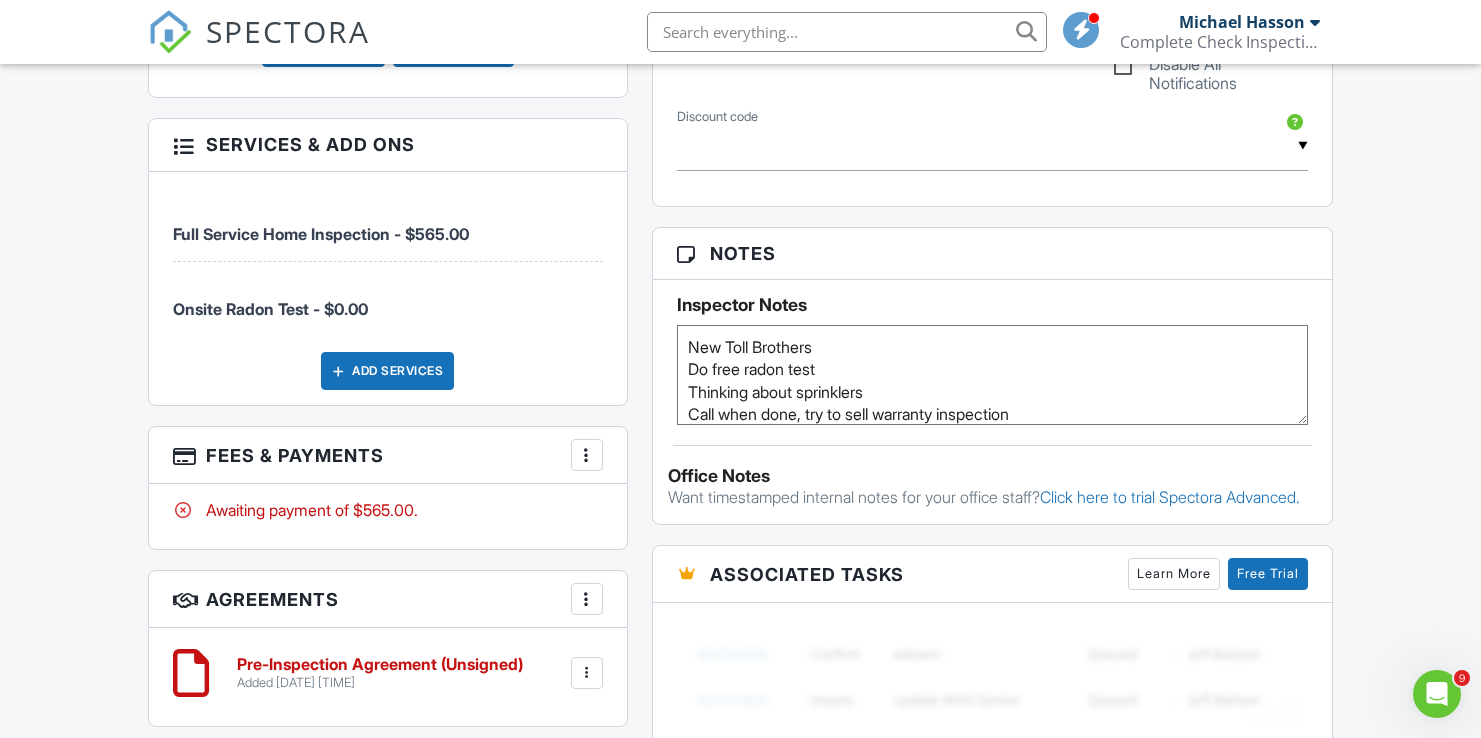 scroll, scrollTop: 1129, scrollLeft: 0, axis: vertical 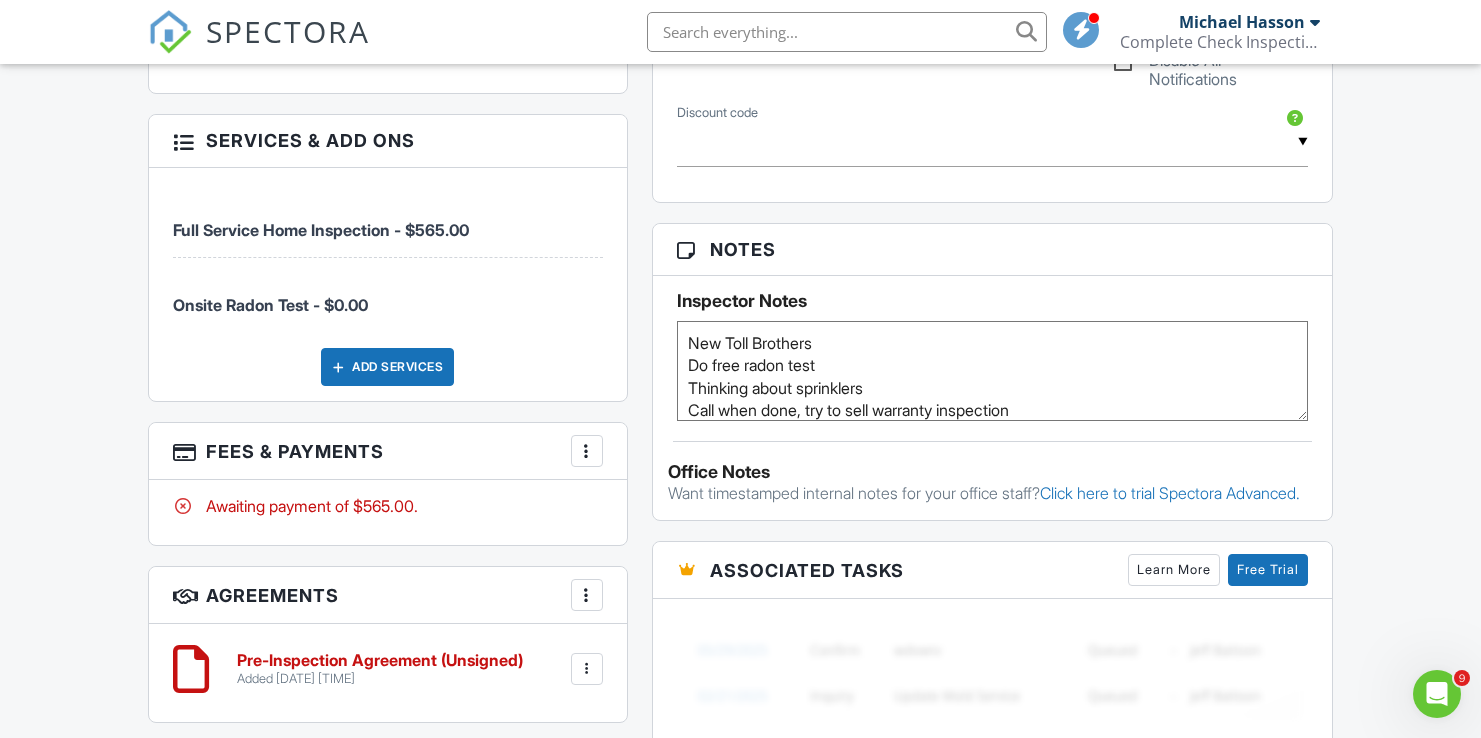 drag, startPoint x: 758, startPoint y: 395, endPoint x: 754, endPoint y: 330, distance: 65.12296 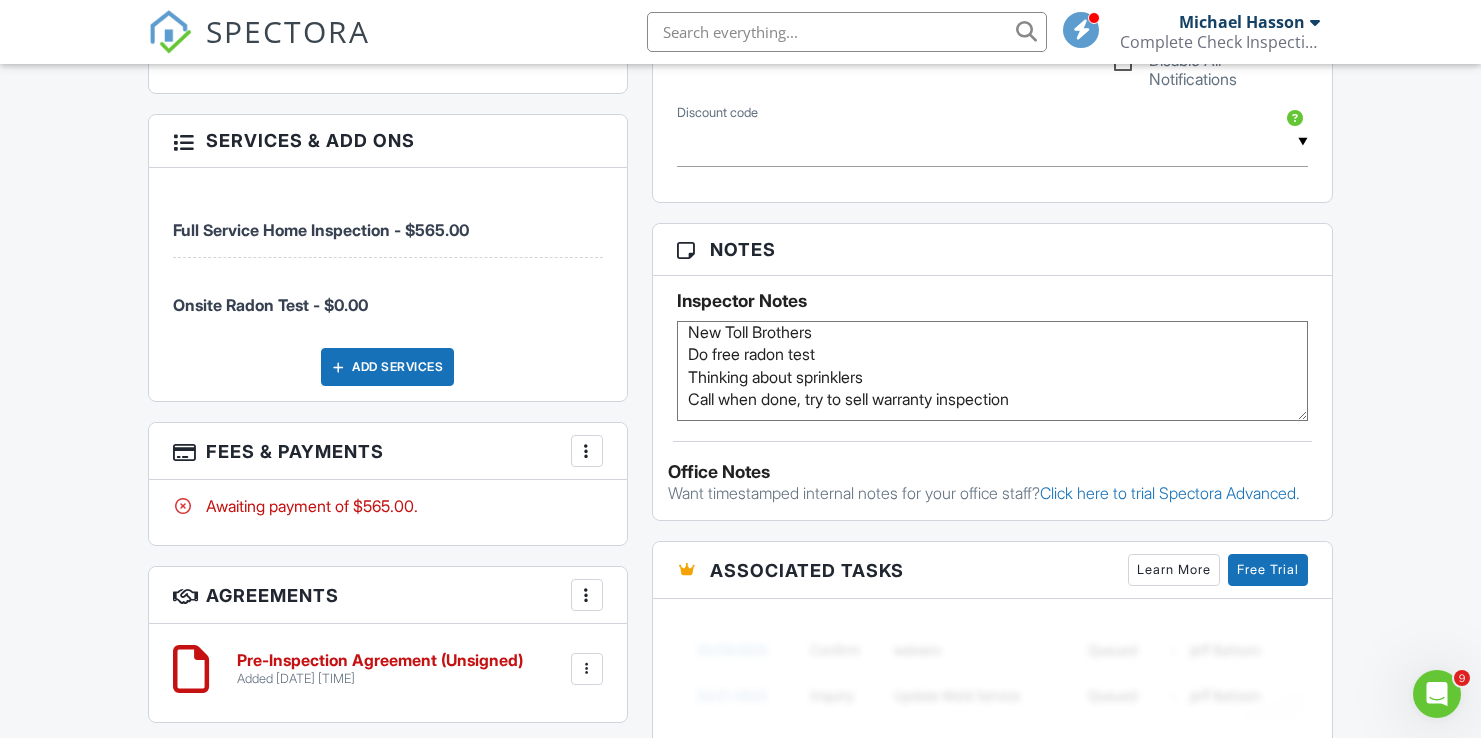 drag, startPoint x: 759, startPoint y: 346, endPoint x: 757, endPoint y: 391, distance: 45.044422 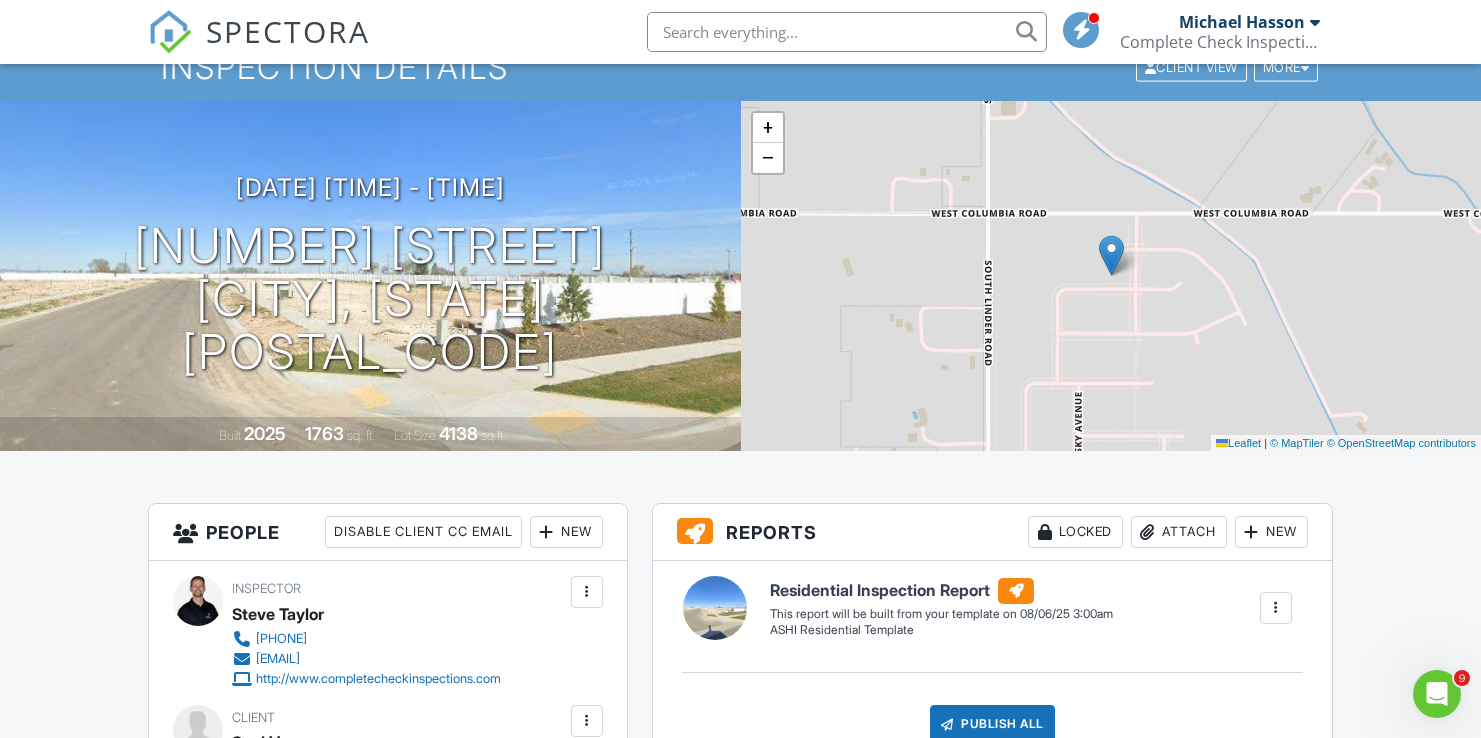scroll, scrollTop: 0, scrollLeft: 0, axis: both 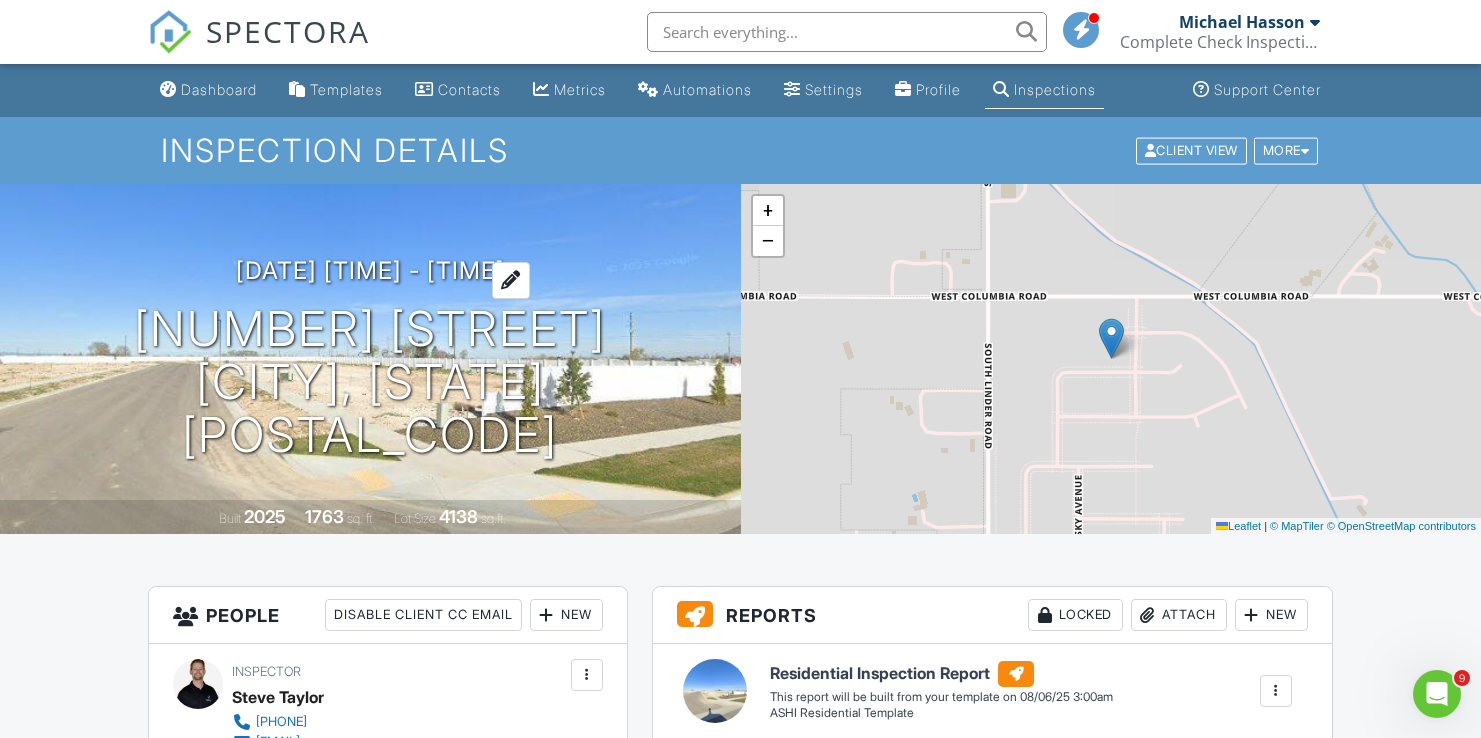 click on "08/06/2025  1:30 pm
- 4:30 pm" at bounding box center (370, 270) 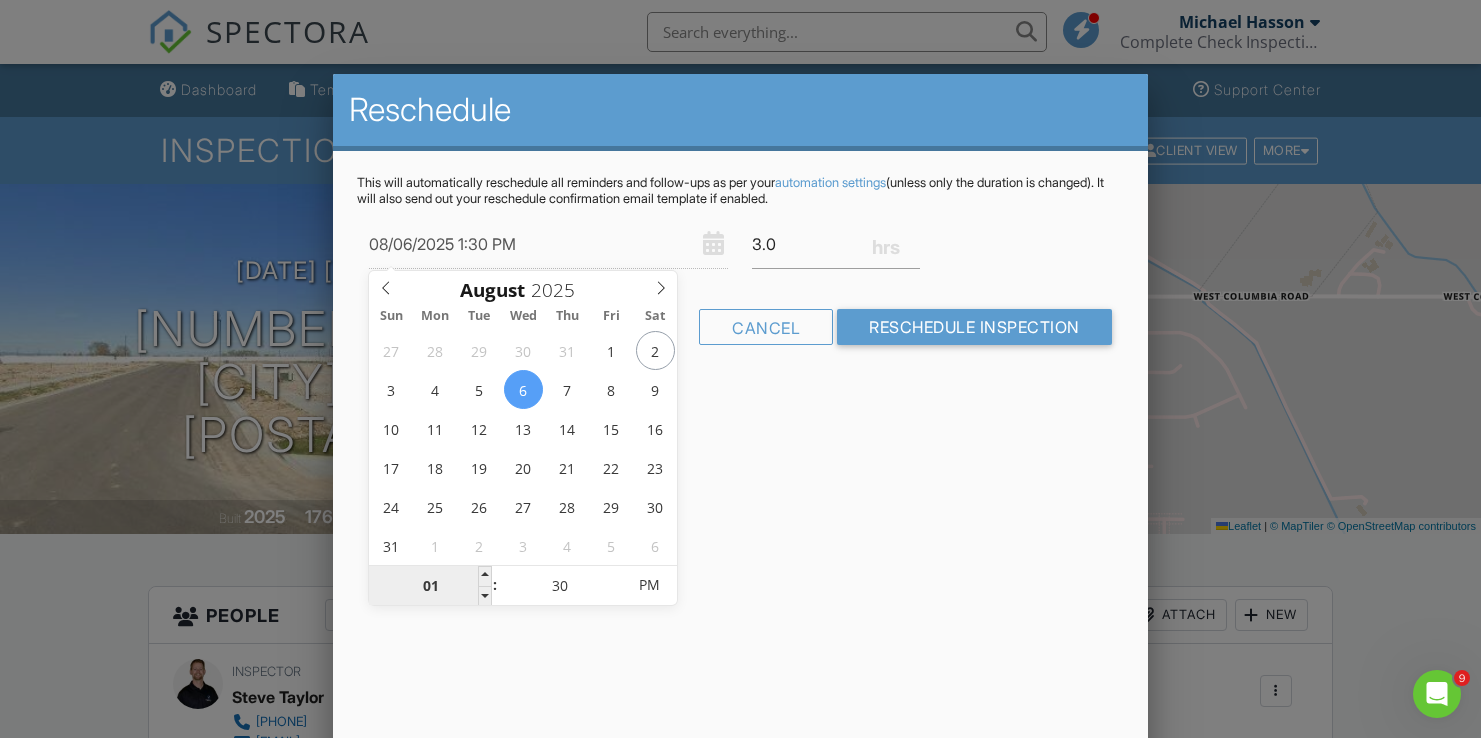 click on "01" at bounding box center [430, 586] 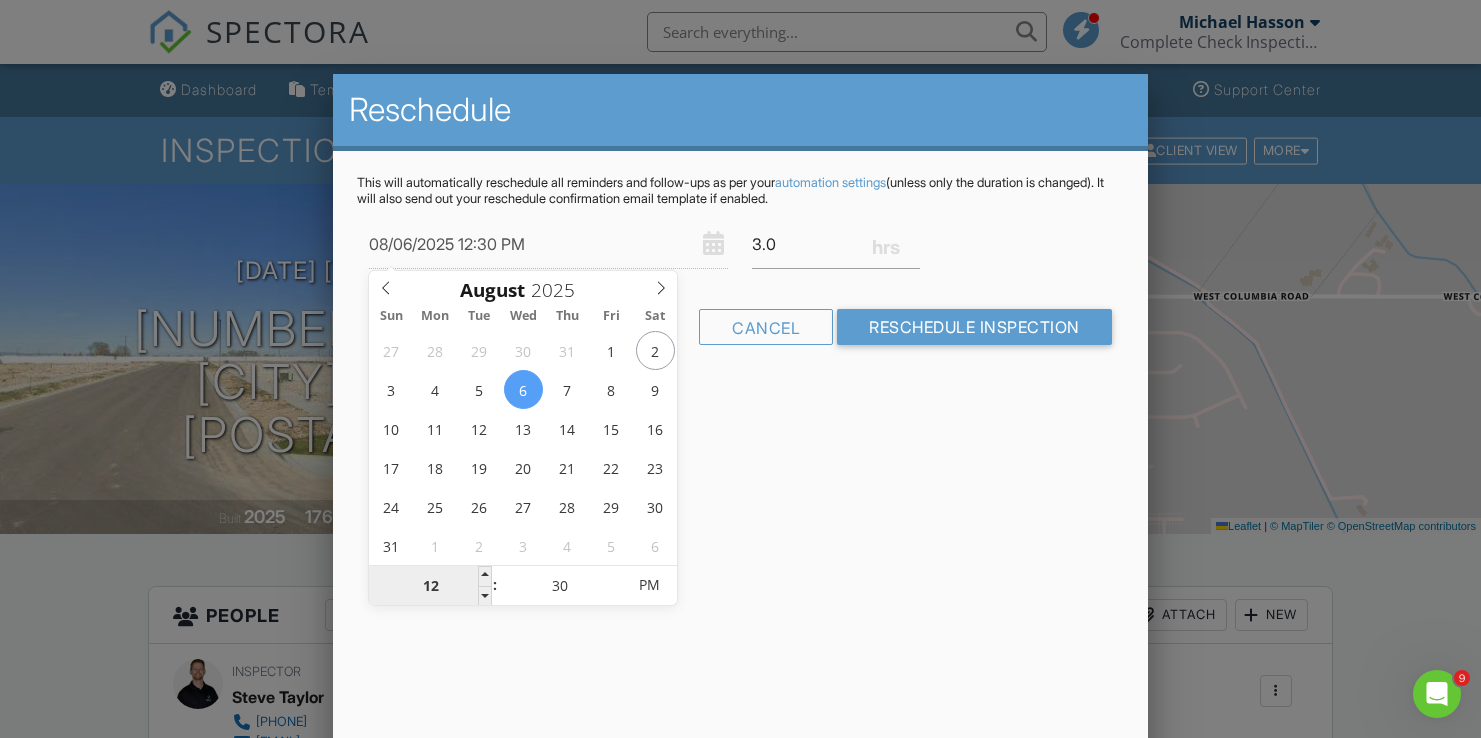 type on "08/06/2025 8:30 PM" 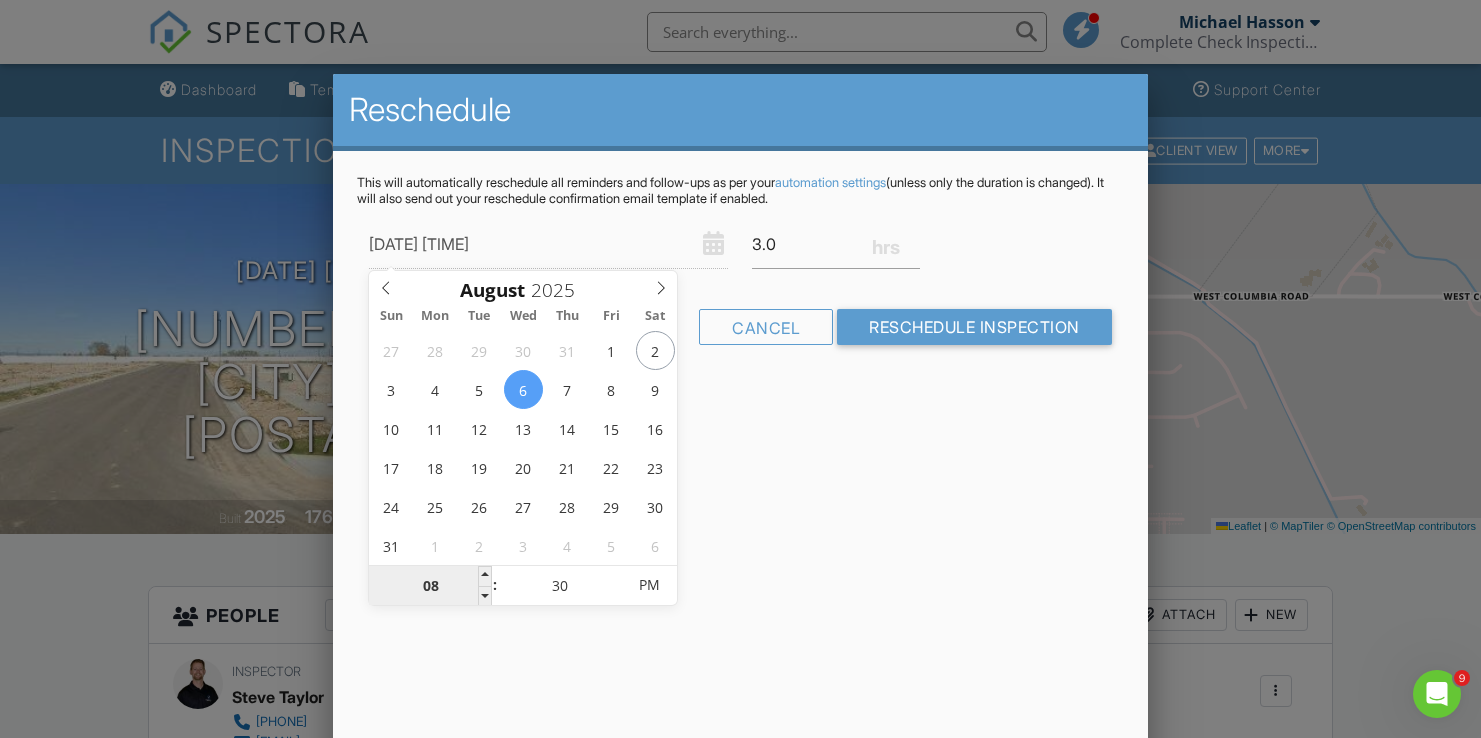 type on "08" 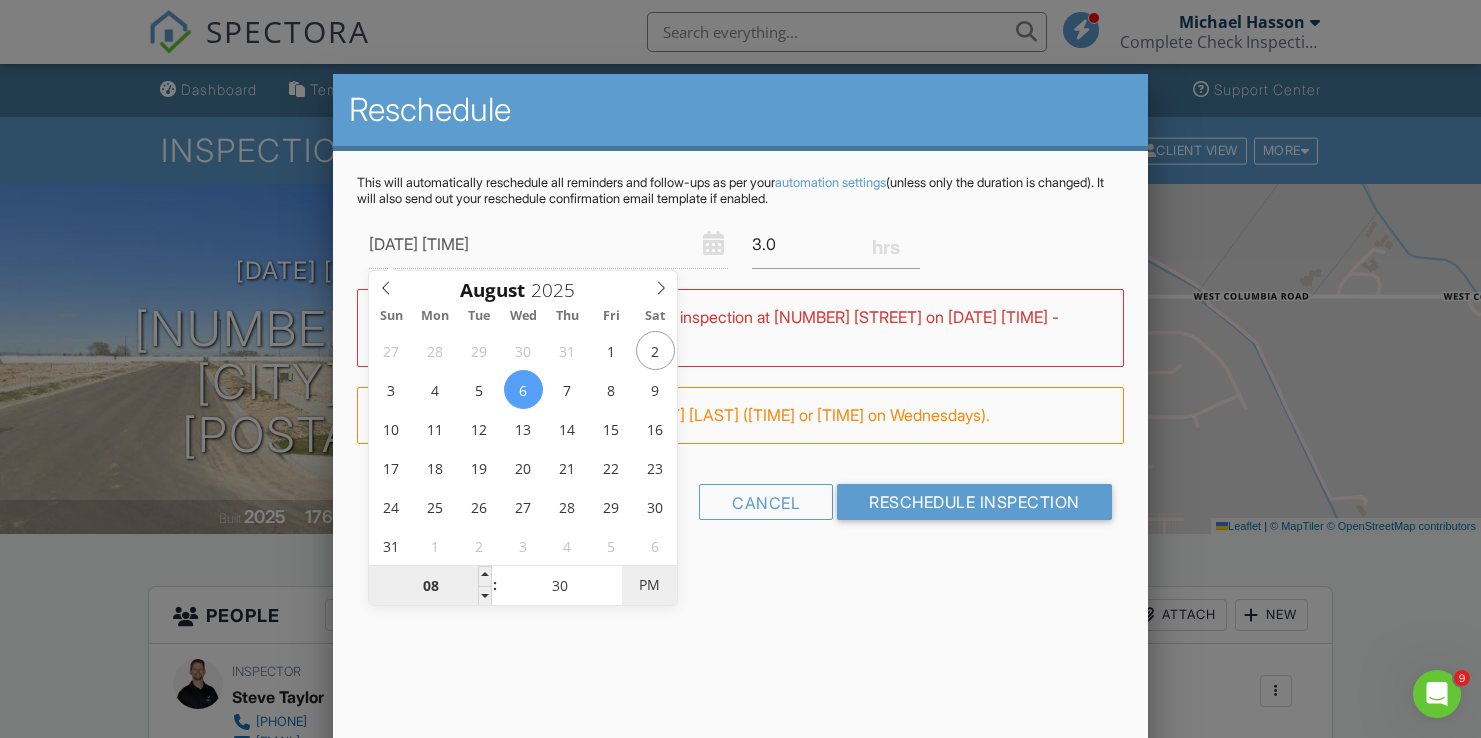 type on "08/06/2025 8:30 AM" 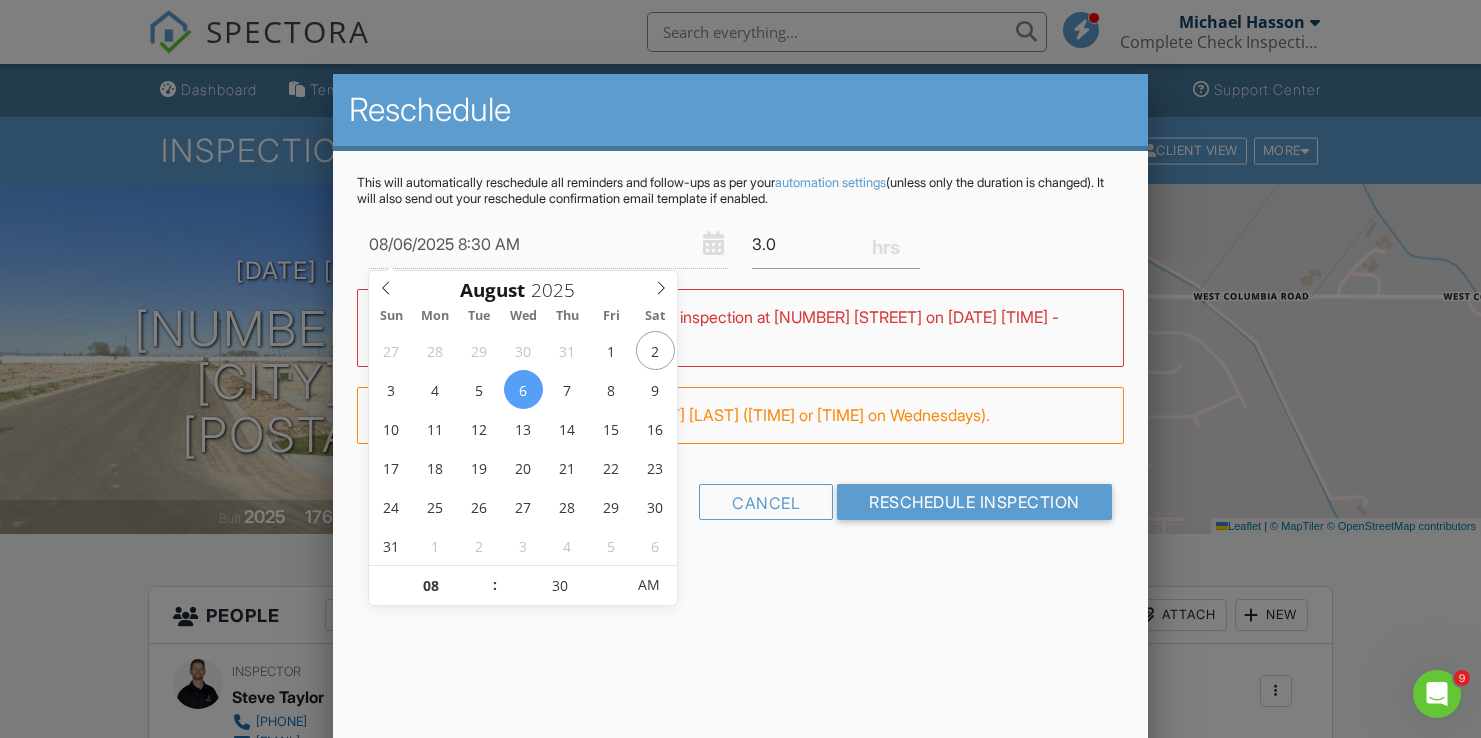 click on "Reschedule
This will automatically reschedule all reminders and follow-ups as per your  automation settings  (unless only the duration is changed). It will also send out your reschedule confirmation email template if enabled.
08/06/2025 8:30 AM
3.0
Warning: this date/time is in the past.
WARNING: Conflicts with Steve Taylor's inspection at 11378 W Teratai St on 08/06/2025  1:30 pm - 4:30 pm.
FYI: This is not a regular time slot for Steve Taylor (01:30 PM or 09:00 AM on Wednesdays).
Cancel
Reschedule Inspection" at bounding box center (740, 424) 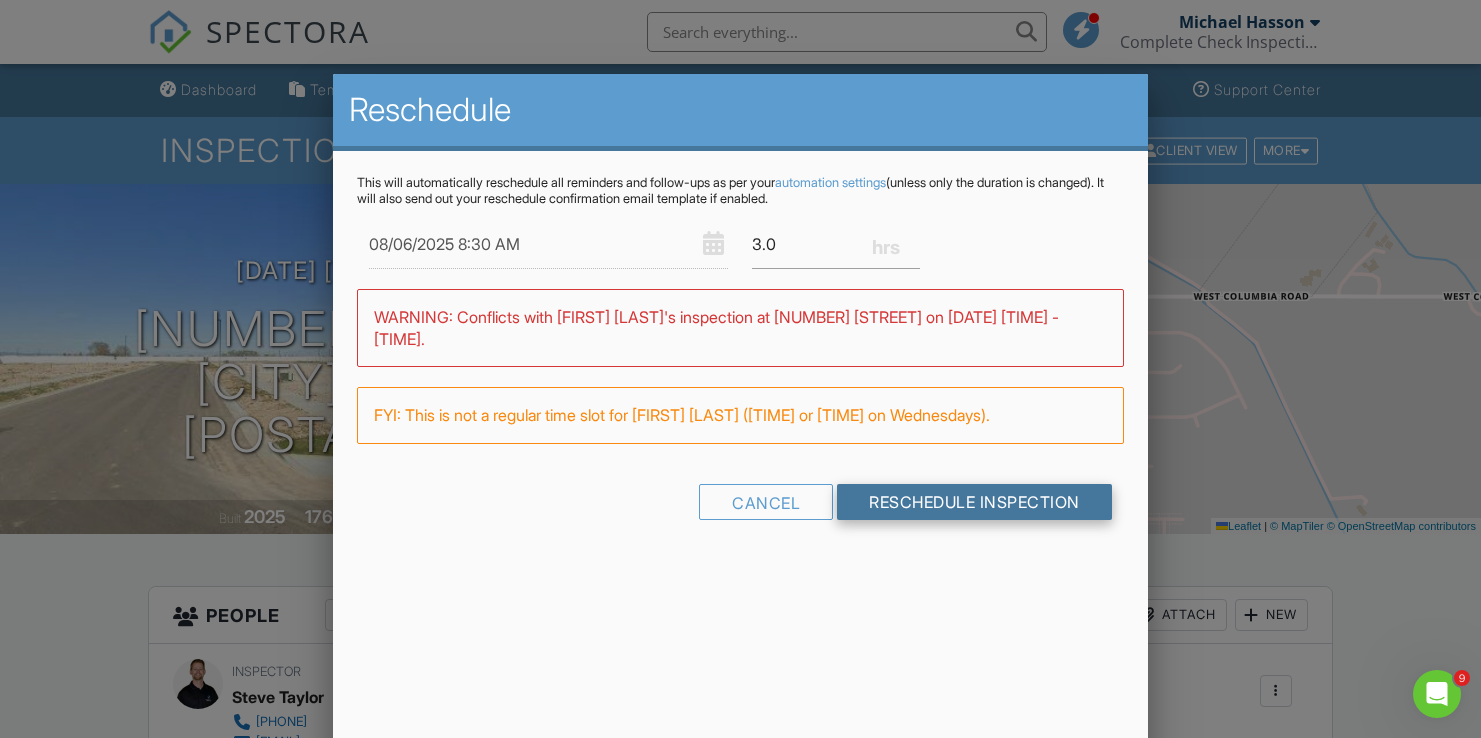 click on "Reschedule Inspection" at bounding box center [974, 502] 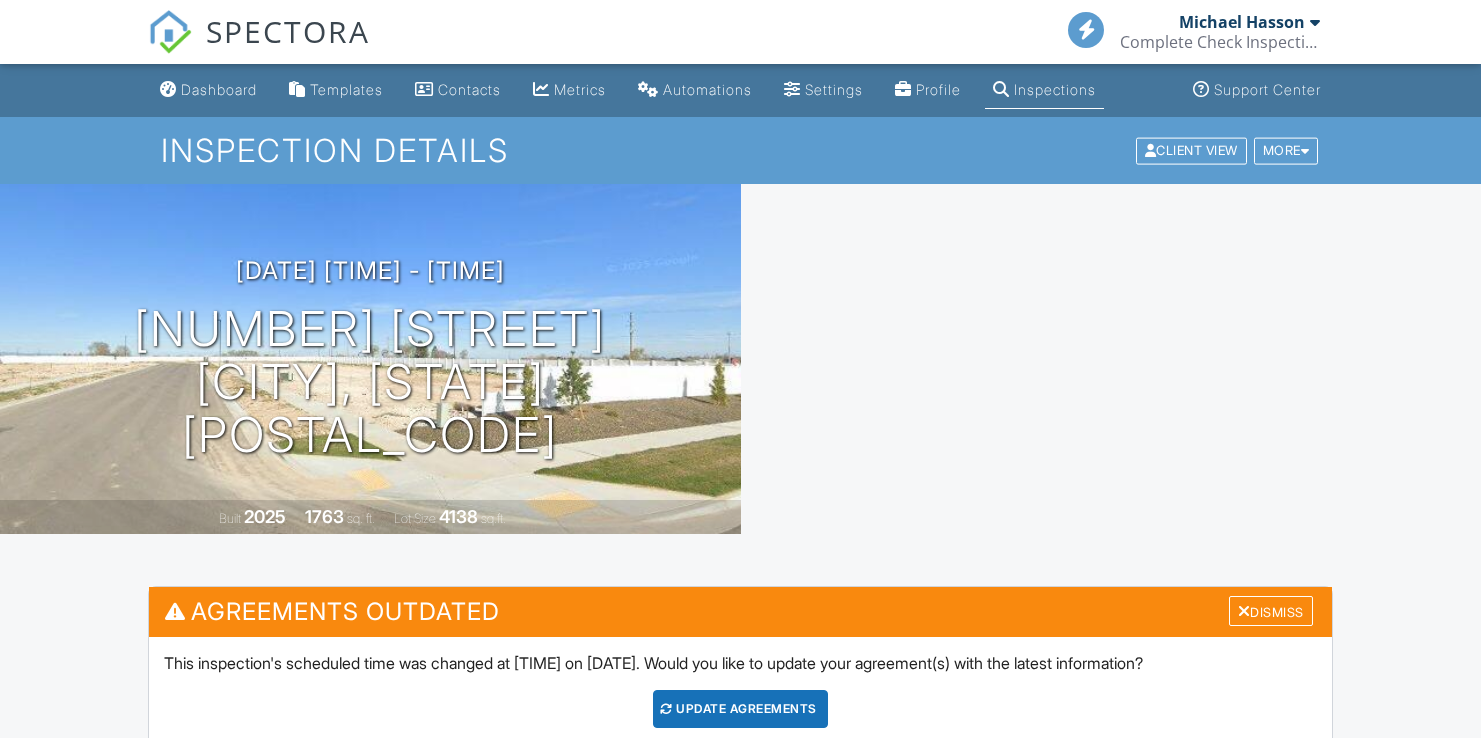 scroll, scrollTop: 0, scrollLeft: 0, axis: both 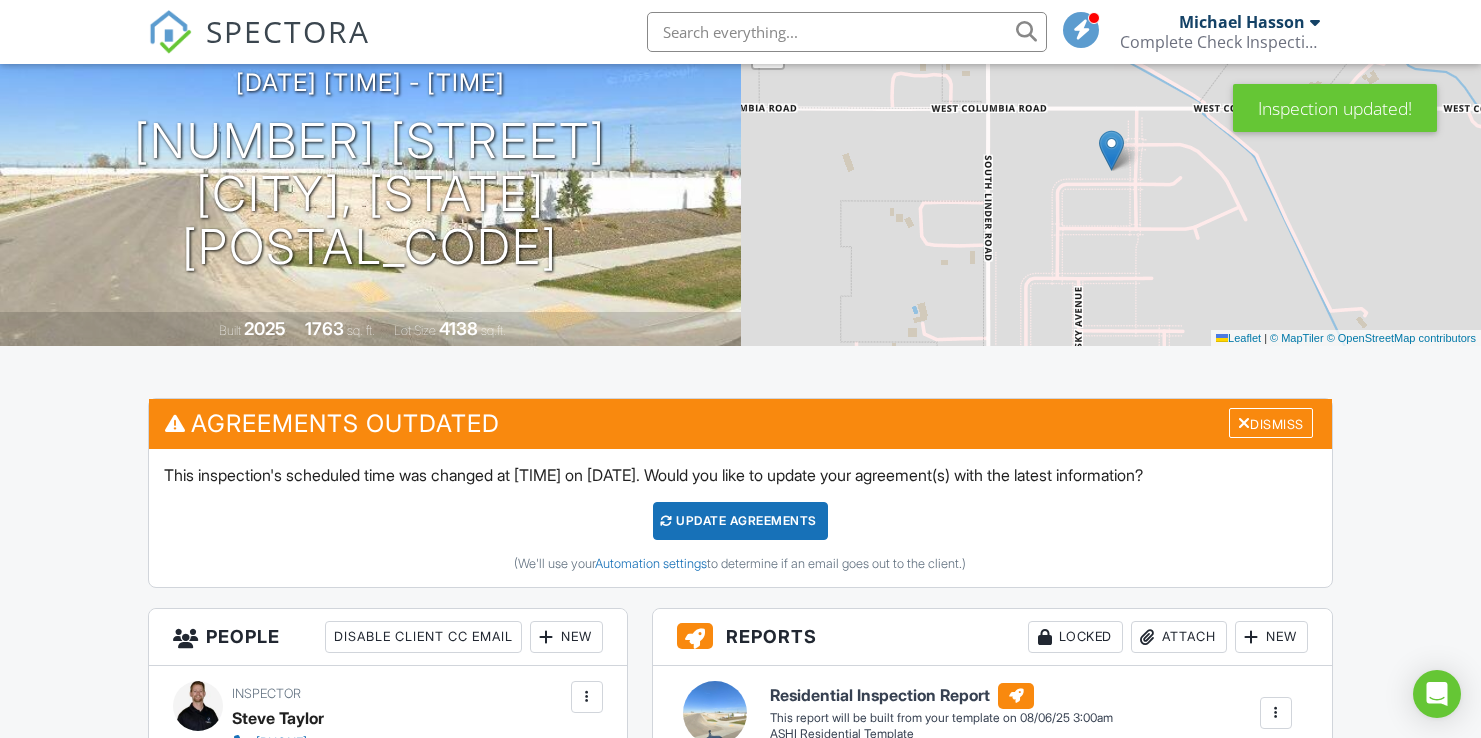 click on "Update Agreements" at bounding box center [740, 521] 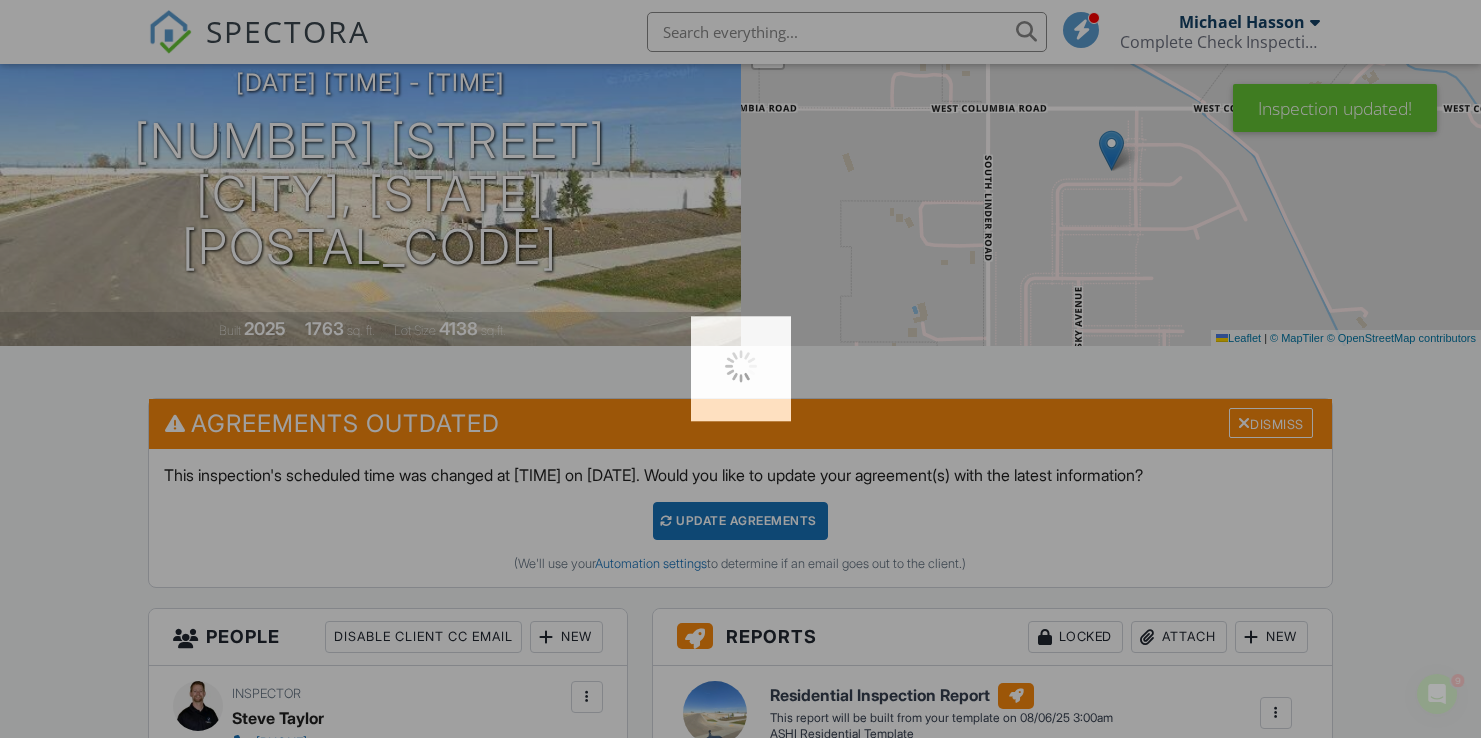 scroll, scrollTop: 0, scrollLeft: 0, axis: both 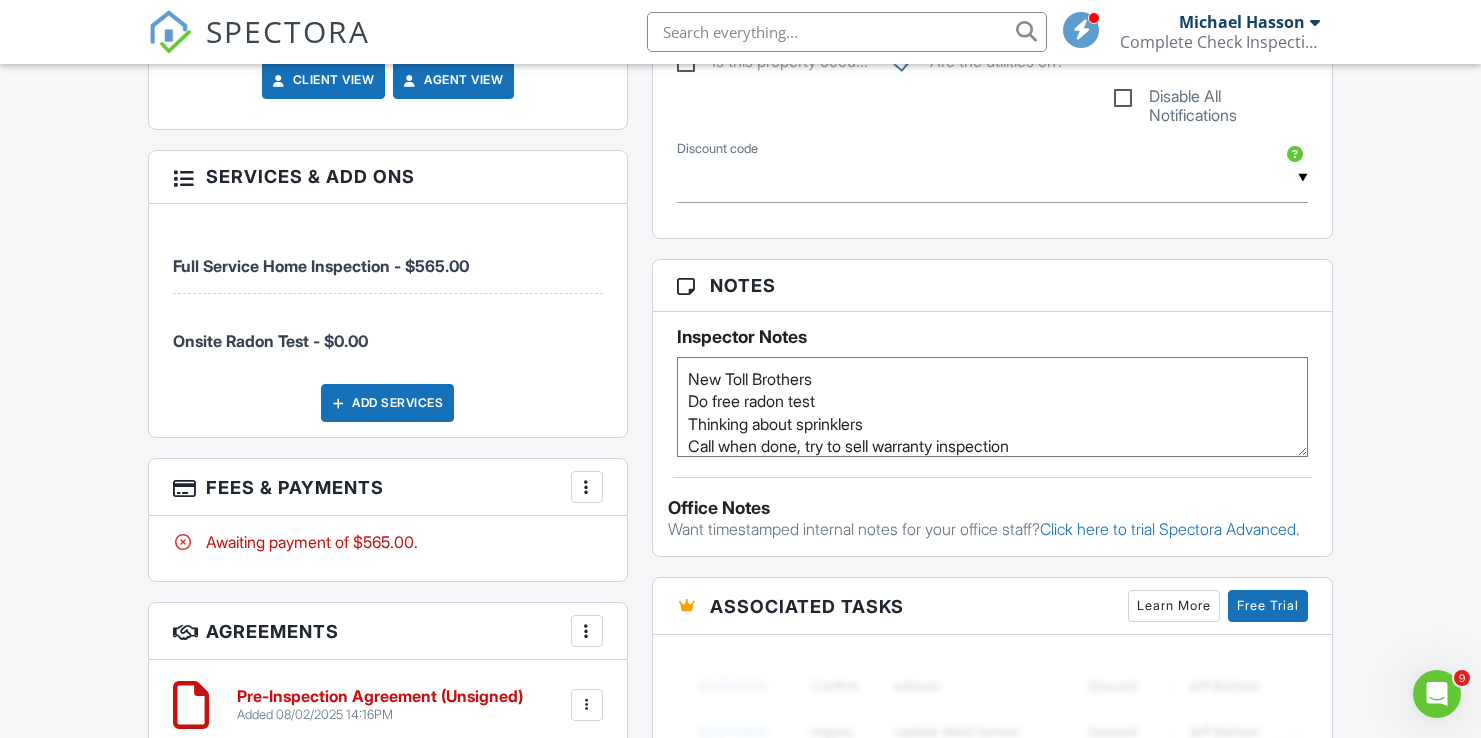 click on "New Toll Brothers
Do free radon test
Thinking about sprinklers
Call when done, try to sell warranty inspection" at bounding box center [992, 407] 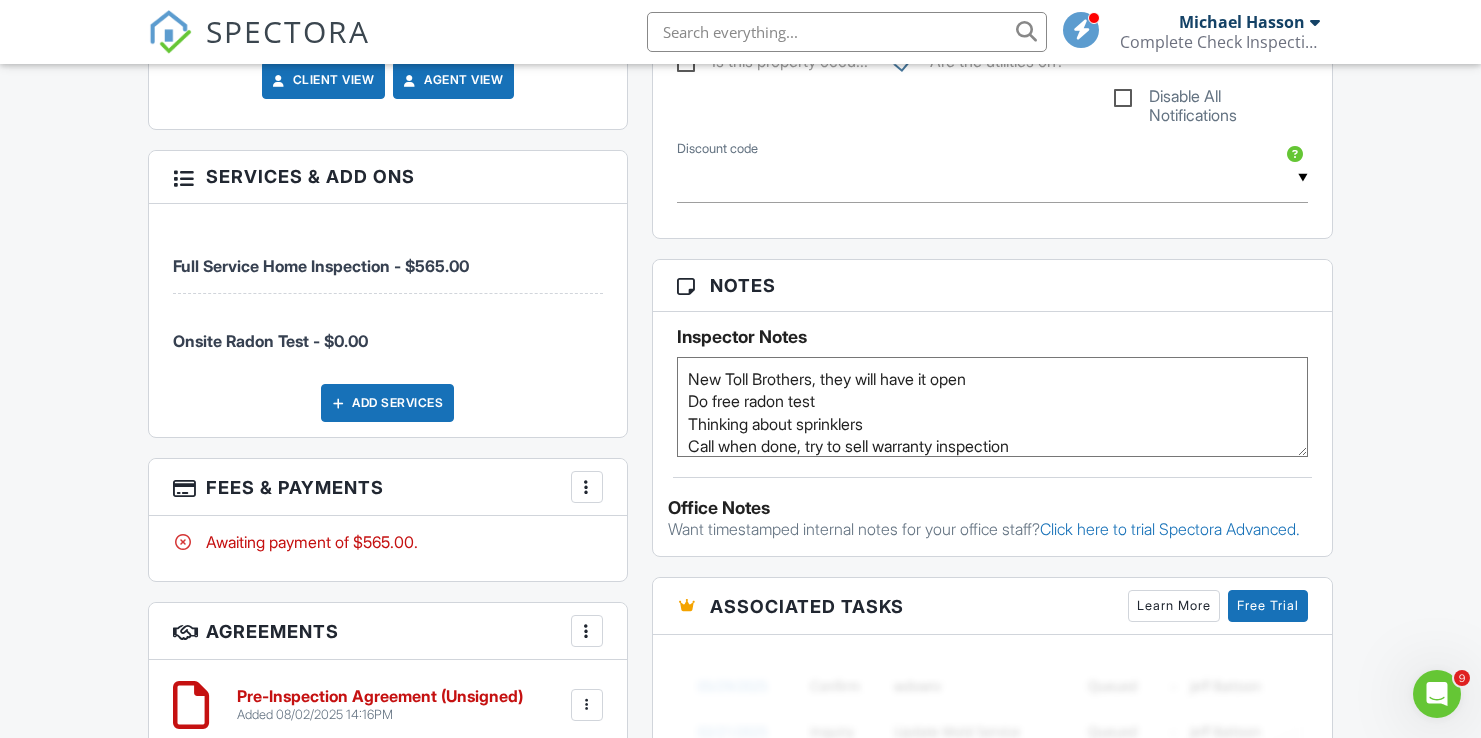 click on "New Toll Brothers
Do free radon test
Thinking about sprinklers
Call when done, try to sell warranty inspection" at bounding box center [992, 407] 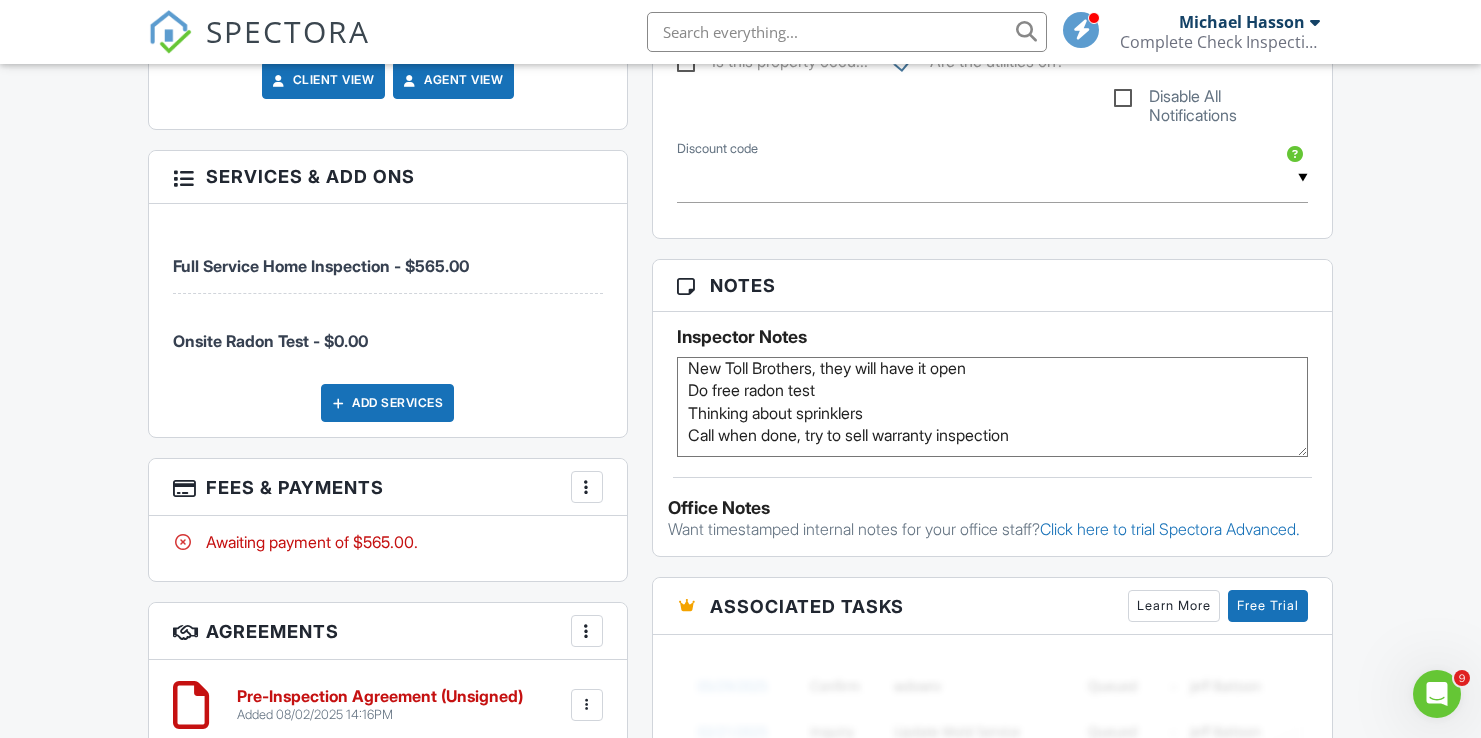drag, startPoint x: 686, startPoint y: 436, endPoint x: 814, endPoint y: 428, distance: 128.24976 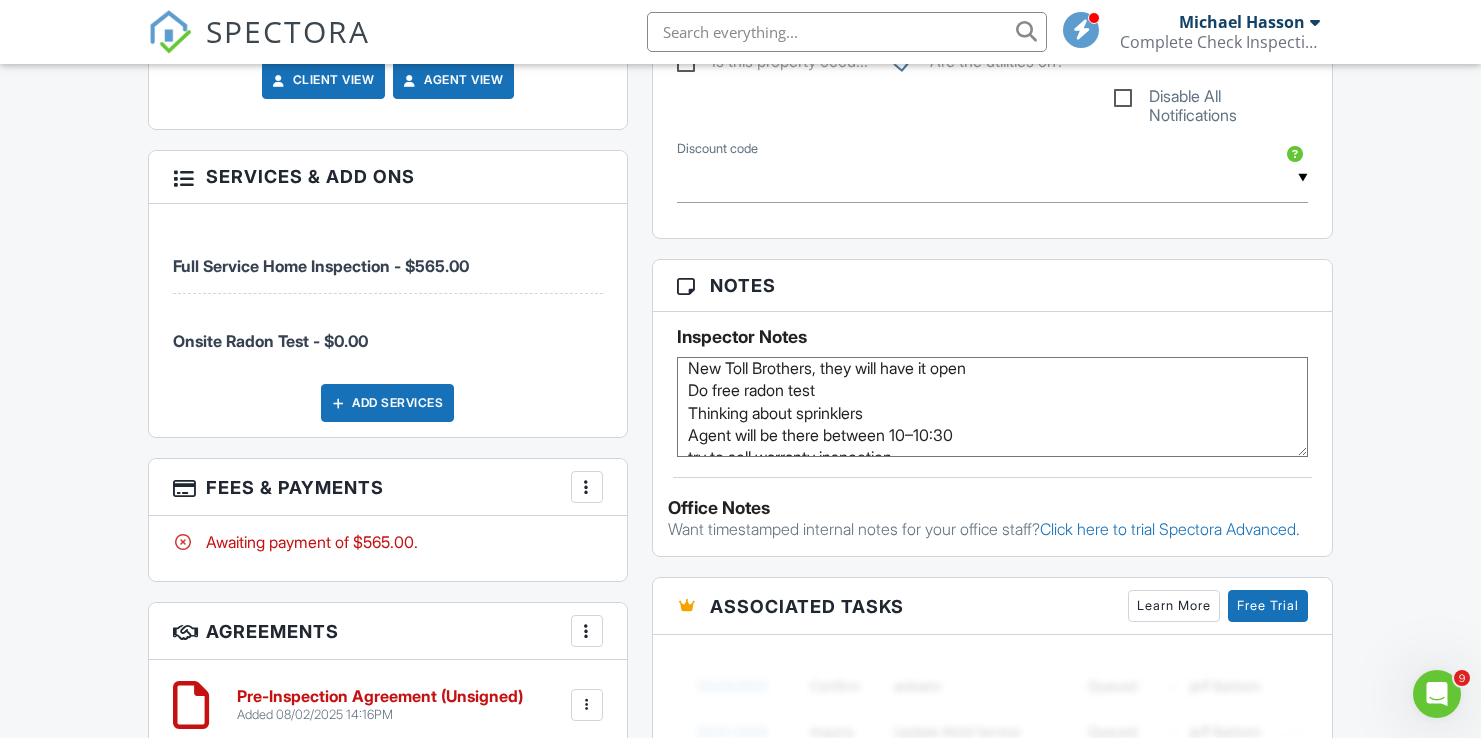 scroll, scrollTop: 22, scrollLeft: 0, axis: vertical 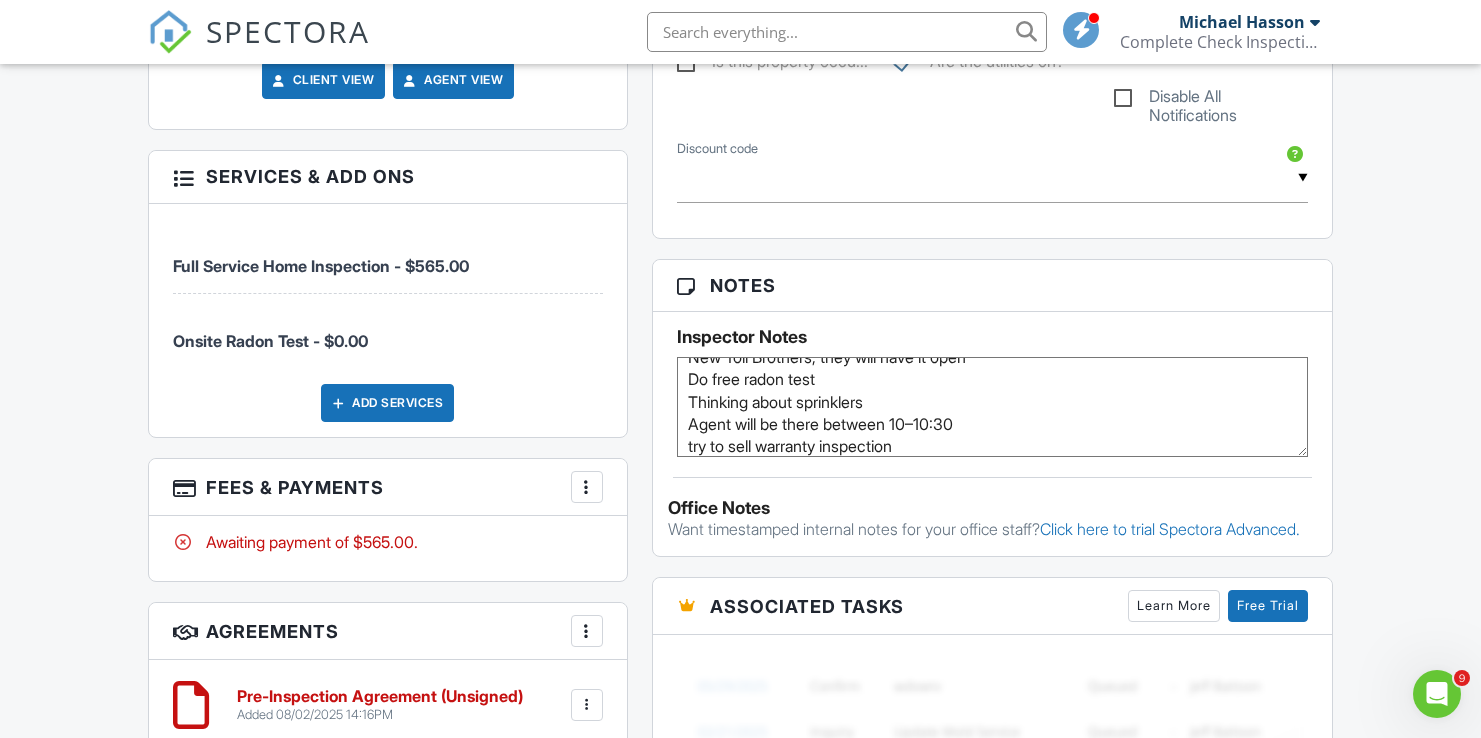 type on "New Toll Brothers, they will have it open
Do free radon test
Thinking about sprinklers
Agent will be there between 10–10:30
try to sell warranty inspection" 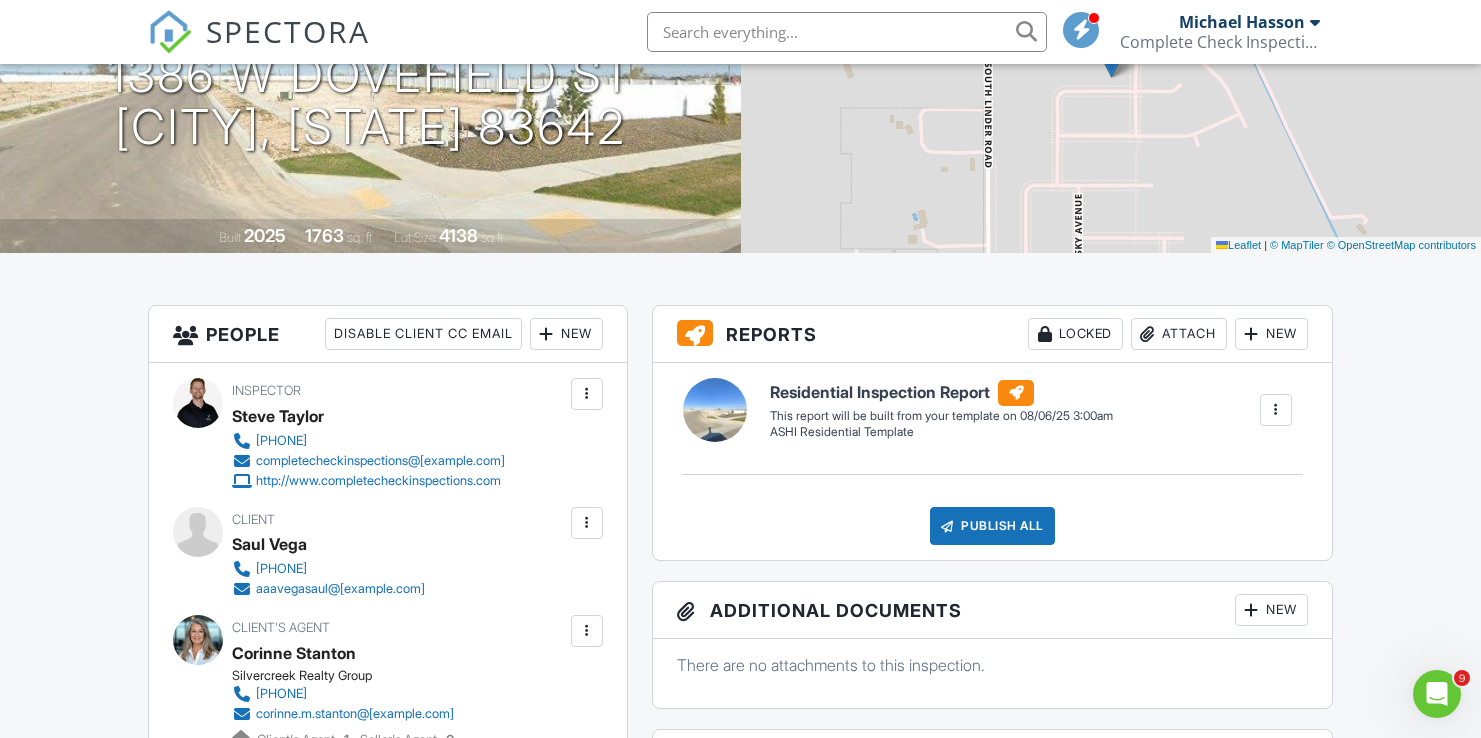 scroll, scrollTop: 291, scrollLeft: 0, axis: vertical 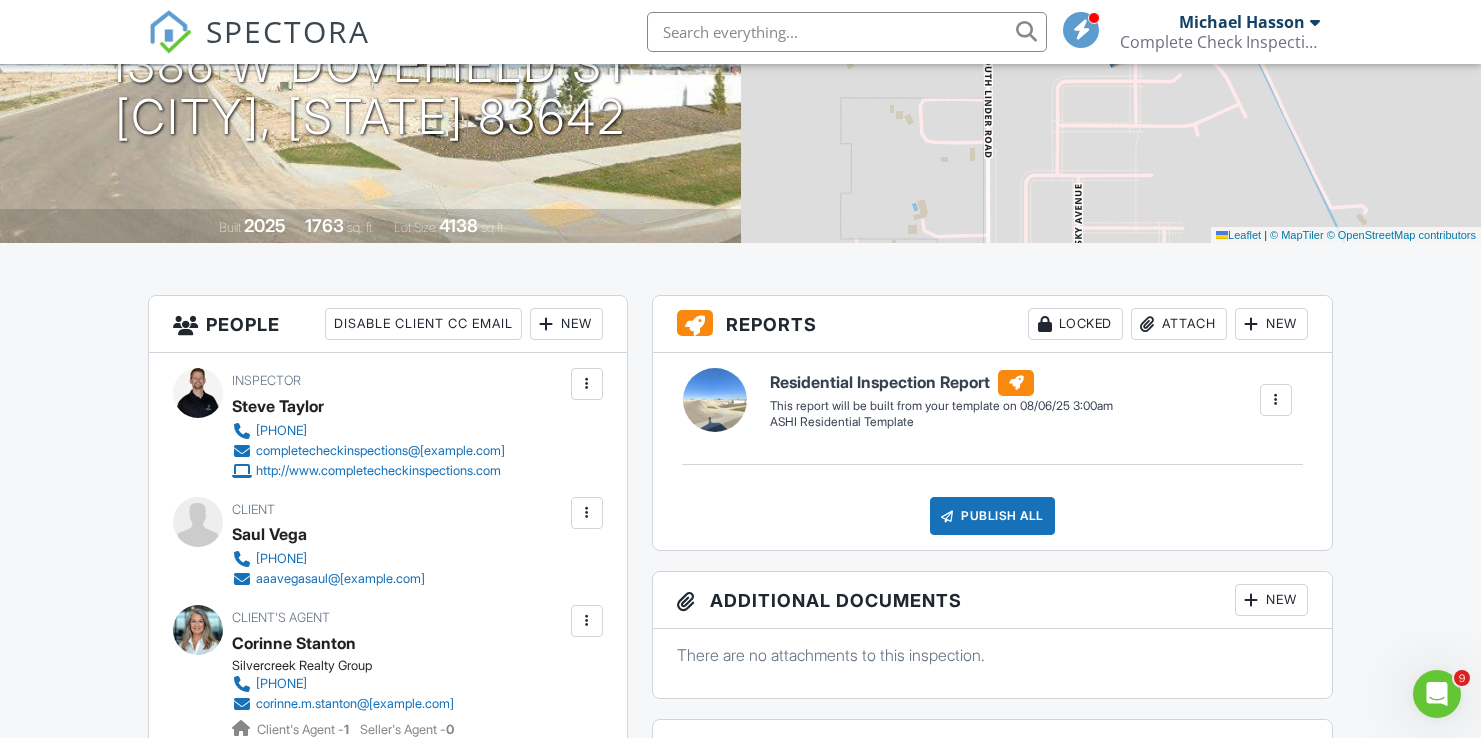 click on "New" at bounding box center [566, 324] 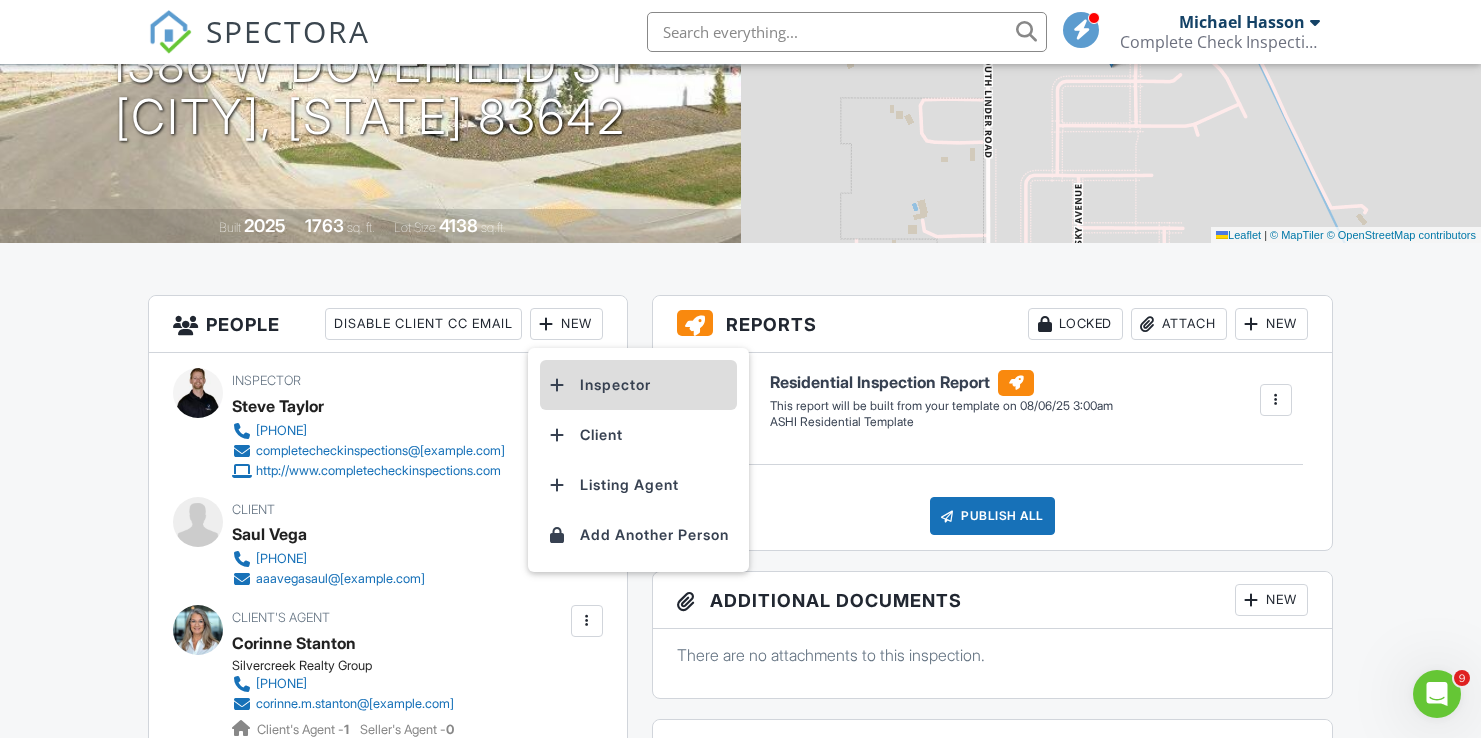 click on "Inspector" at bounding box center [638, 385] 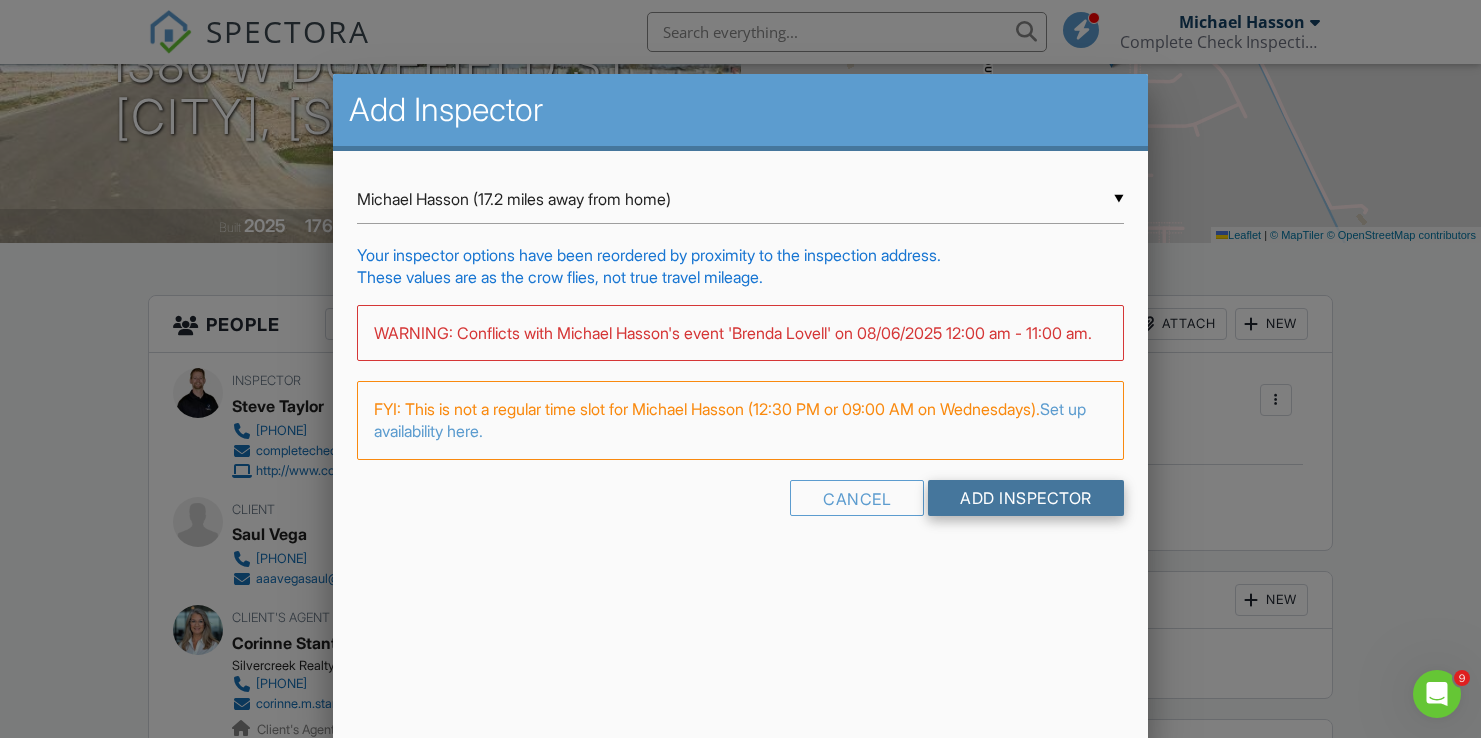 click on "Add Inspector" at bounding box center [1026, 498] 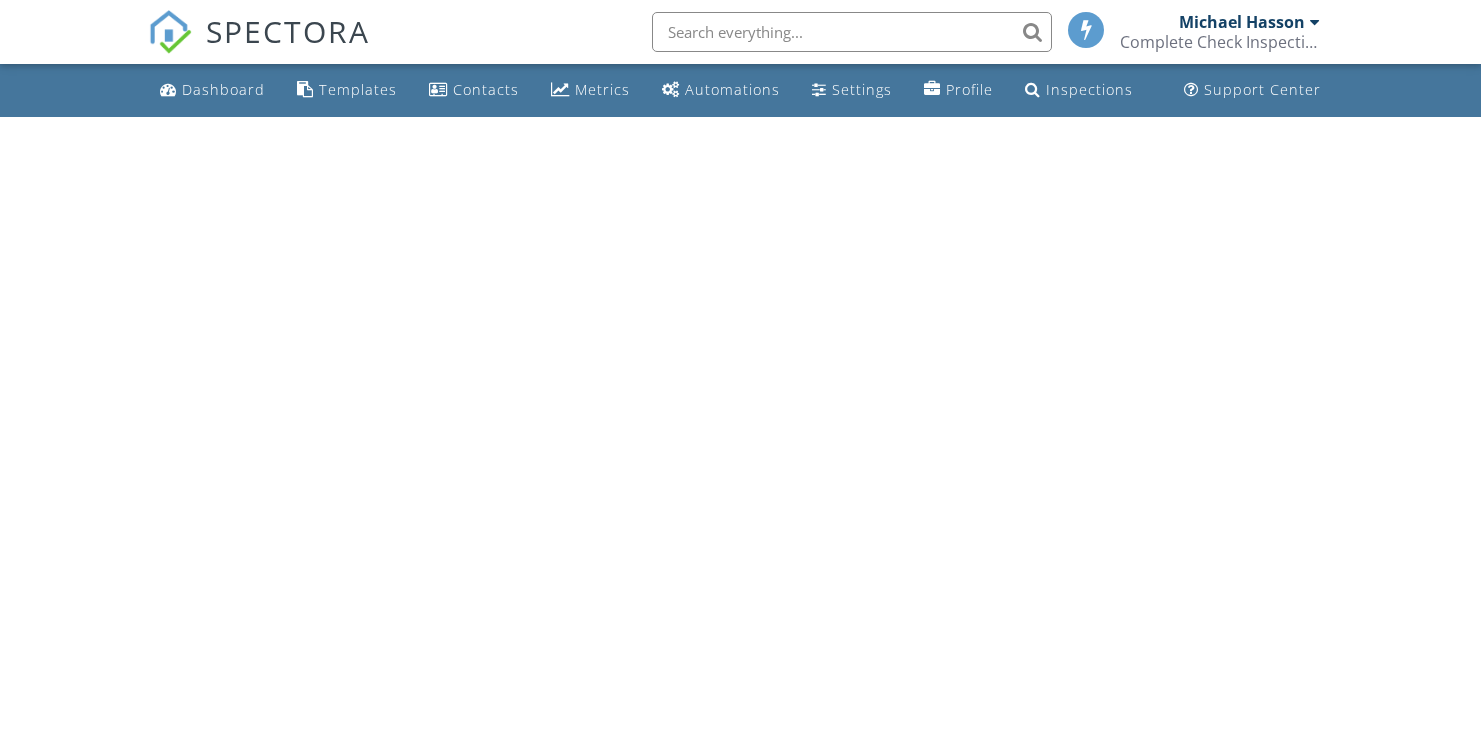 scroll, scrollTop: 0, scrollLeft: 0, axis: both 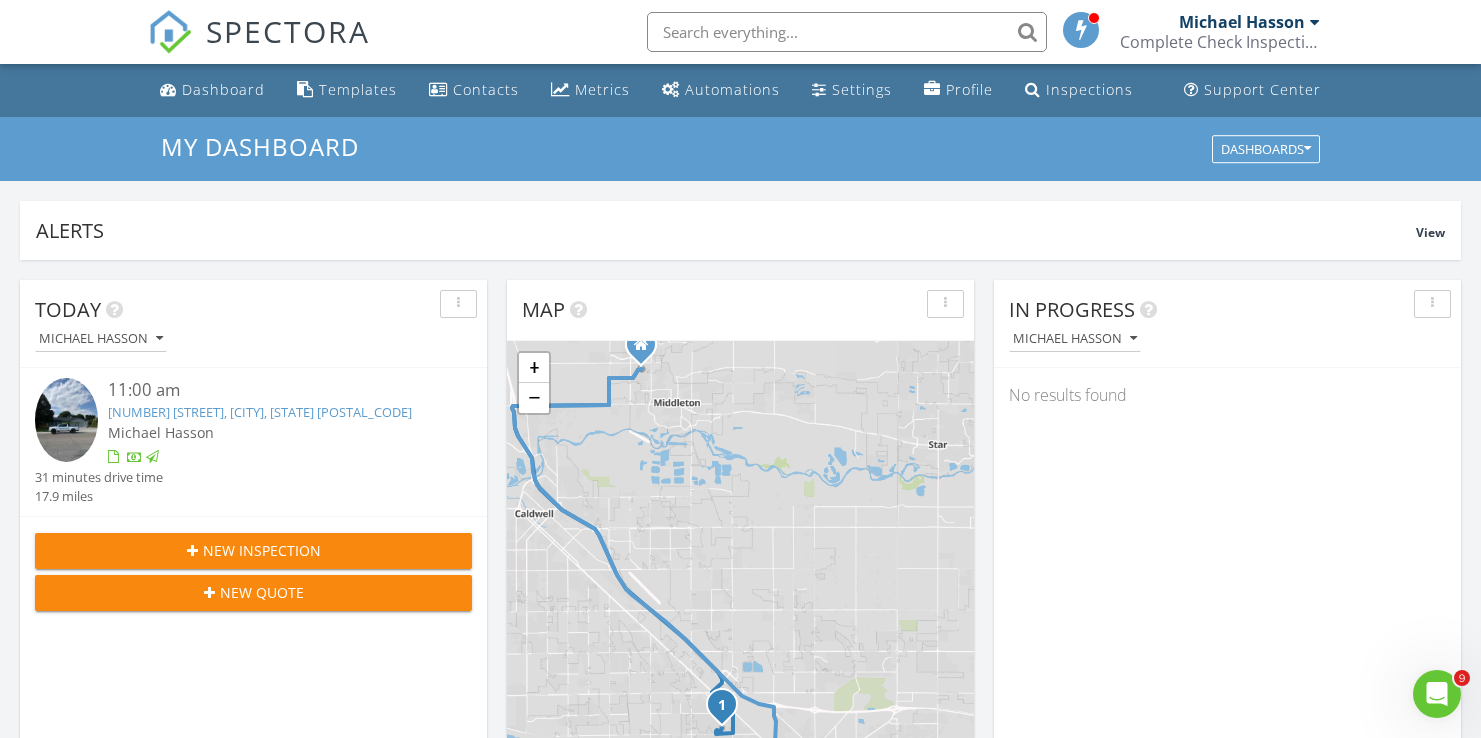 click on "Today
[FIRST] [LAST]
[TIME]
[NUMBER] [STREET], [CITY], [STATE] [POSTAL_CODE]
[FIRST] [LAST]
[MINUTES] minutes drive time   [MILES] miles       New Inspection     New Quote         Map               1 1 + − ID 44, Vietnam Veterans Memorial Highway 24.2 km, 25 min Head southwest on Windmill Springs Court 55 m Turn right onto Stallion Springs Way 55 m Turn right onto West Highlands Parkway 15 m Turn left to stay on West Highlands Parkway 25 m Turn left onto West Highlands Parkway 550 m Continue onto West 9th Street 800 m Enter the traffic circle and take the 3rd exit onto Emmett Road 70 m Exit the traffic circle onto Emmett Road 1 km Turn right onto ID 44 4 km Take the ramp on the left 350 m Merge left onto Vietnam Veterans Memorial Highway (I 84) 2 km Continue onto I 84 10 km Take the ramp towards [CITY] South: Nampa 400 m Keep right at the fork 300 m Go straight onto State Highway 55 (ID 55) 500 m 1 km 900 m 0 m" at bounding box center [740, 1170] 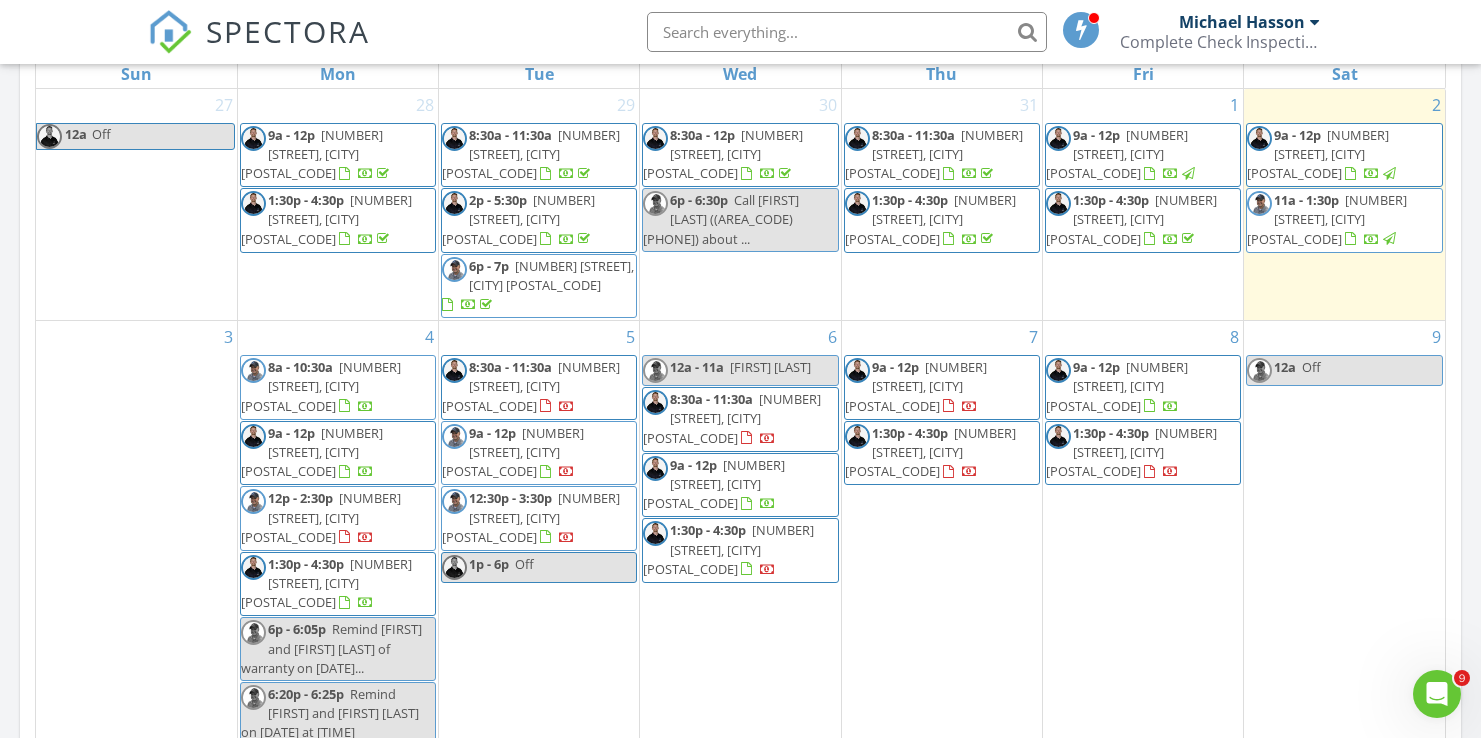 scroll, scrollTop: 963, scrollLeft: 0, axis: vertical 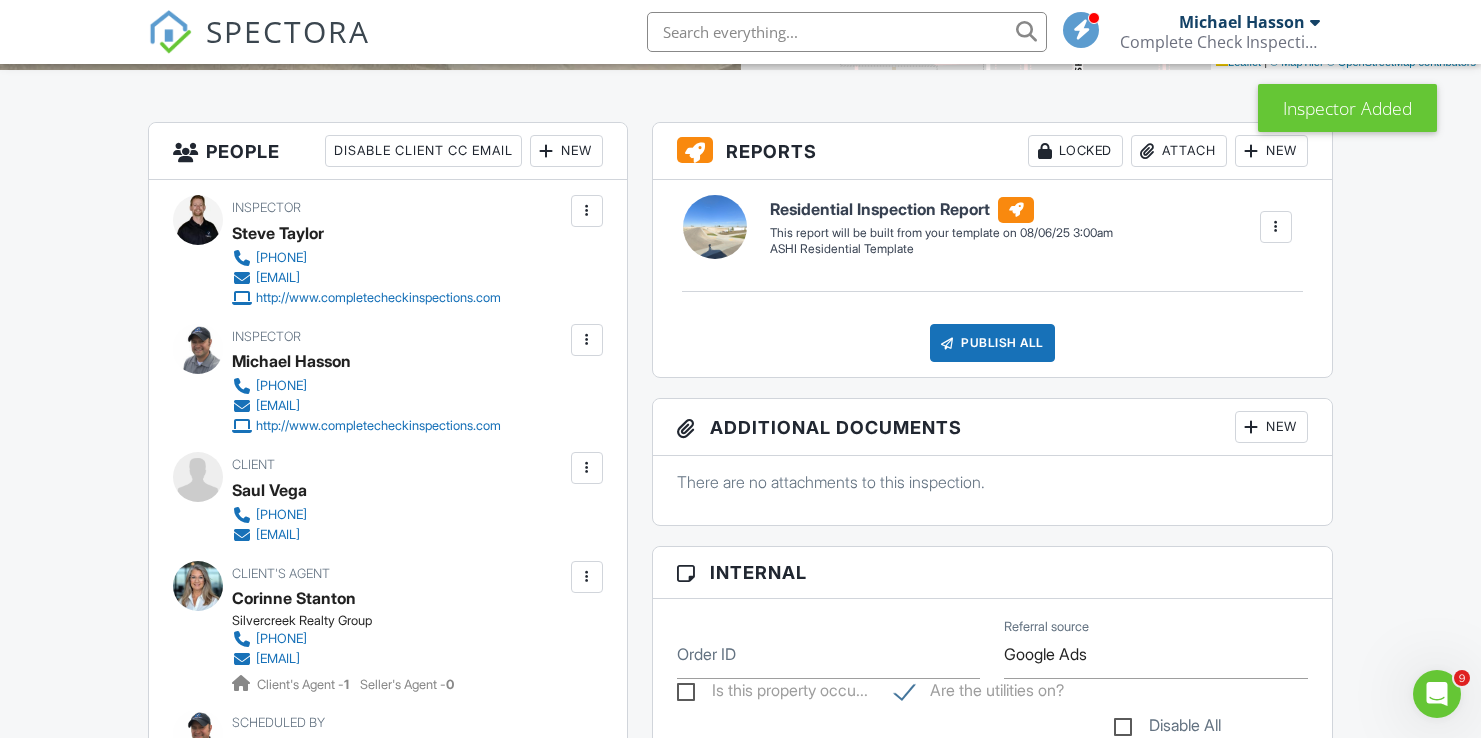 click at bounding box center [587, 211] 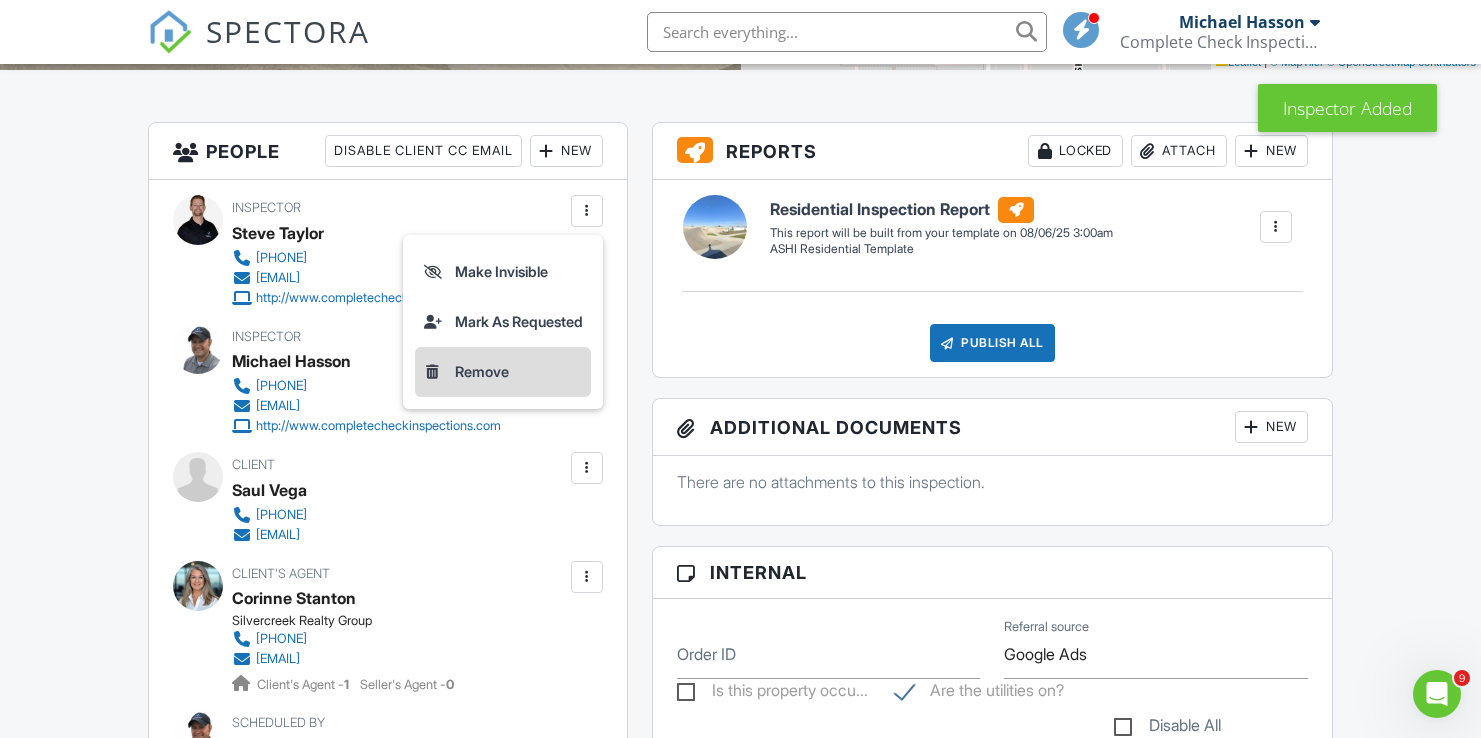 click on "Remove" at bounding box center (503, 372) 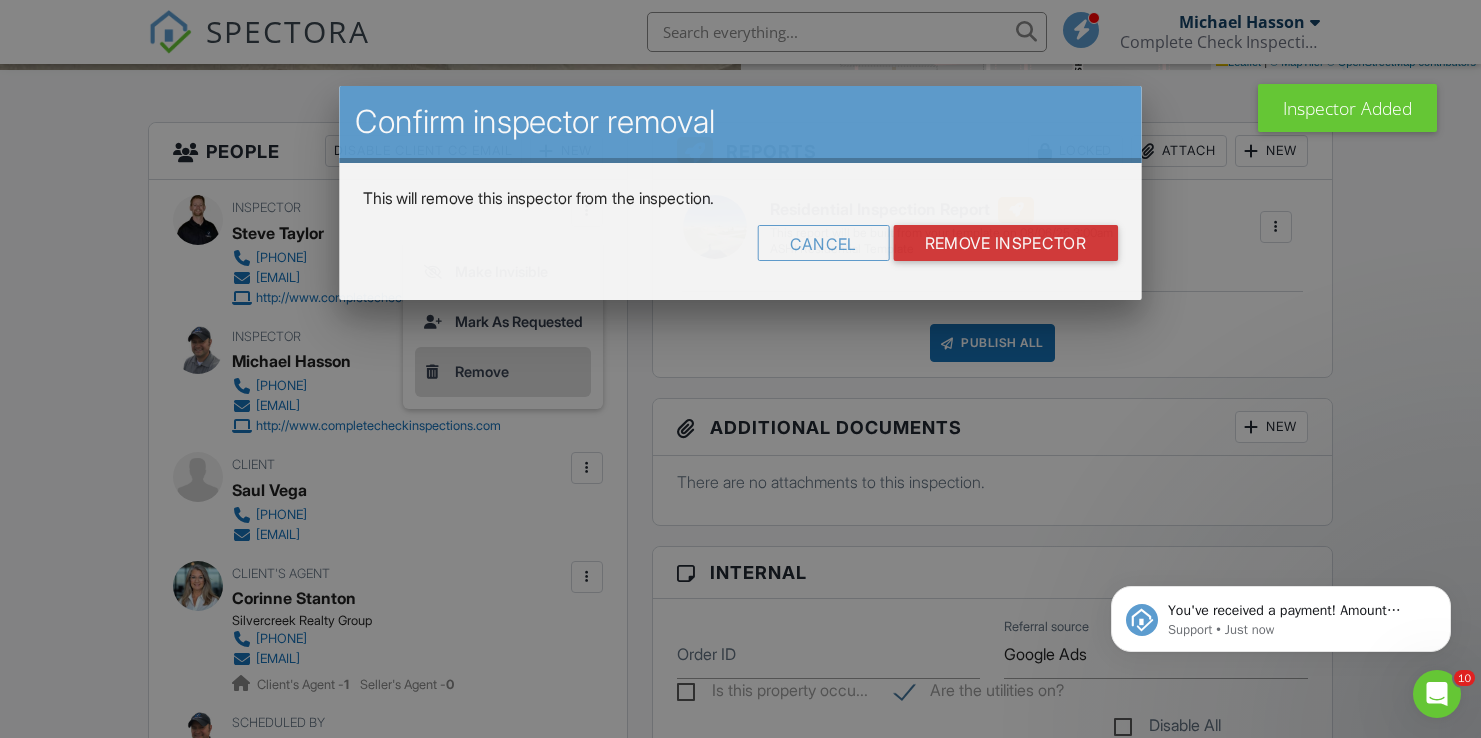 scroll, scrollTop: 0, scrollLeft: 0, axis: both 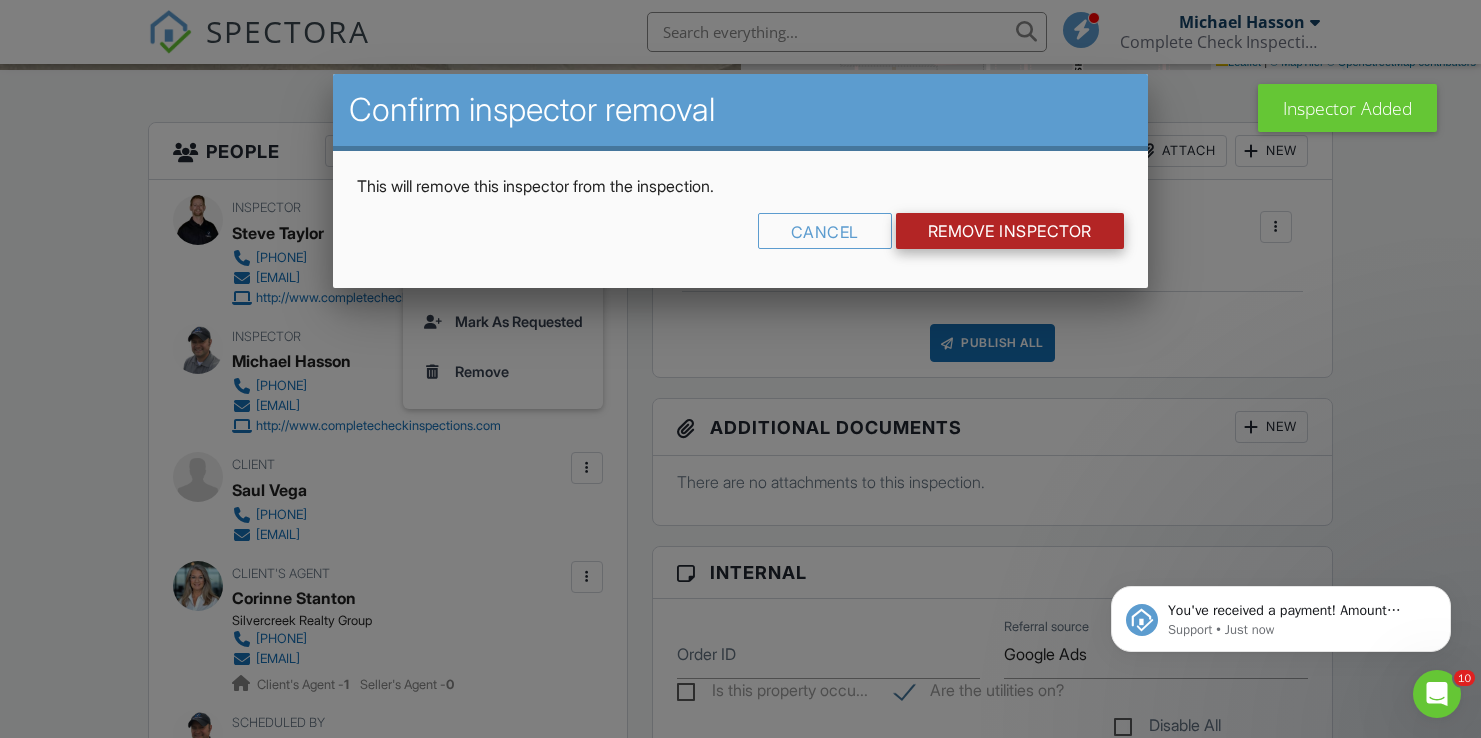 click on "Remove Inspector" at bounding box center (1010, 231) 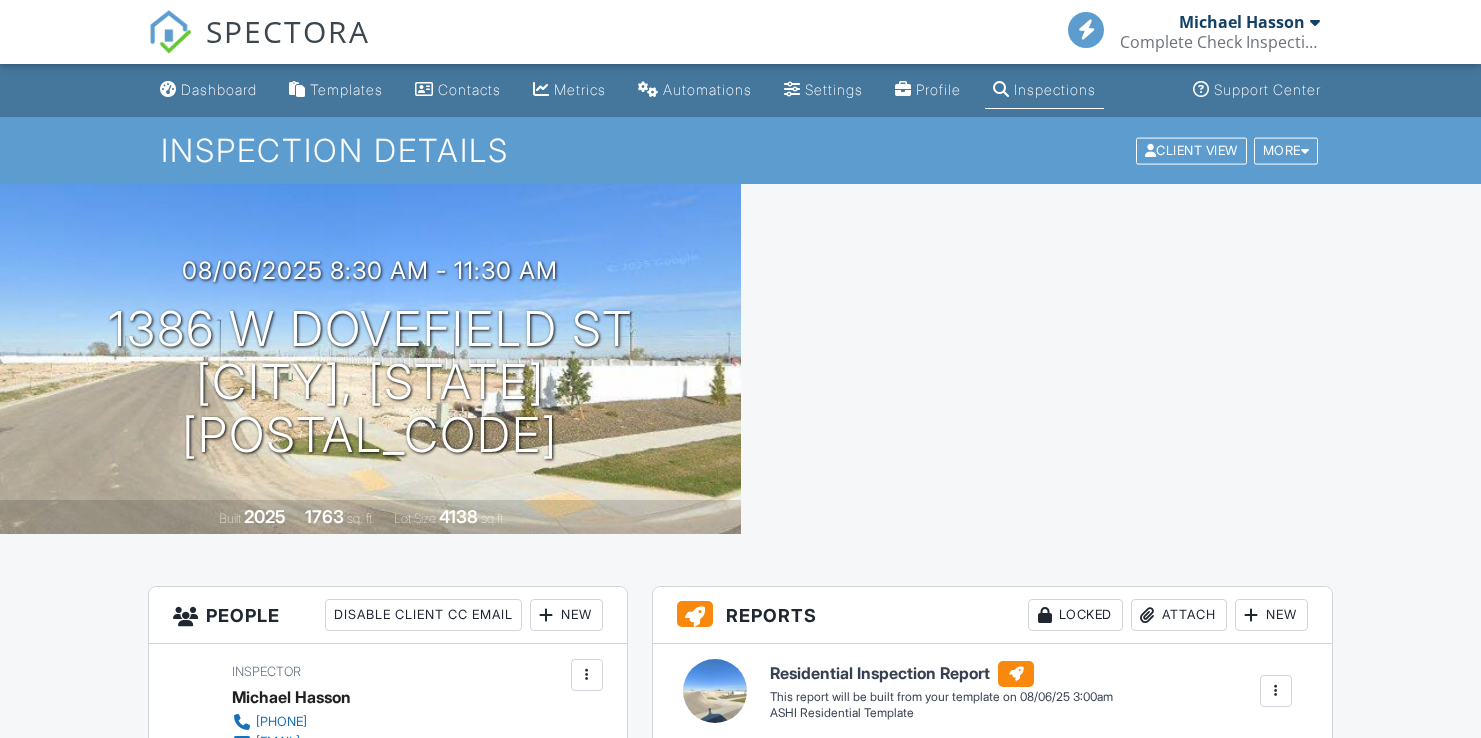scroll, scrollTop: 0, scrollLeft: 0, axis: both 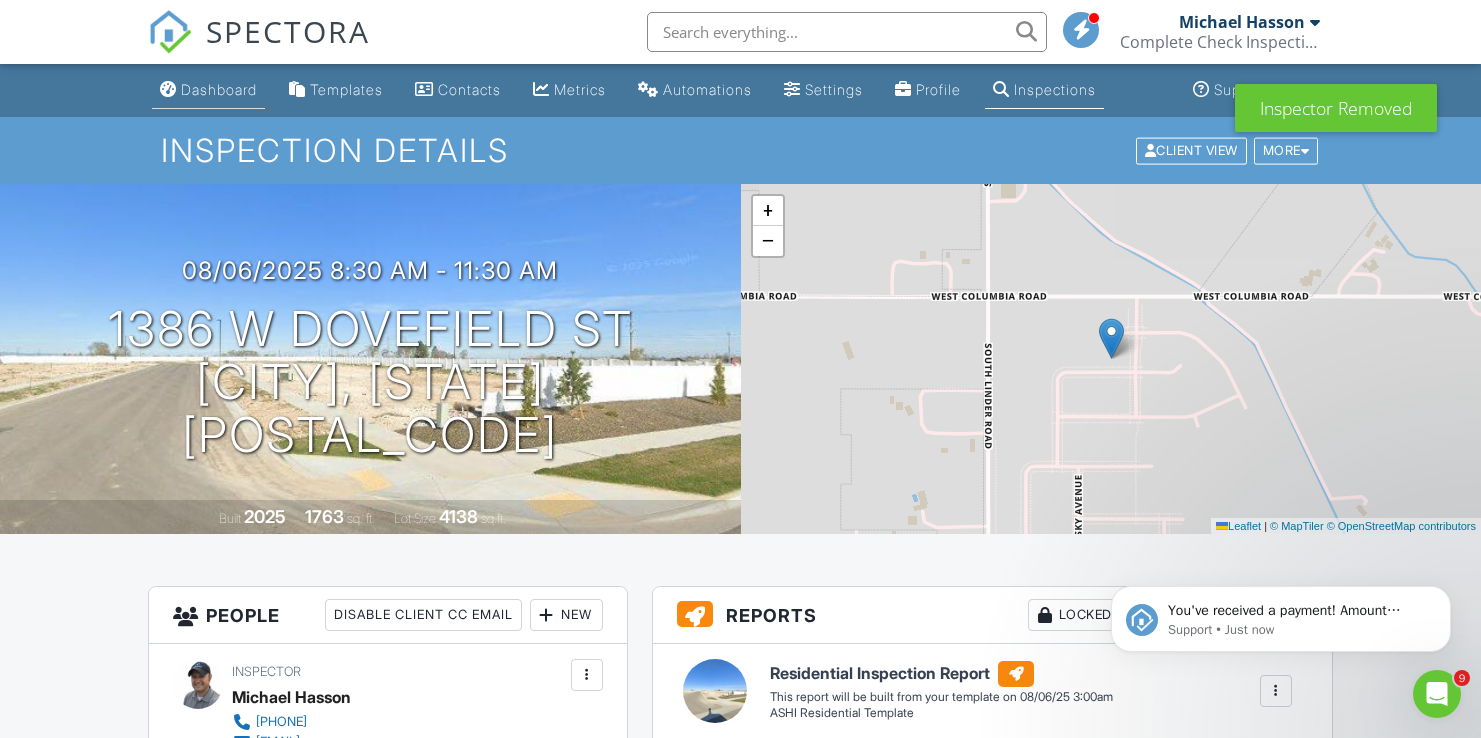 click on "Dashboard" at bounding box center [208, 90] 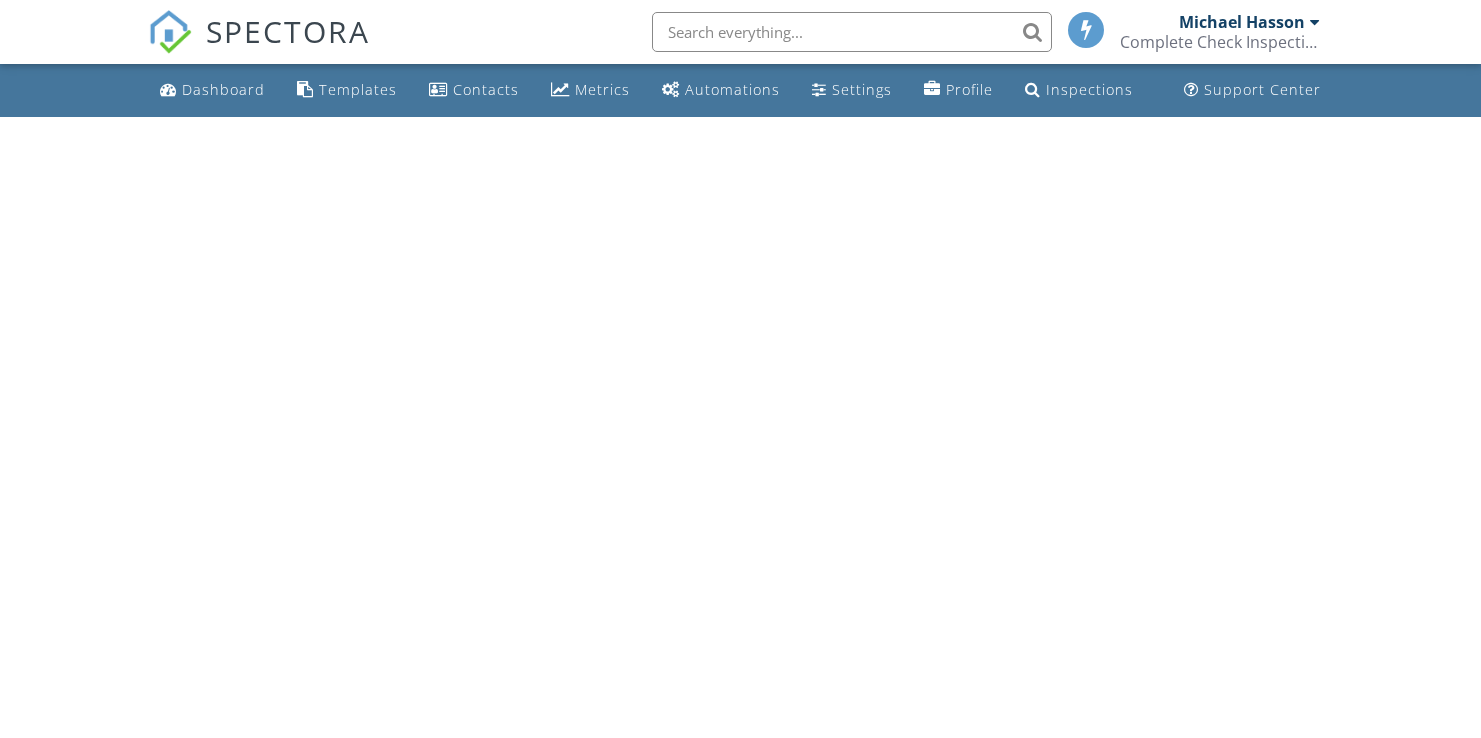 scroll, scrollTop: 0, scrollLeft: 0, axis: both 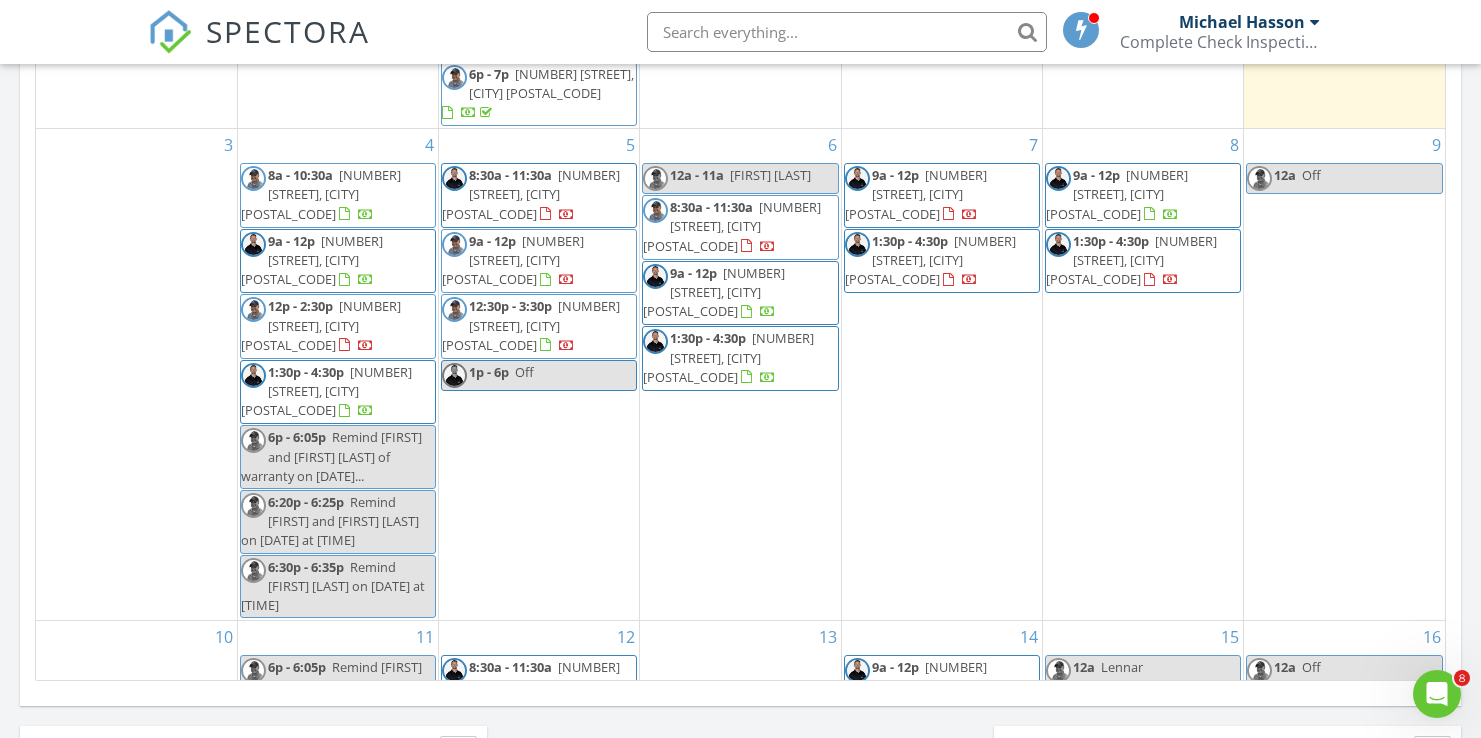 click on "Brenda Lovell" at bounding box center (770, 175) 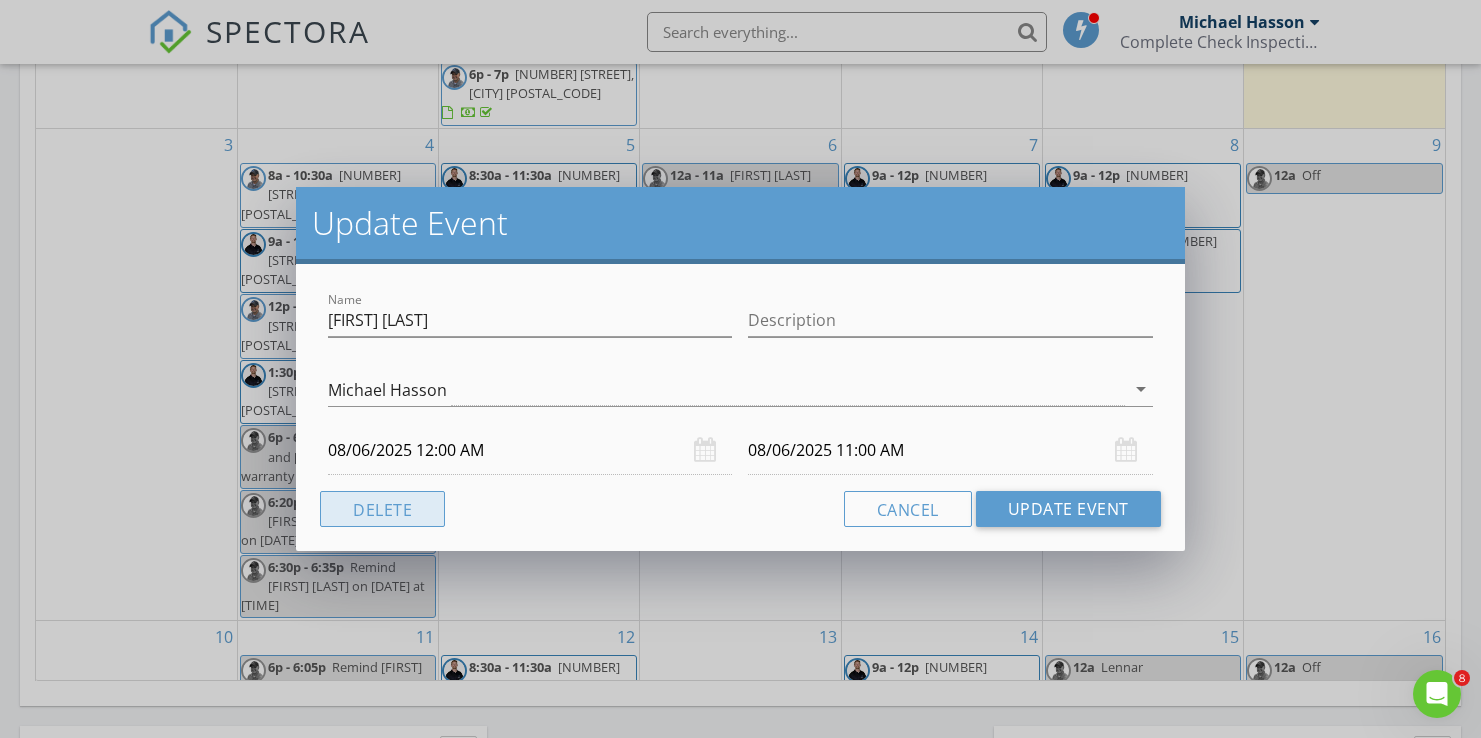click on "Delete" at bounding box center [382, 509] 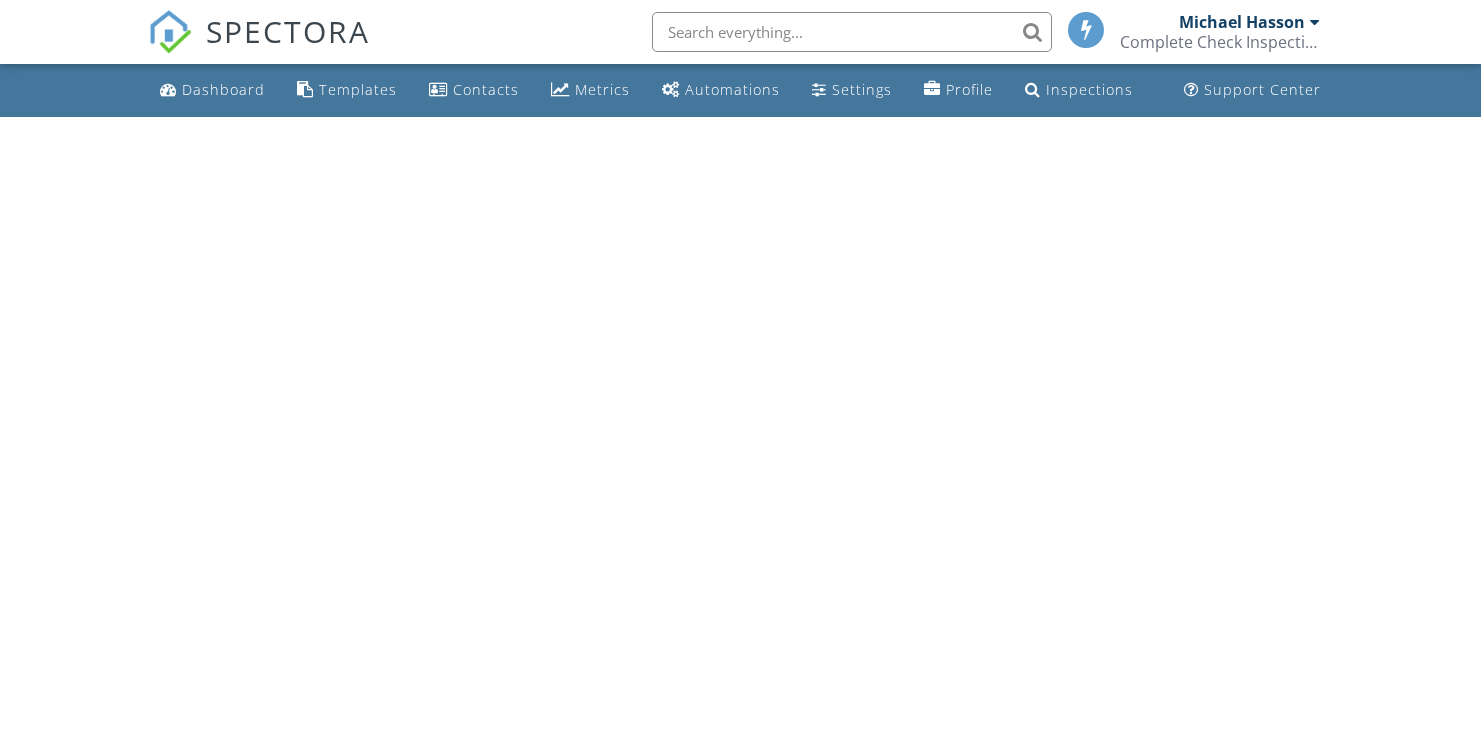 scroll, scrollTop: 0, scrollLeft: 0, axis: both 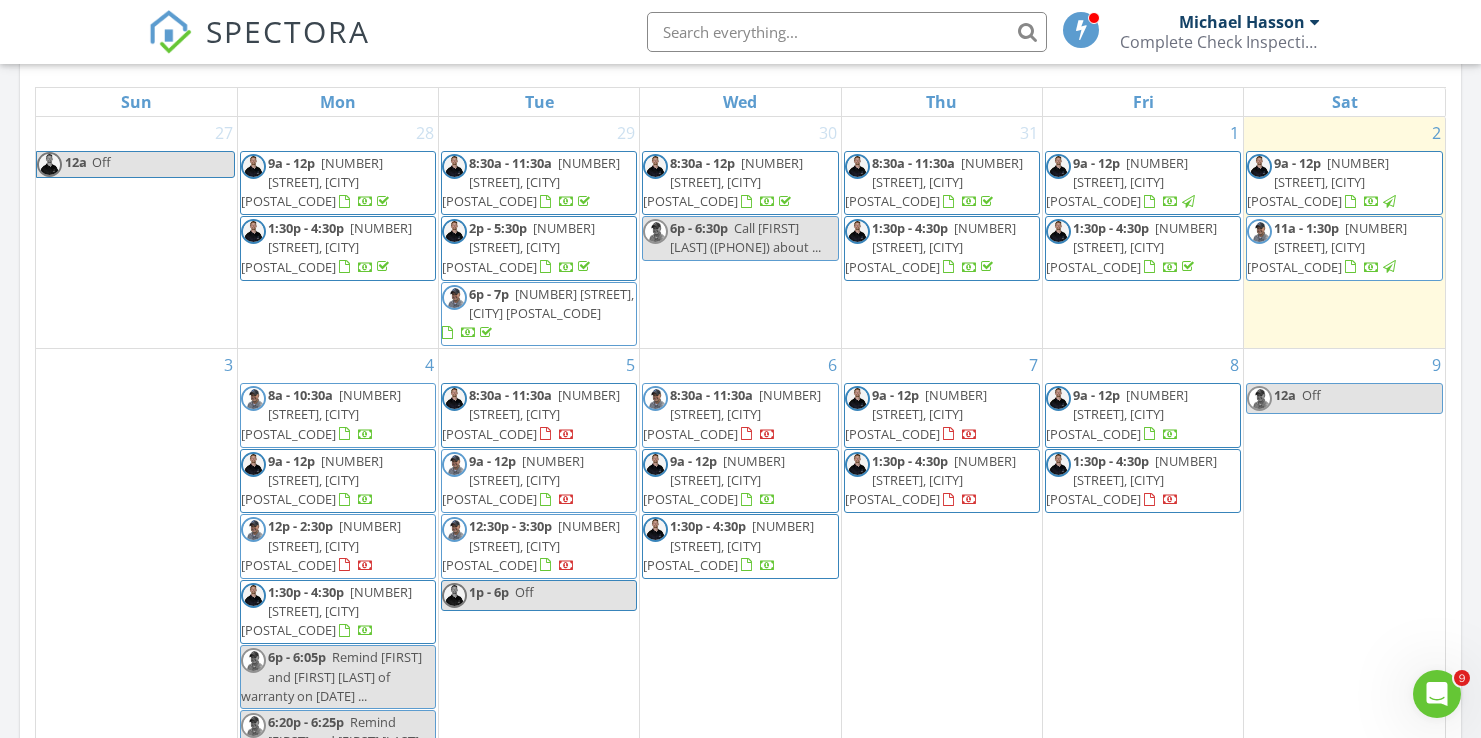 click at bounding box center [847, 32] 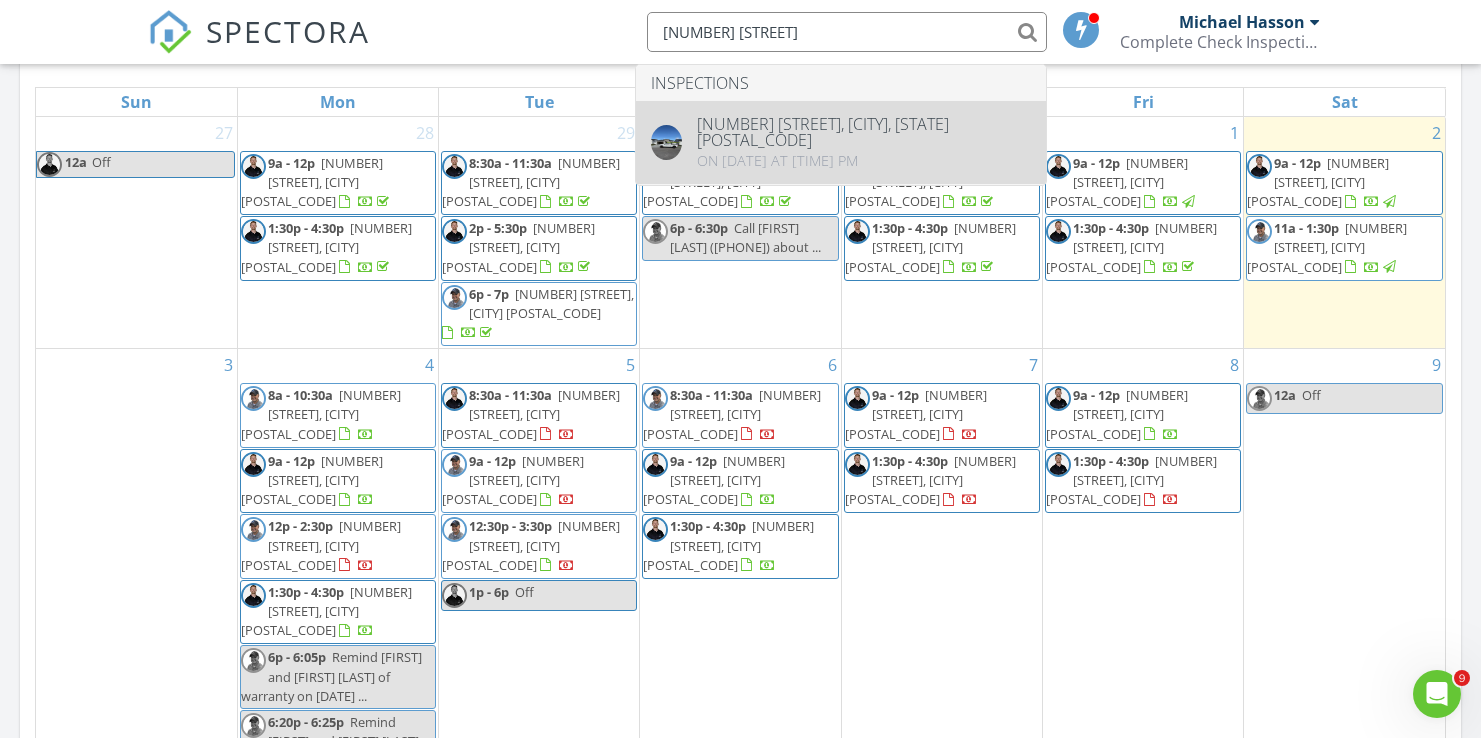 type on "14574 Pine Knoll St" 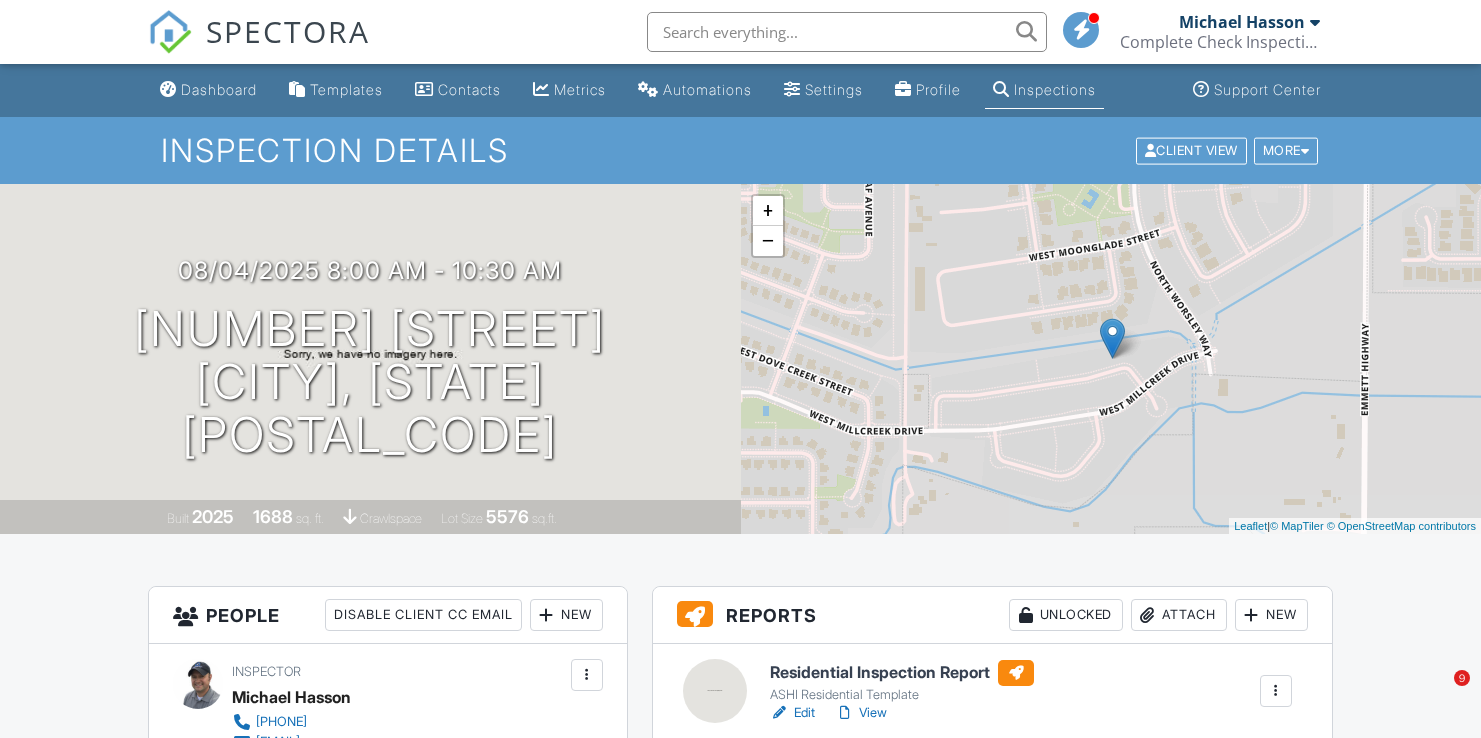 scroll, scrollTop: 0, scrollLeft: 0, axis: both 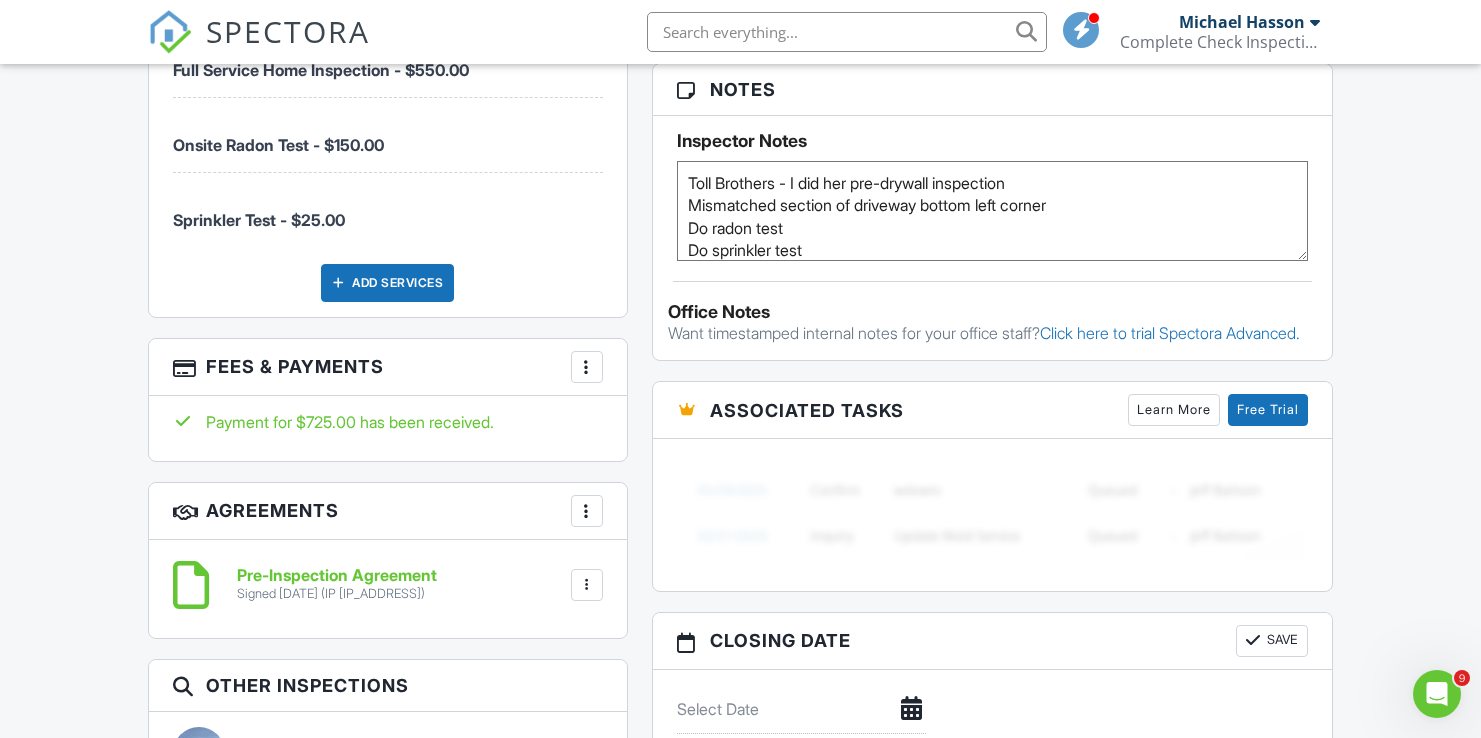 click on "Toll Brothers - I did her pre-drywall inspection
Mismatched section of driveway bottom left corner
Do radon test
Do sprinkler test
Agent will be there at 10:30
Try and sell warranty inspection" at bounding box center (992, 211) 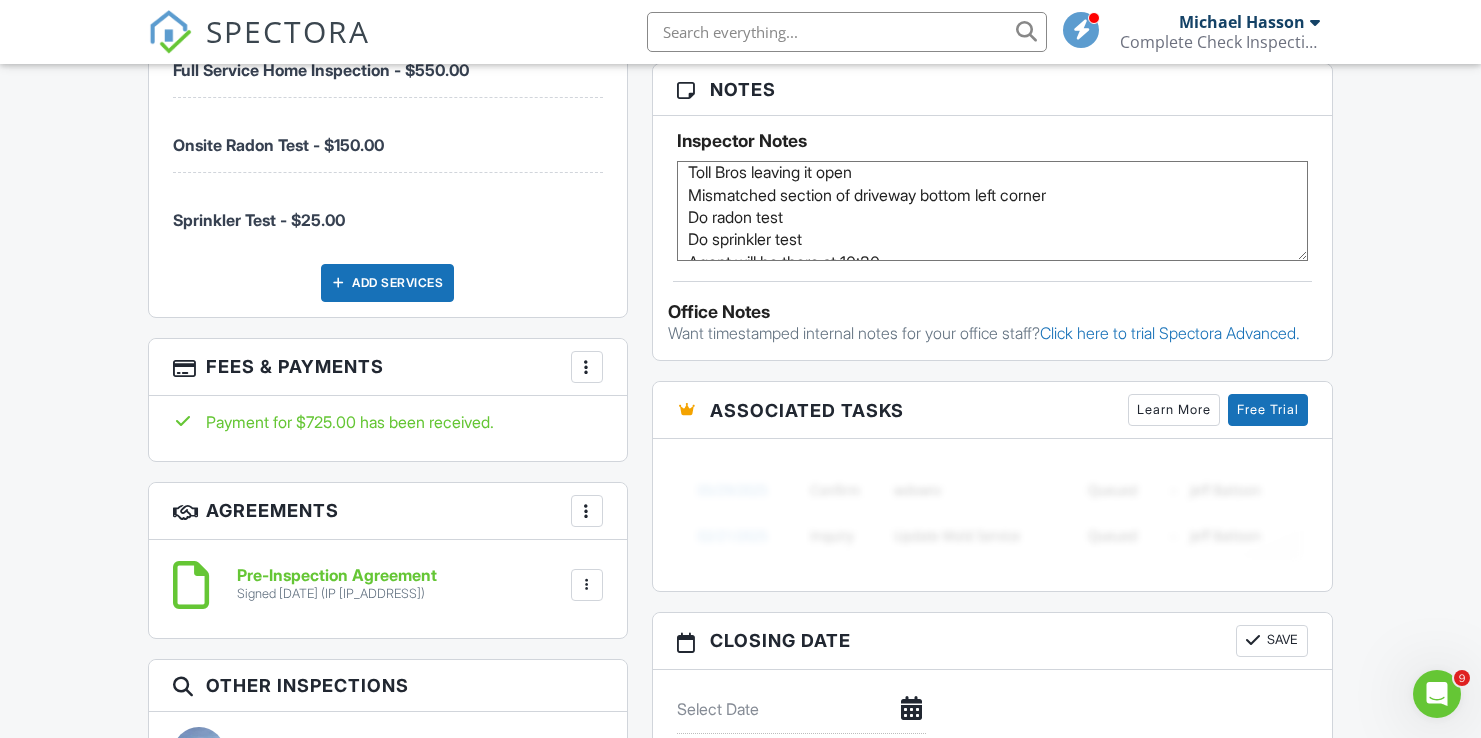 scroll, scrollTop: 0, scrollLeft: 0, axis: both 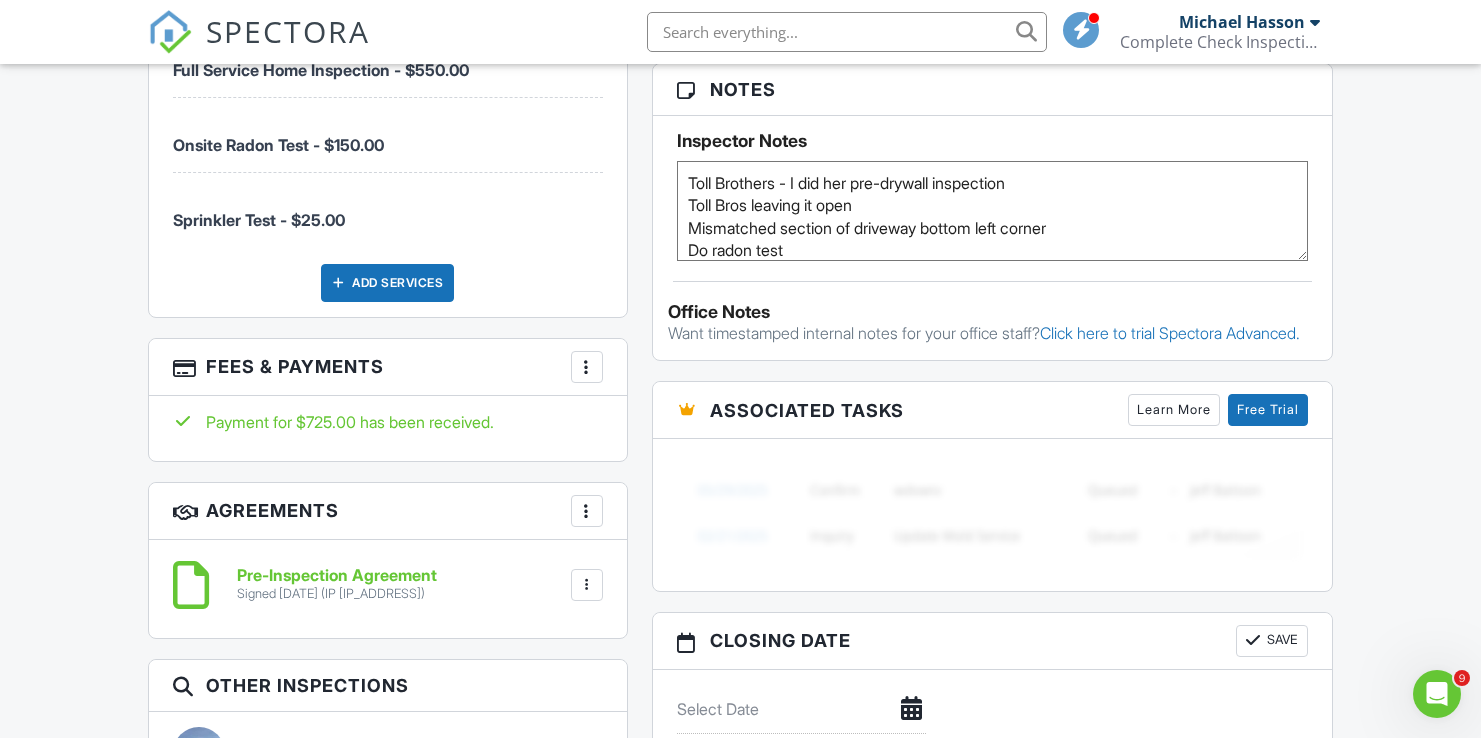 type on "Toll Brothers - I did her pre-drywall inspection
Toll Bros leaving it open
Mismatched section of driveway bottom left corner
Do radon test
Do sprinkler test
Agent will be there at 10:30
Try and sell warranty inspection" 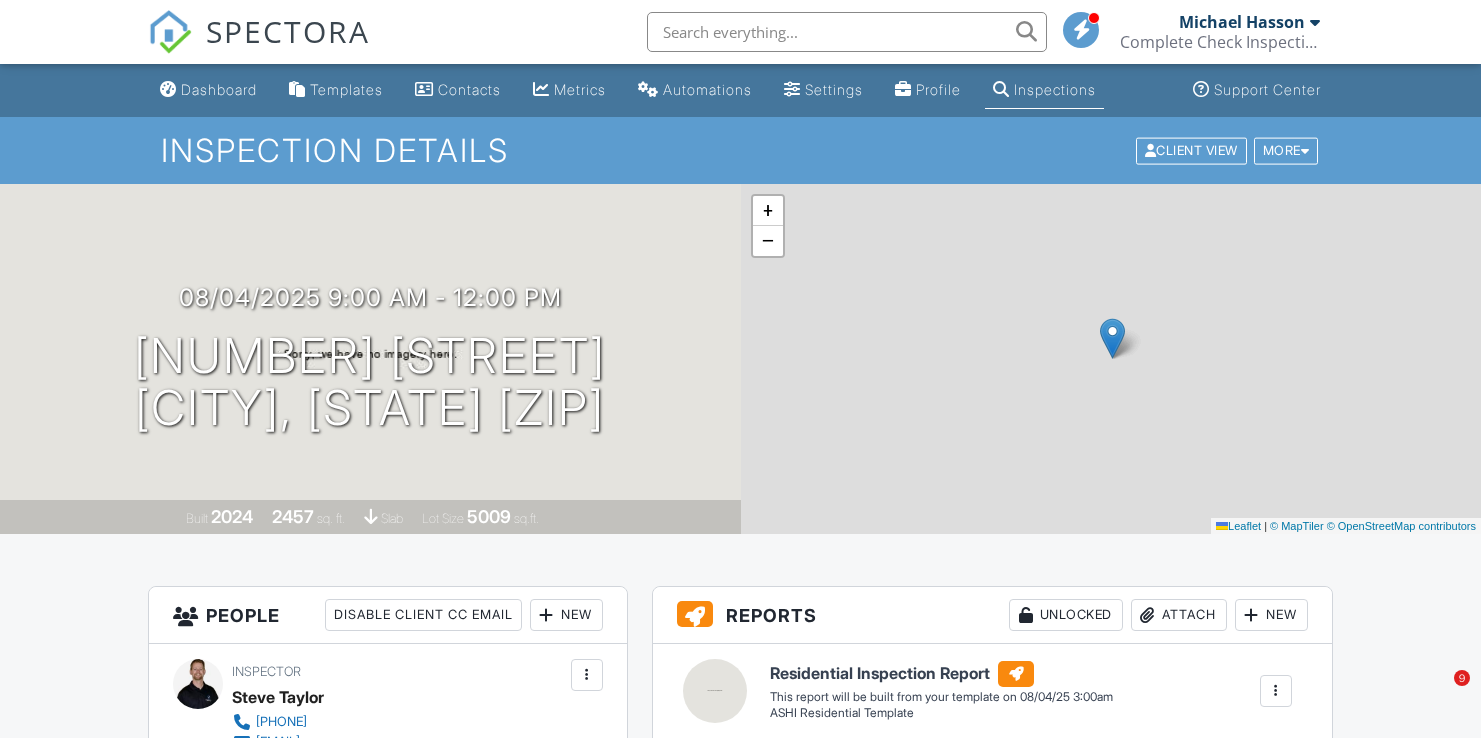 scroll, scrollTop: 0, scrollLeft: 0, axis: both 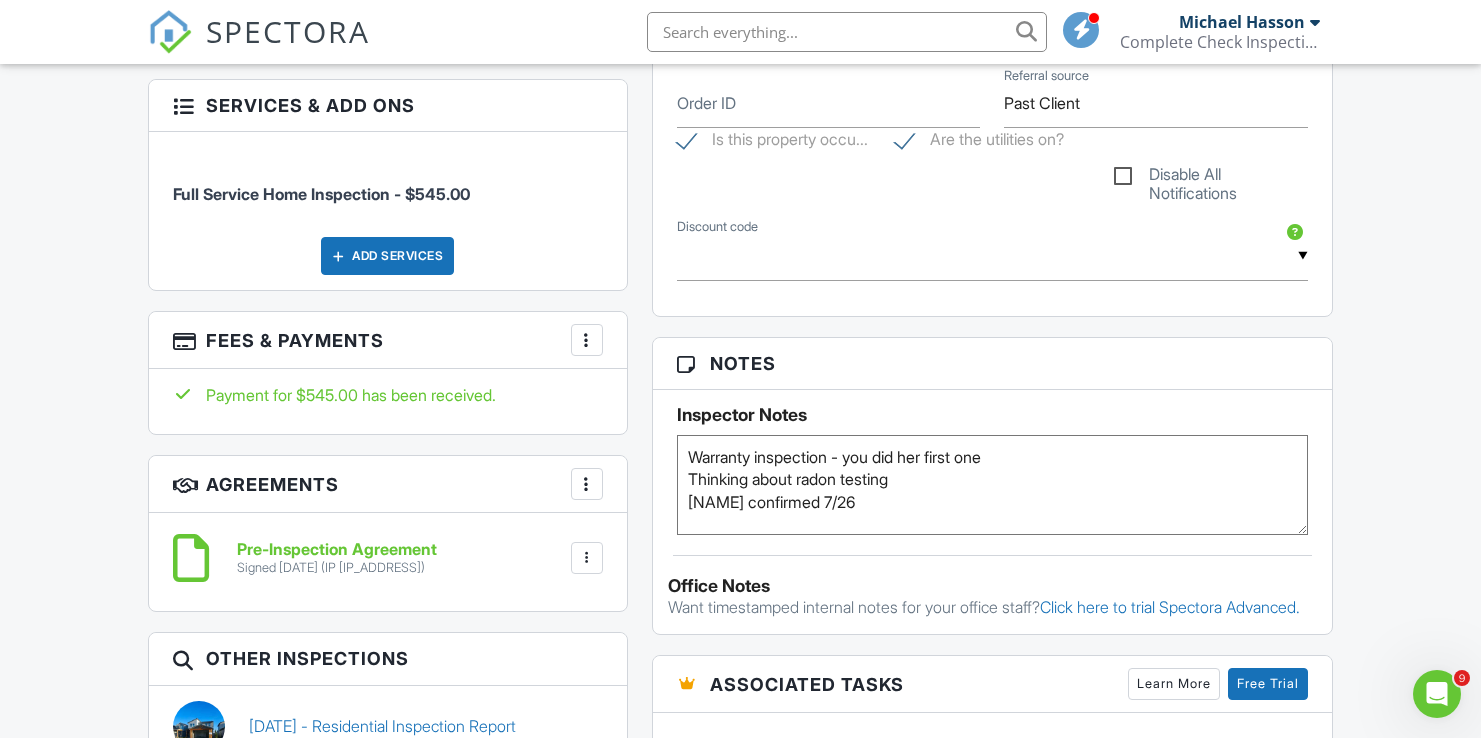 click on "Warranty inspection - you did her first one
Thinking about radon testing
[NAME] confirmed 7/26" at bounding box center [992, 485] 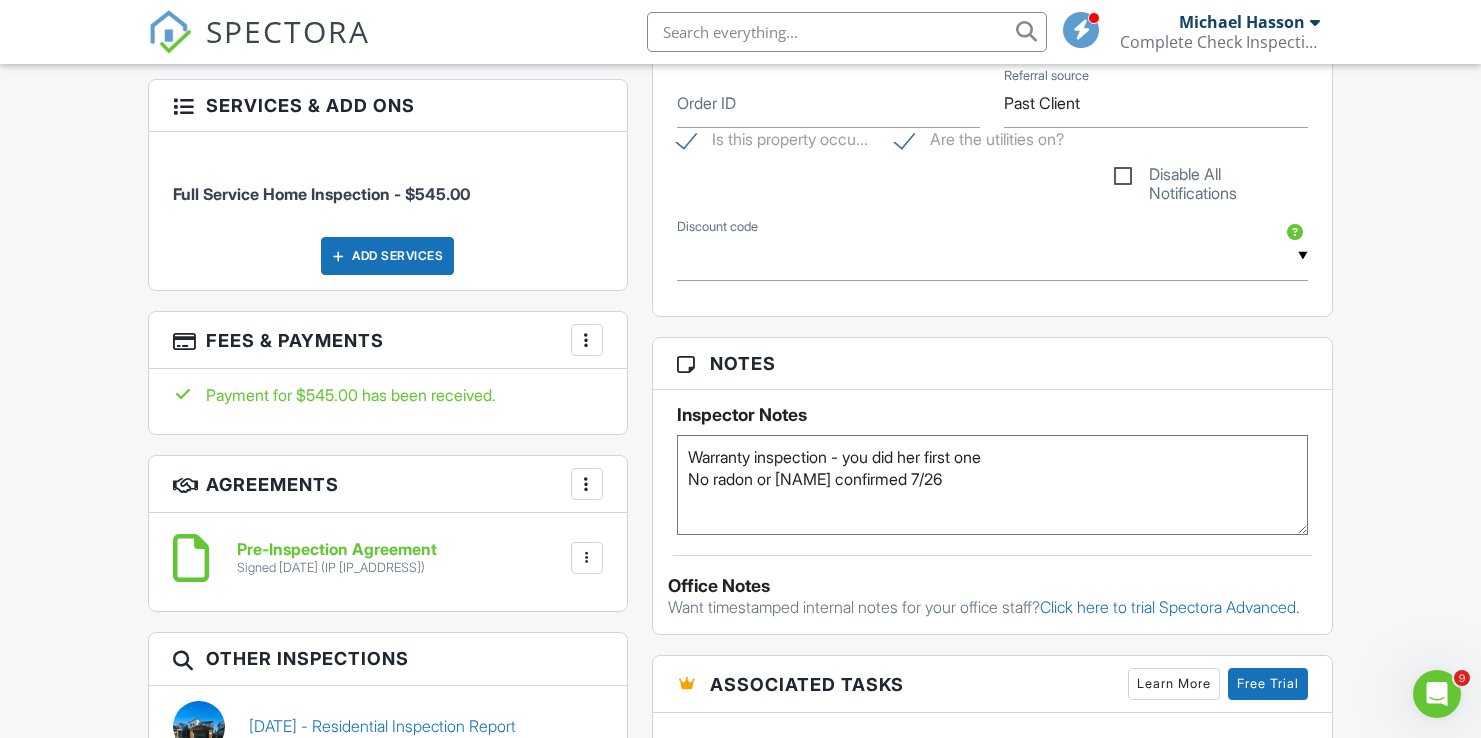 drag, startPoint x: 1038, startPoint y: 481, endPoint x: 856, endPoint y: 481, distance: 182 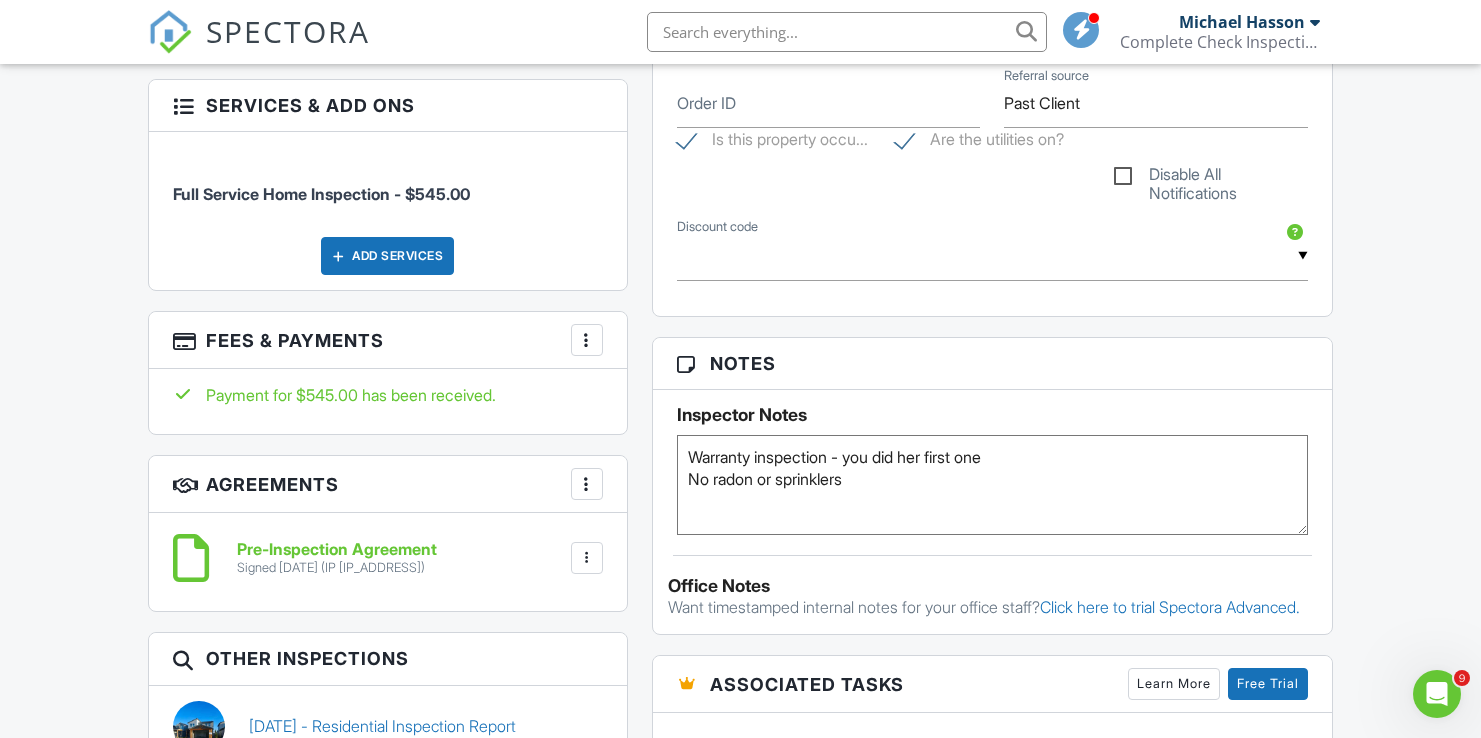 type on "Warranty inspection - you did her first one
No radon or sprinklers" 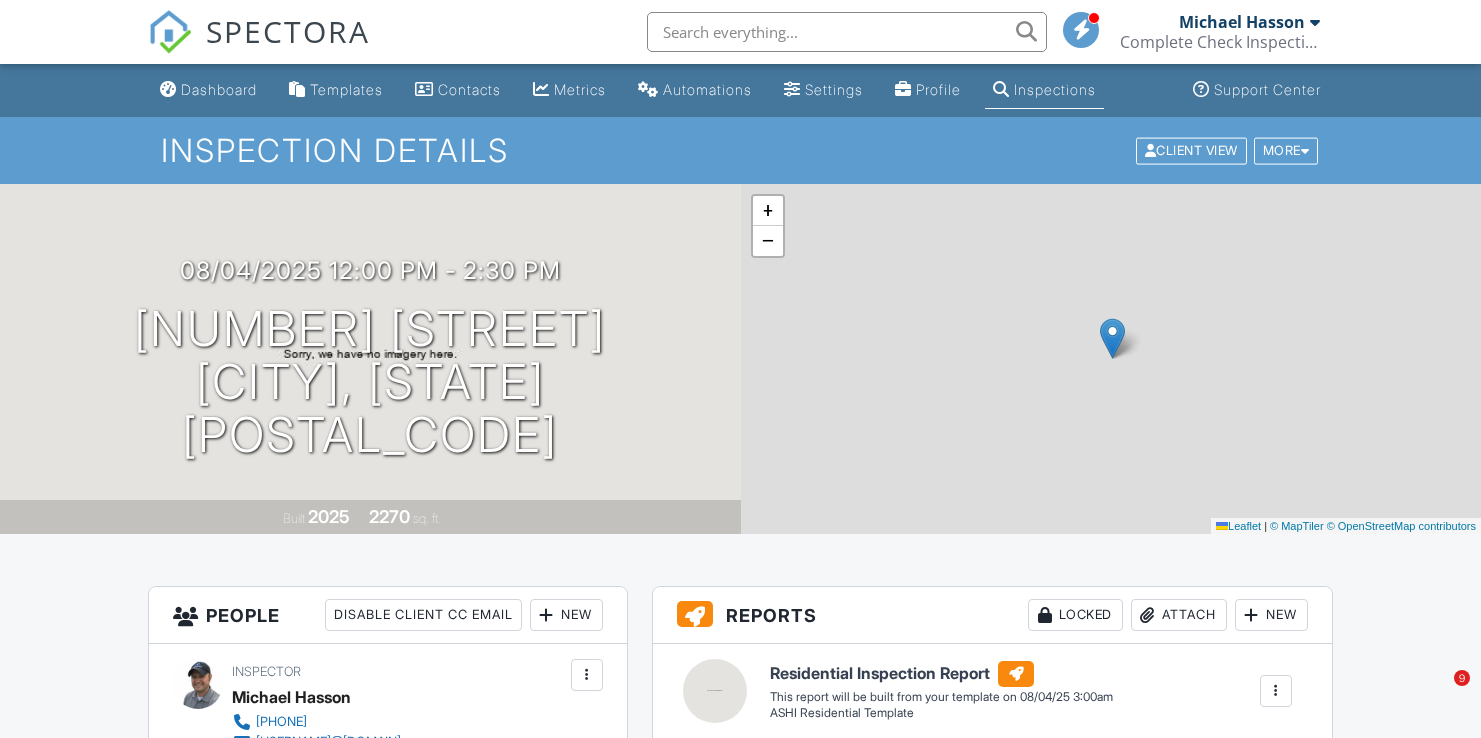 scroll, scrollTop: 0, scrollLeft: 0, axis: both 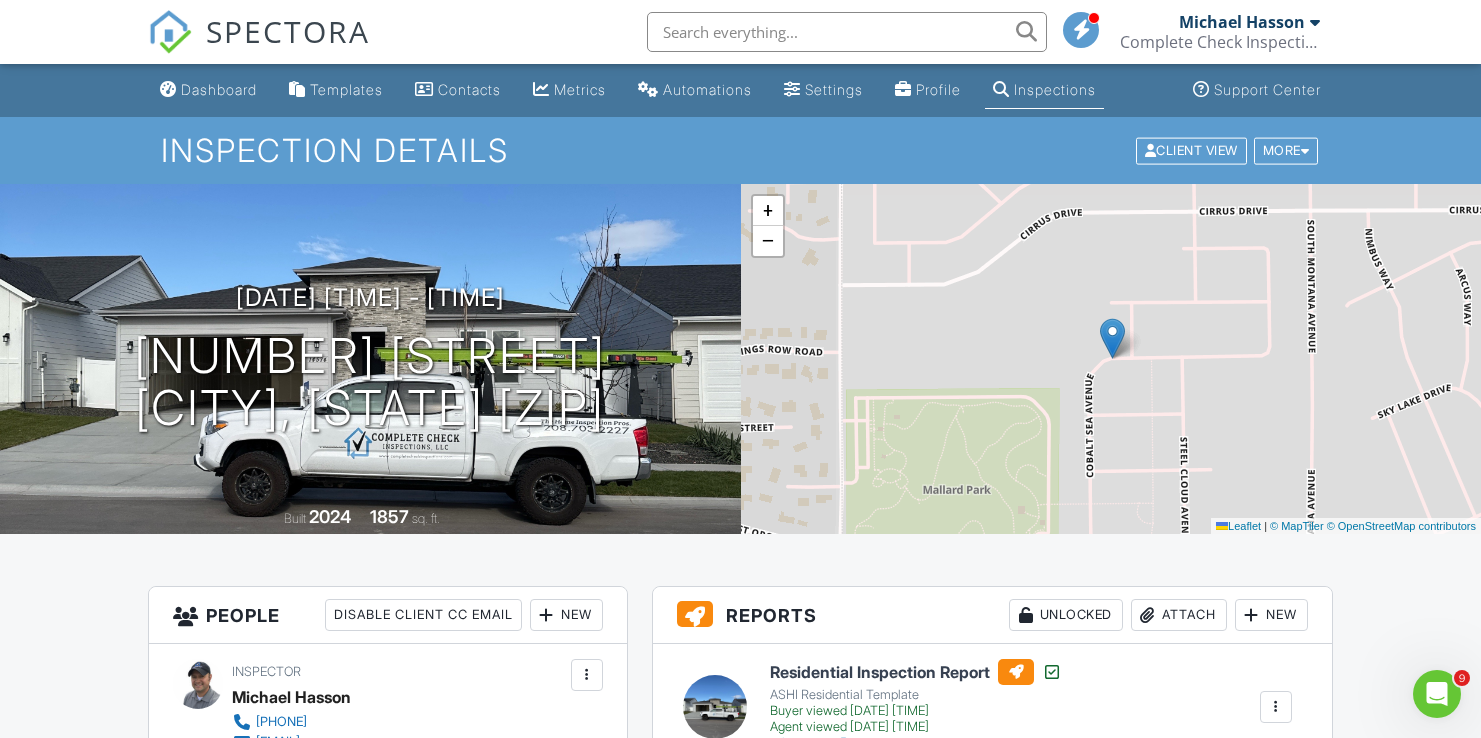 click at bounding box center [847, 32] 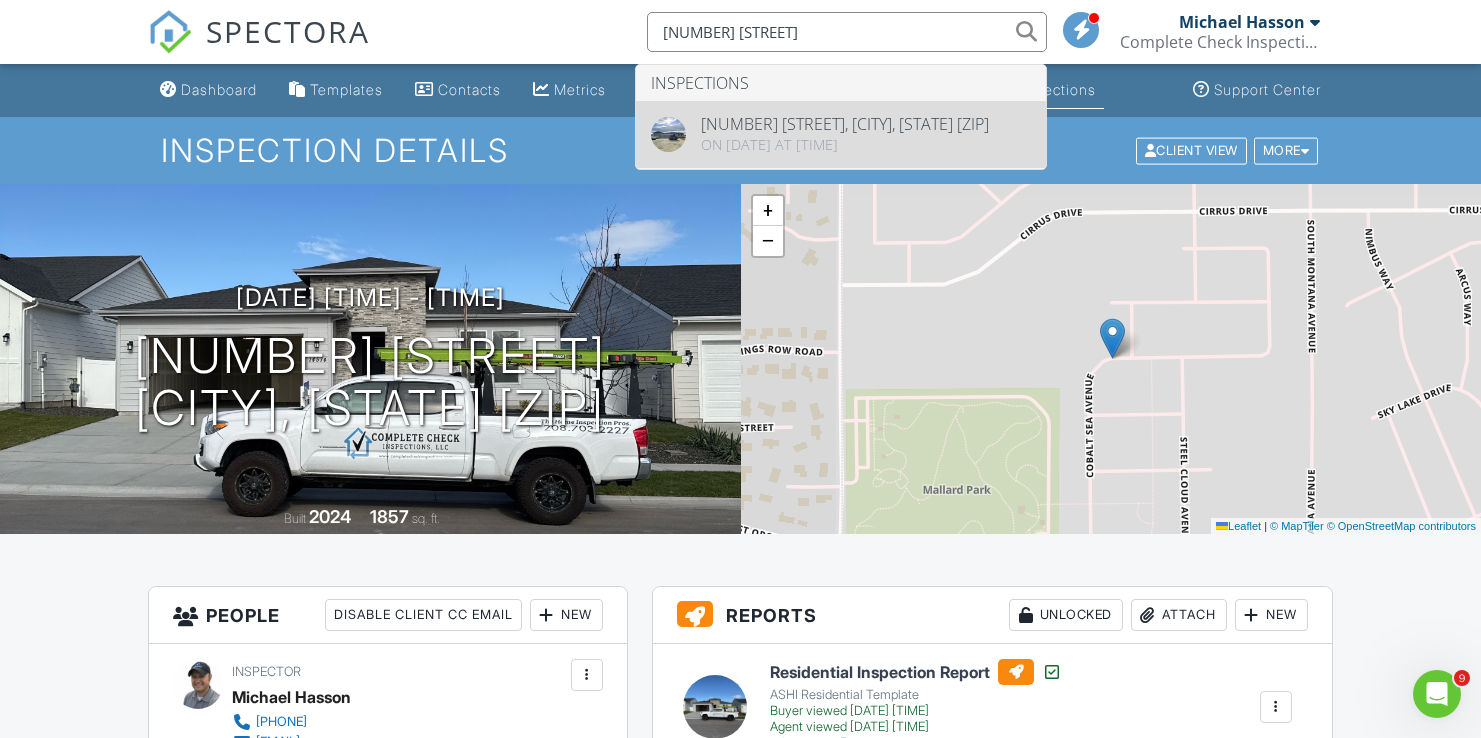type on "2935 Cottonwood Ln" 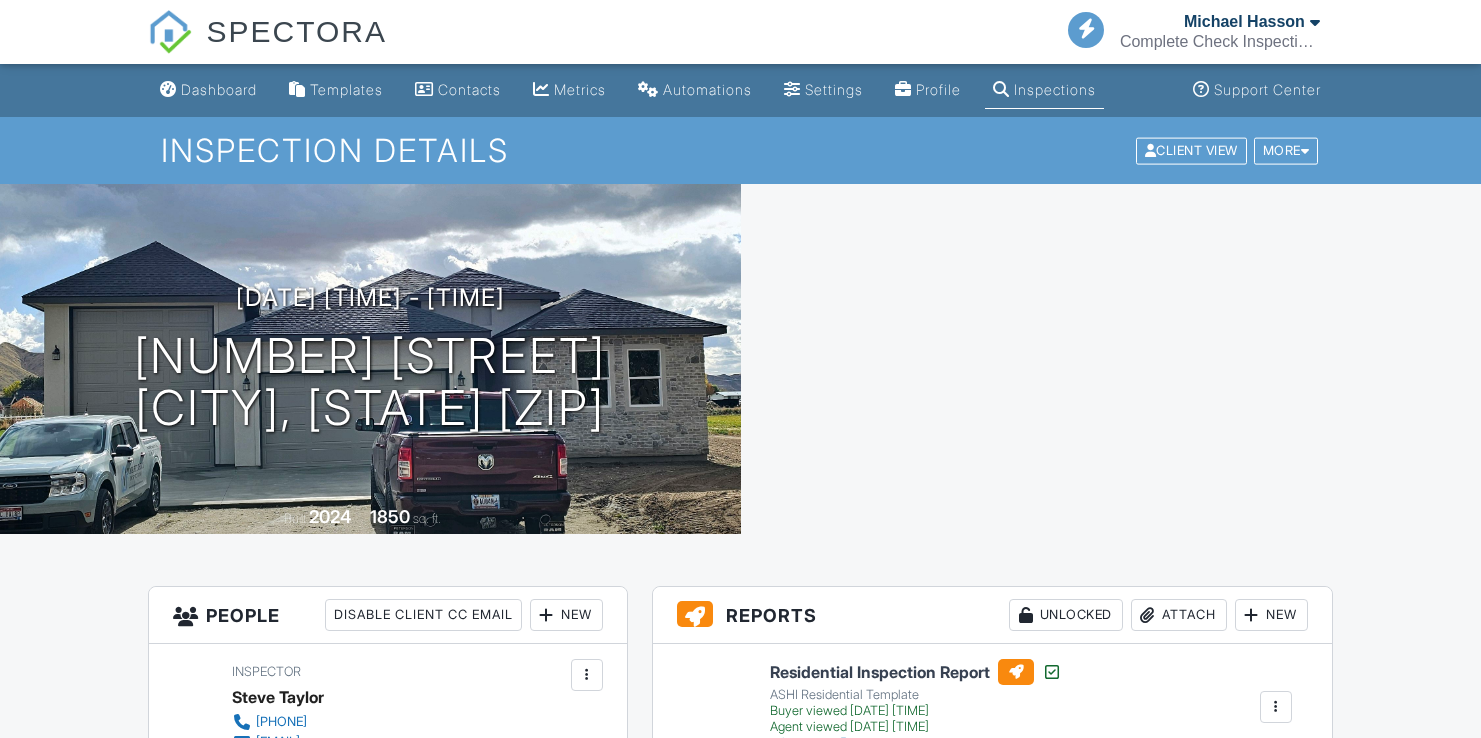scroll, scrollTop: 0, scrollLeft: 0, axis: both 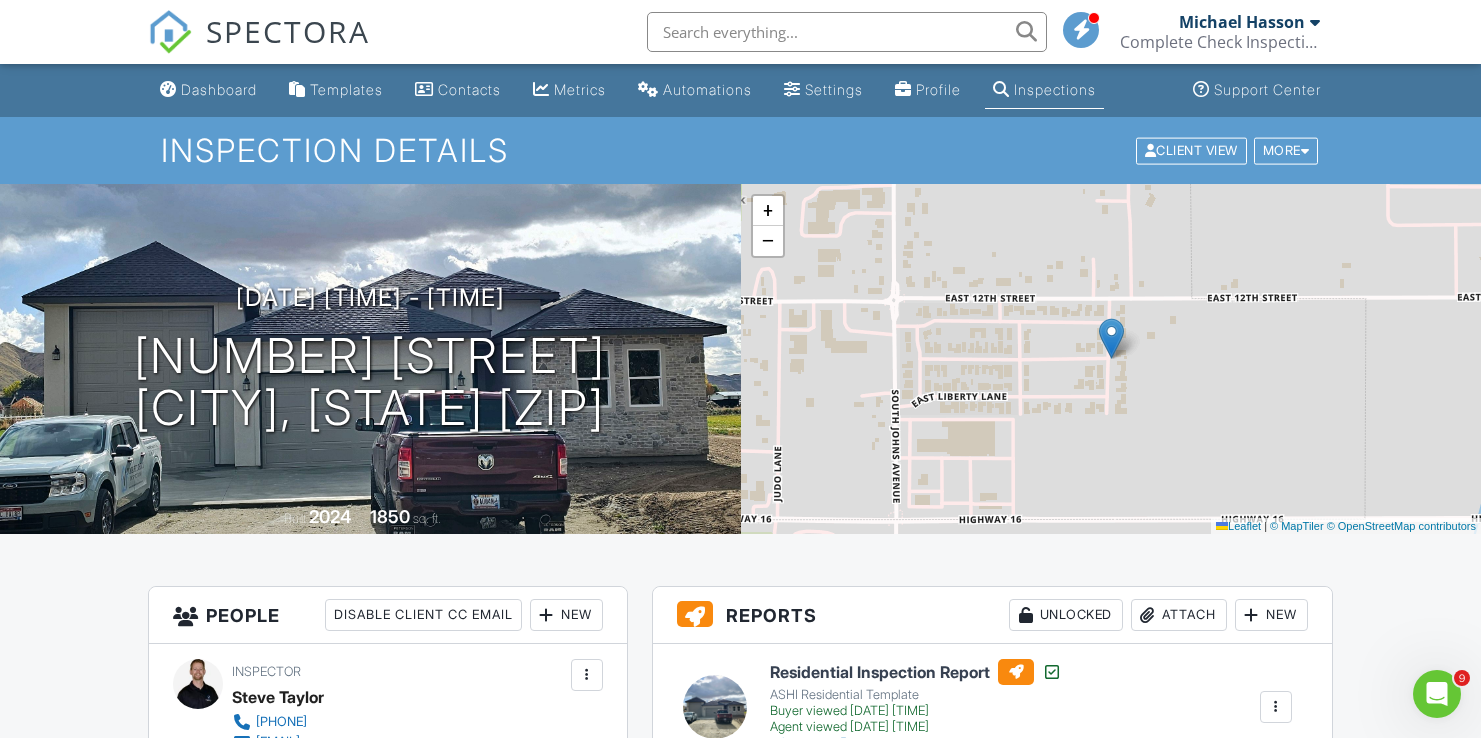 click at bounding box center (847, 32) 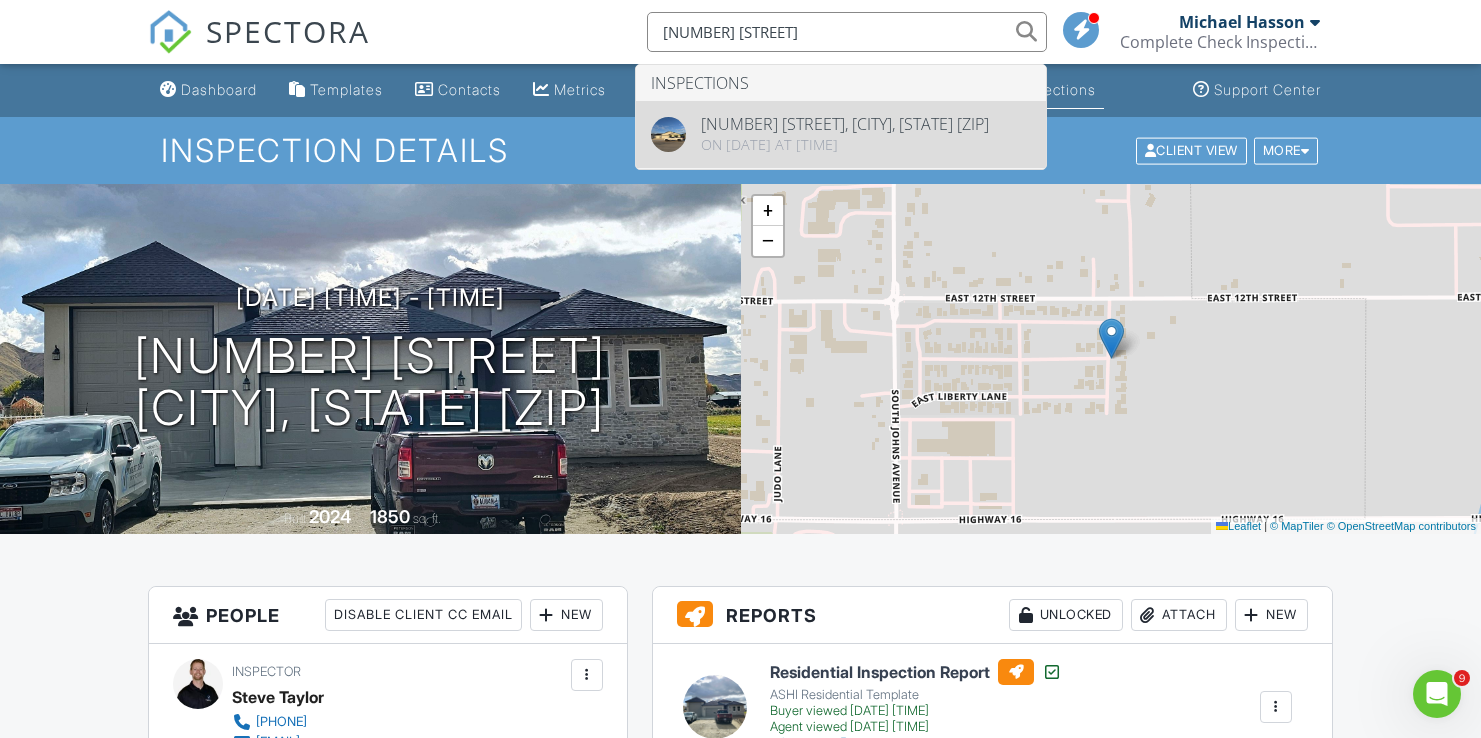 type on "[NUMBER] [STREET]" 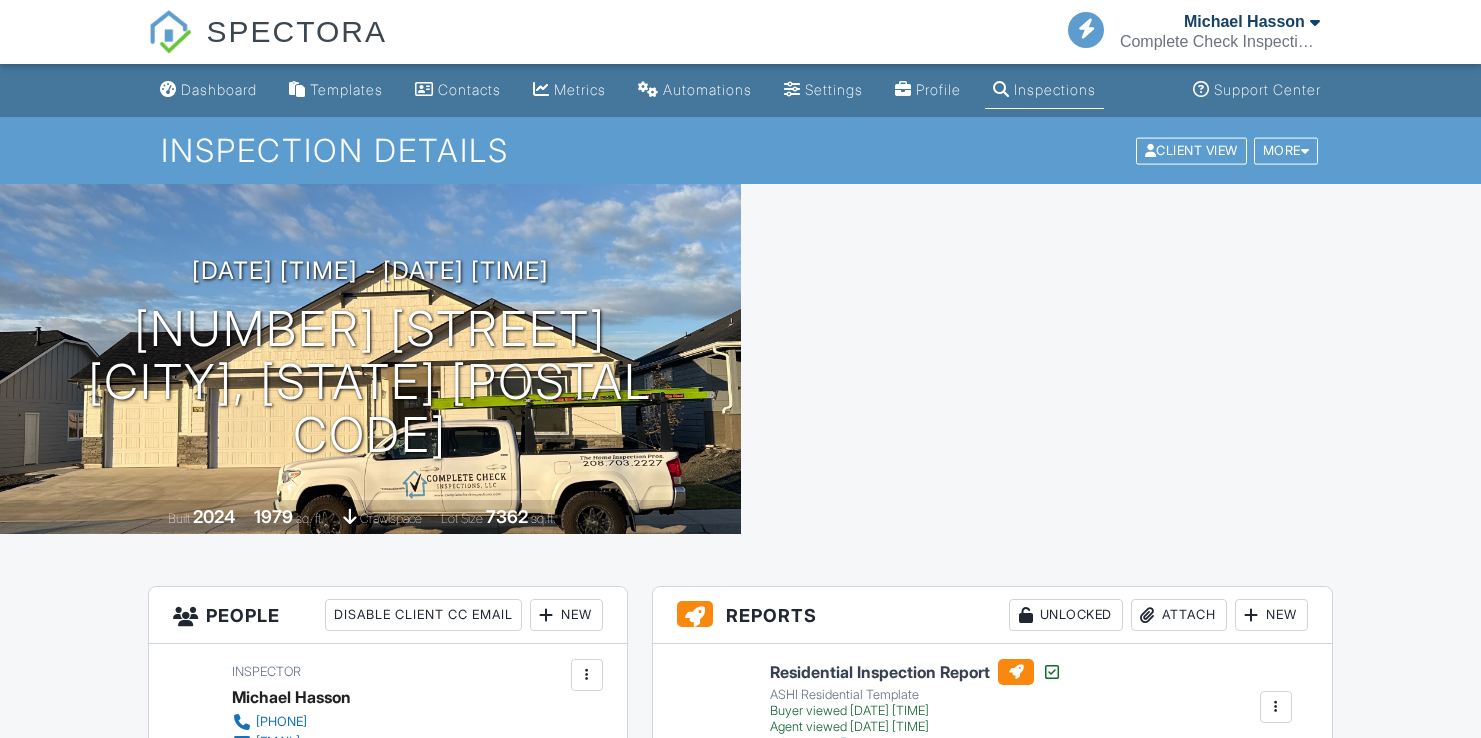 scroll, scrollTop: 0, scrollLeft: 0, axis: both 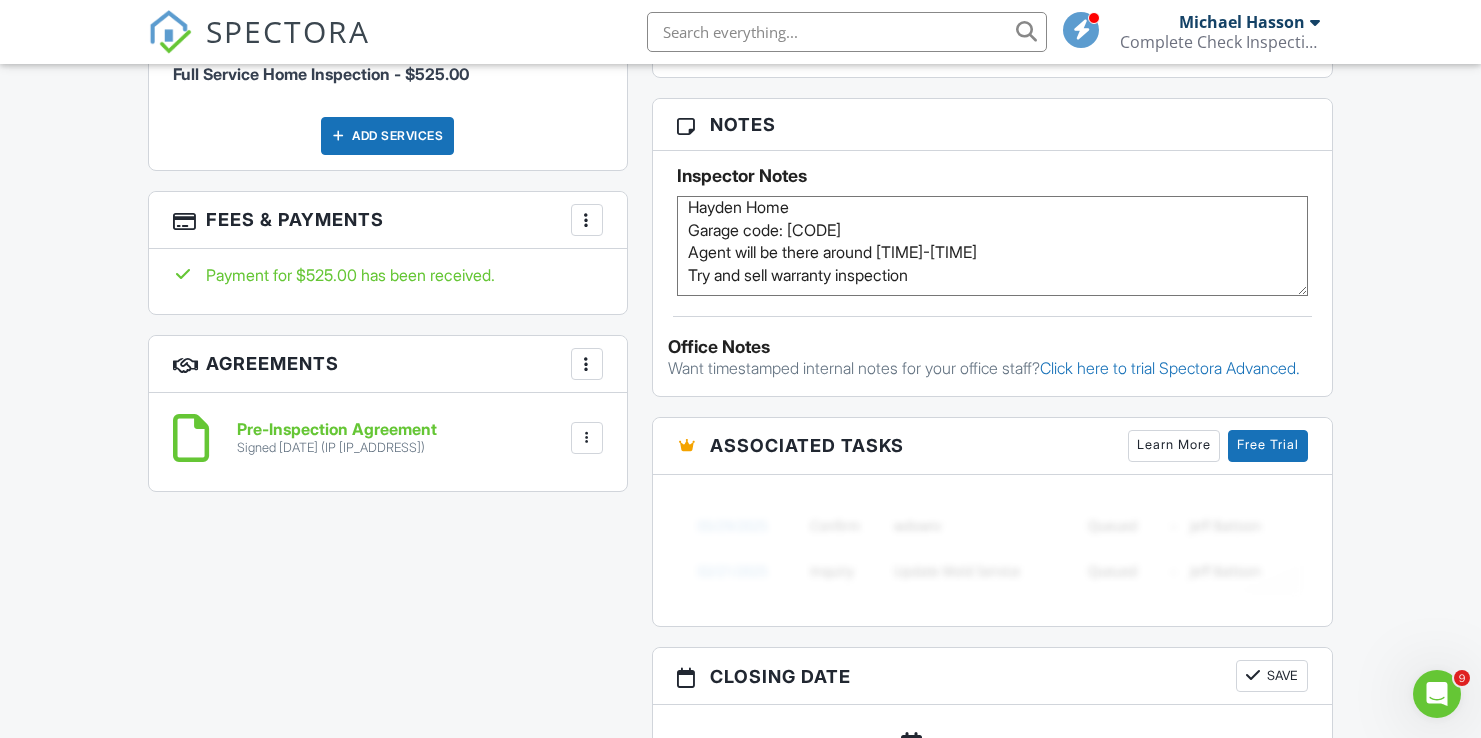 click at bounding box center (847, 32) 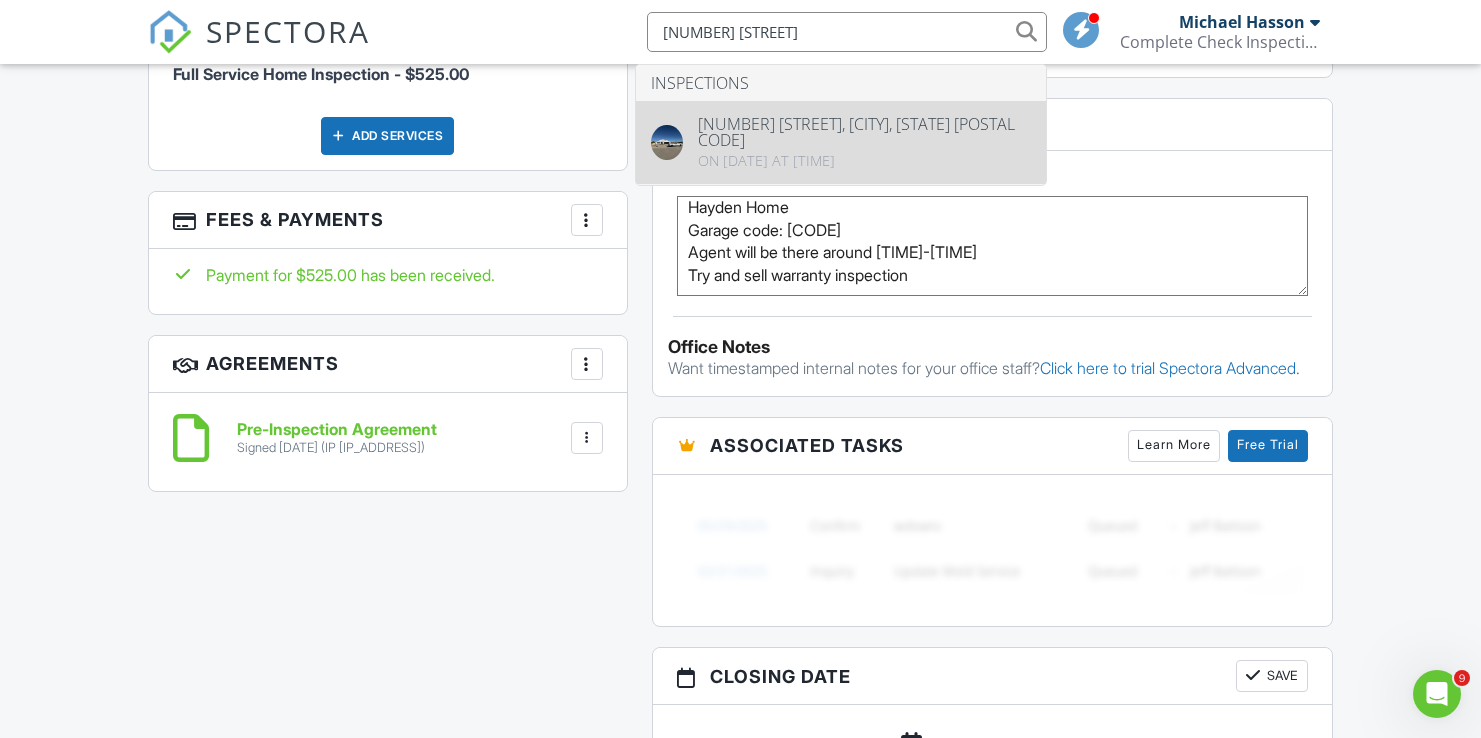 type on "[NUMBER] [STREET]" 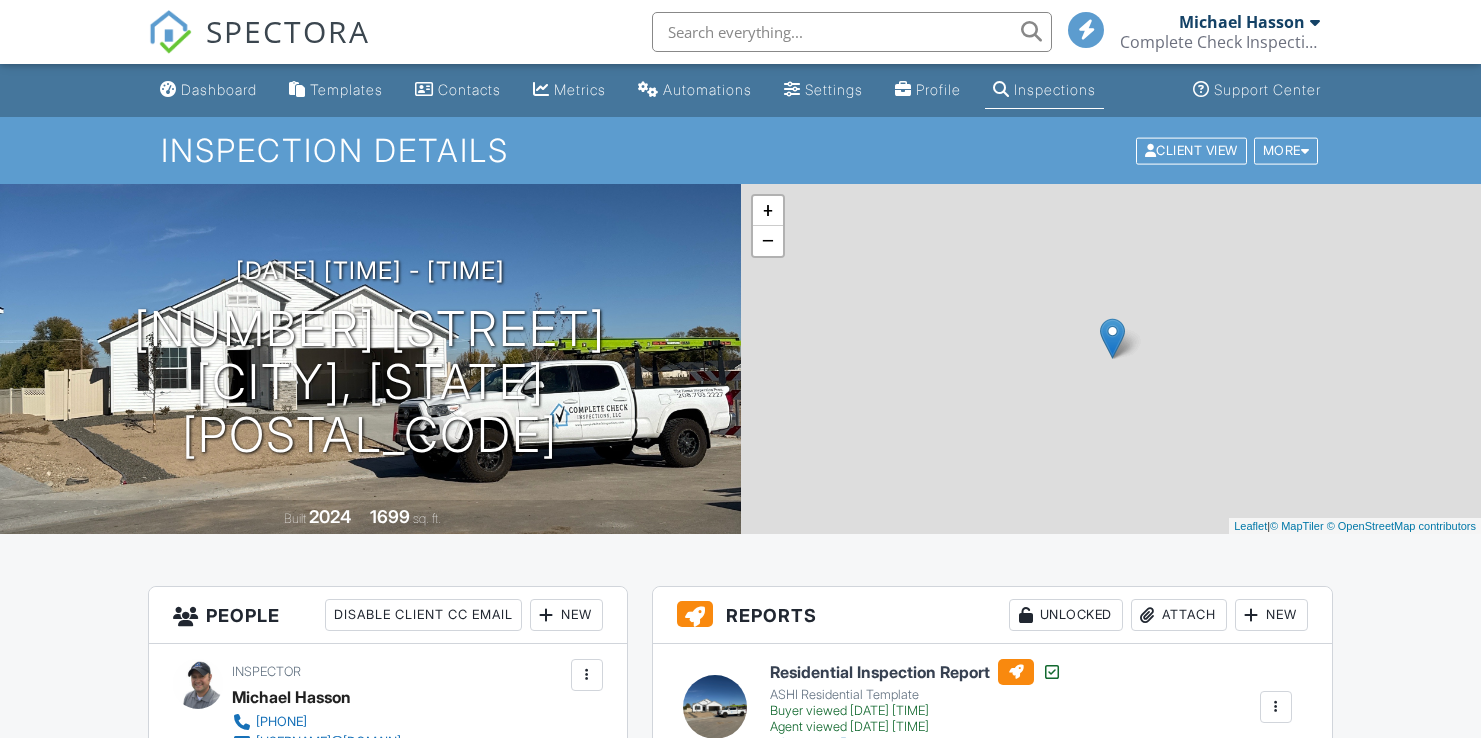 scroll, scrollTop: 0, scrollLeft: 0, axis: both 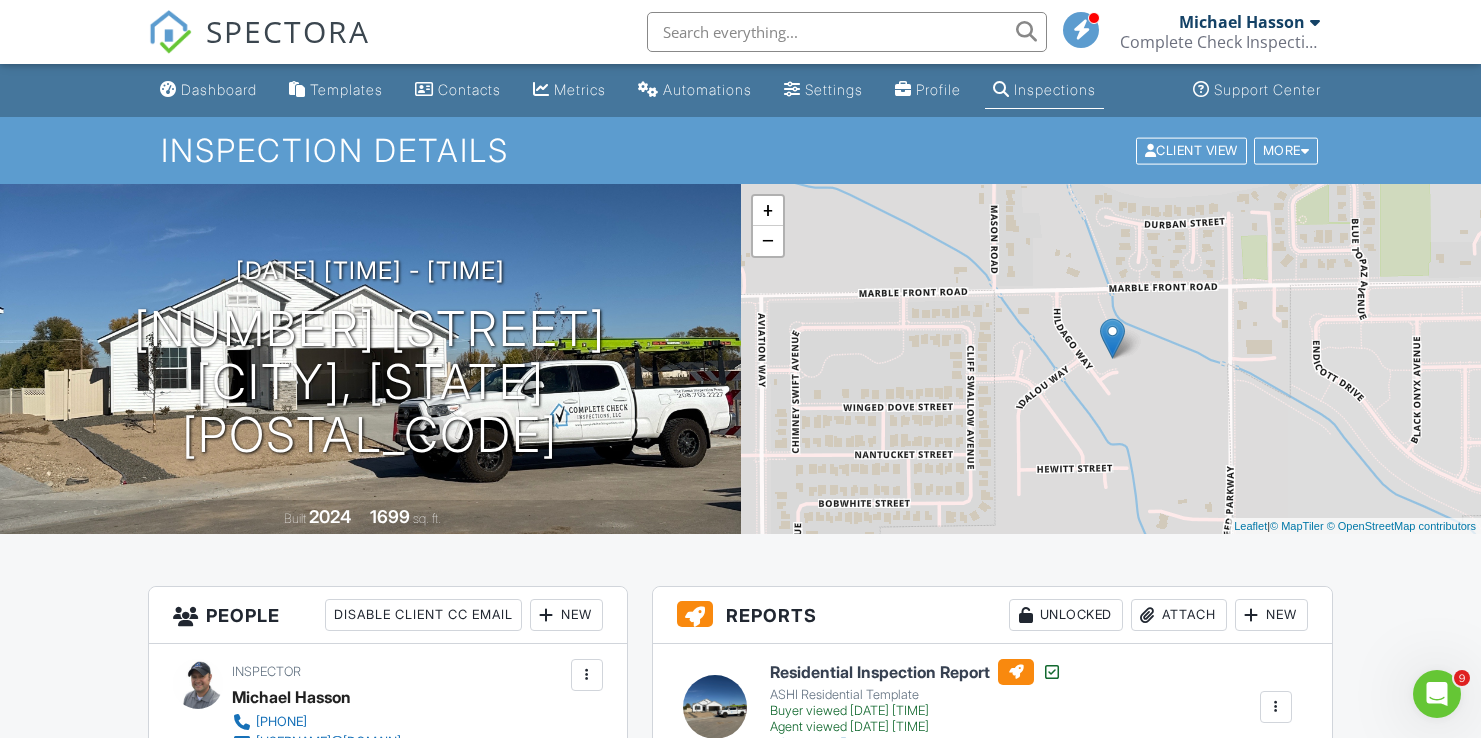 click at bounding box center (847, 32) 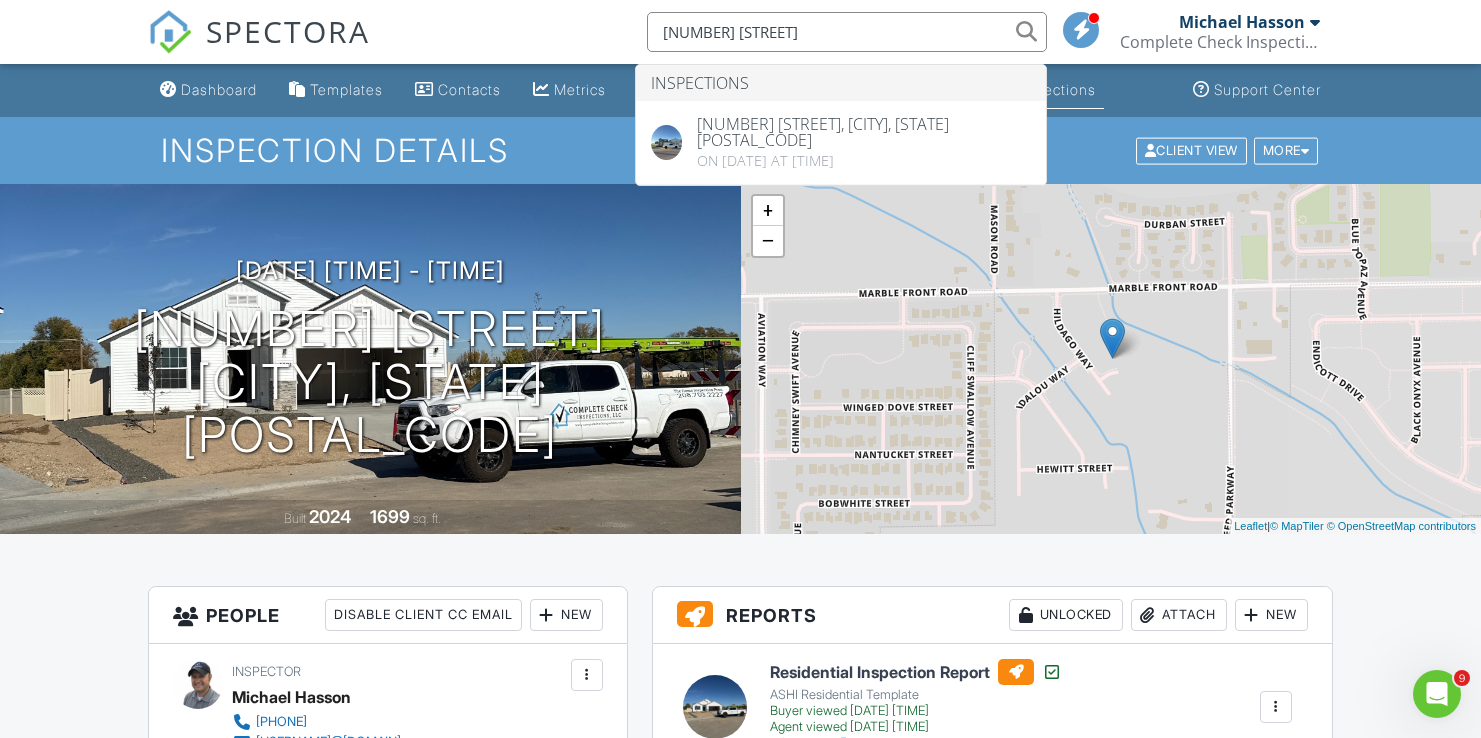 type on "[NUMBER] [STREET]" 